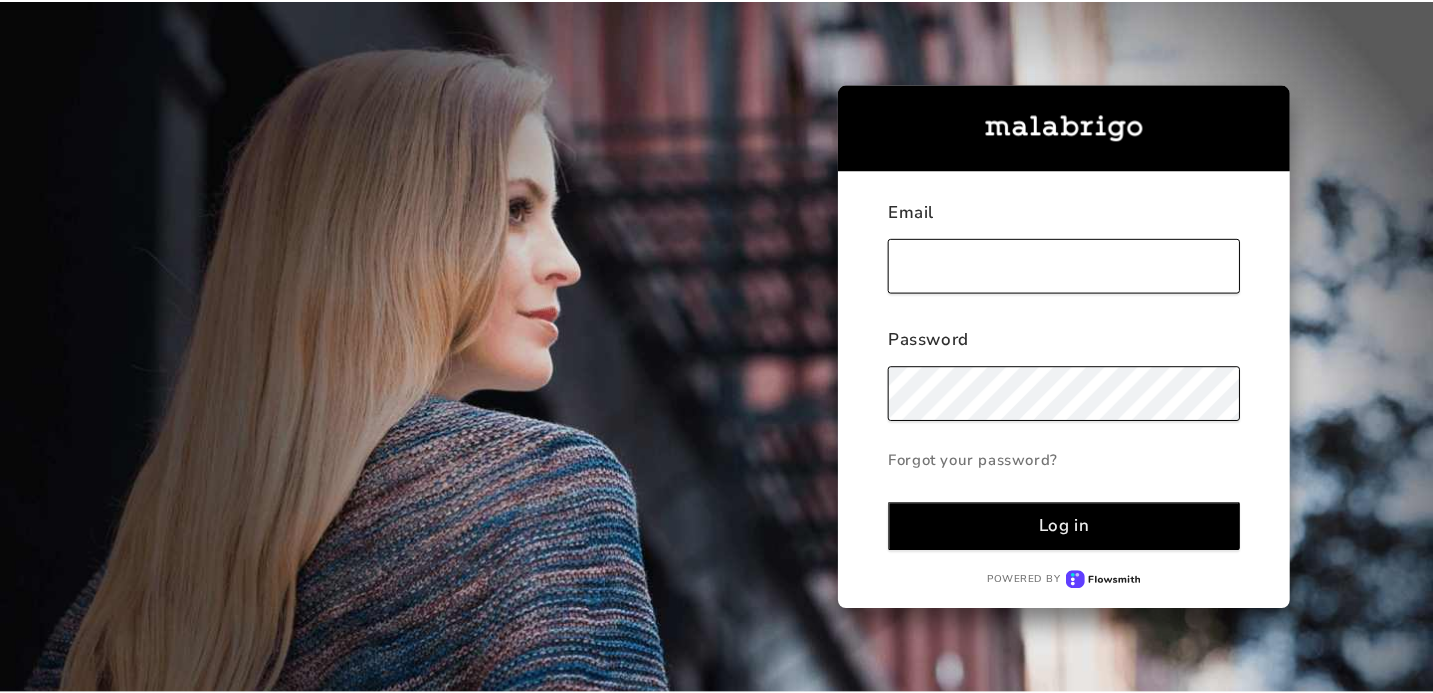 scroll, scrollTop: 0, scrollLeft: 0, axis: both 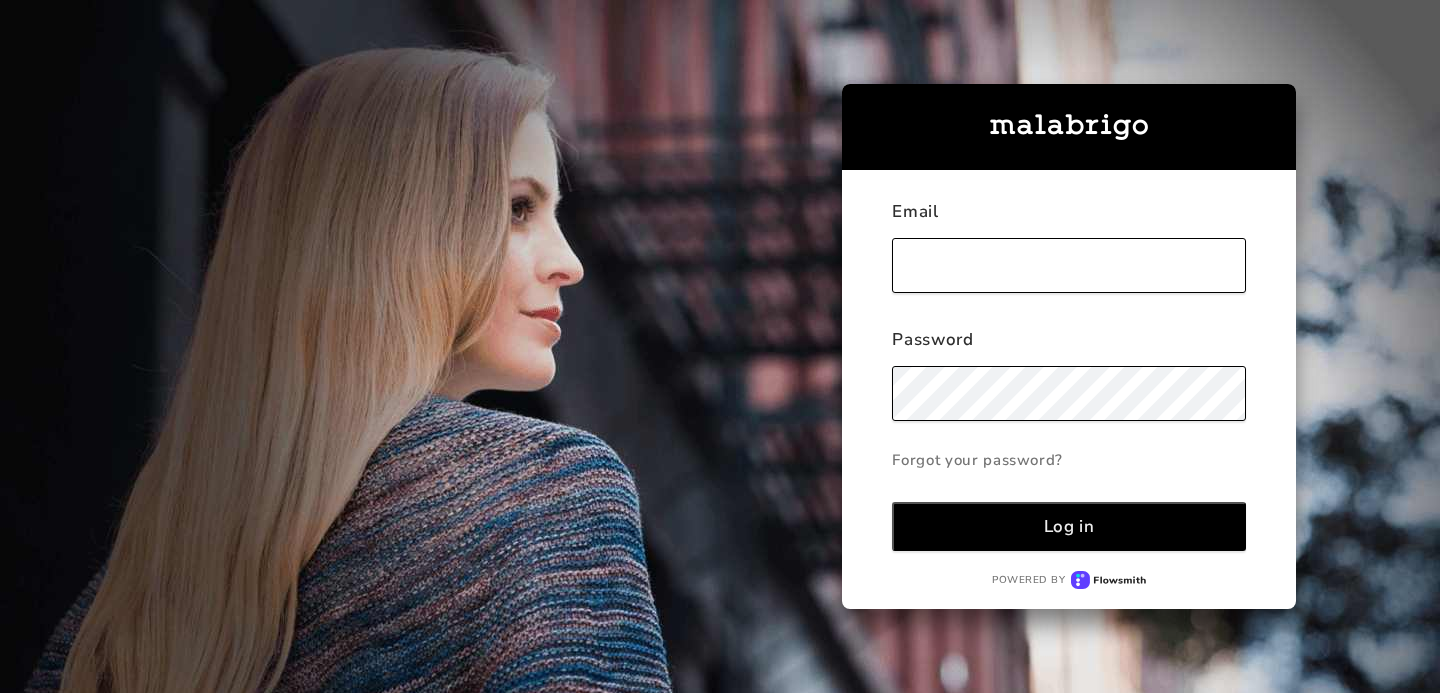 click at bounding box center [1069, 265] 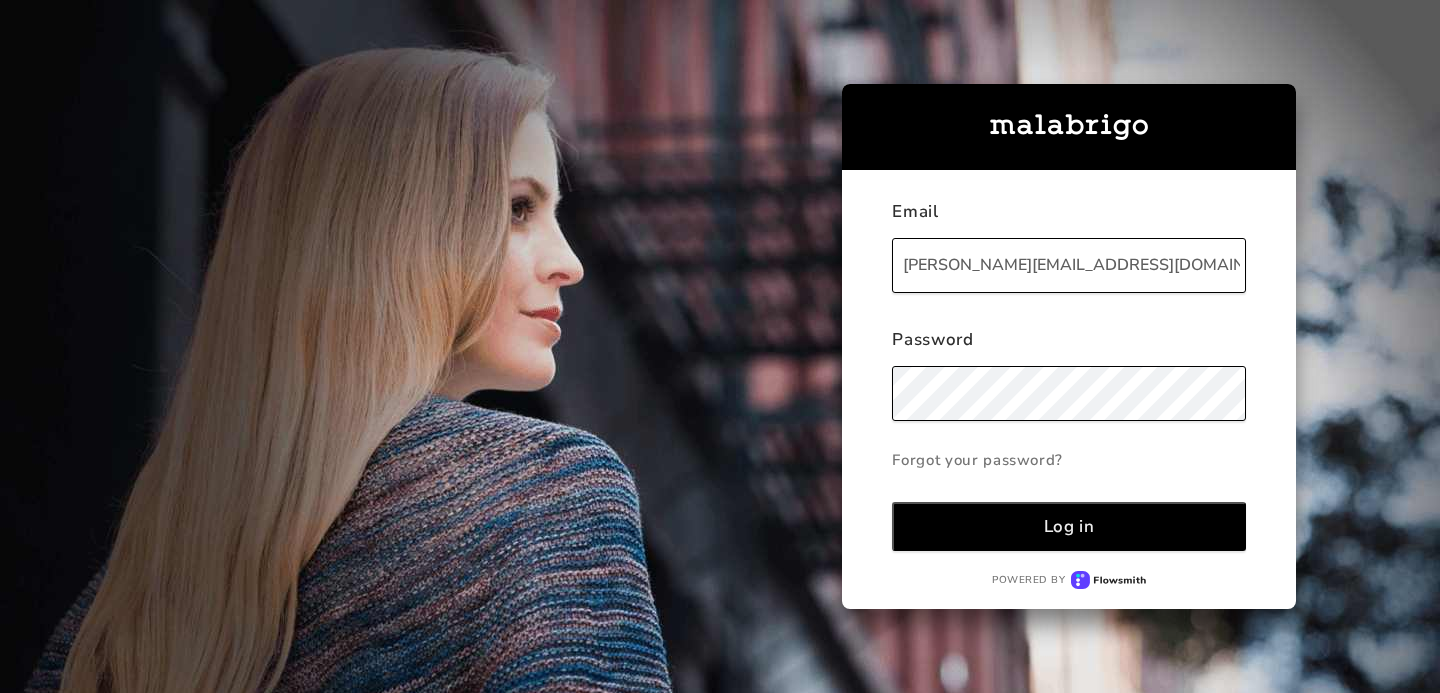 type on "[PERSON_NAME][EMAIL_ADDRESS][DOMAIN_NAME]" 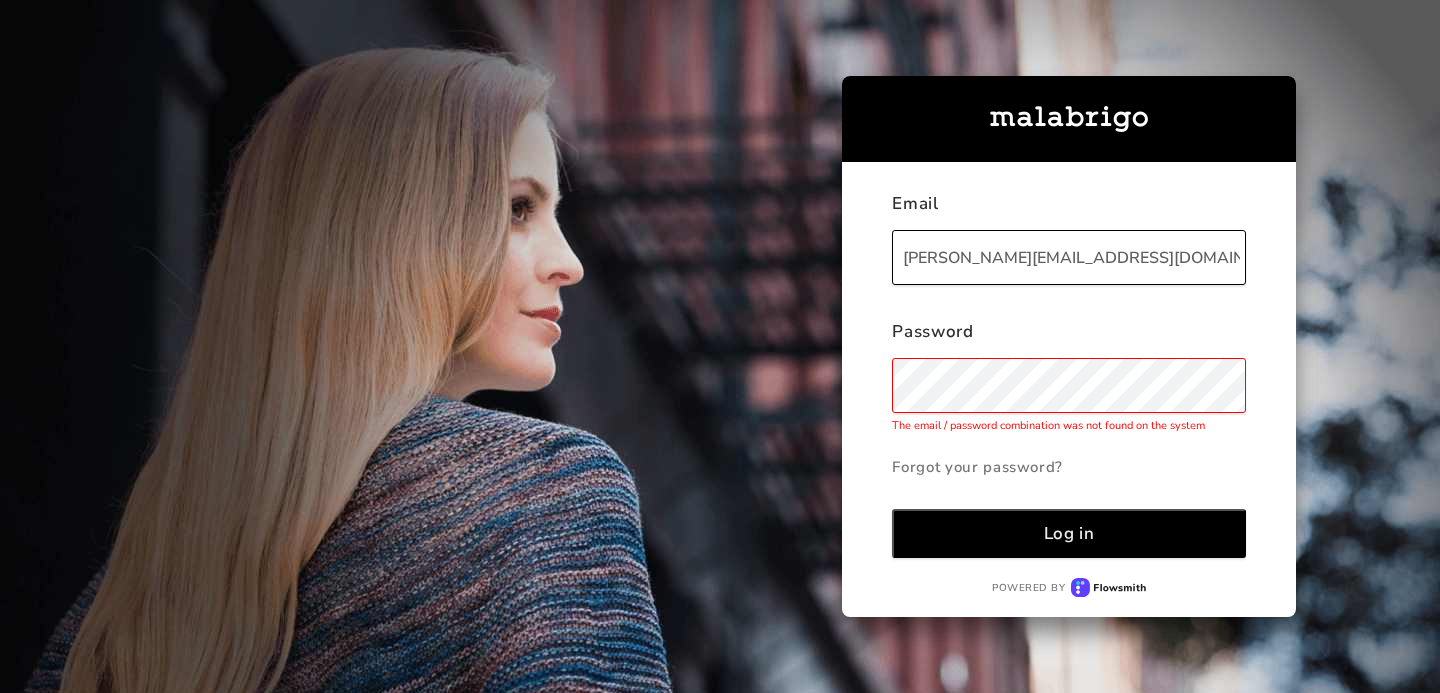 click on "Log in" at bounding box center [1069, 533] 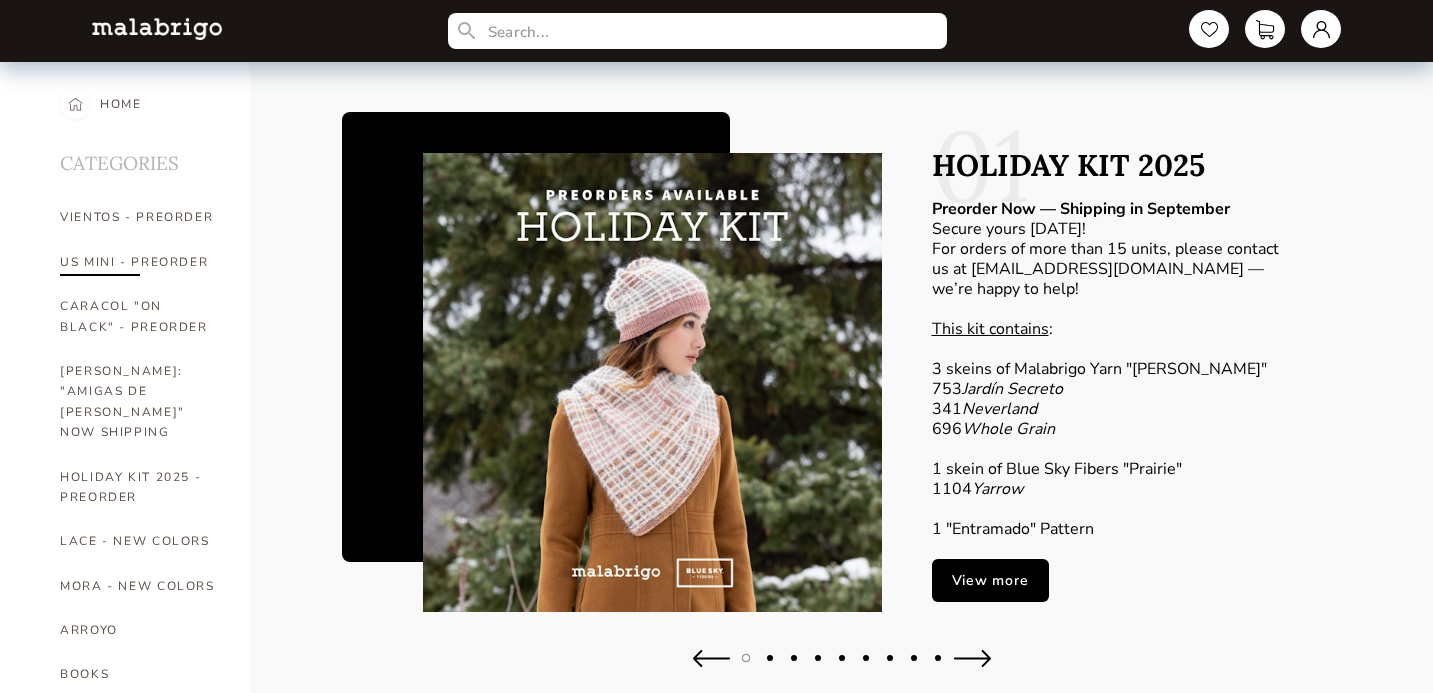 click on "US MINI - PREORDER" at bounding box center [140, 262] 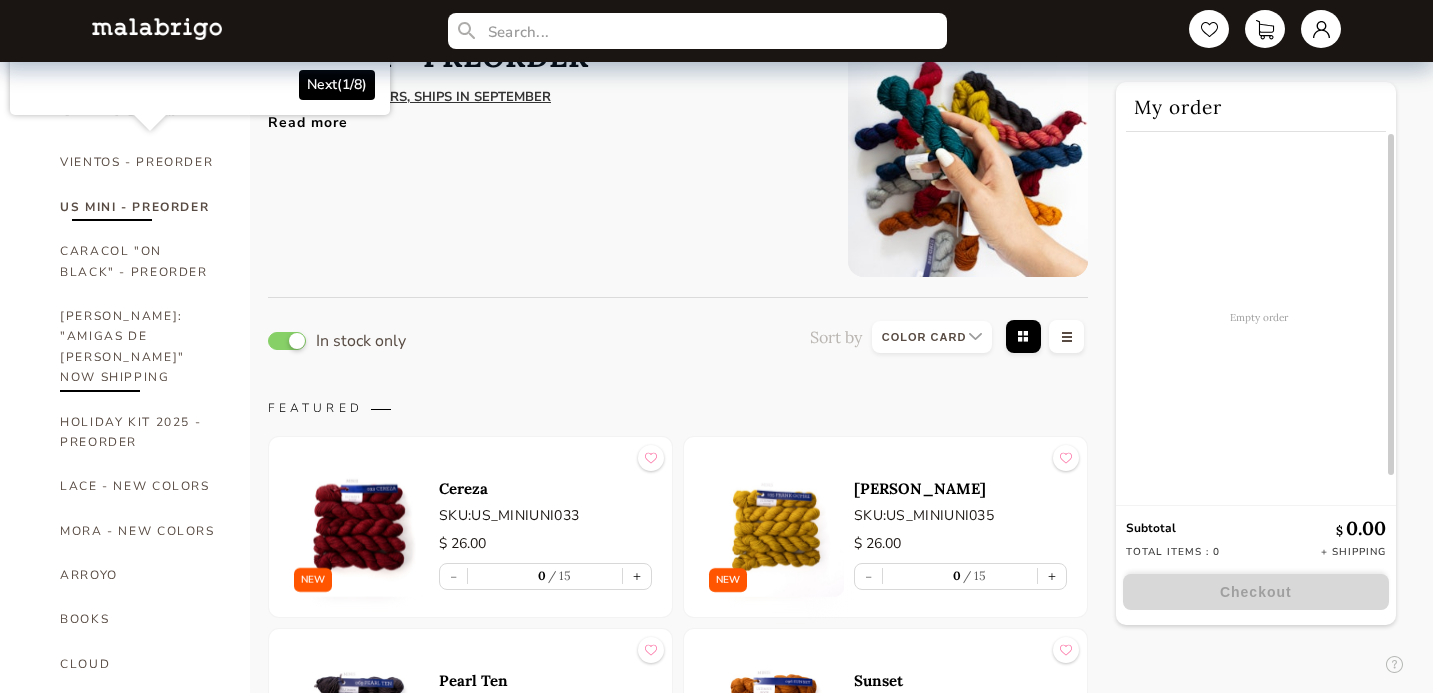 scroll, scrollTop: 58, scrollLeft: 0, axis: vertical 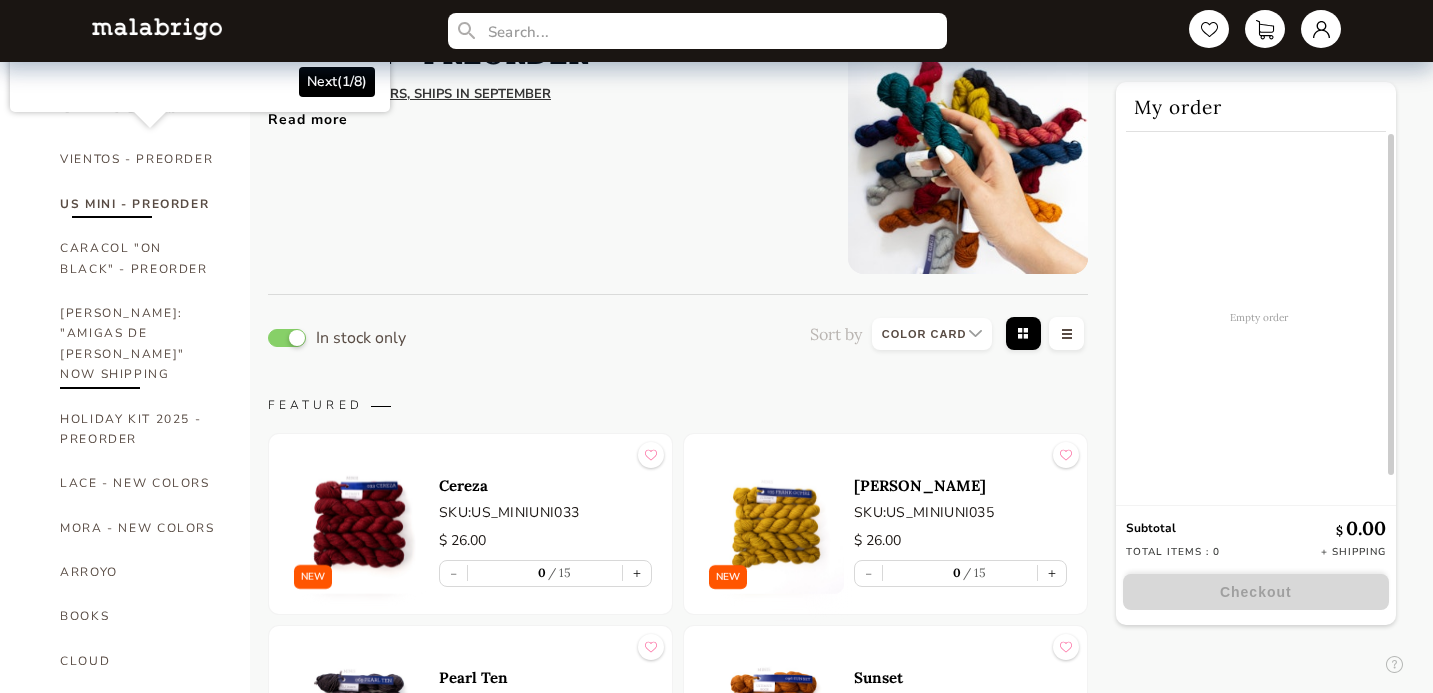 click on "[PERSON_NAME]: "AMIGAS DE [PERSON_NAME]"  NOW SHIPPING" at bounding box center (140, 344) 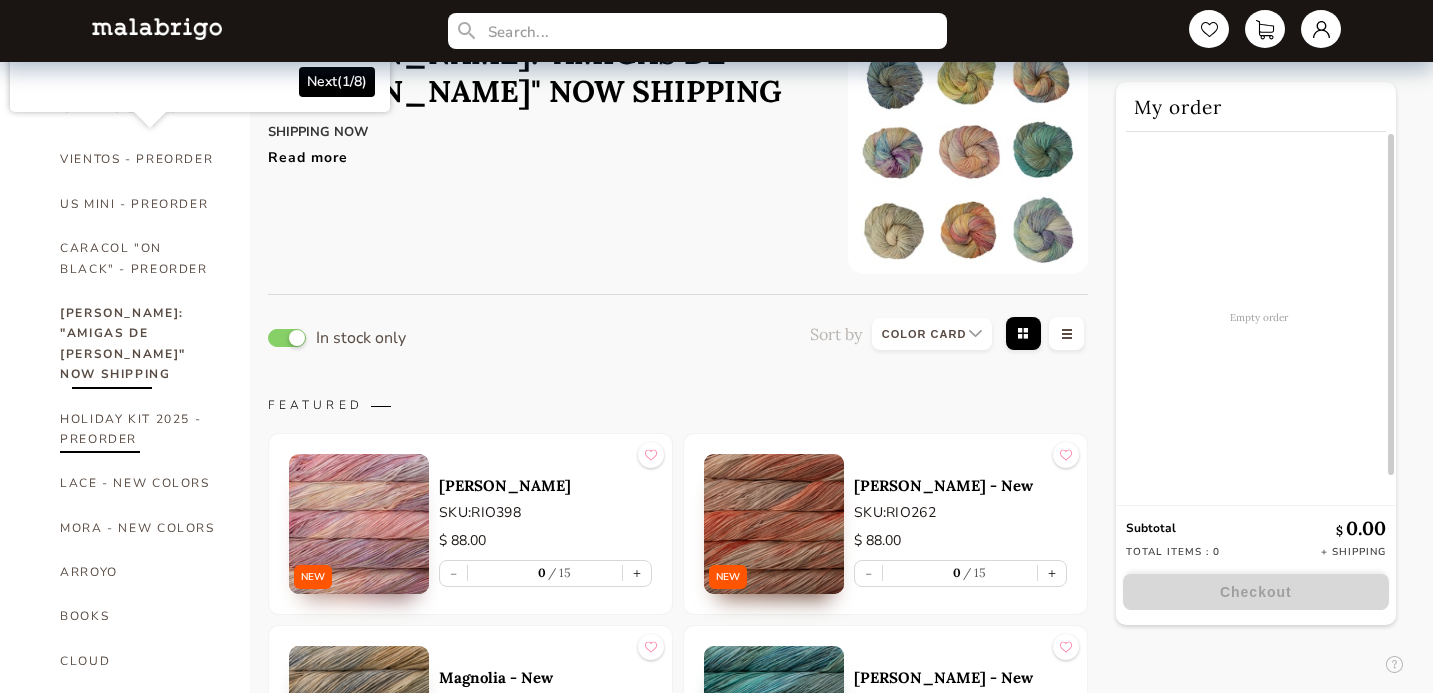 click on "HOLIDAY KIT 2025 - PREORDER" at bounding box center (140, 429) 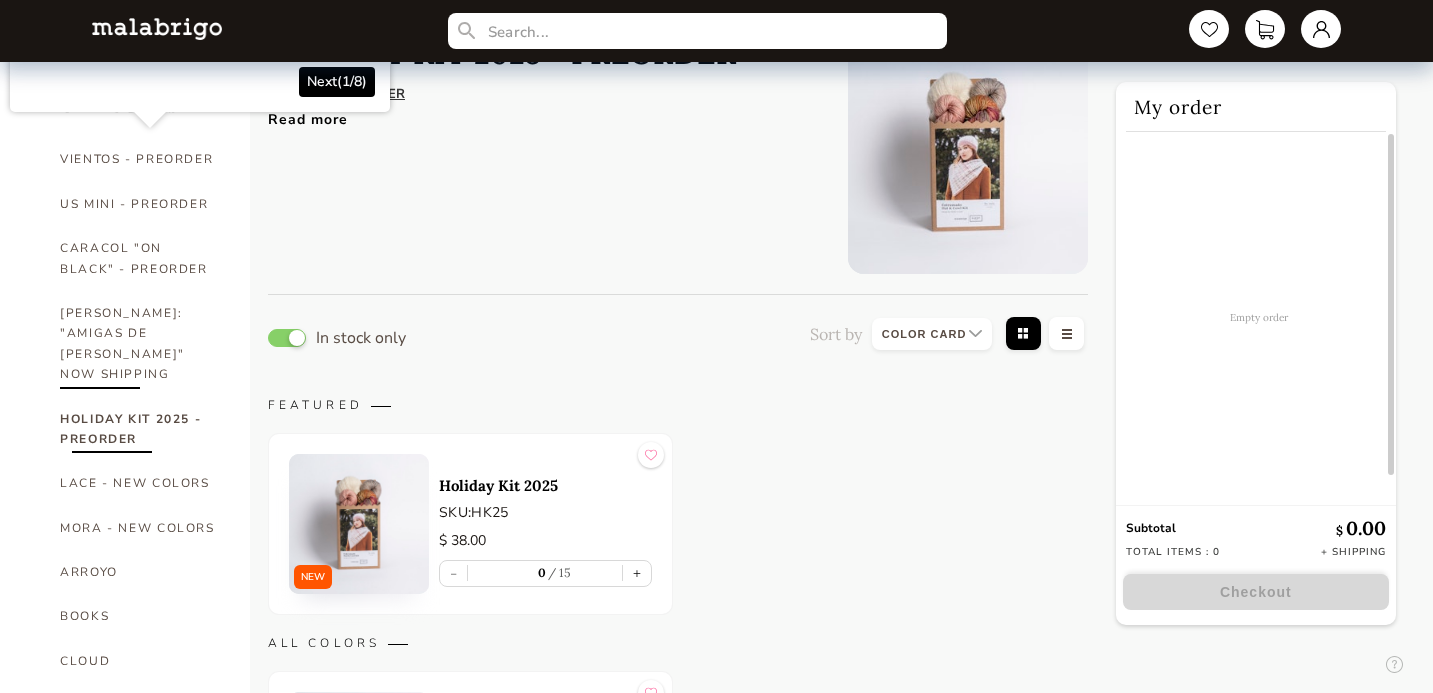 click on "[PERSON_NAME]: "AMIGAS DE [PERSON_NAME]"  NOW SHIPPING" at bounding box center [140, 344] 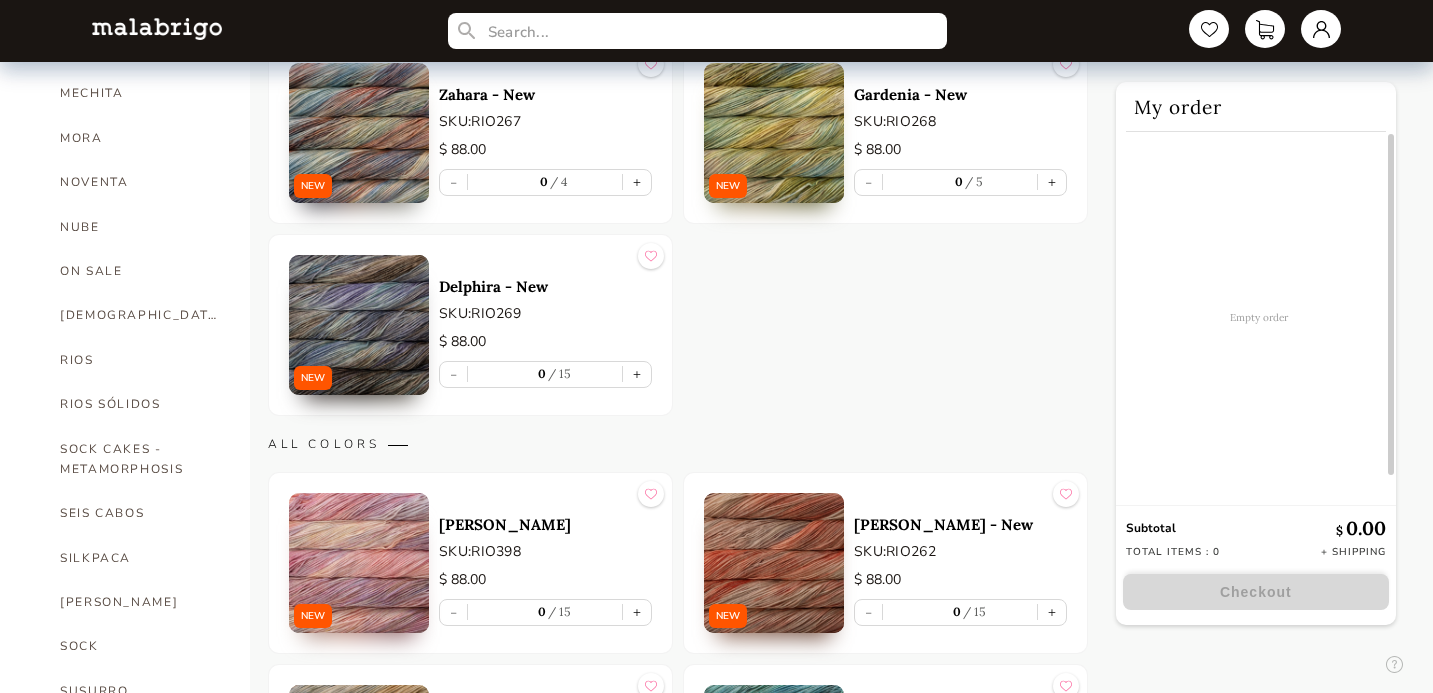 scroll, scrollTop: 1028, scrollLeft: 0, axis: vertical 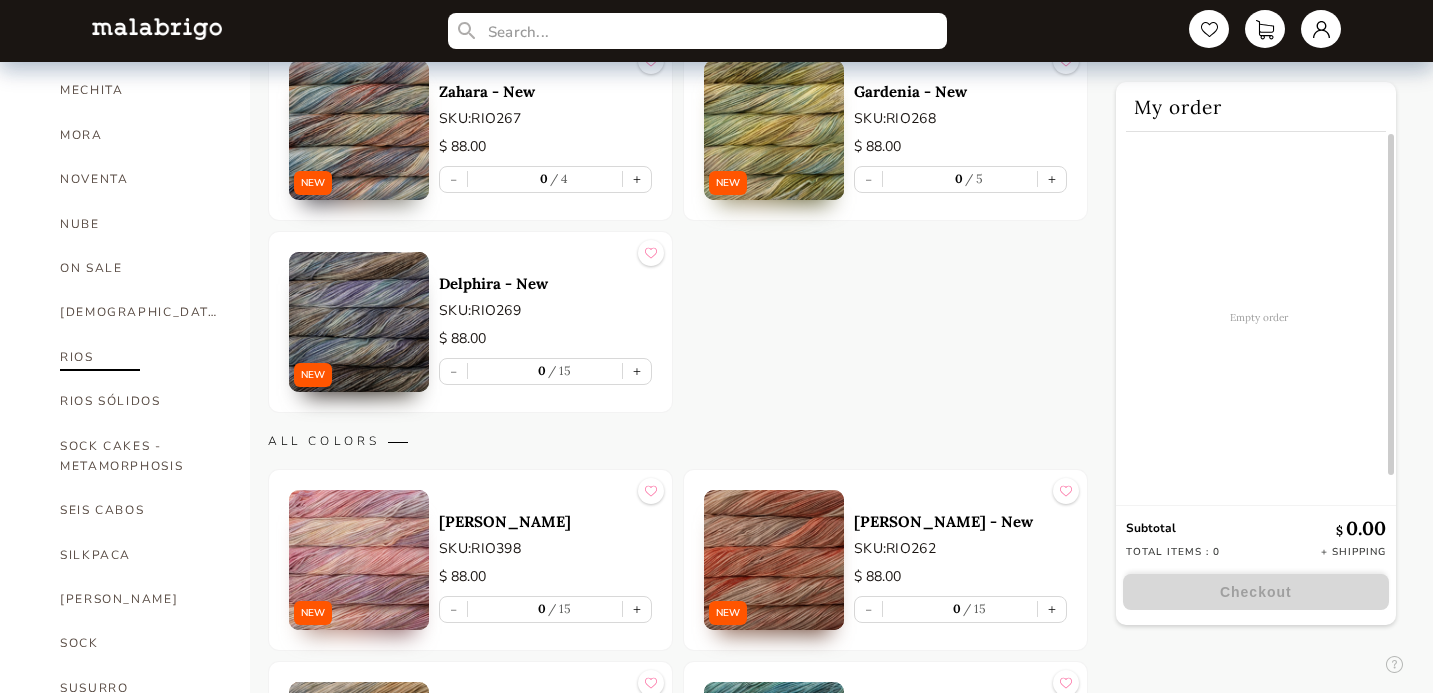 click on "RIOS" at bounding box center (140, 357) 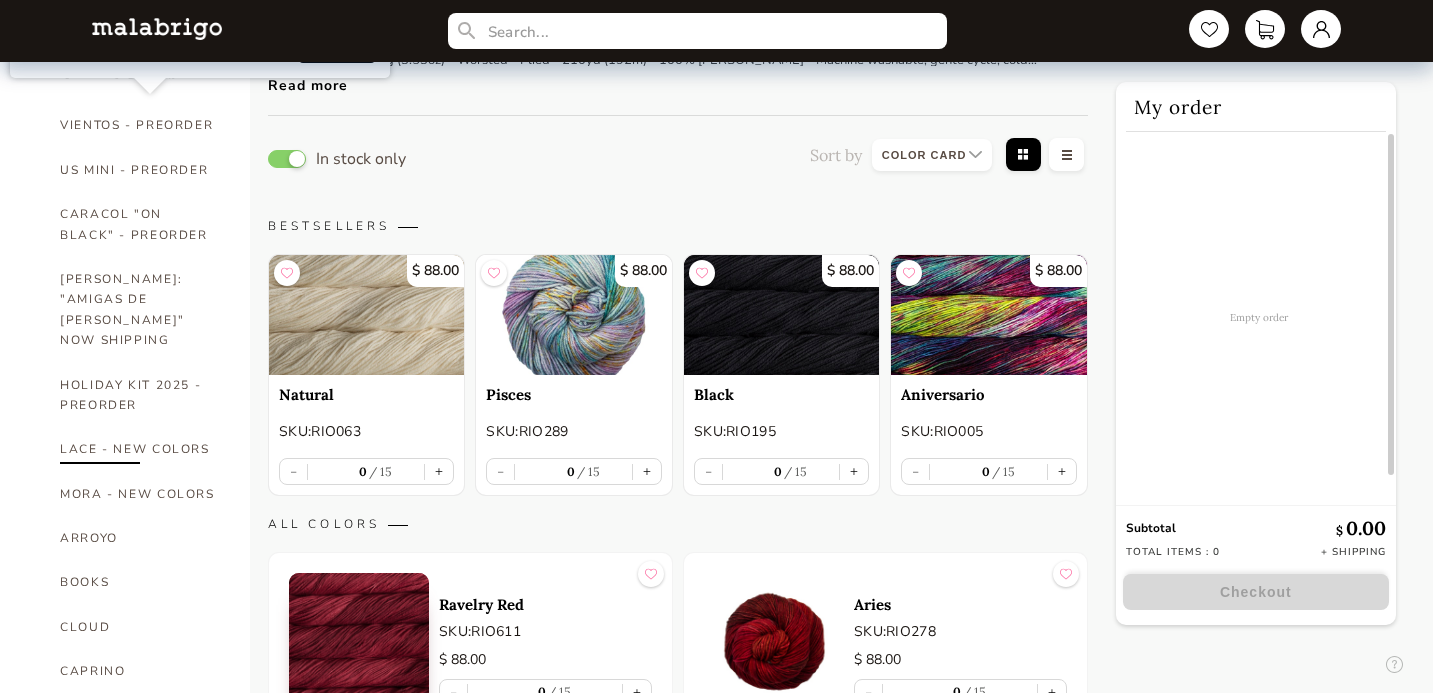 scroll, scrollTop: 94, scrollLeft: 0, axis: vertical 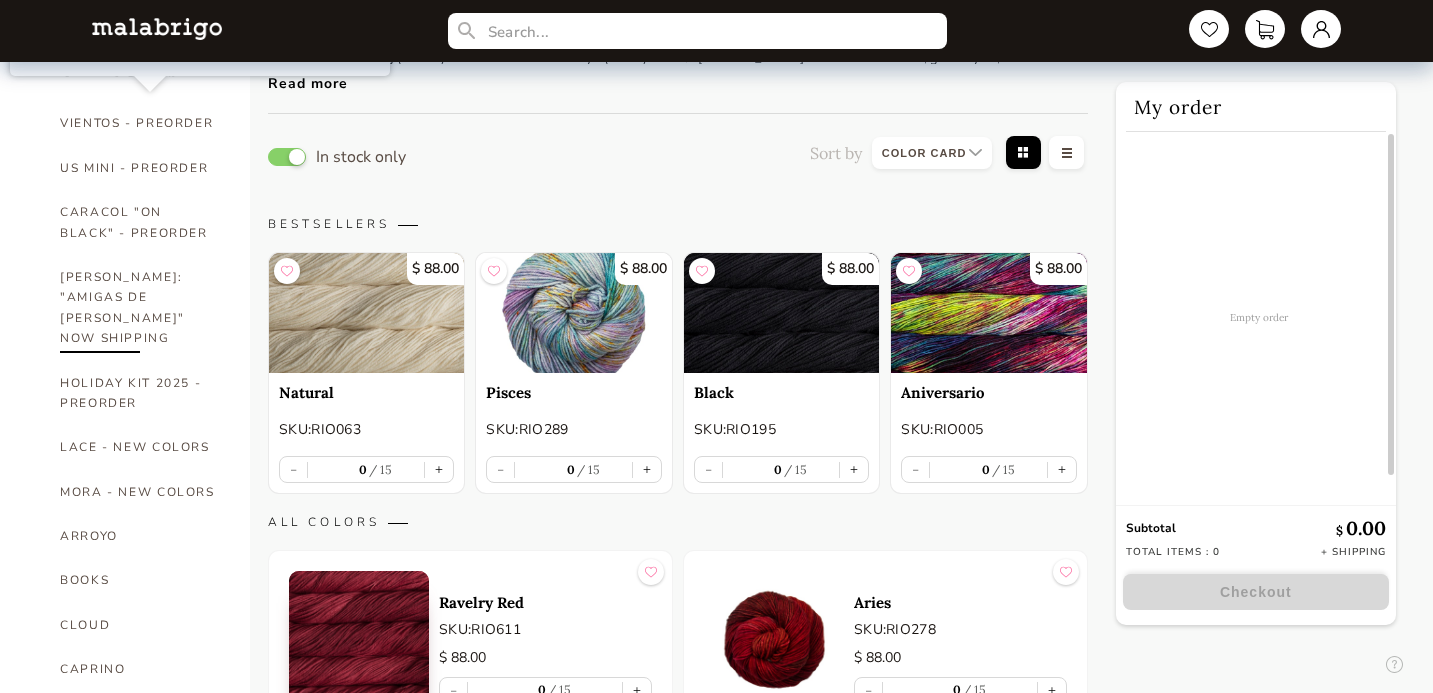 click on "[PERSON_NAME]: "AMIGAS DE [PERSON_NAME]"  NOW SHIPPING" at bounding box center [140, 308] 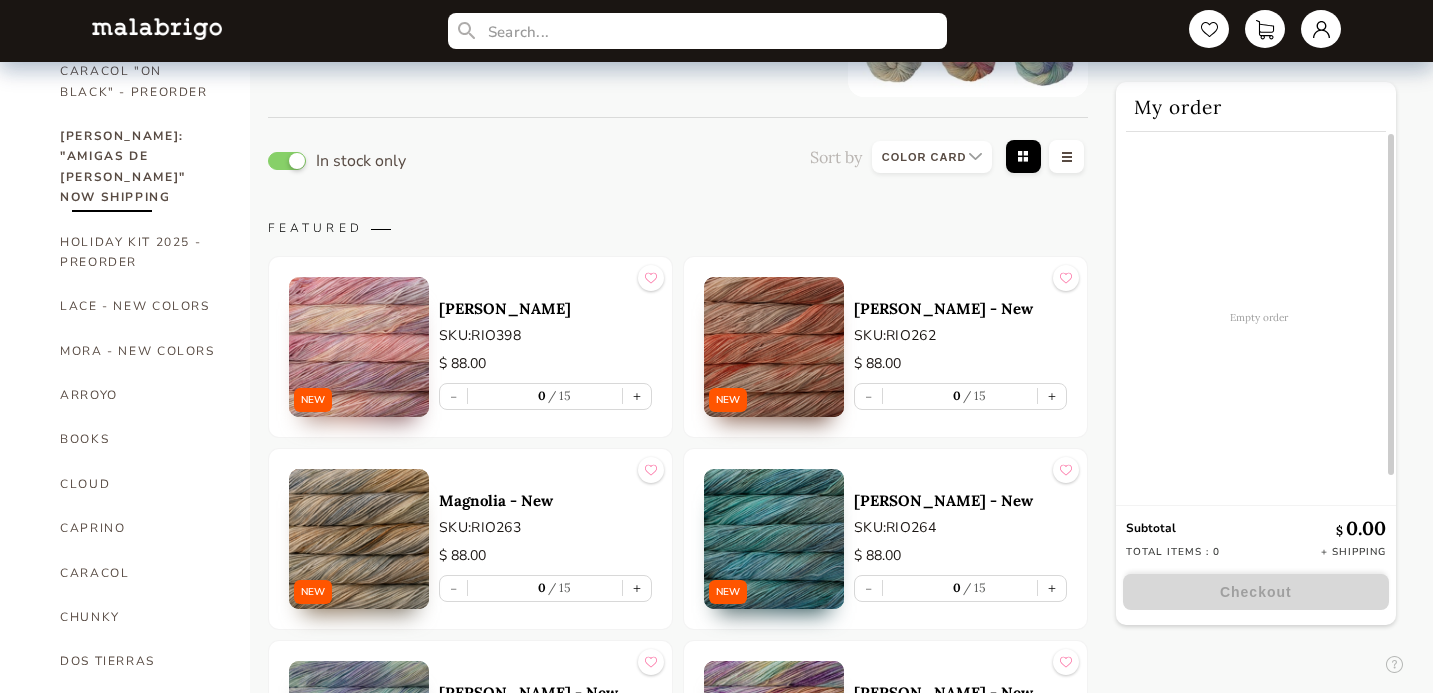 scroll, scrollTop: 237, scrollLeft: 0, axis: vertical 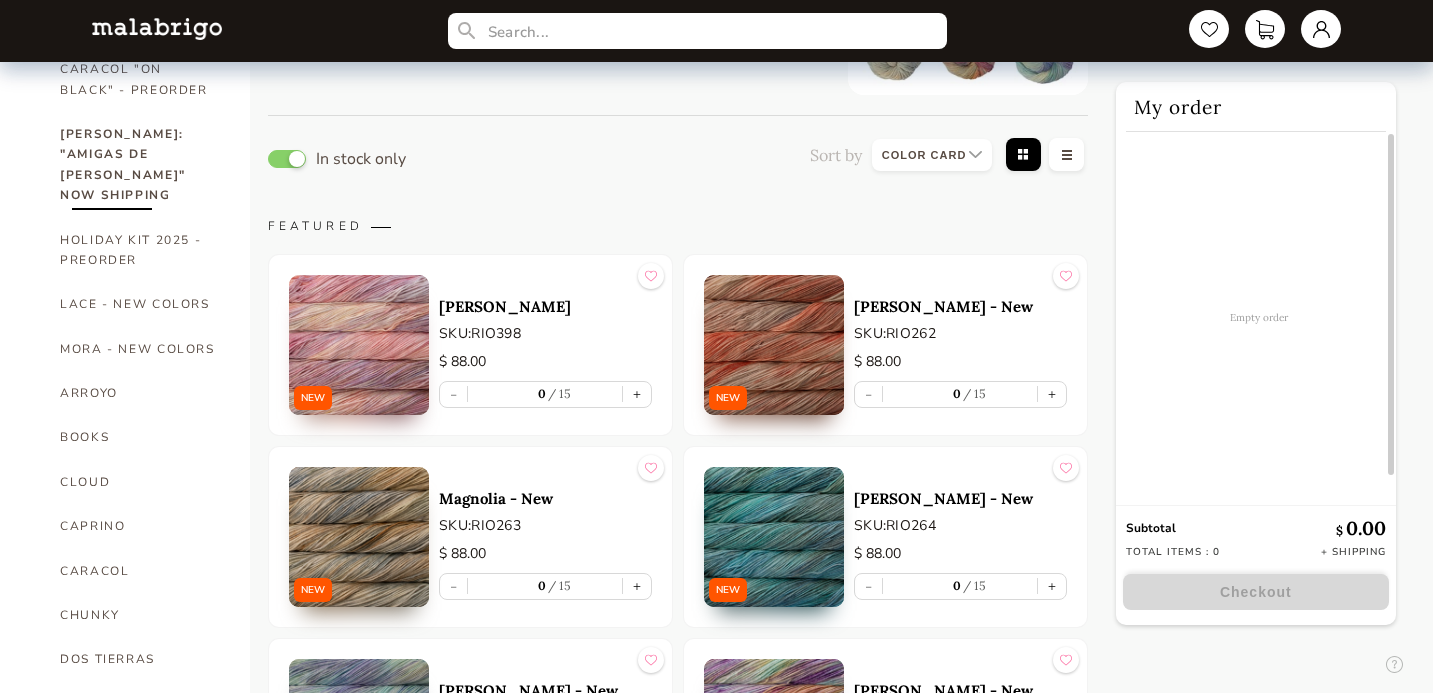 click at bounding box center [359, 345] 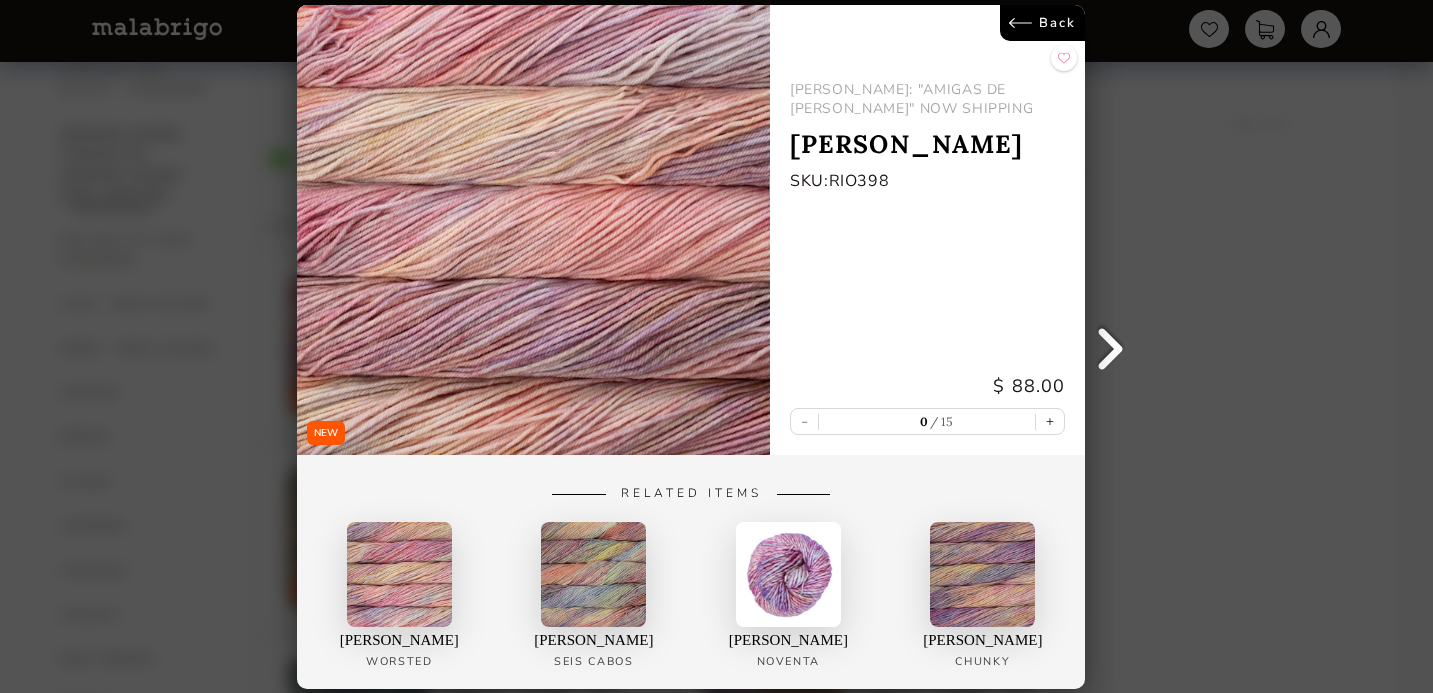 click on "Back" at bounding box center (1043, 23) 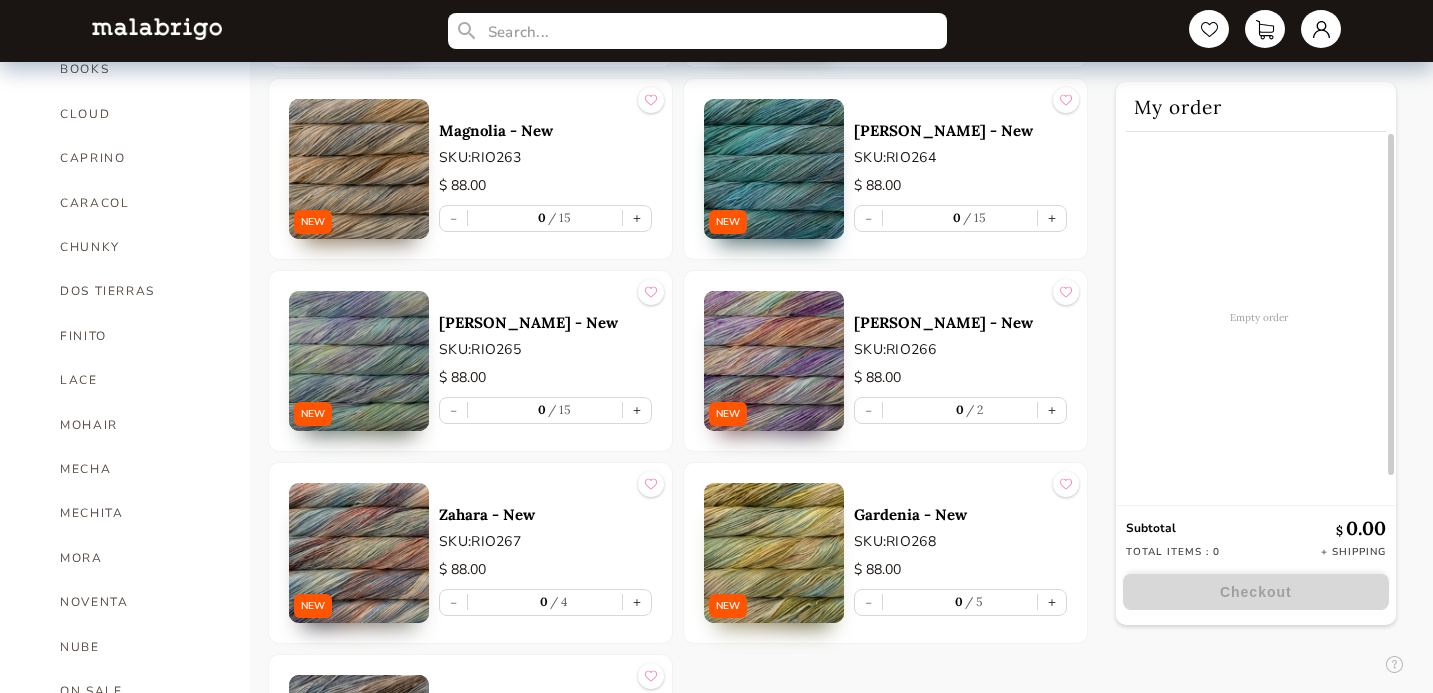 scroll, scrollTop: 606, scrollLeft: 0, axis: vertical 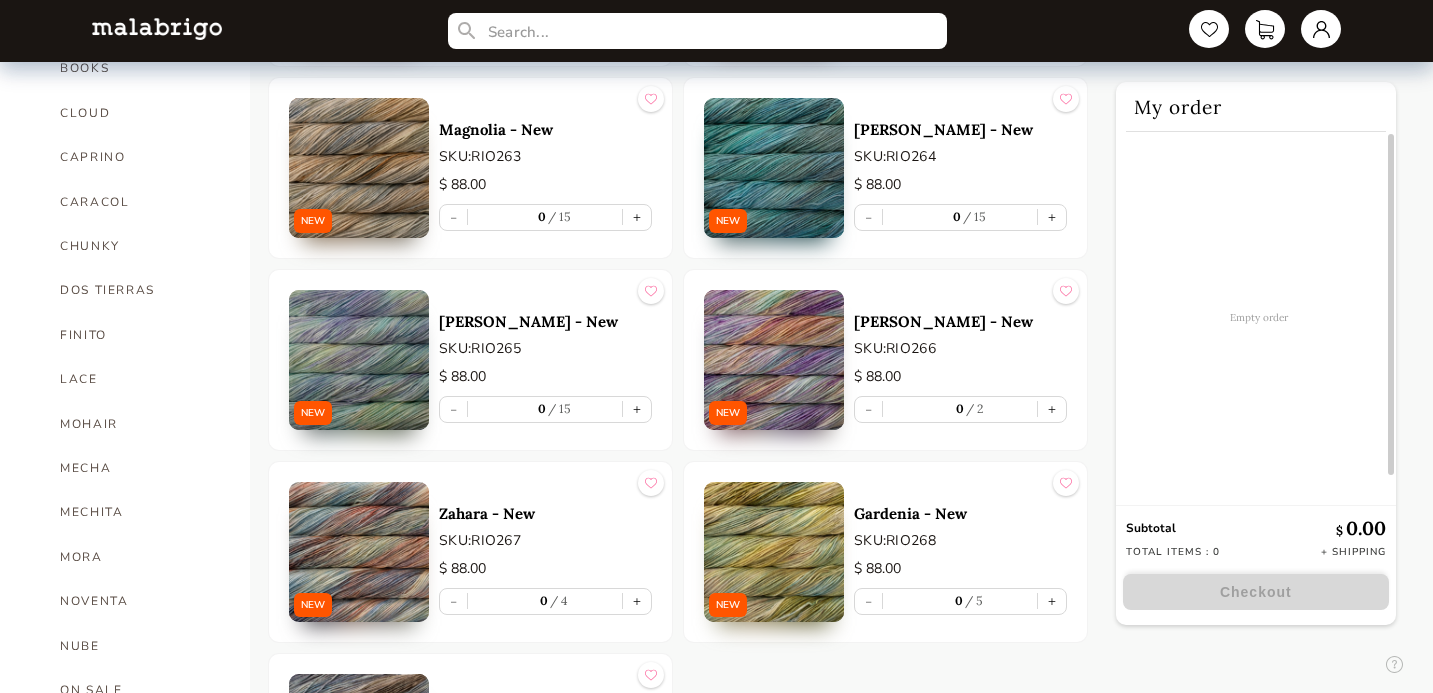 click at bounding box center (774, 360) 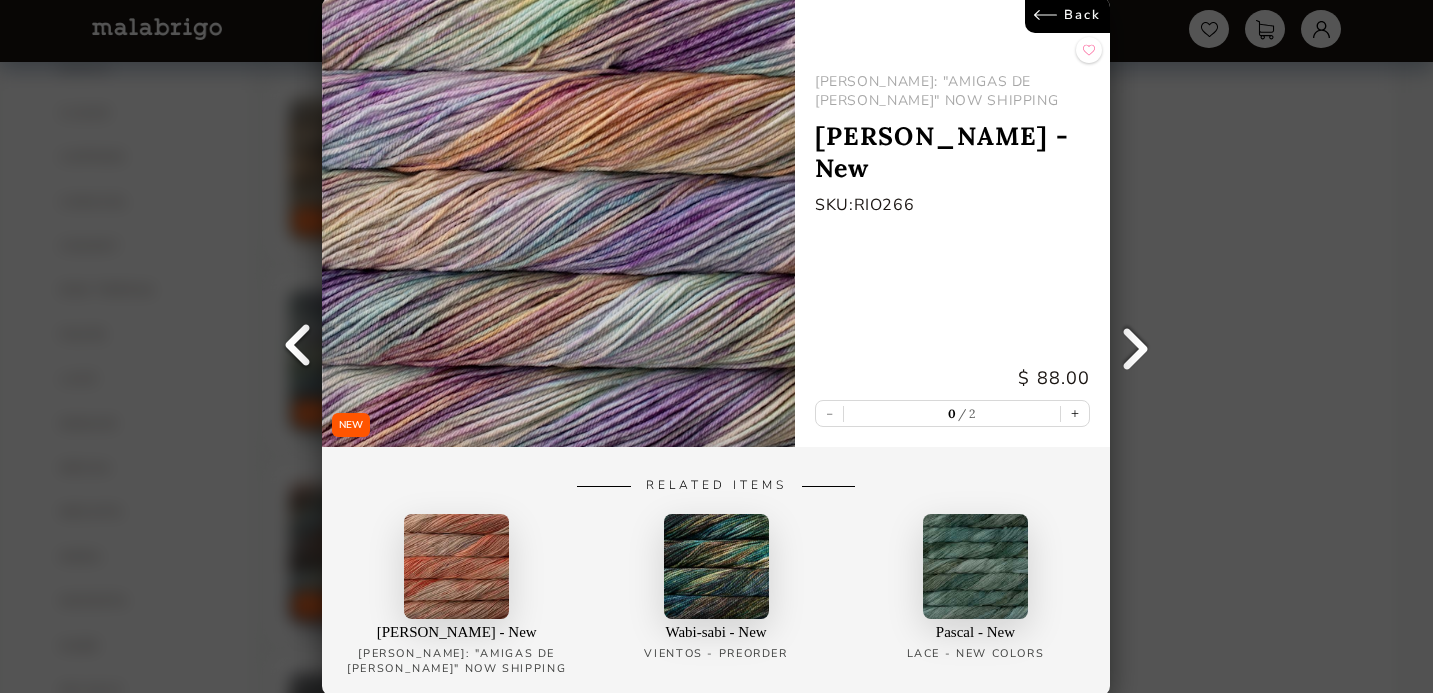 click on "Back" at bounding box center (1068, 15) 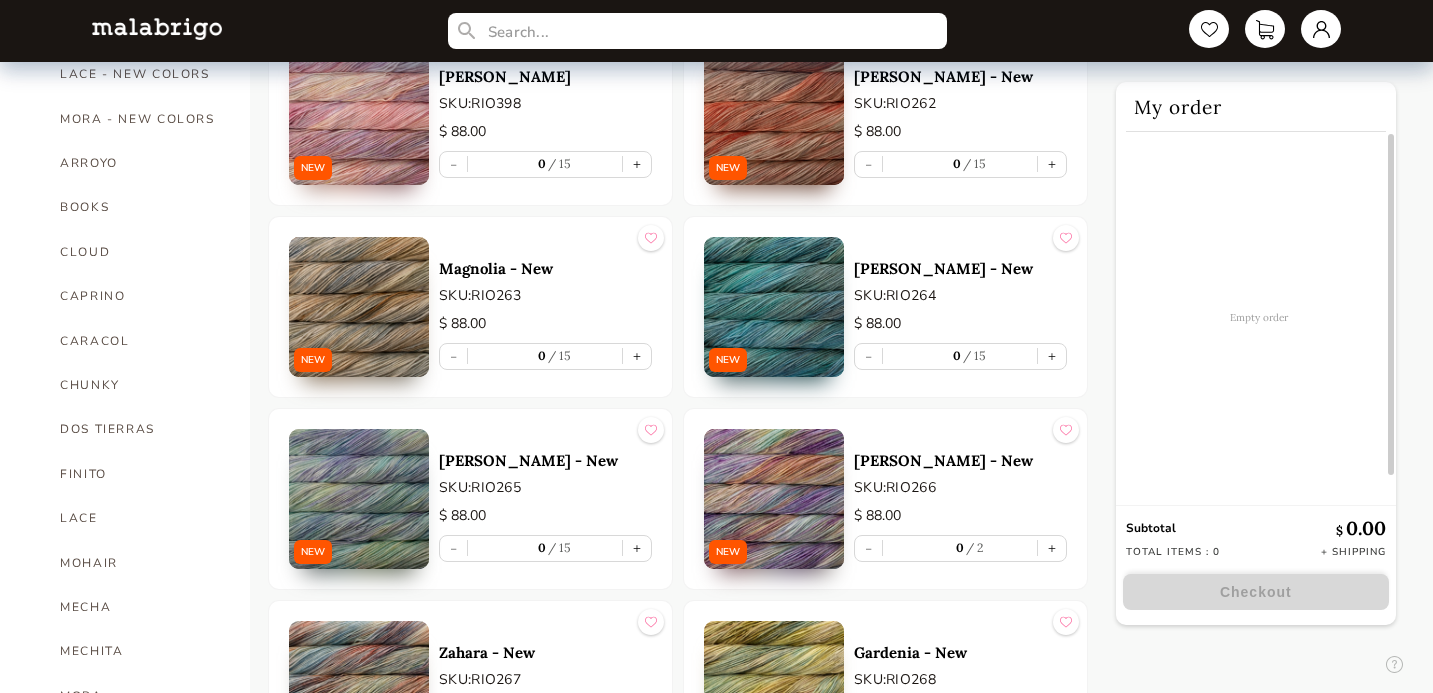 scroll, scrollTop: 522, scrollLeft: 0, axis: vertical 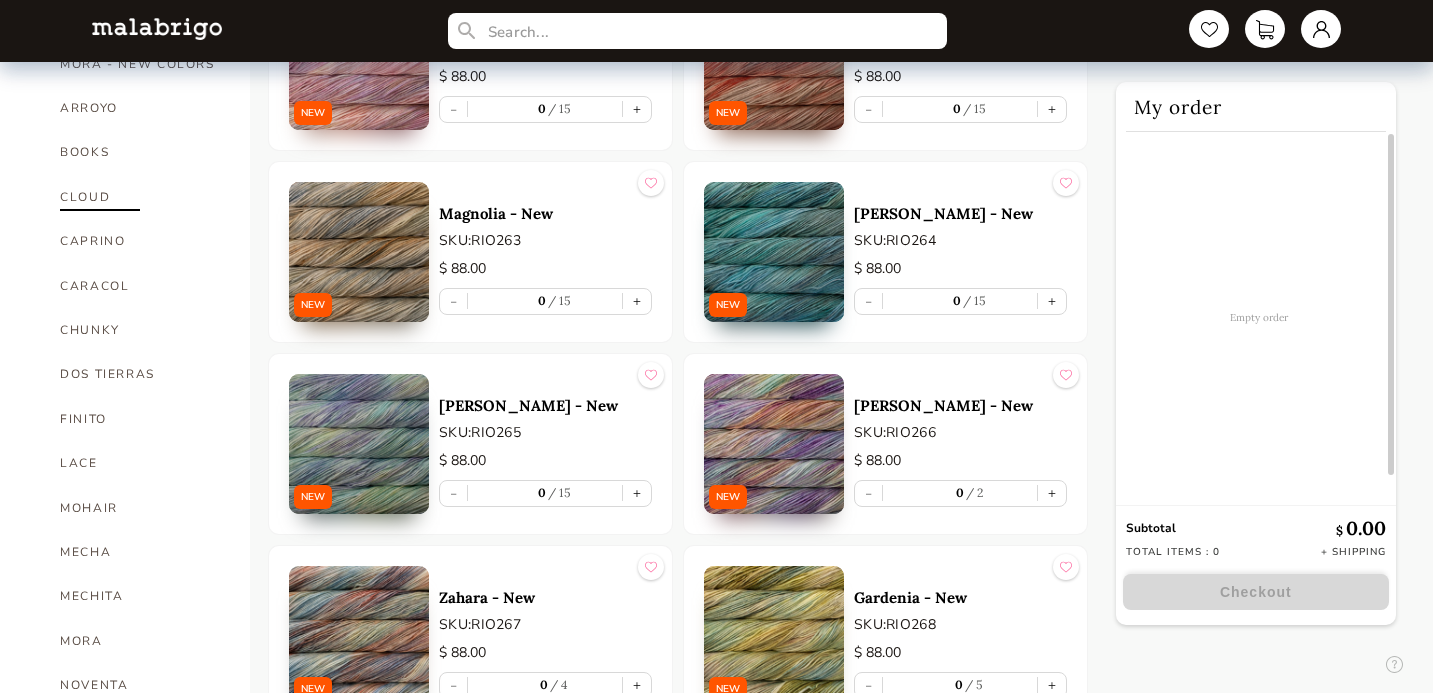 click on "CLOUD" at bounding box center (140, 197) 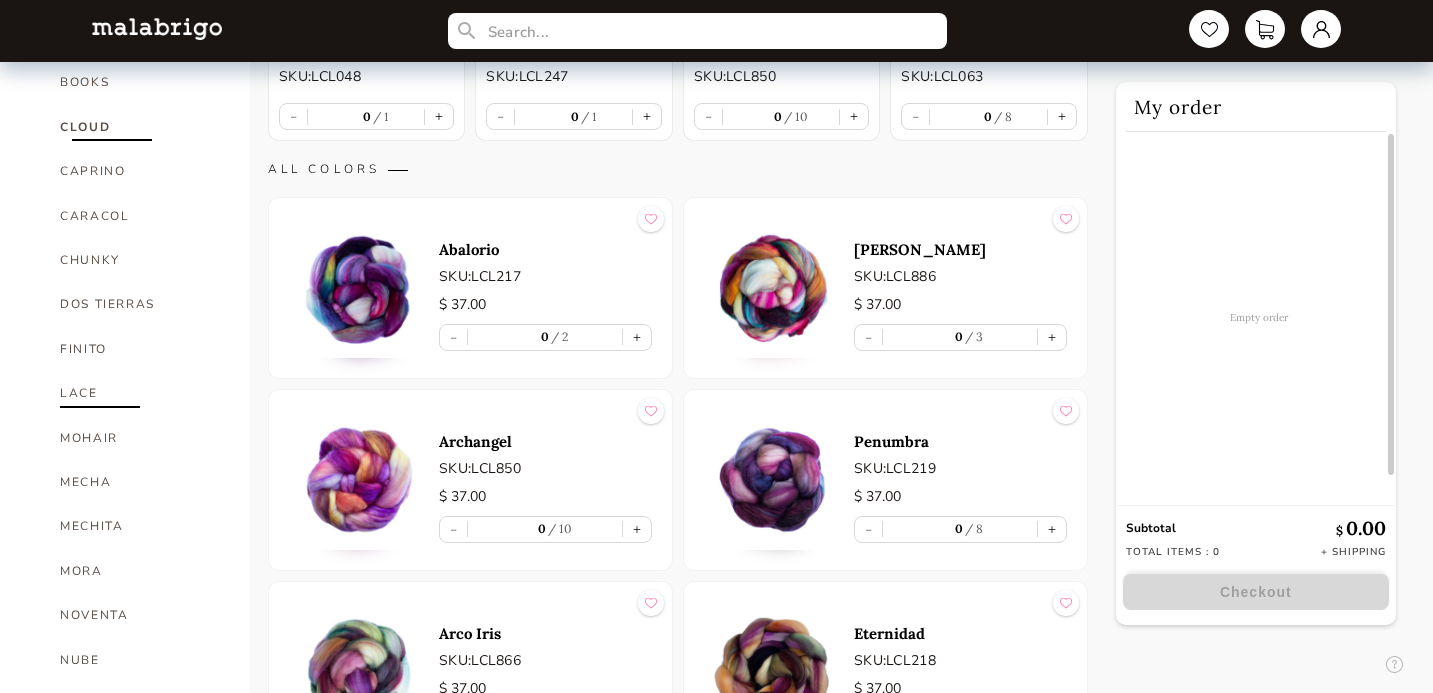 scroll, scrollTop: 594, scrollLeft: 0, axis: vertical 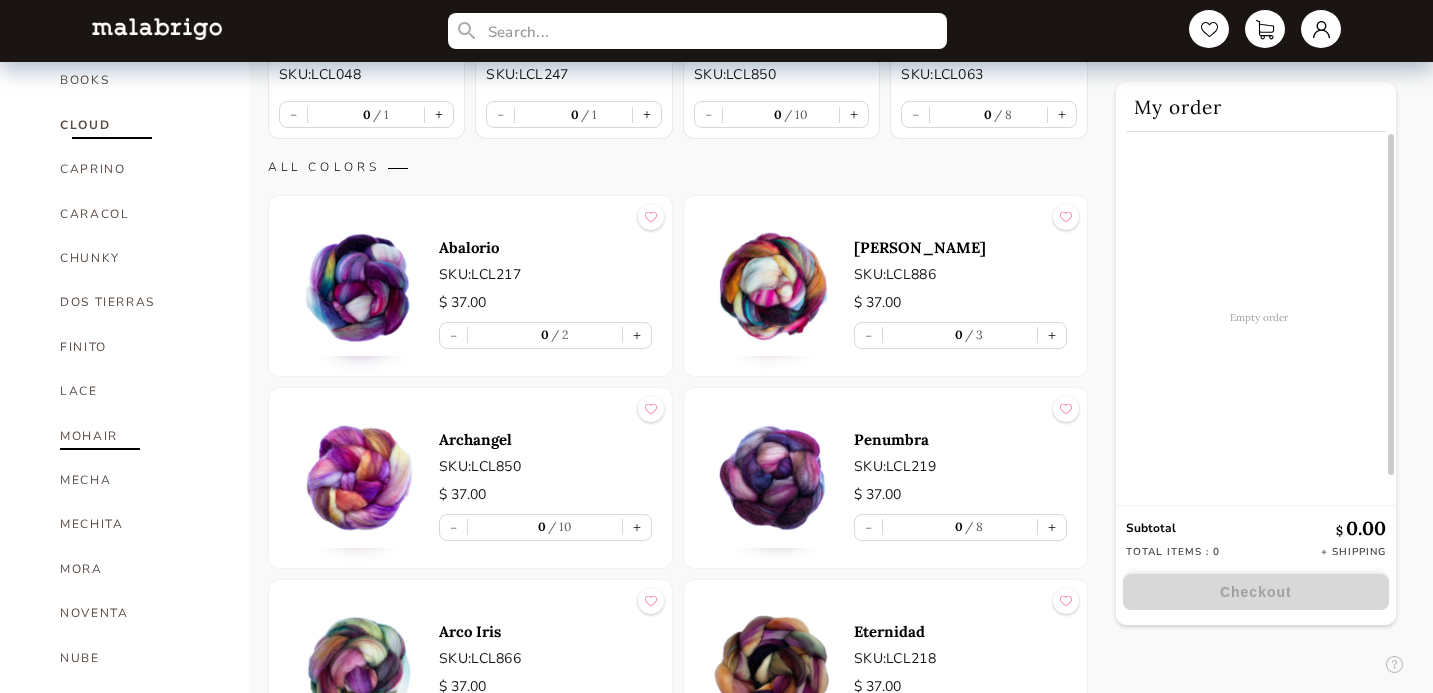 click on "MOHAIR" at bounding box center (140, 436) 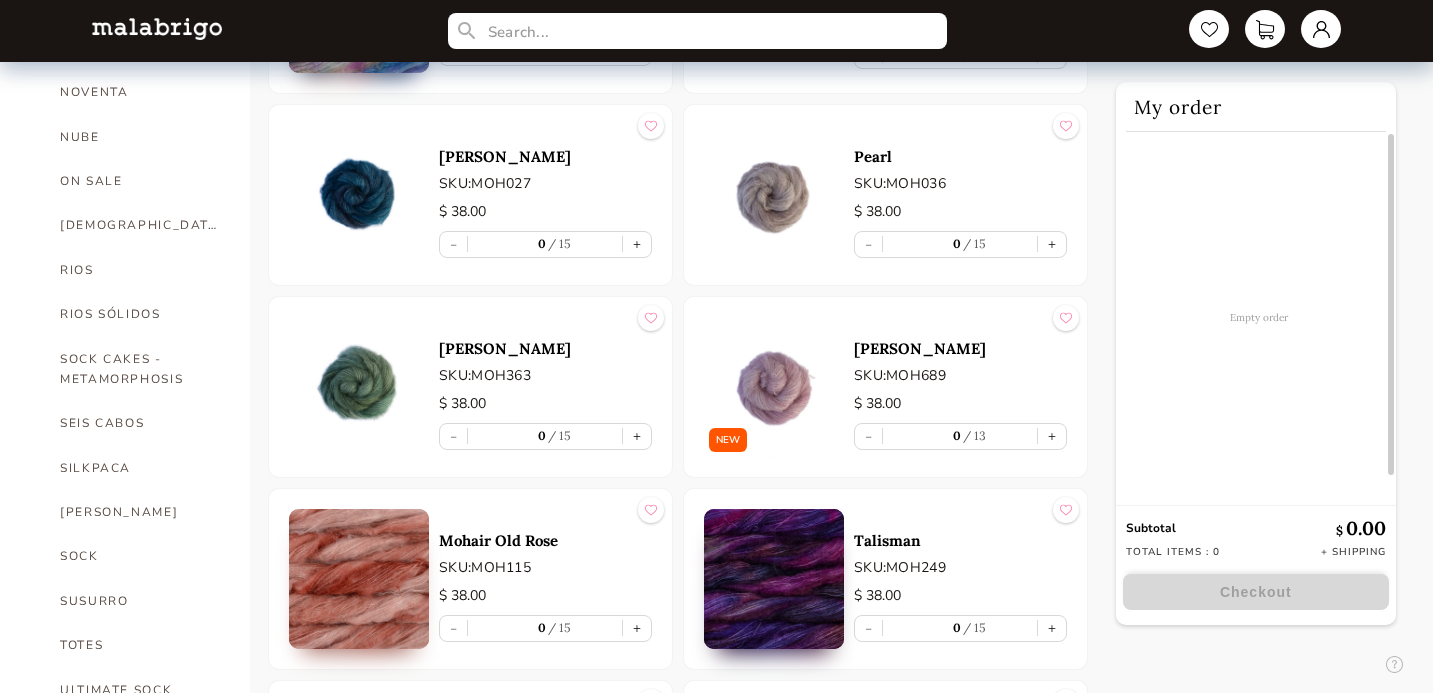 scroll, scrollTop: 1091, scrollLeft: 0, axis: vertical 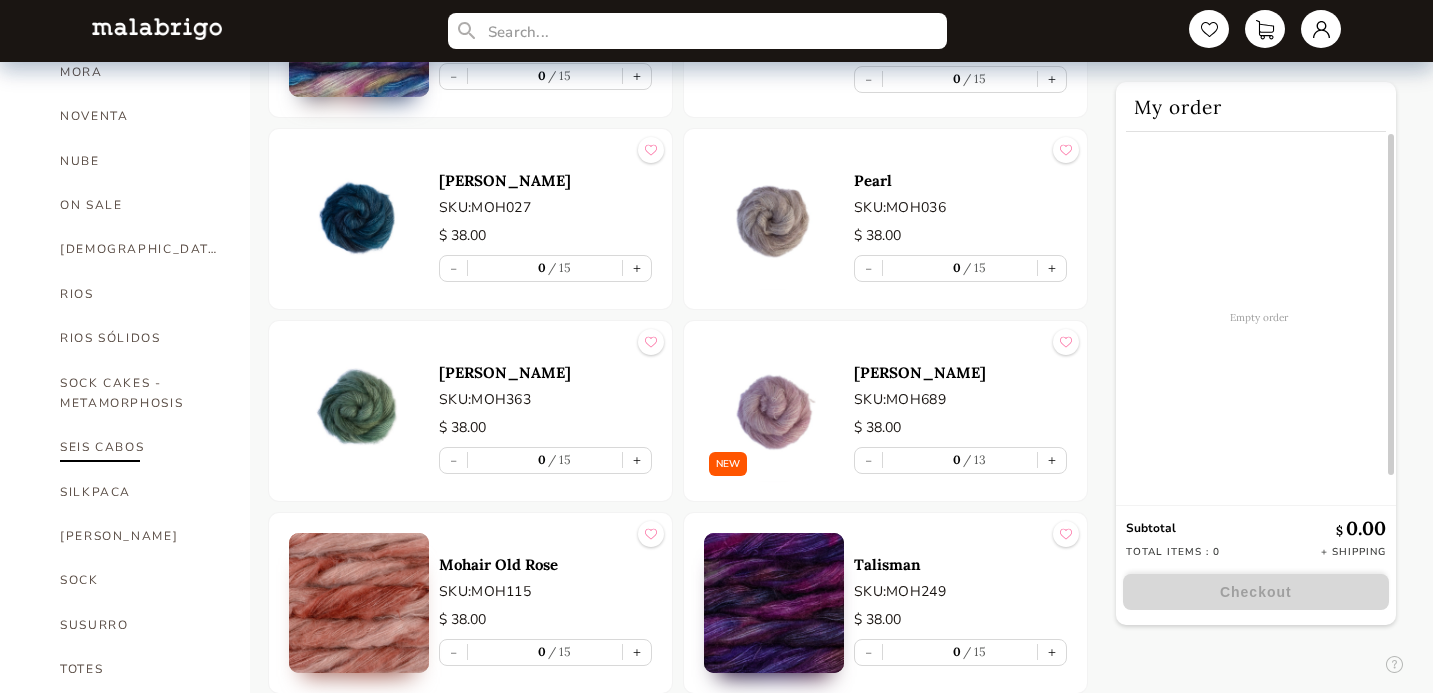 click on "SEIS CABOS" at bounding box center (140, 447) 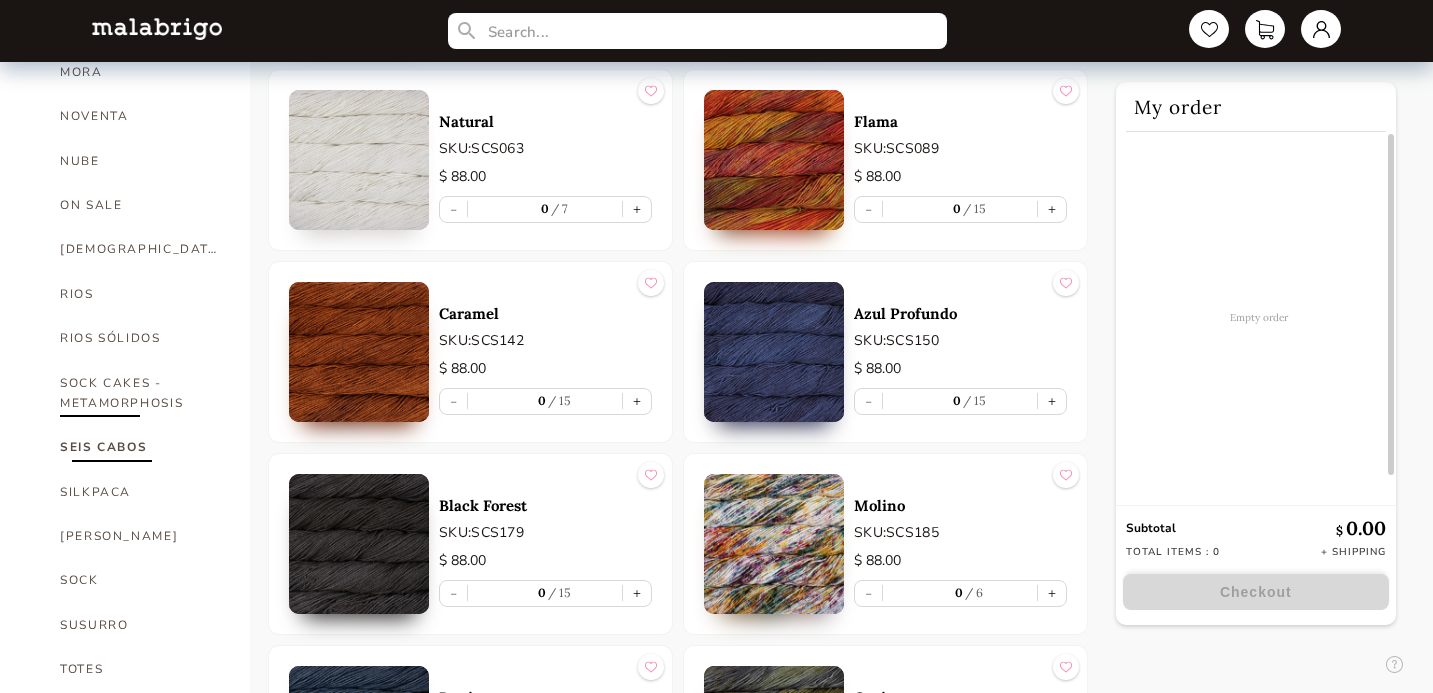 click on "SOCK CAKES - METAMORPHOSIS" at bounding box center (140, 393) 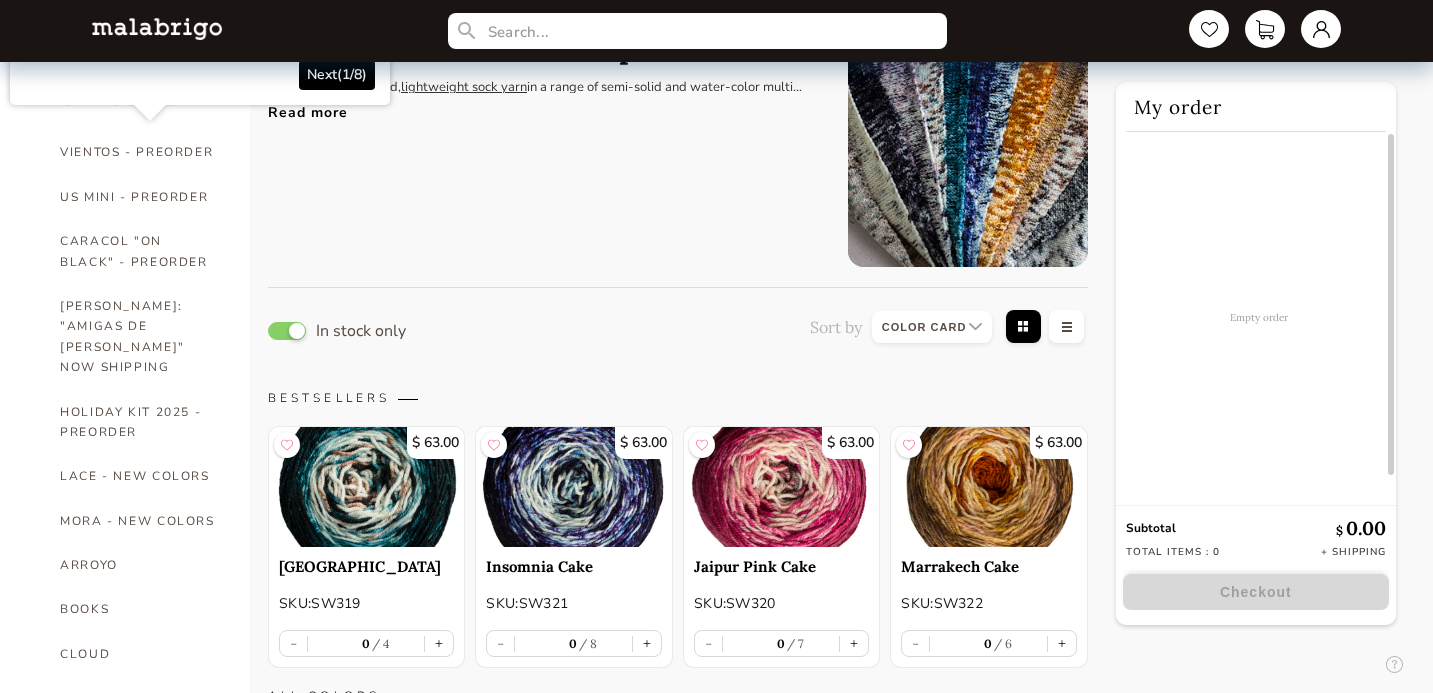 scroll, scrollTop: 0, scrollLeft: 0, axis: both 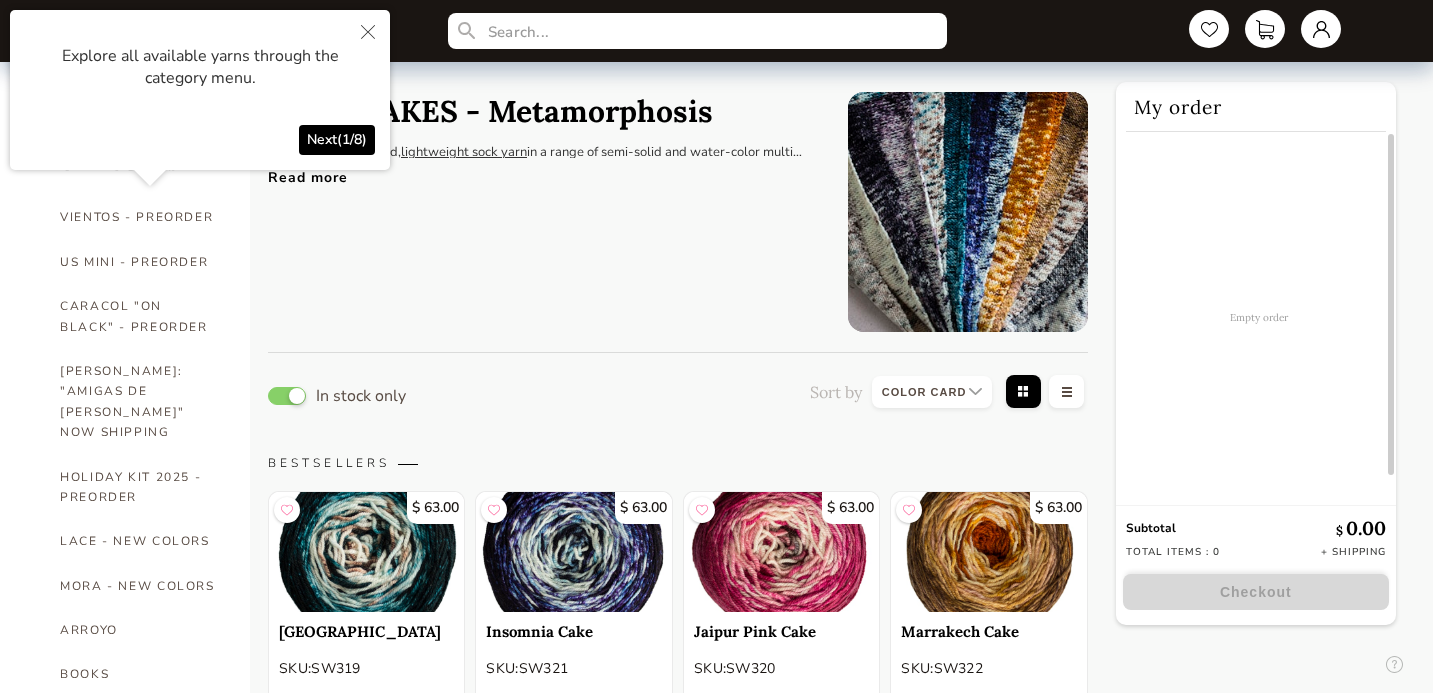 click 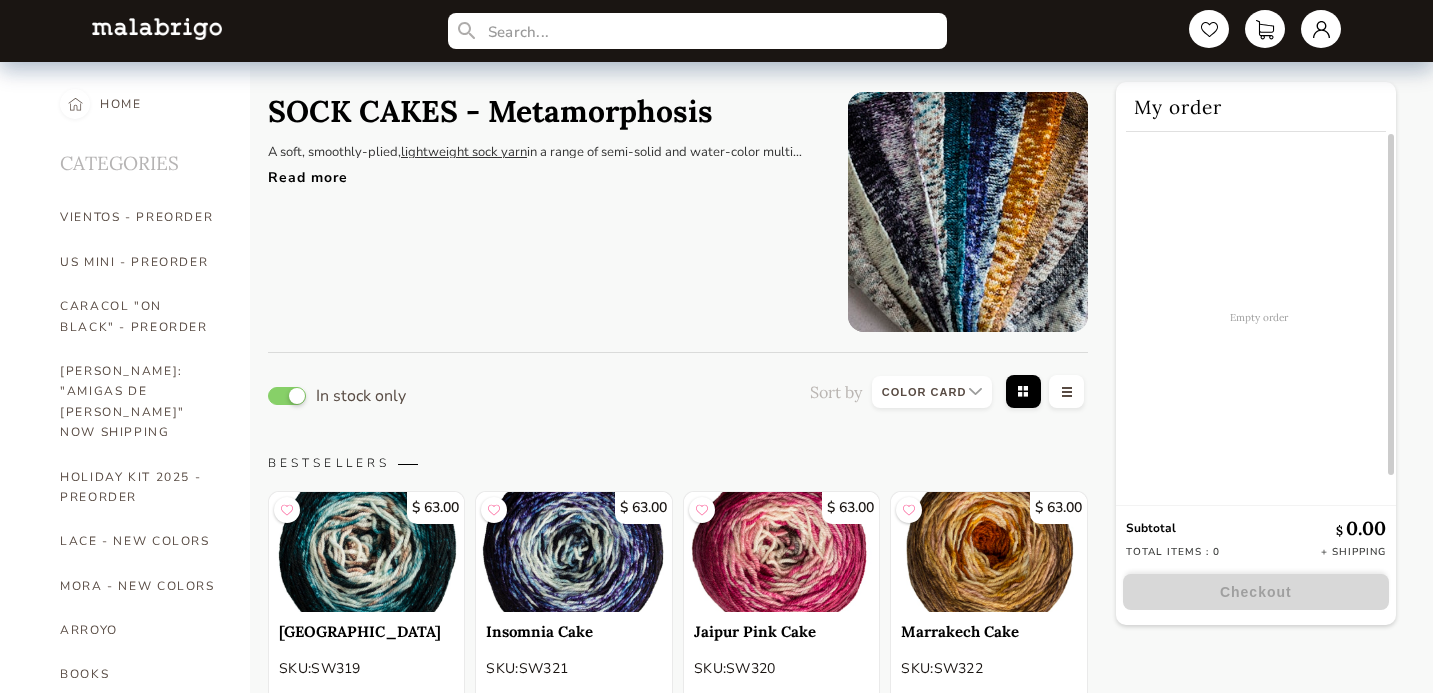 click on "Read more" at bounding box center (543, 172) 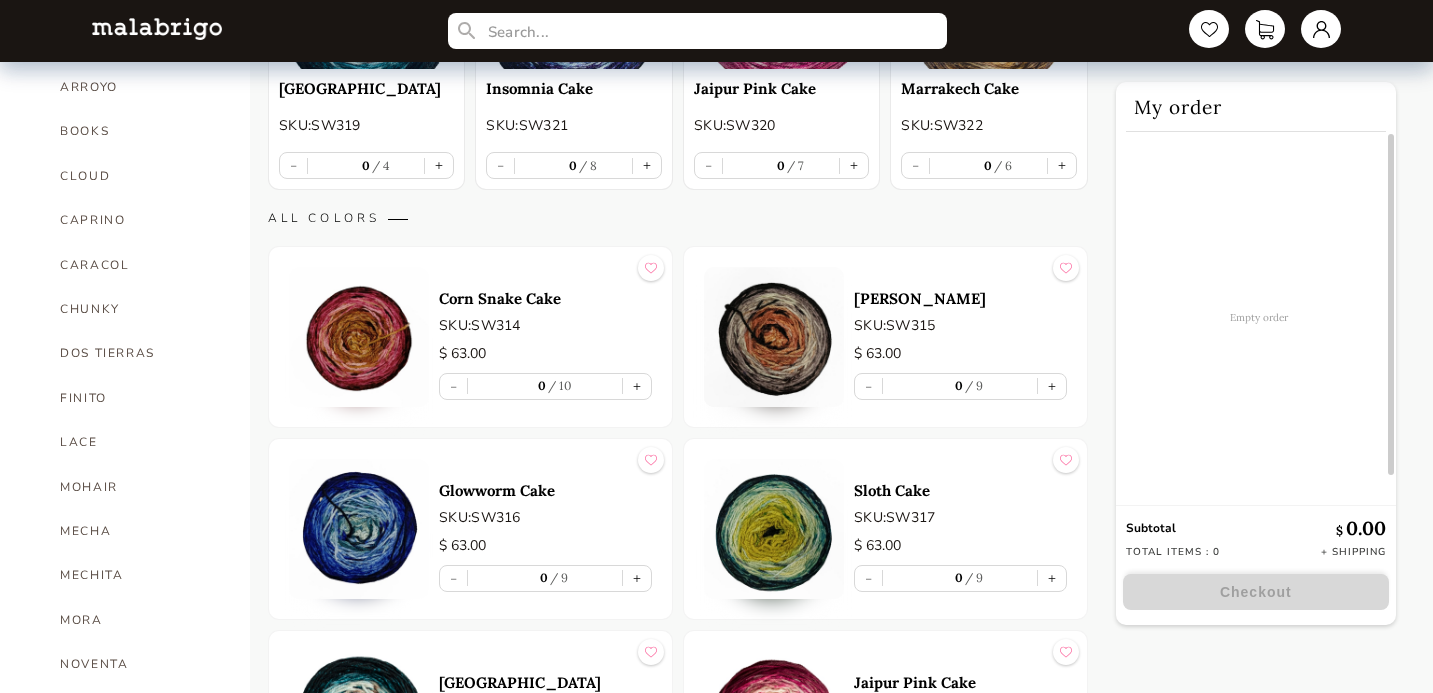 scroll, scrollTop: 547, scrollLeft: 0, axis: vertical 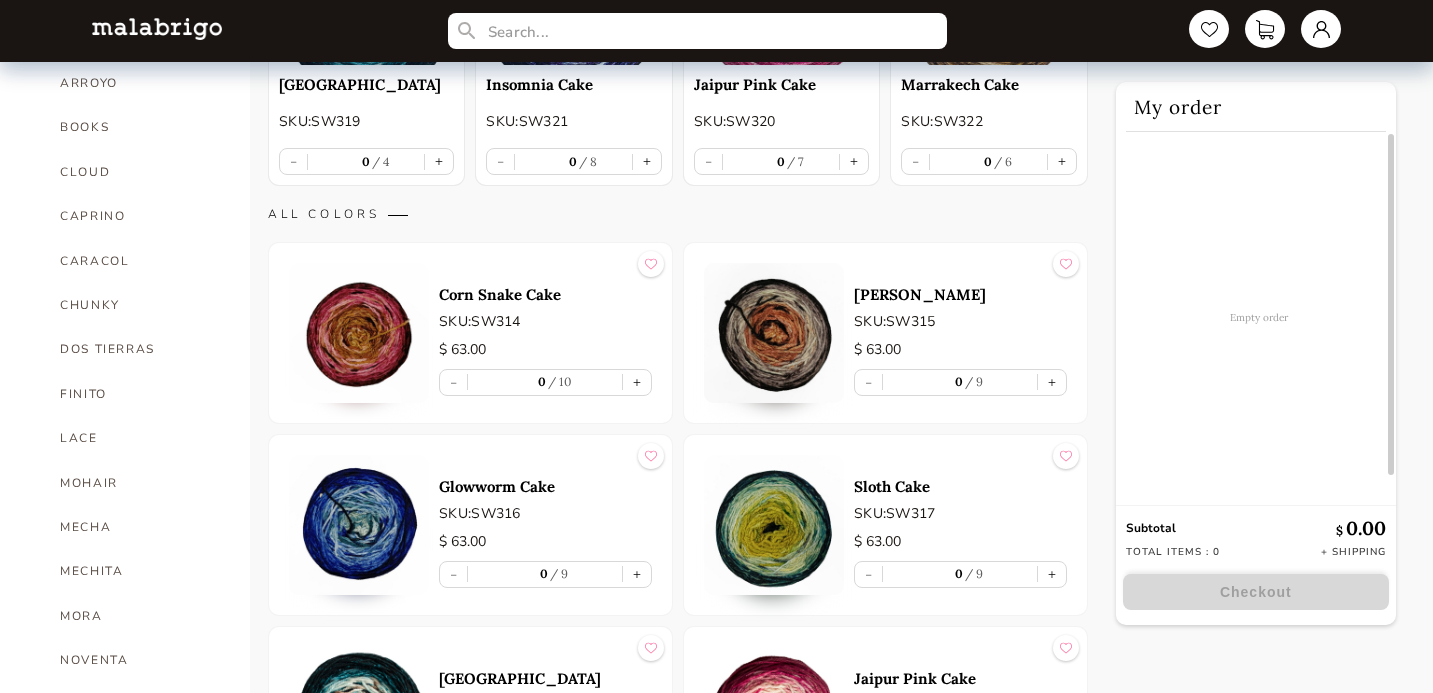 click at bounding box center [359, 333] 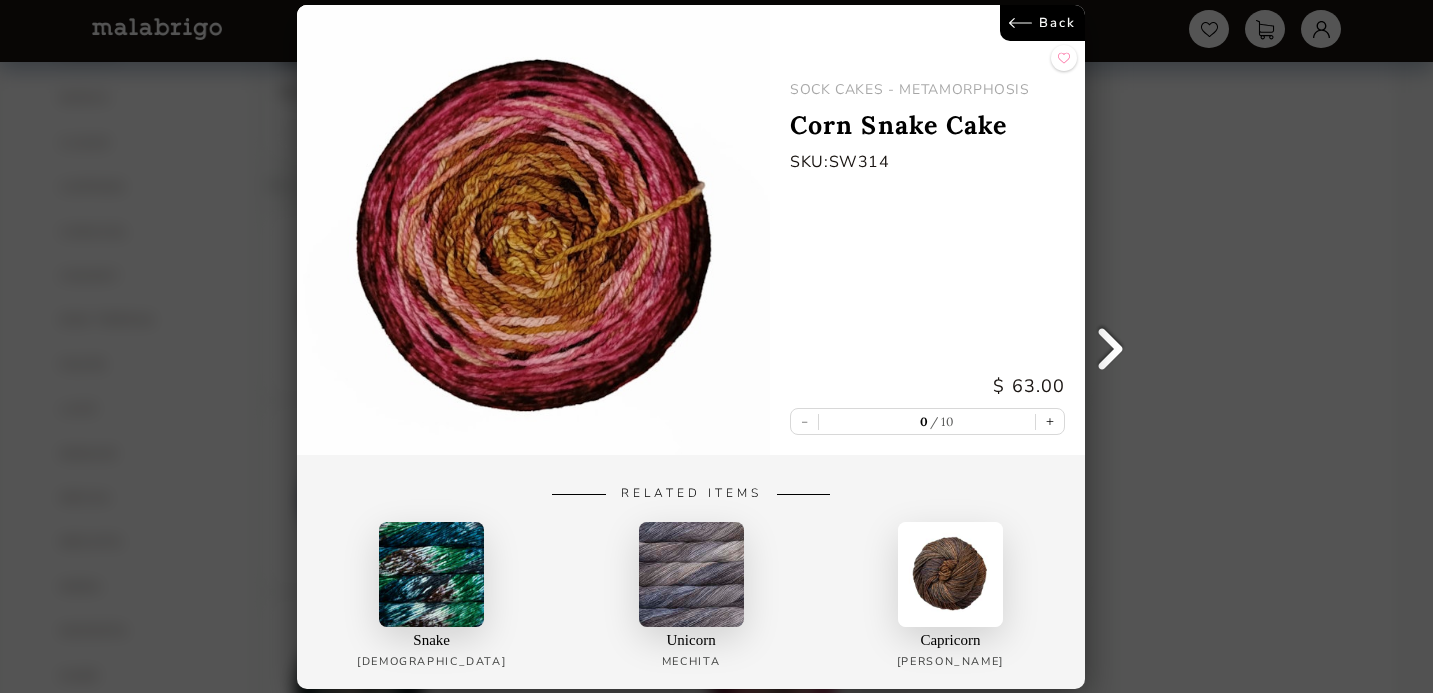 scroll, scrollTop: 578, scrollLeft: 0, axis: vertical 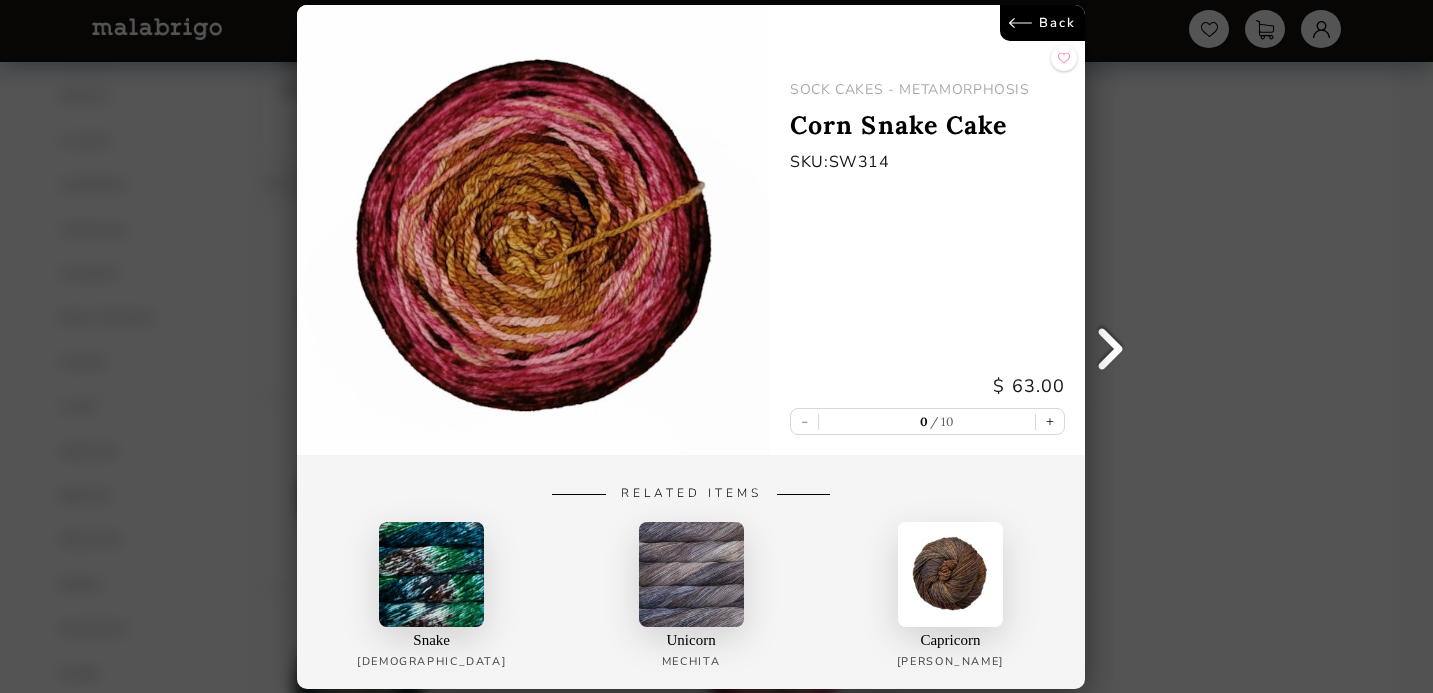 click on "Back" at bounding box center [1043, 23] 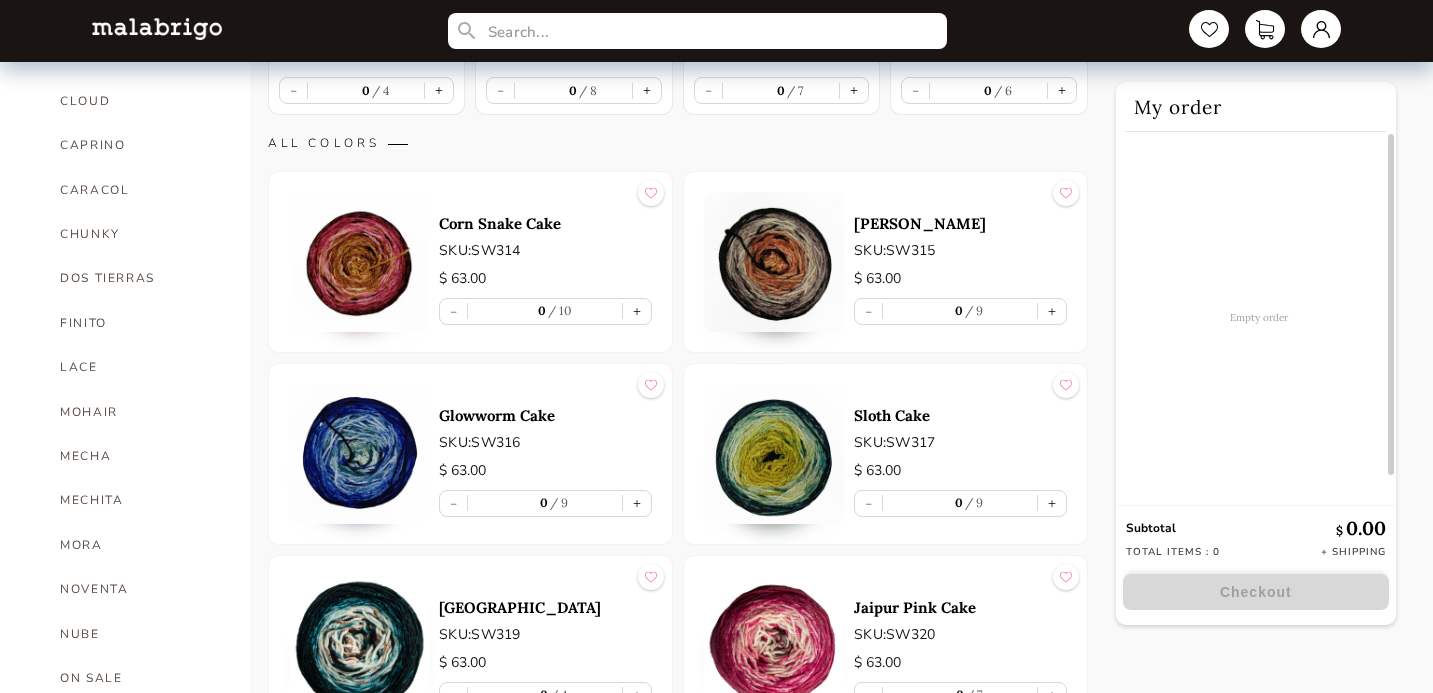 scroll, scrollTop: 594, scrollLeft: 0, axis: vertical 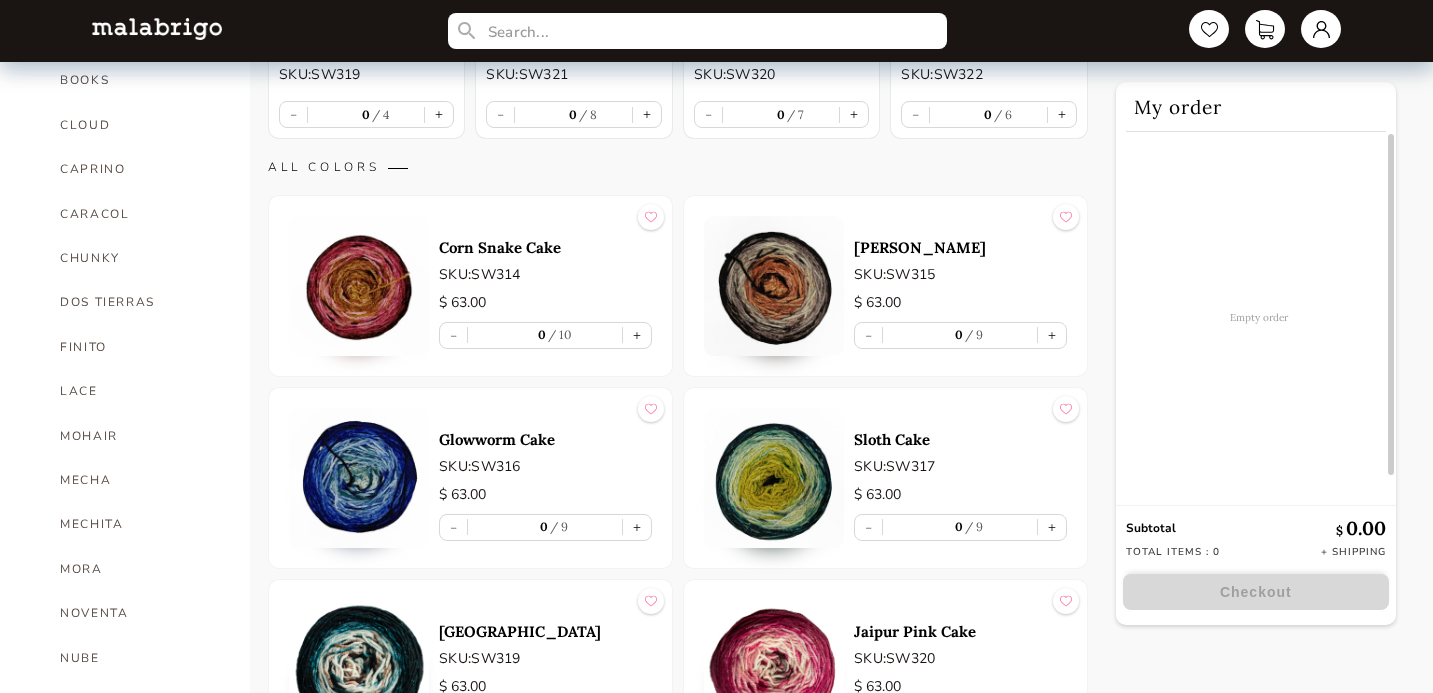 click at bounding box center [774, 478] 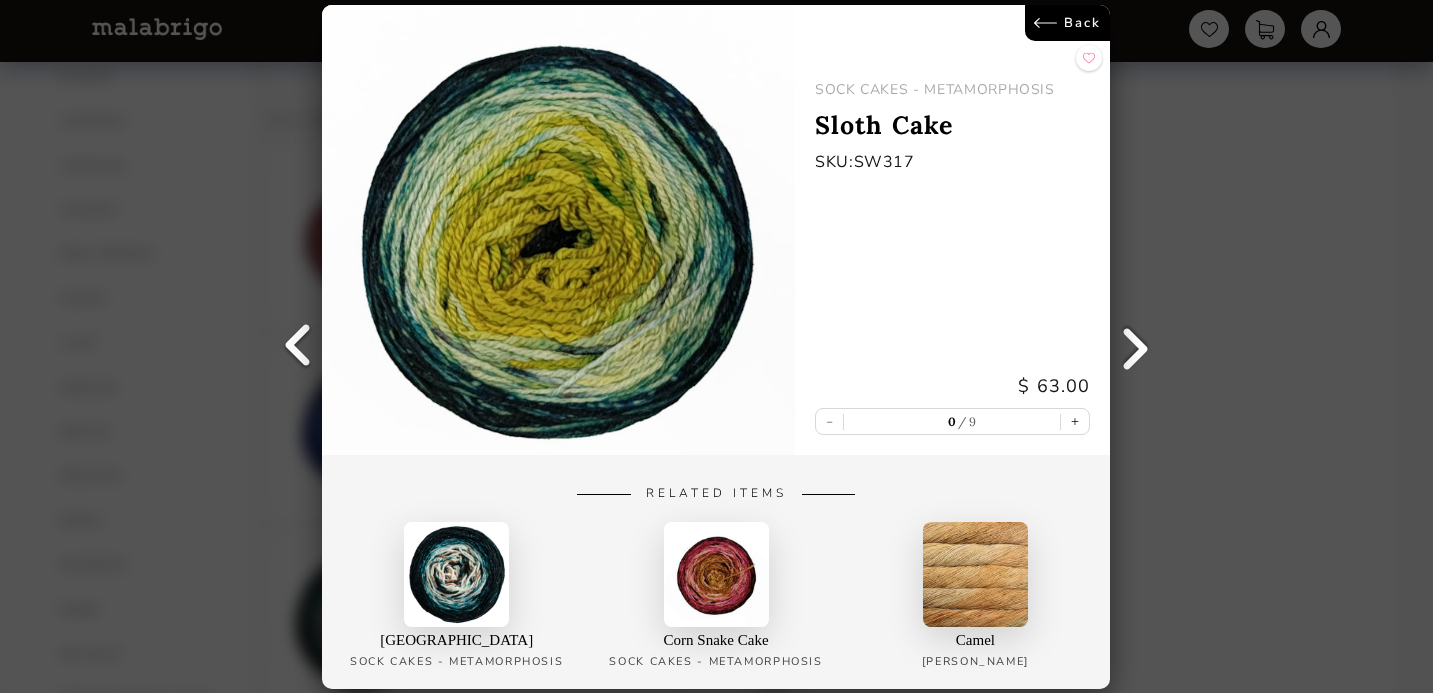 scroll, scrollTop: 577, scrollLeft: 0, axis: vertical 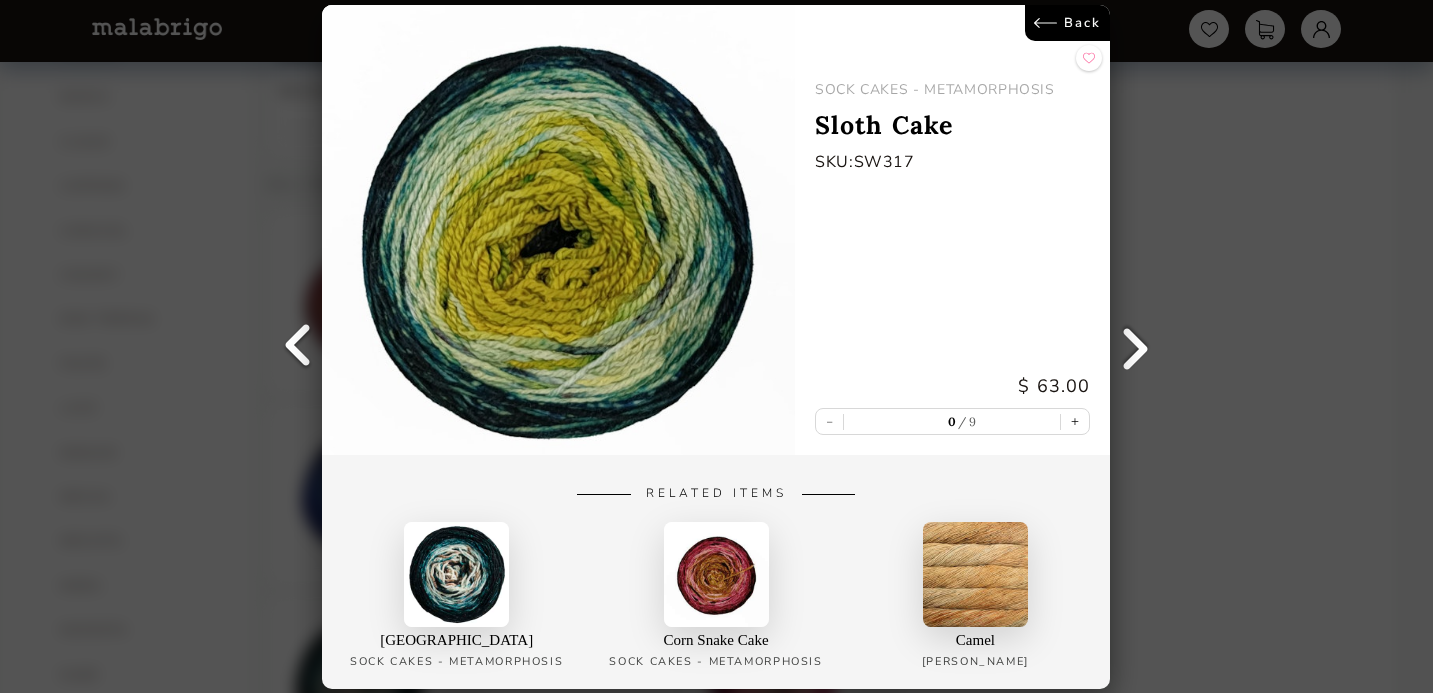 click on "Back" at bounding box center [1068, 23] 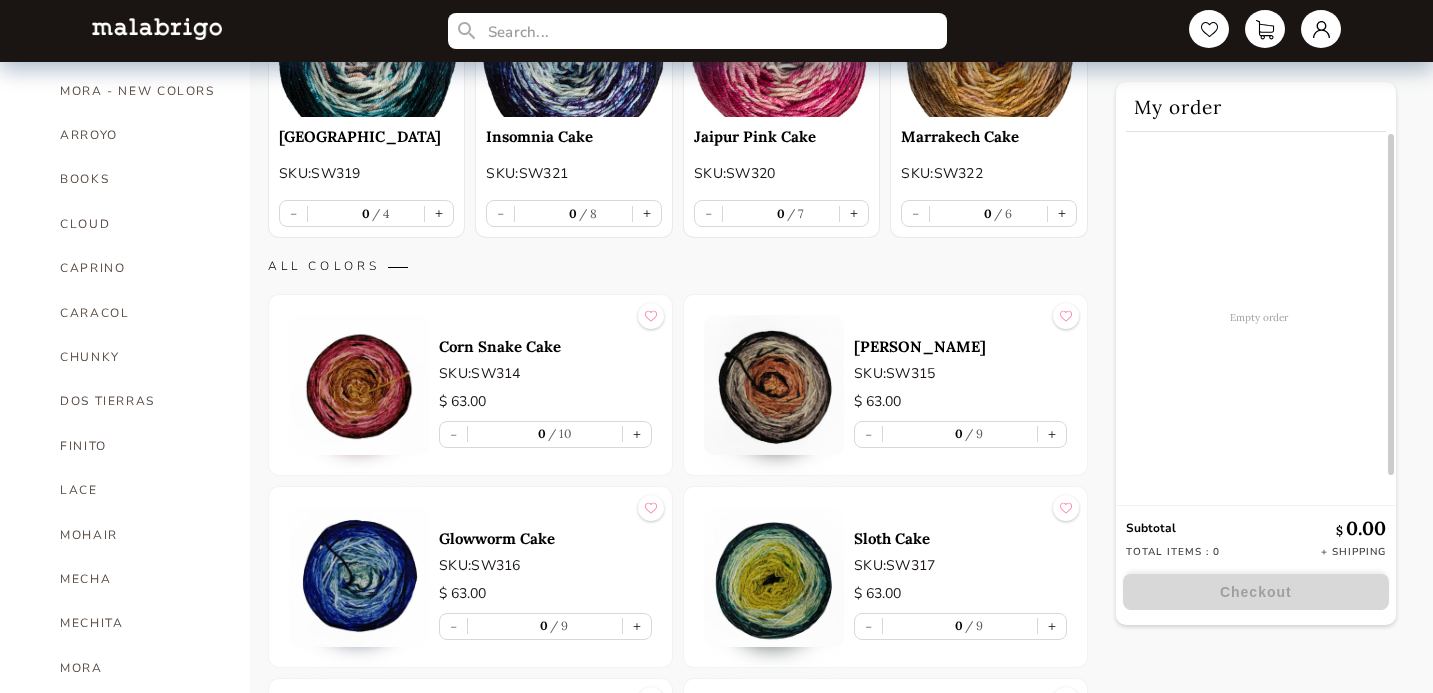 scroll, scrollTop: 506, scrollLeft: 0, axis: vertical 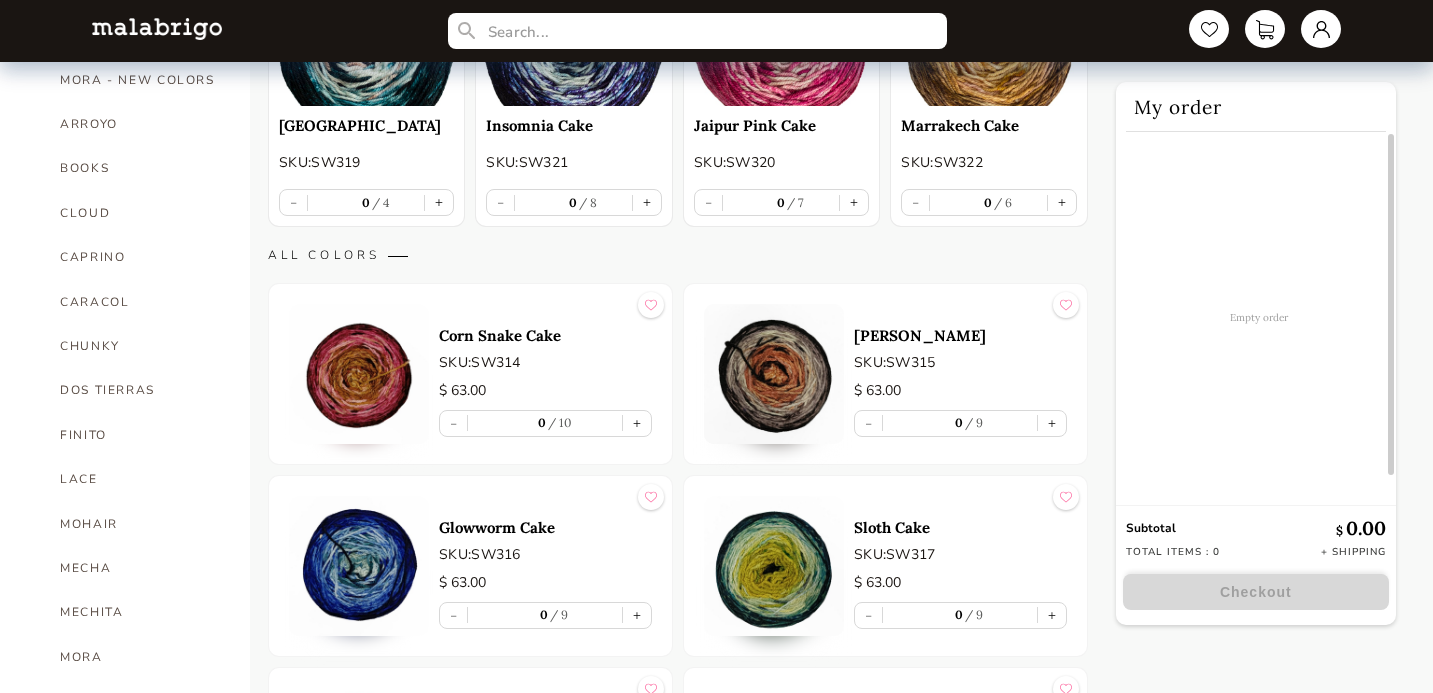 click at bounding box center [359, 374] 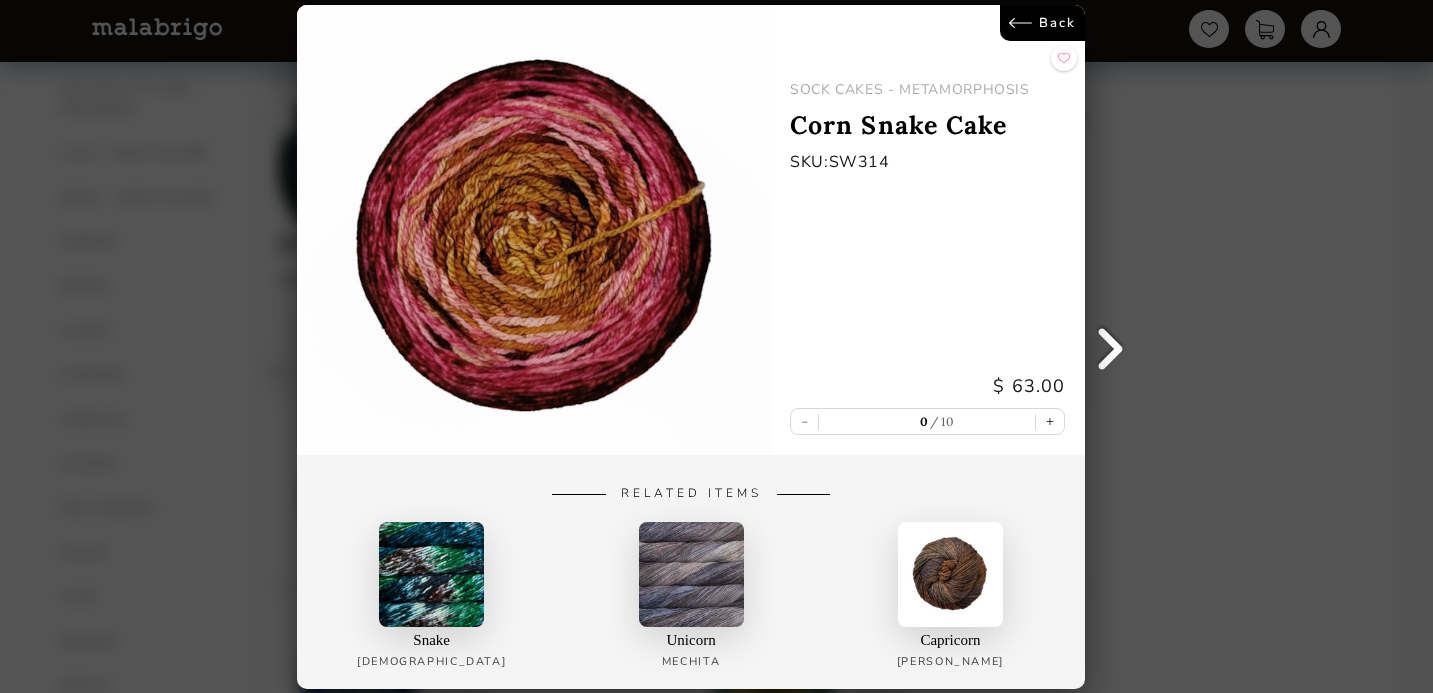 scroll, scrollTop: 366, scrollLeft: 0, axis: vertical 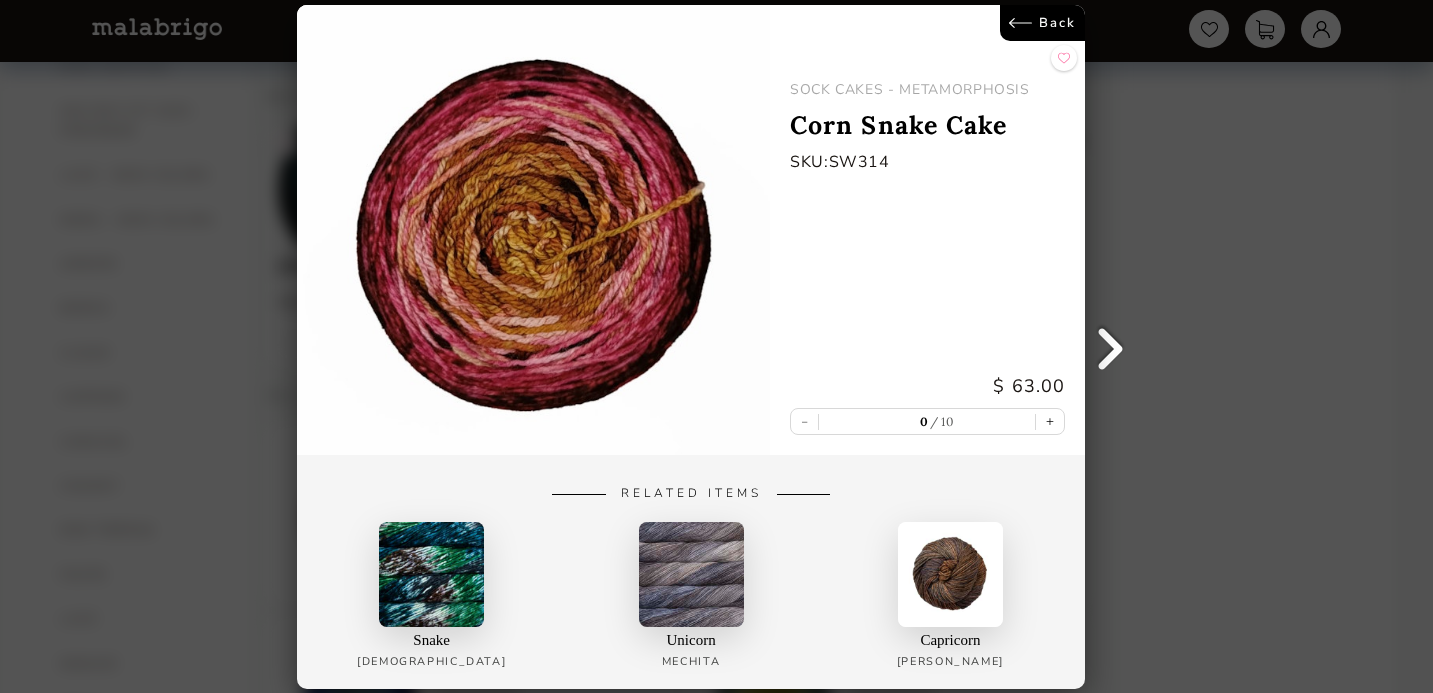 click on "Back" at bounding box center (1043, 23) 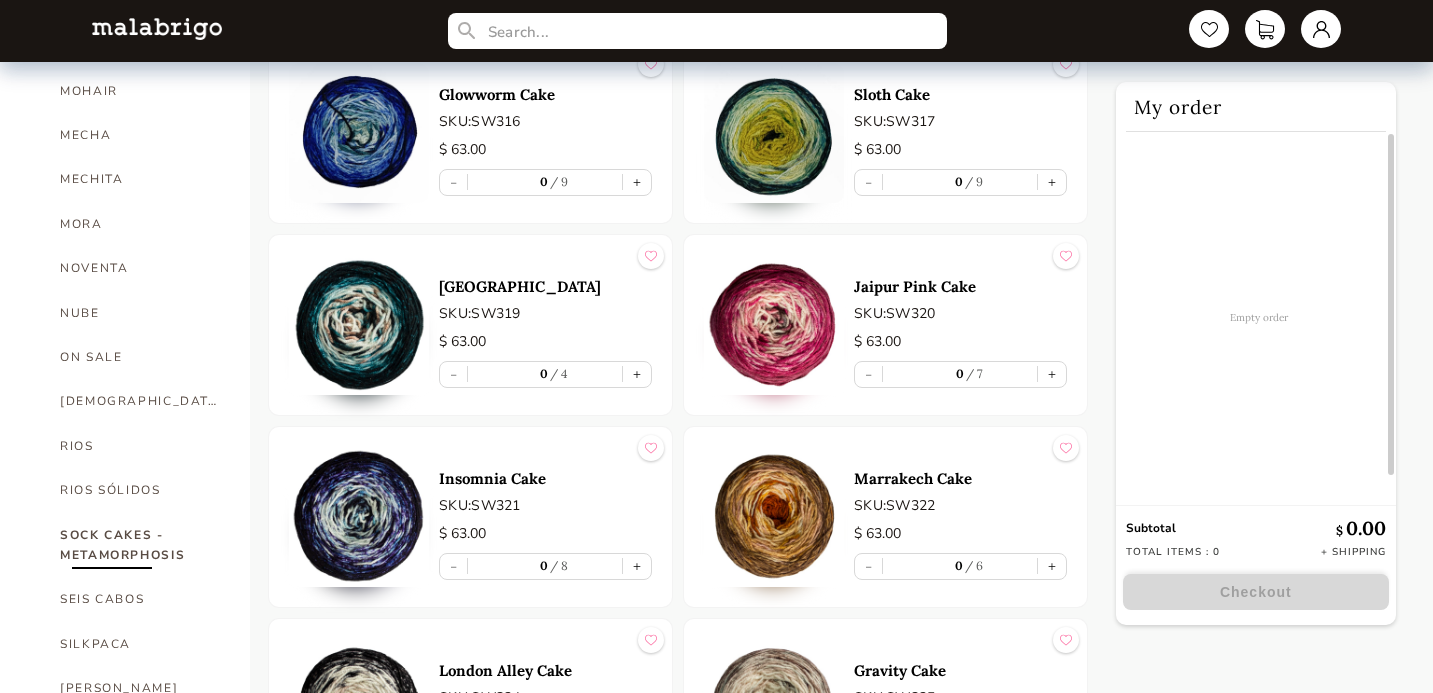 scroll, scrollTop: 955, scrollLeft: 0, axis: vertical 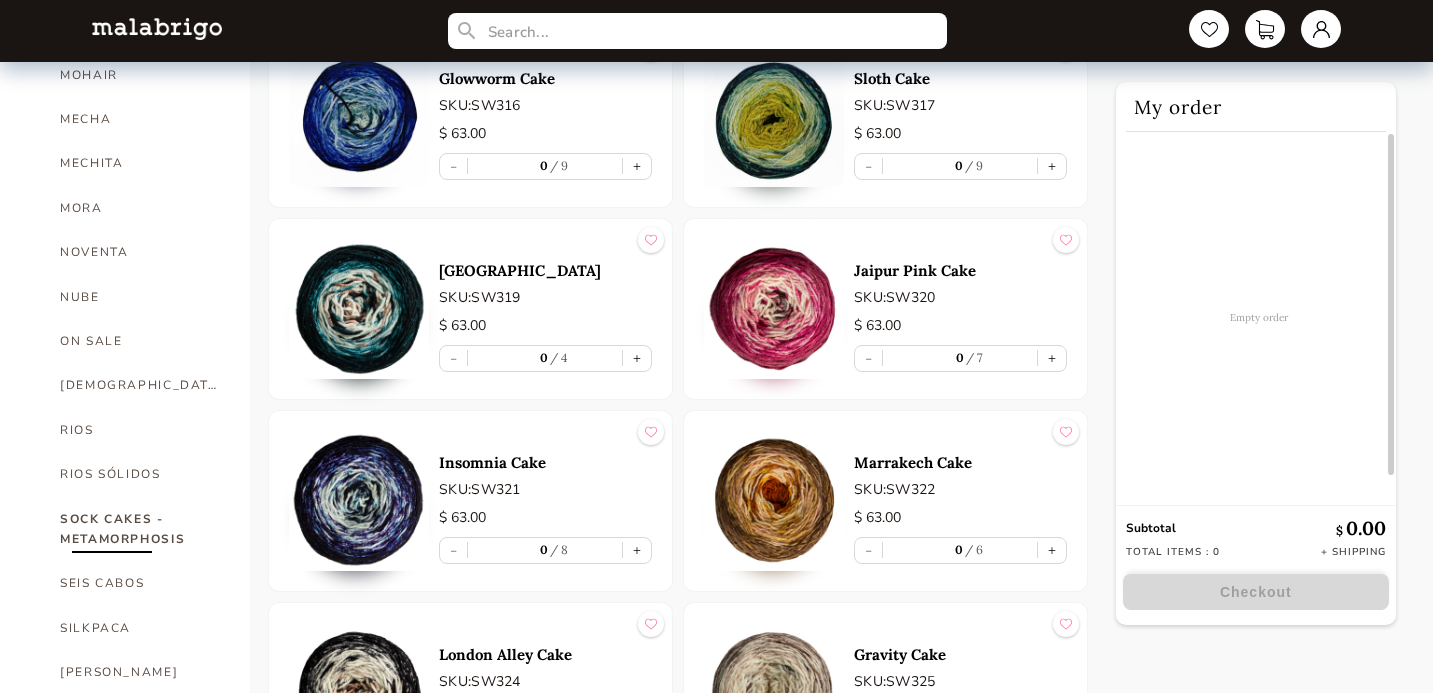 click at bounding box center [359, 501] 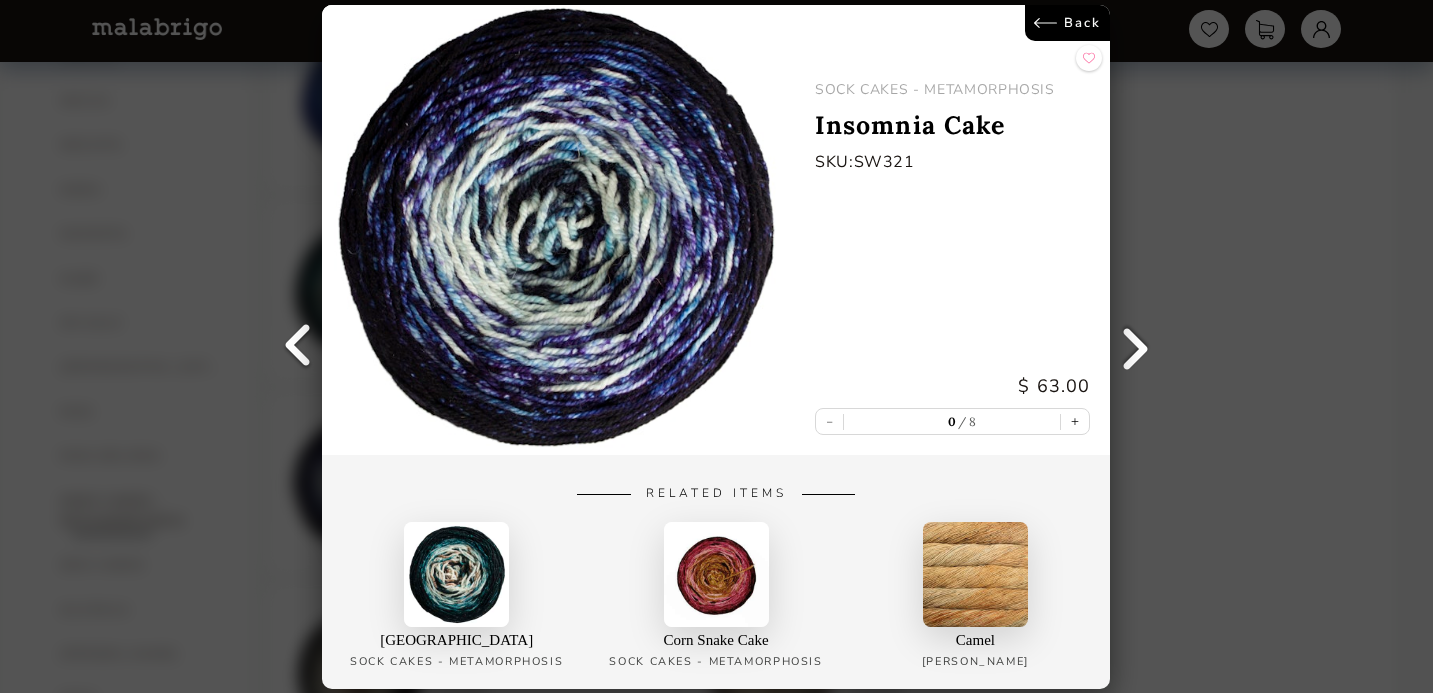 scroll, scrollTop: 986, scrollLeft: 0, axis: vertical 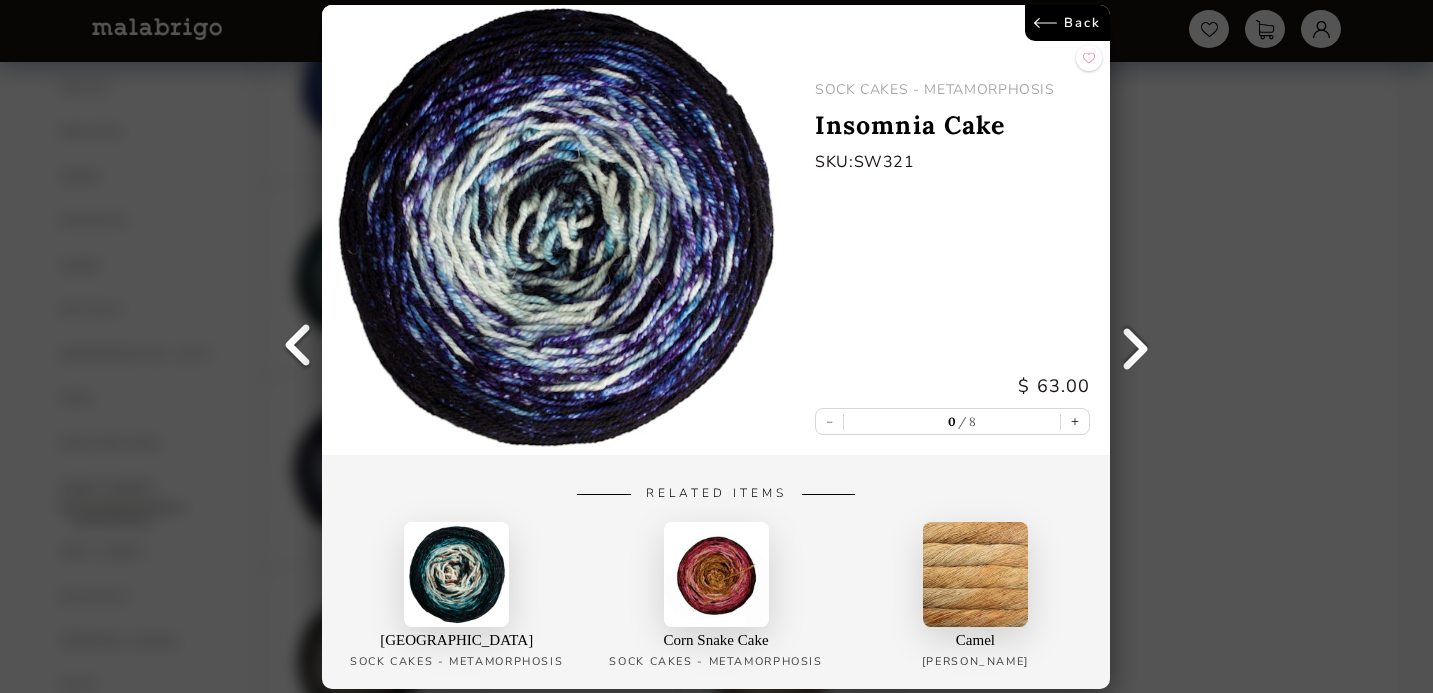 click on "Back" at bounding box center (1068, 23) 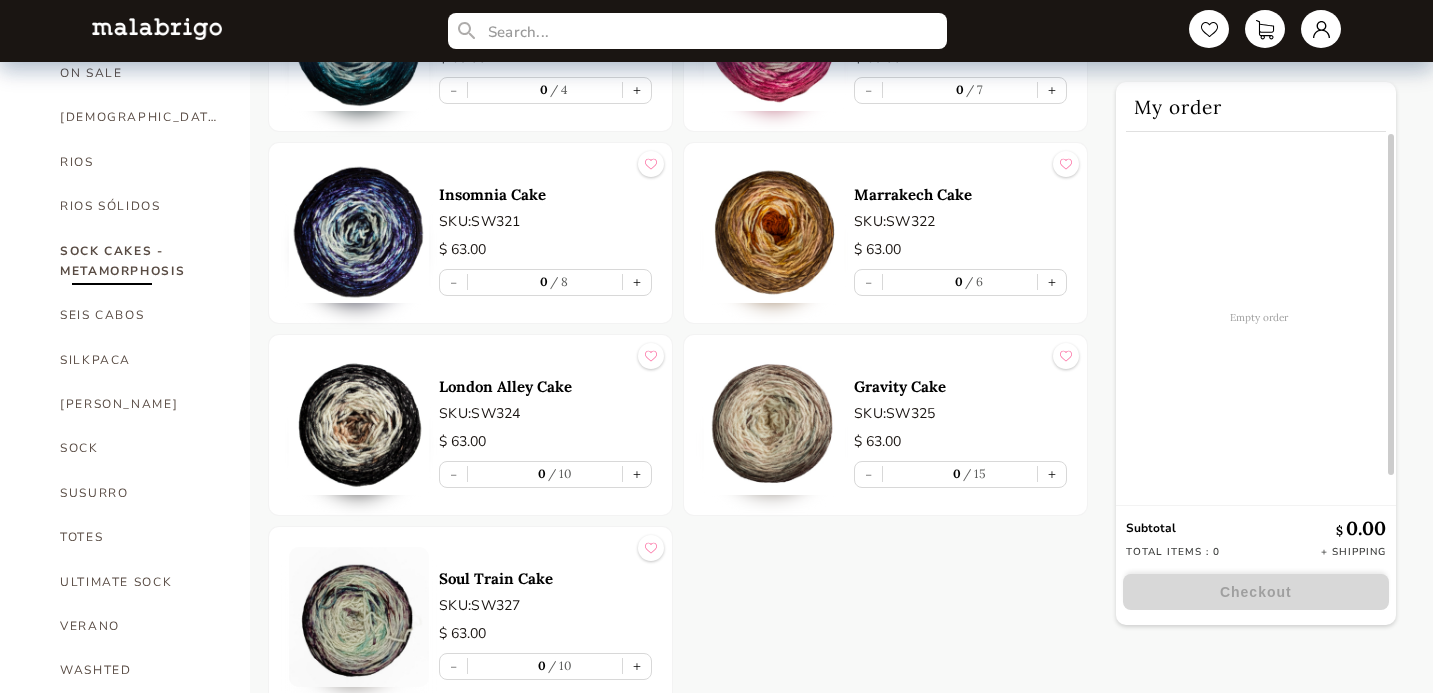 scroll, scrollTop: 1285, scrollLeft: 0, axis: vertical 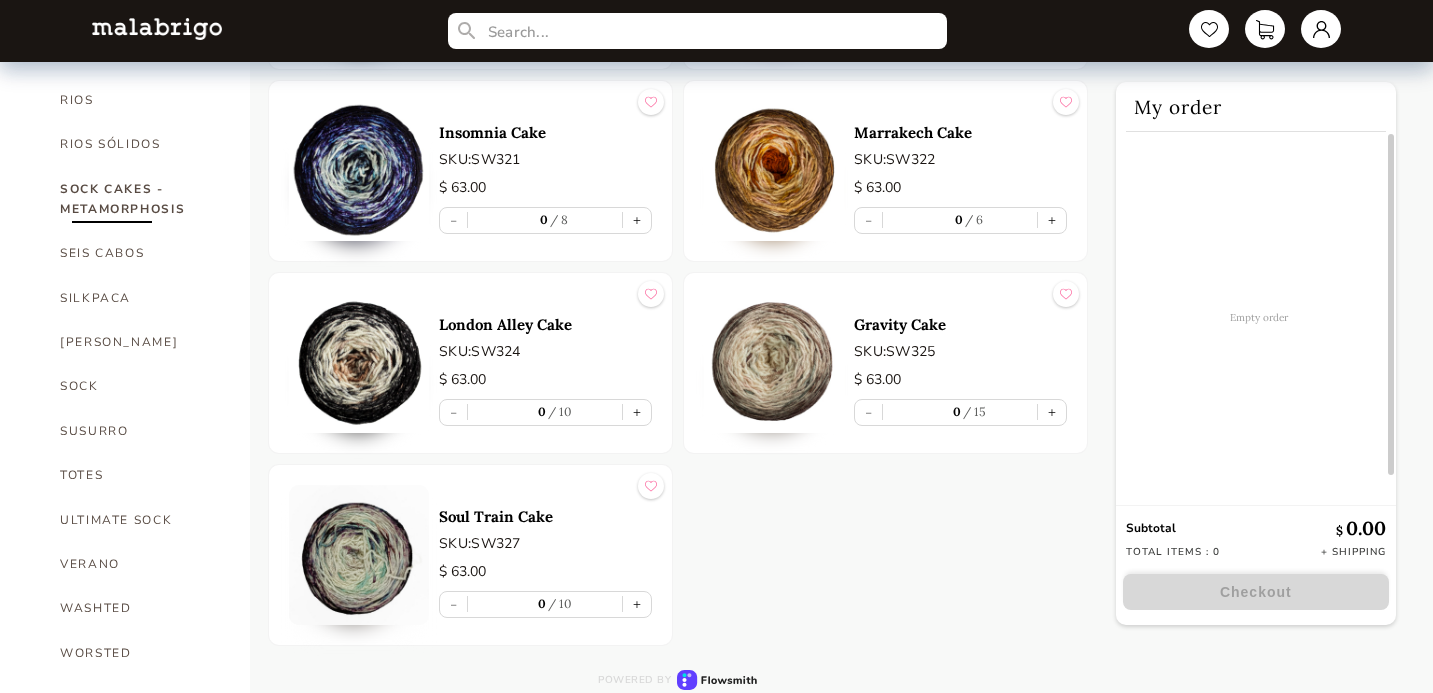 click at bounding box center [359, 363] 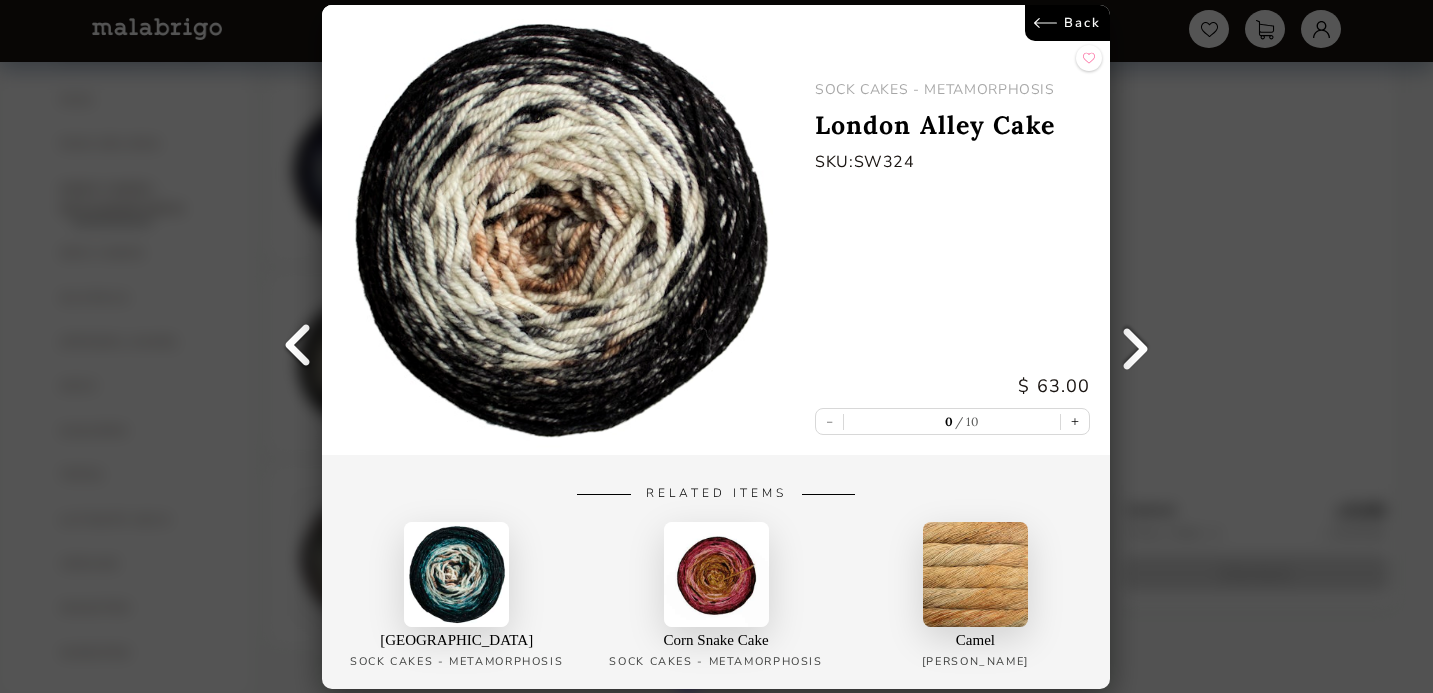 click on "Back" at bounding box center (1068, 23) 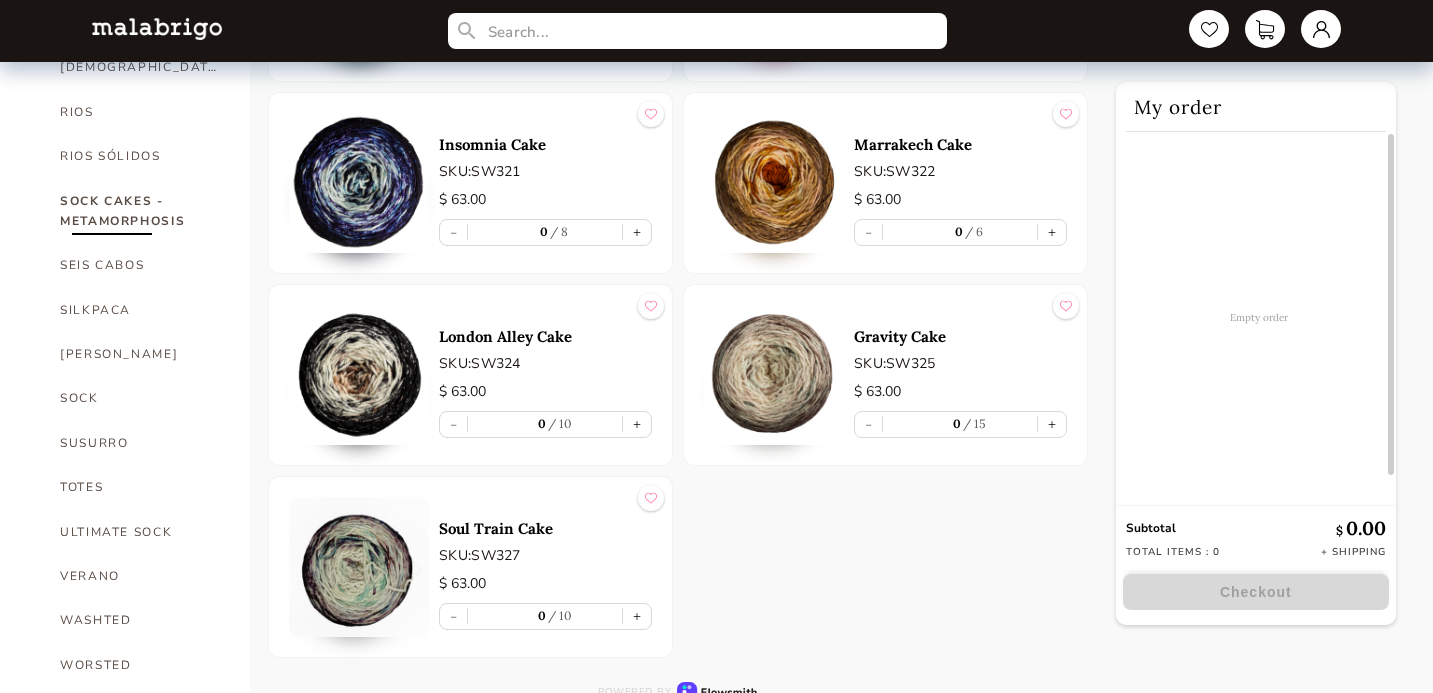 scroll, scrollTop: 1285, scrollLeft: 0, axis: vertical 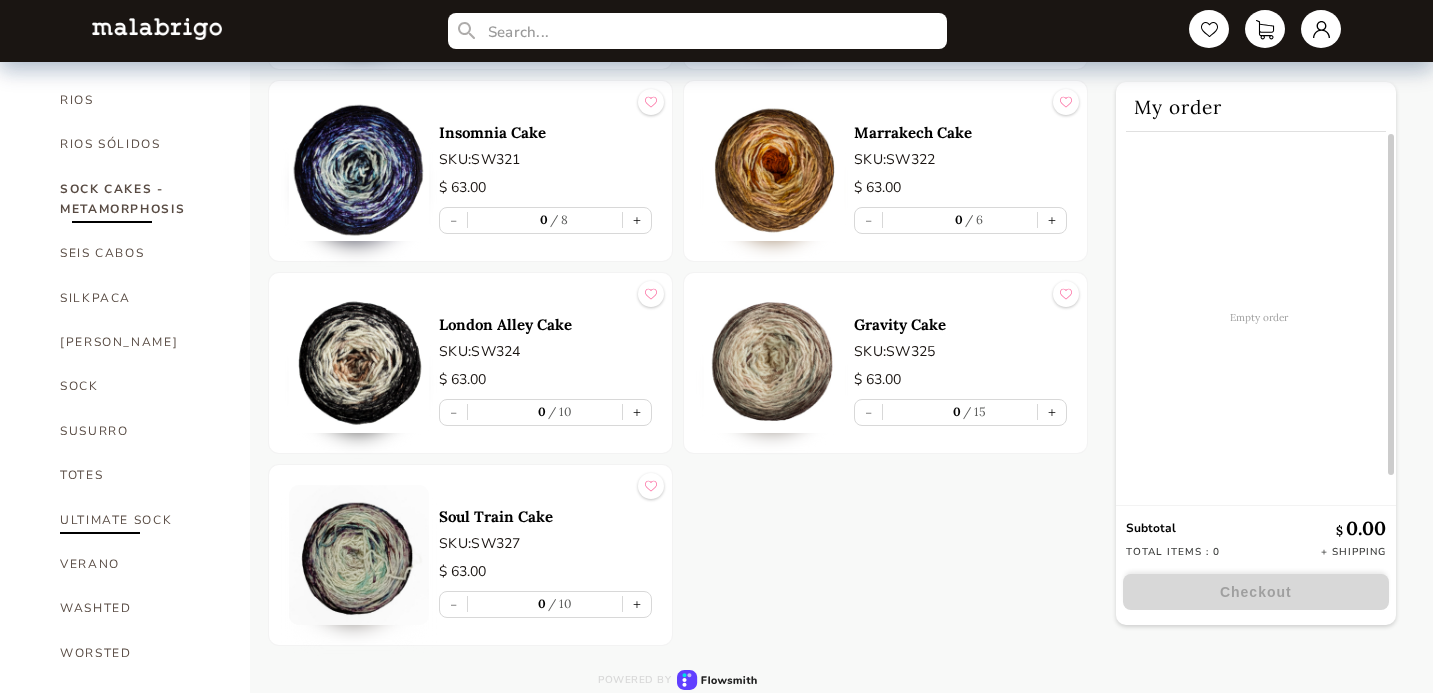 click on "ULTIMATE SOCK" at bounding box center [140, 520] 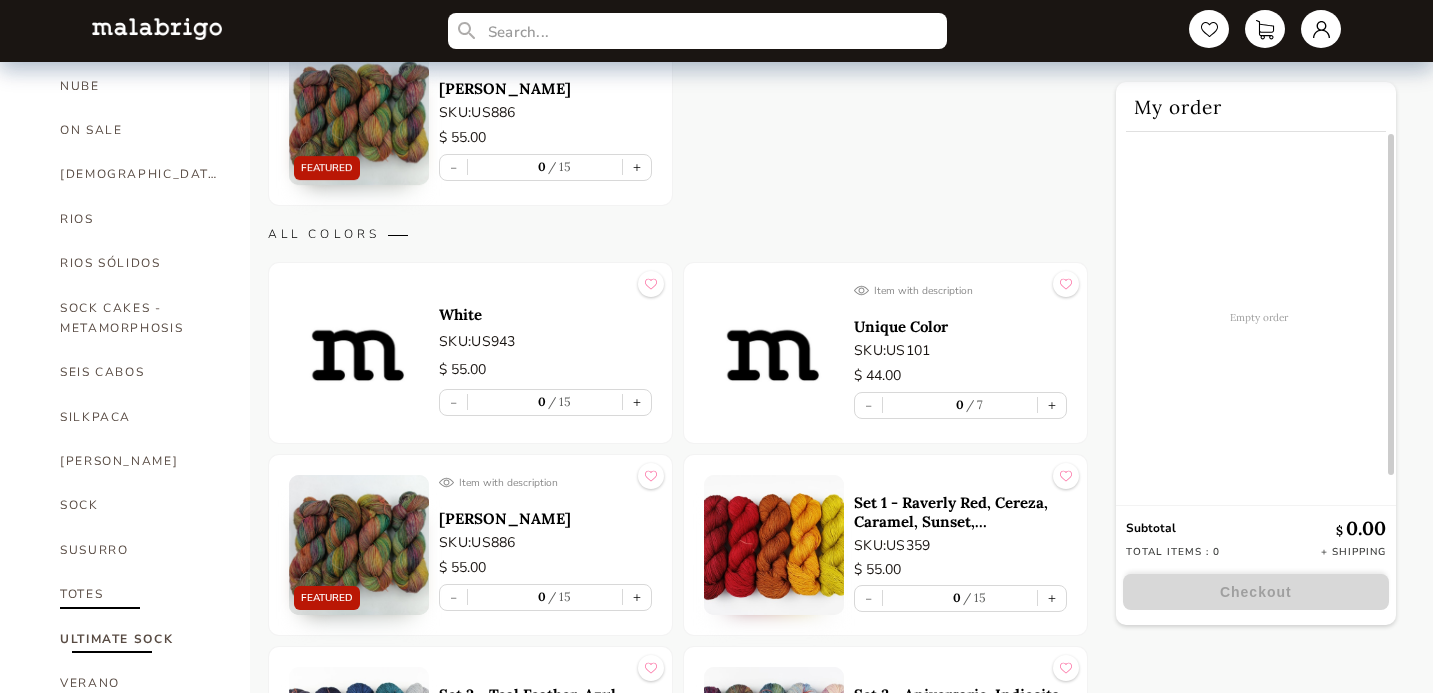 scroll, scrollTop: 1116, scrollLeft: 0, axis: vertical 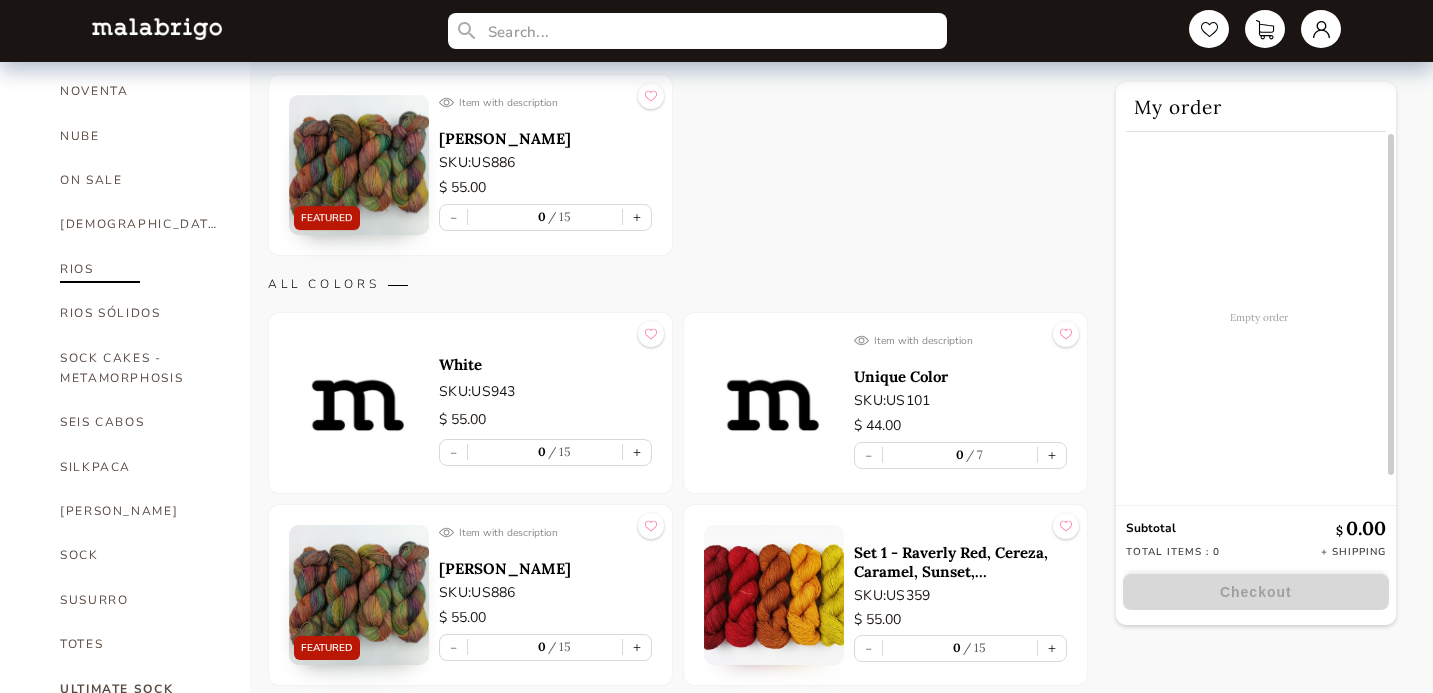 click on "RIOS" at bounding box center (140, 269) 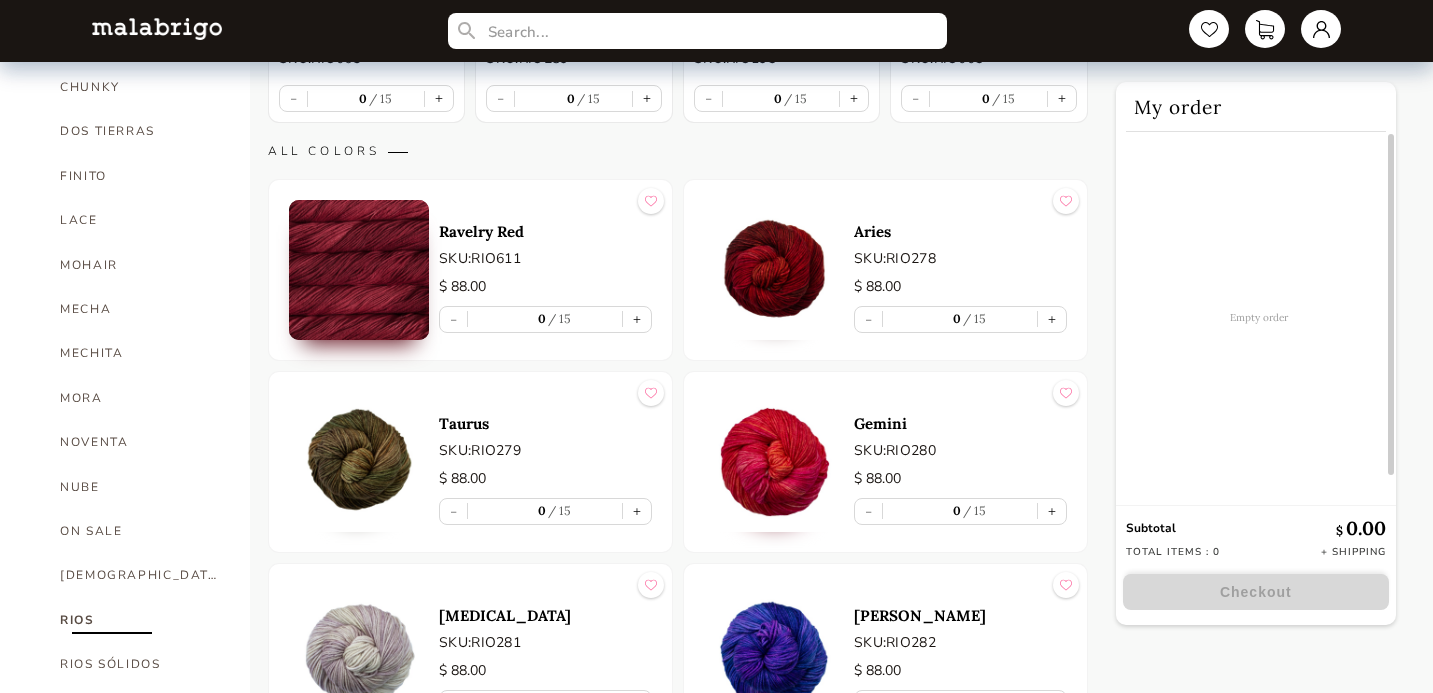 scroll, scrollTop: 770, scrollLeft: 0, axis: vertical 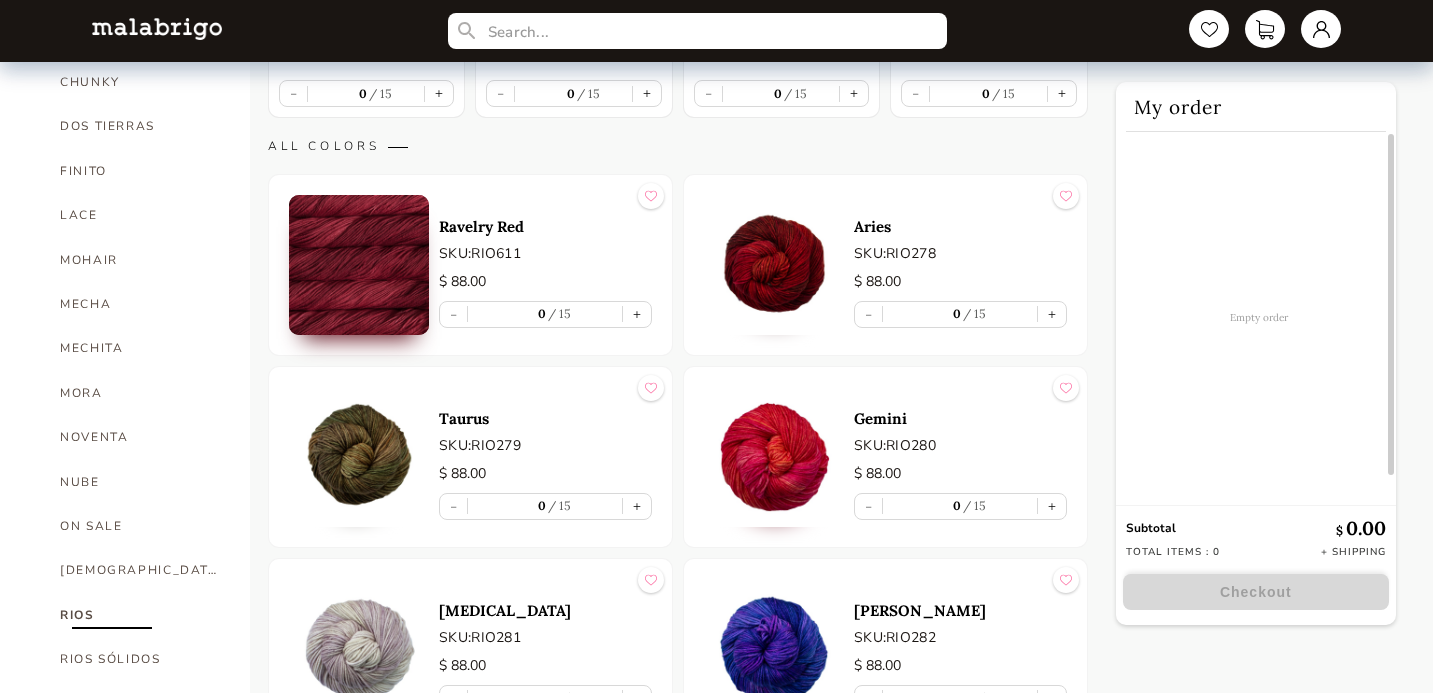 click at bounding box center [774, 265] 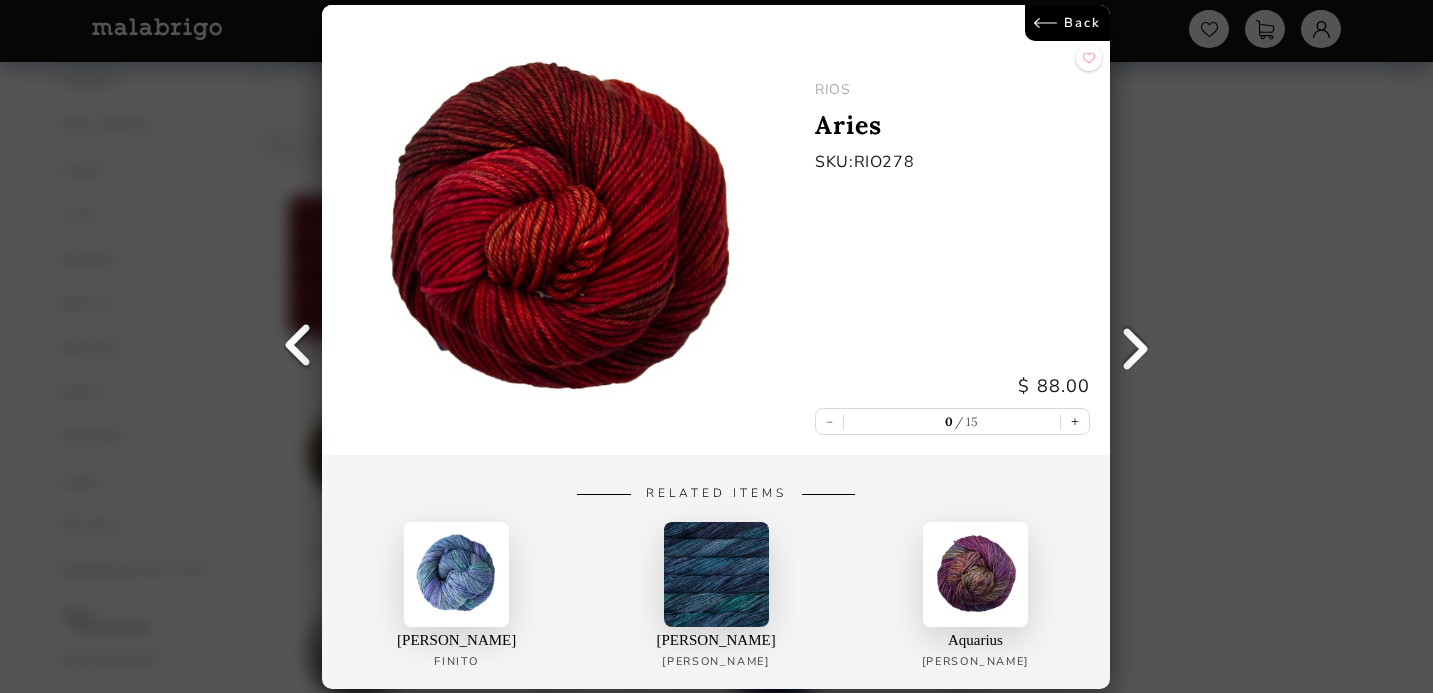 click on "Back" at bounding box center (1068, 23) 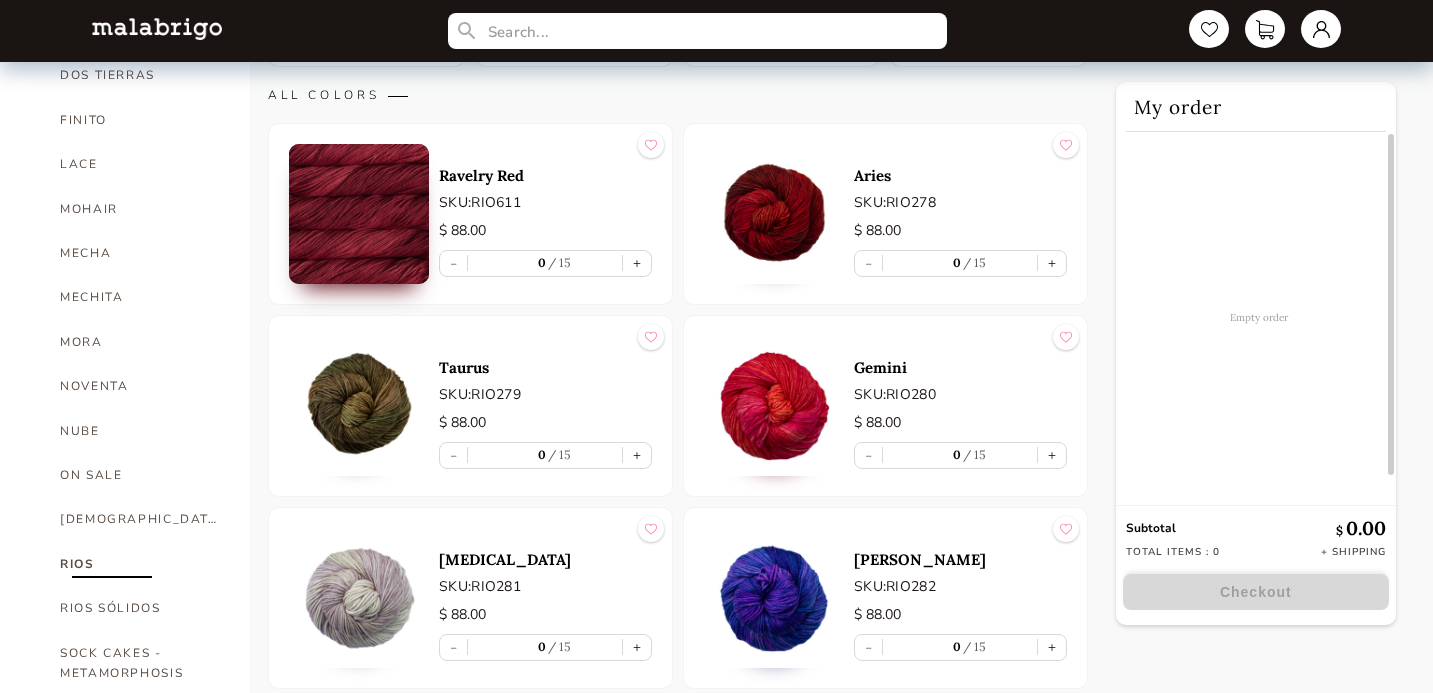 scroll, scrollTop: 829, scrollLeft: 0, axis: vertical 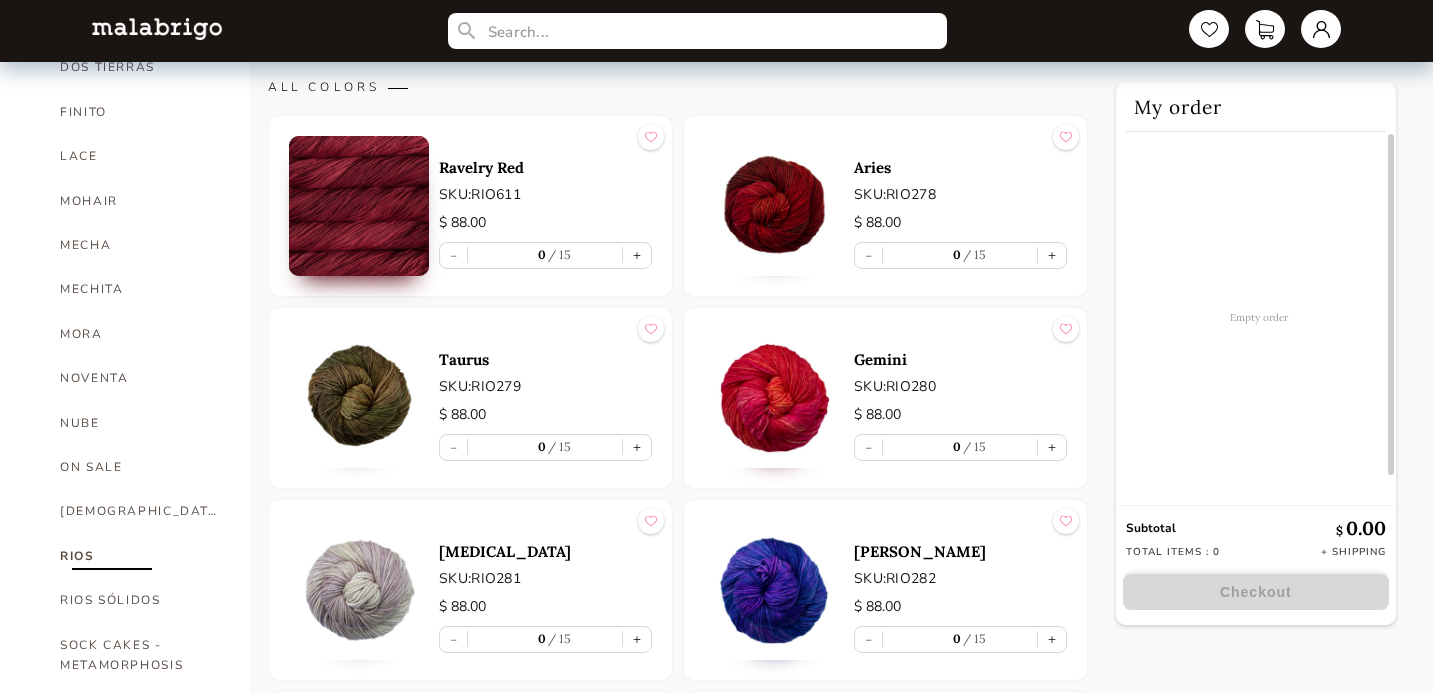 click at bounding box center (774, 206) 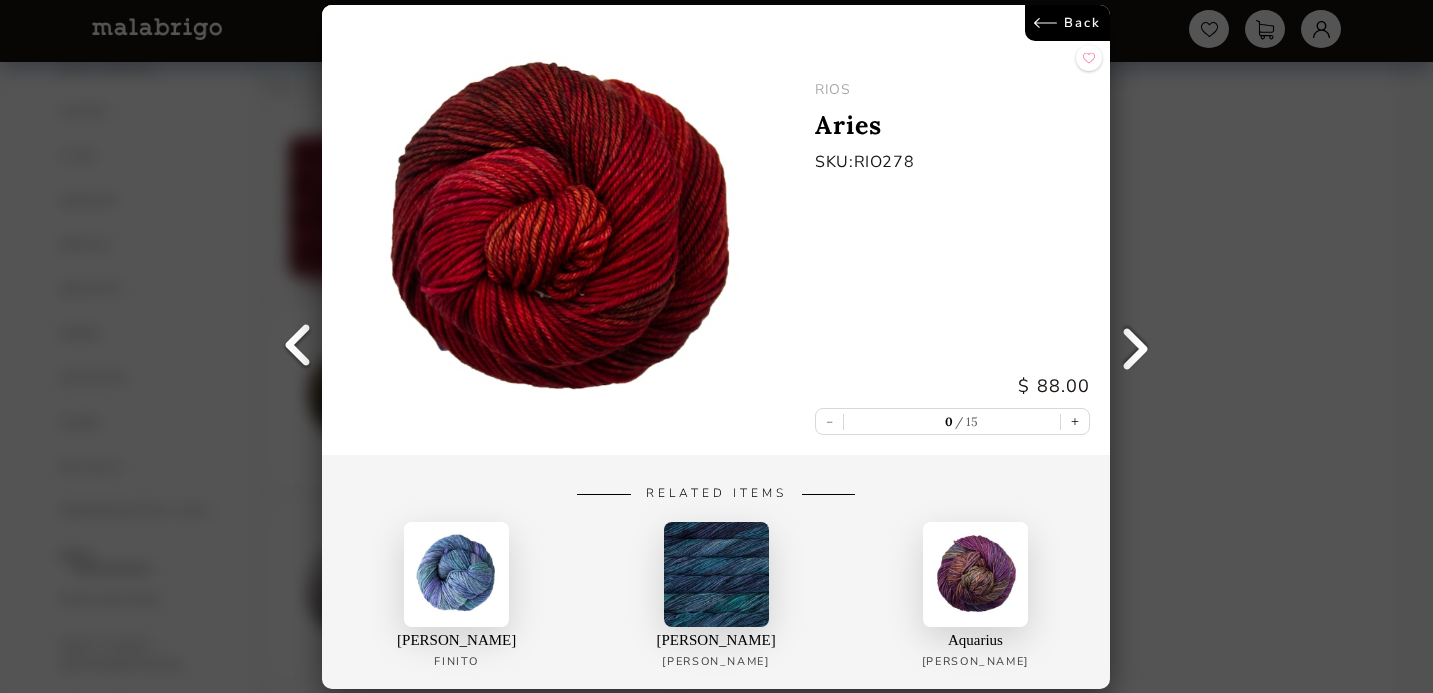 click on "Back" at bounding box center (1068, 23) 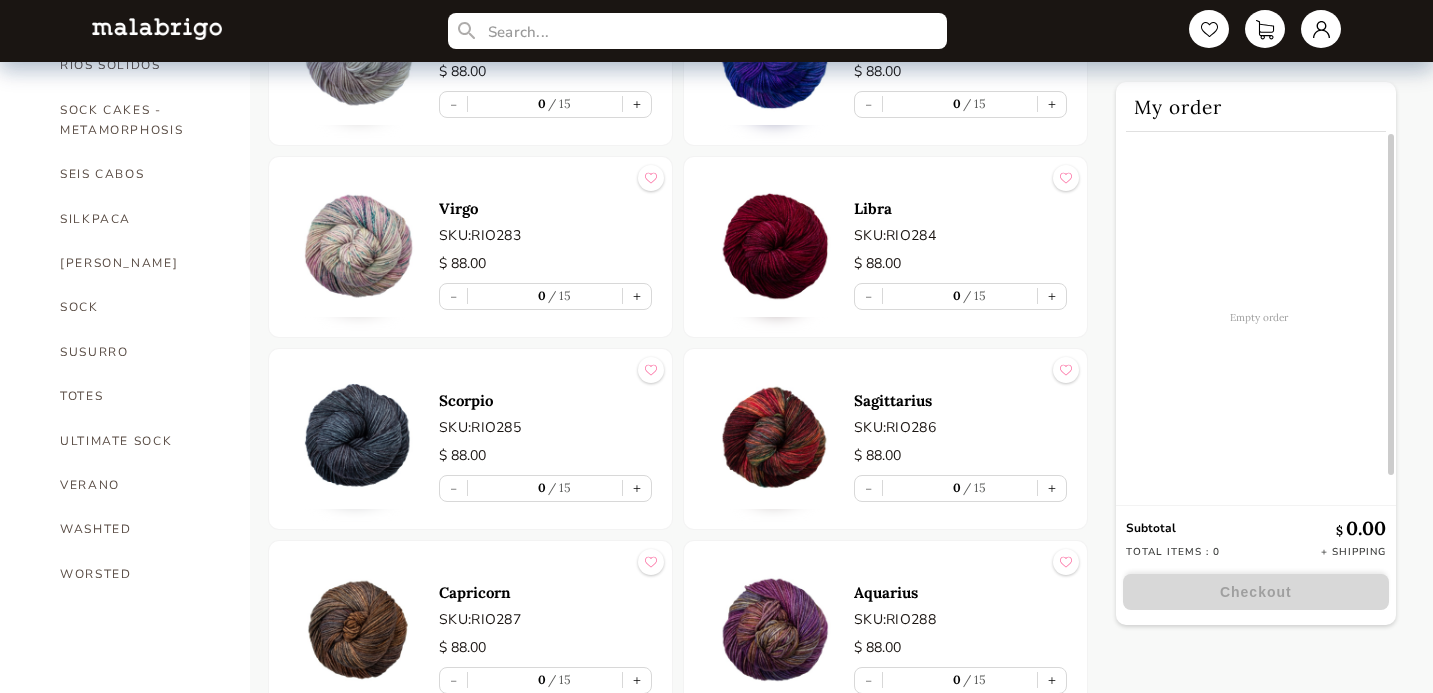scroll, scrollTop: 1332, scrollLeft: 0, axis: vertical 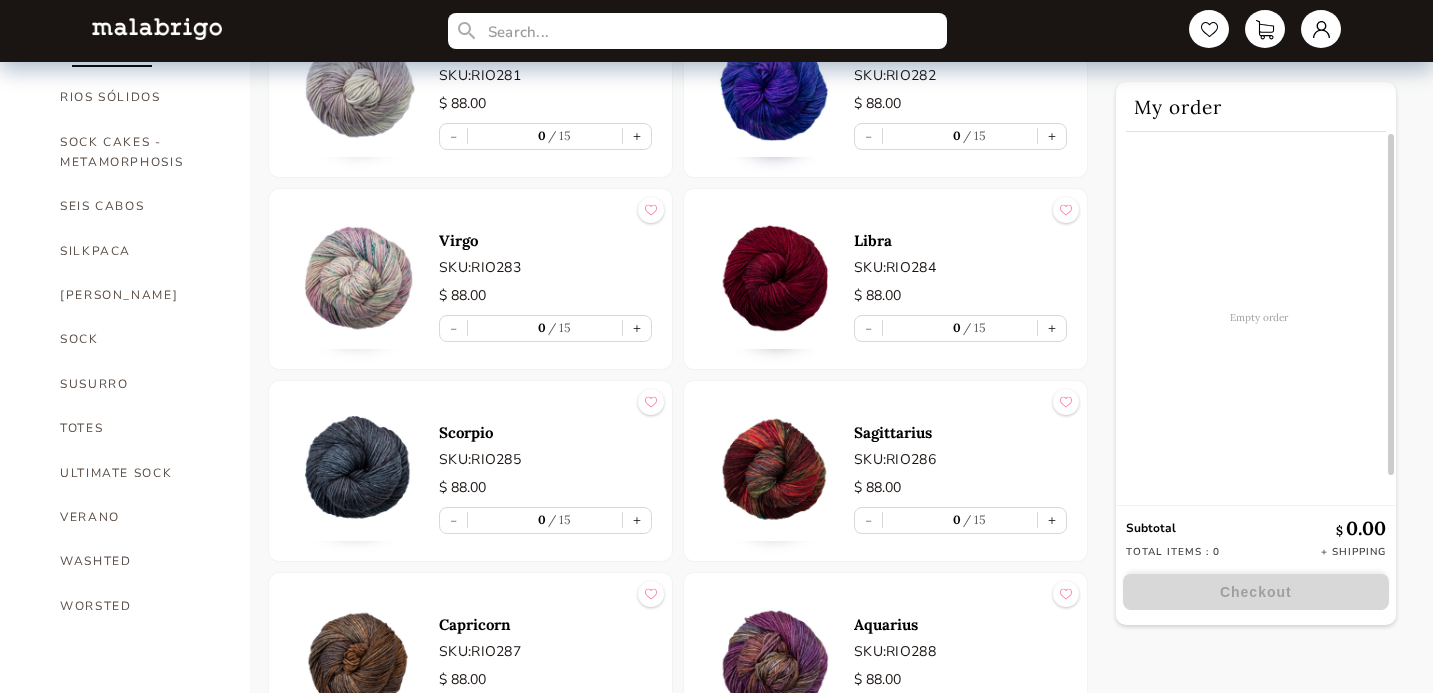 click at bounding box center (774, 279) 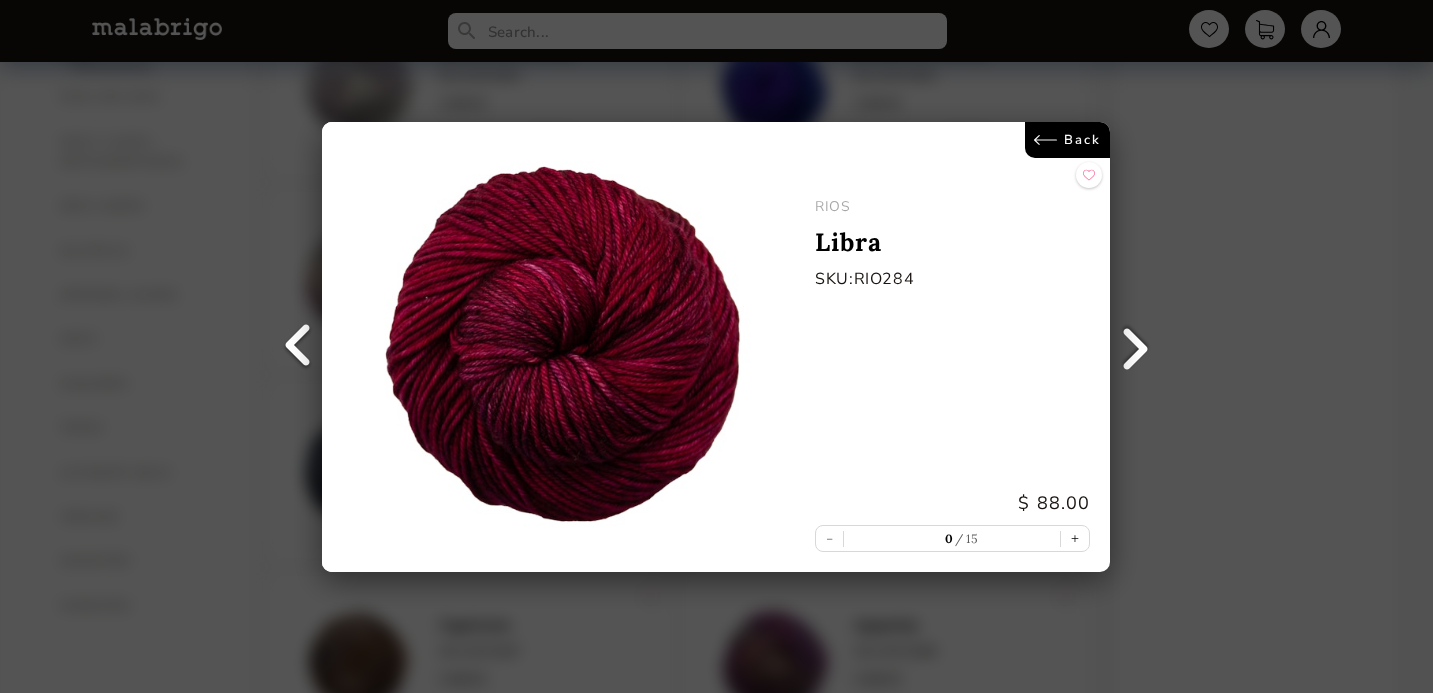 click on "Back" at bounding box center (1068, 140) 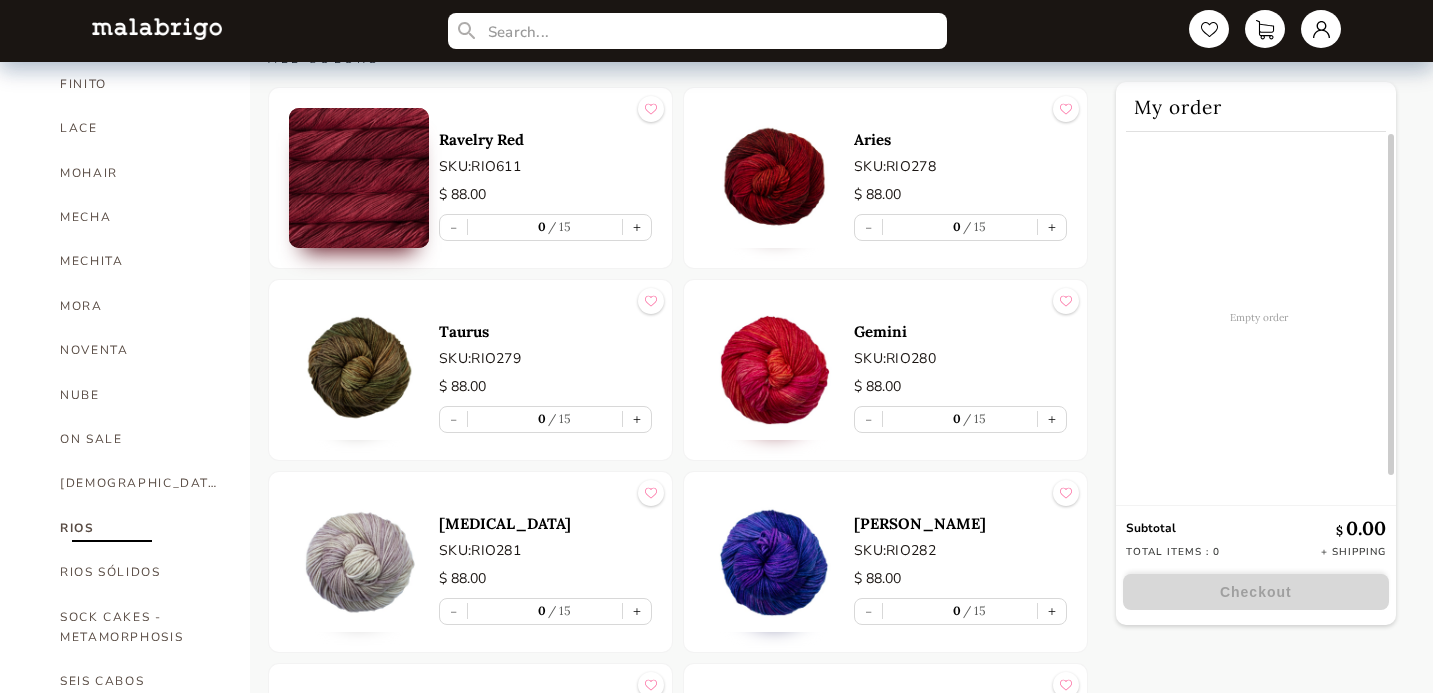 scroll, scrollTop: 847, scrollLeft: 0, axis: vertical 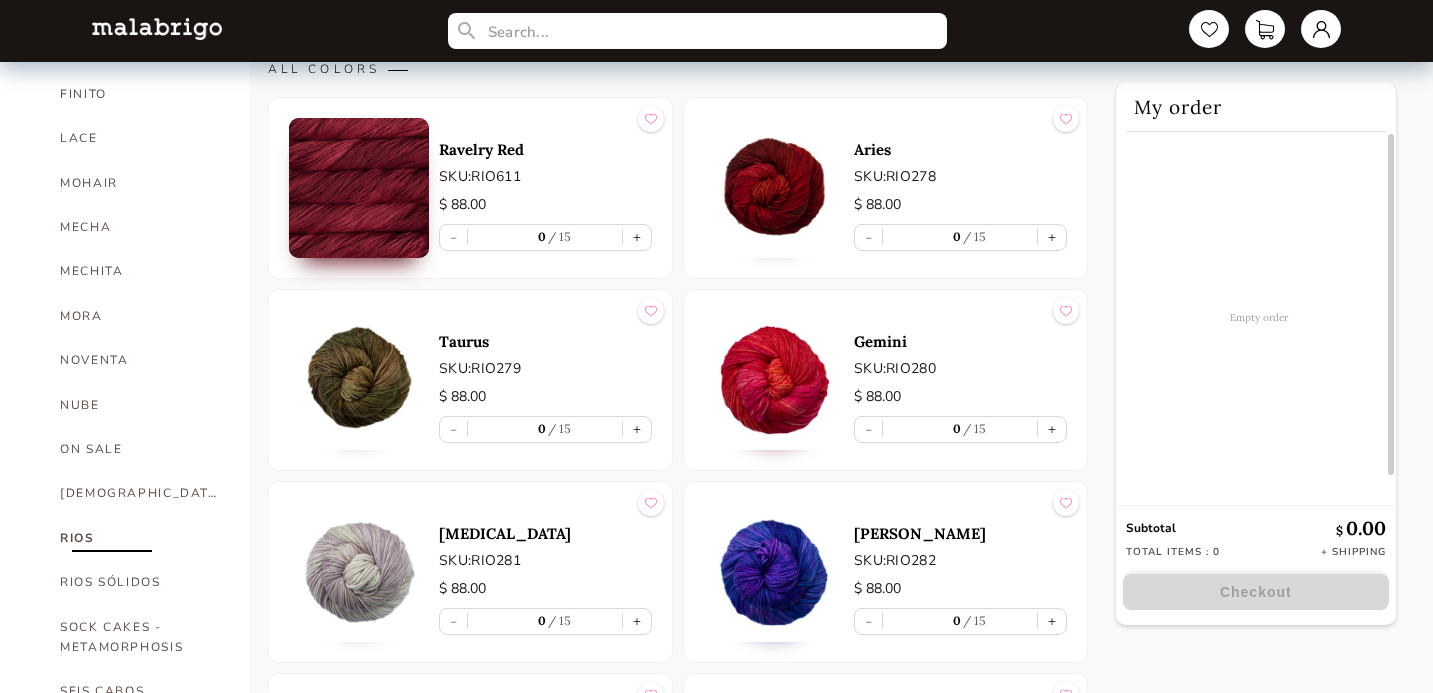 click at bounding box center [359, 188] 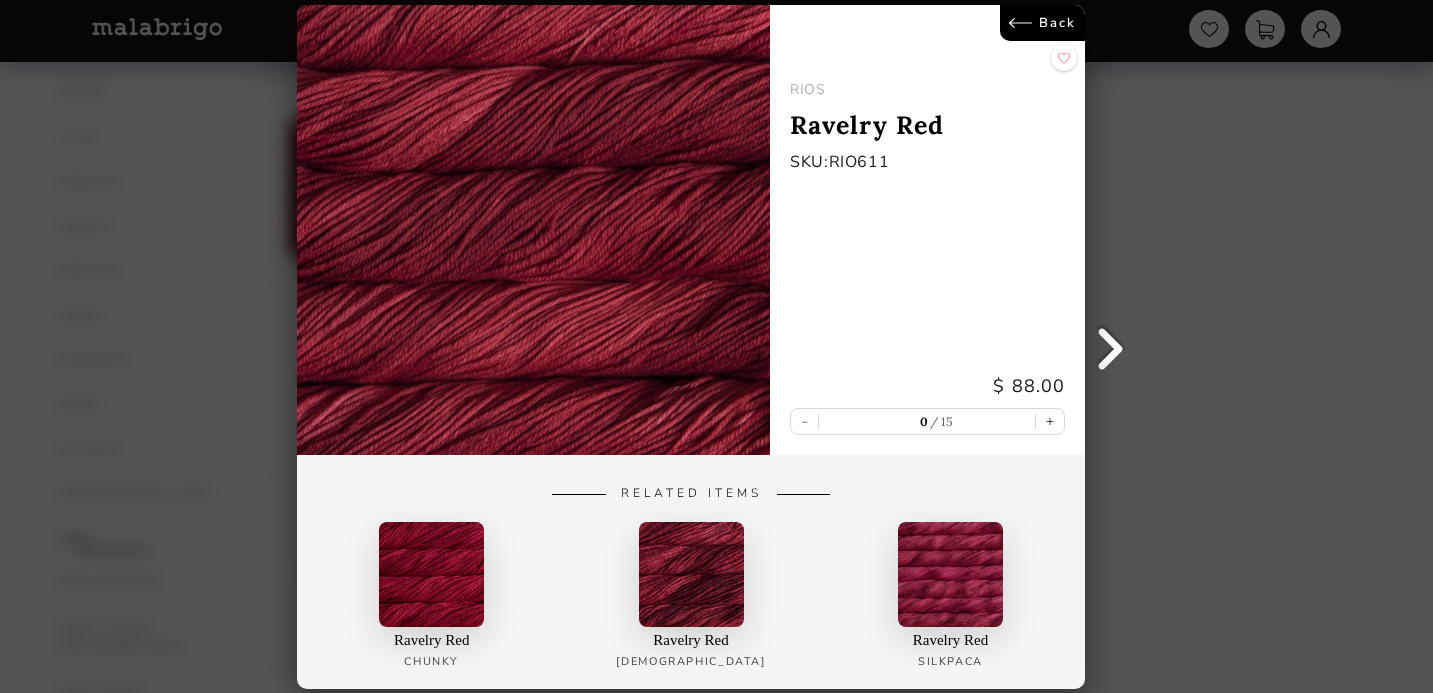 click on "Back" at bounding box center (1043, 23) 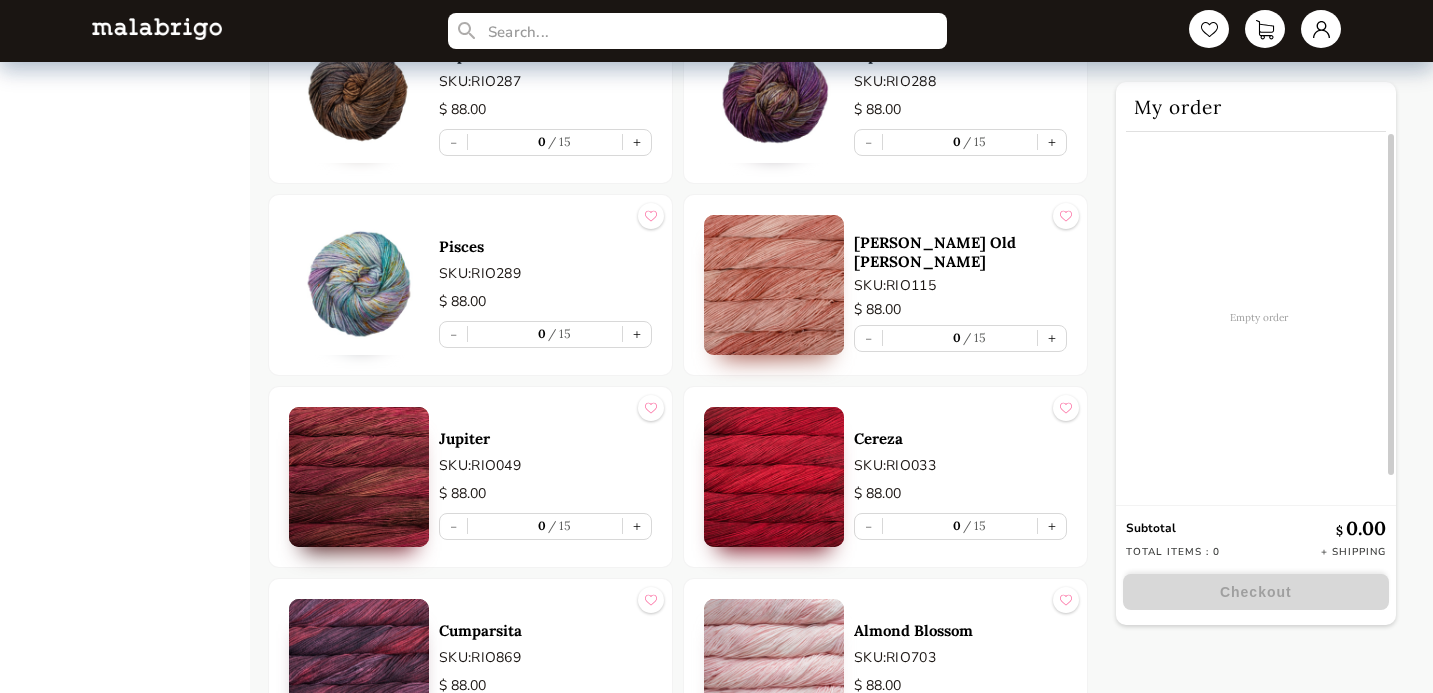 scroll, scrollTop: 1904, scrollLeft: 0, axis: vertical 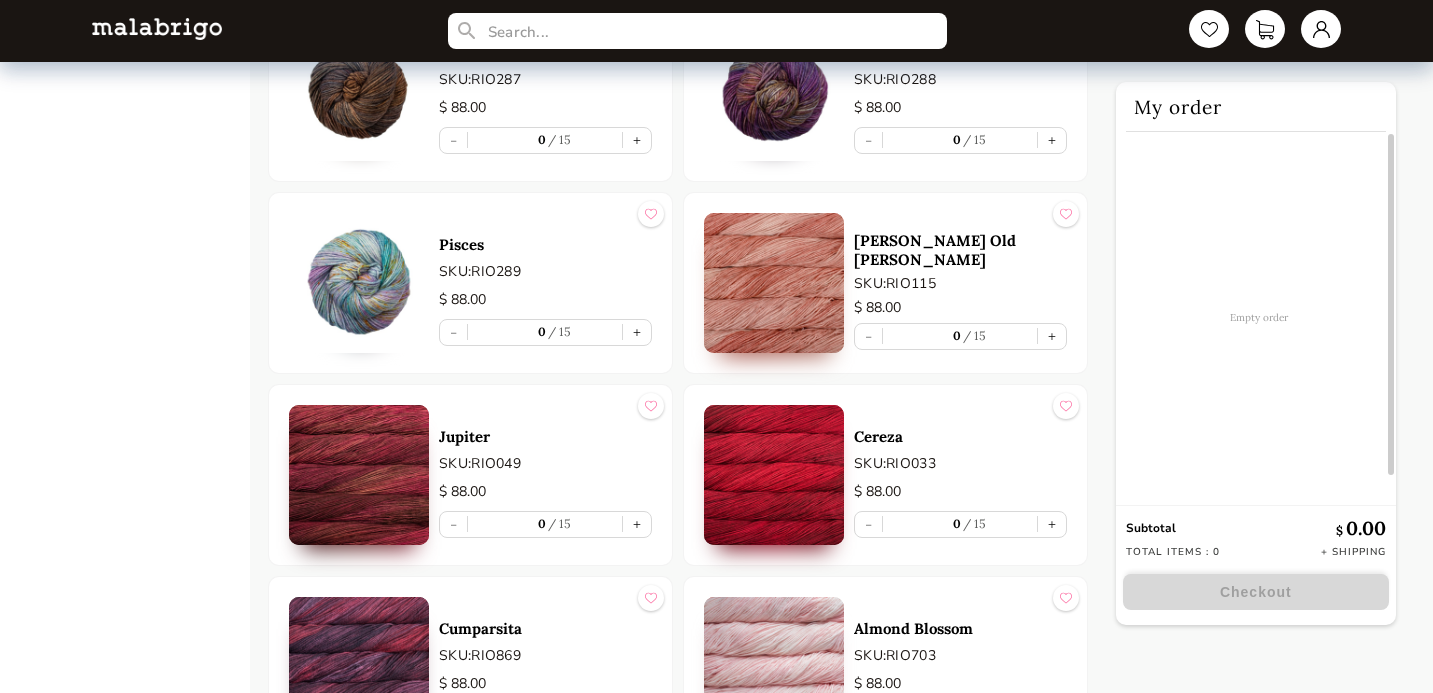click at bounding box center (774, 475) 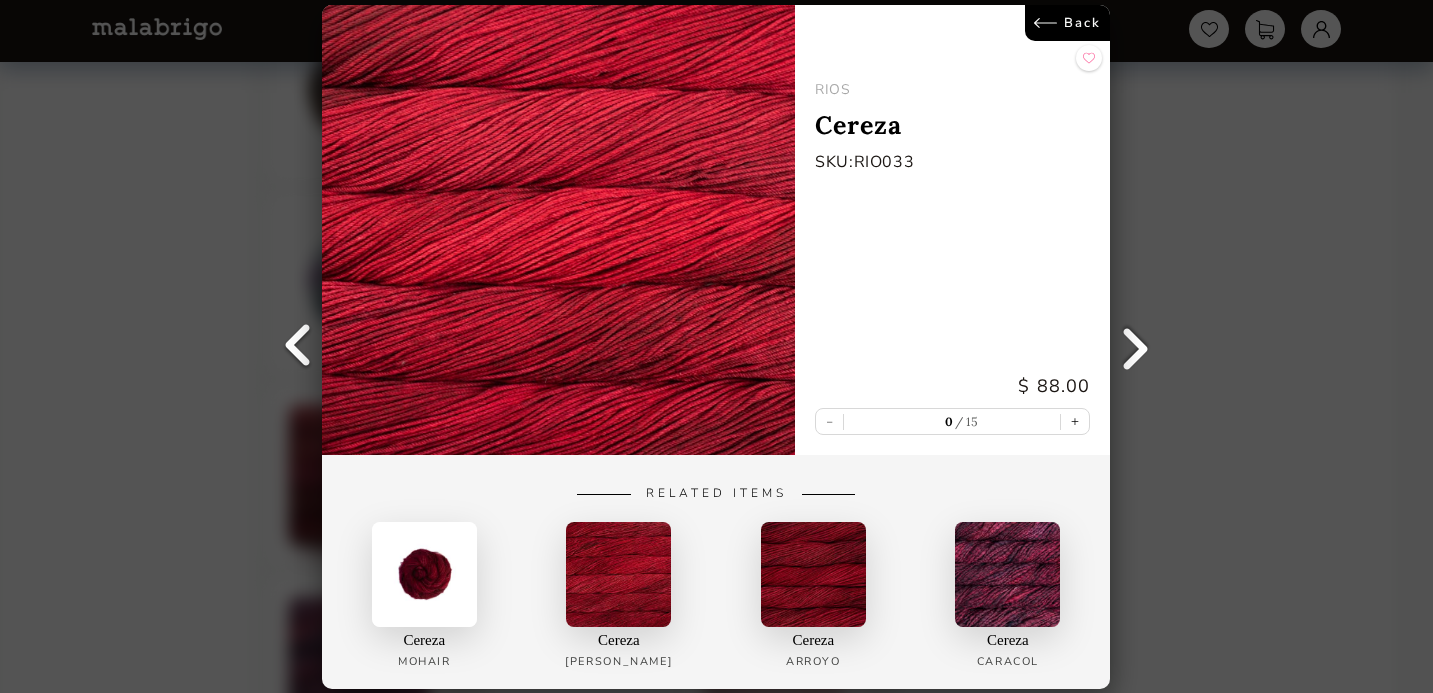 scroll, scrollTop: 1946, scrollLeft: 0, axis: vertical 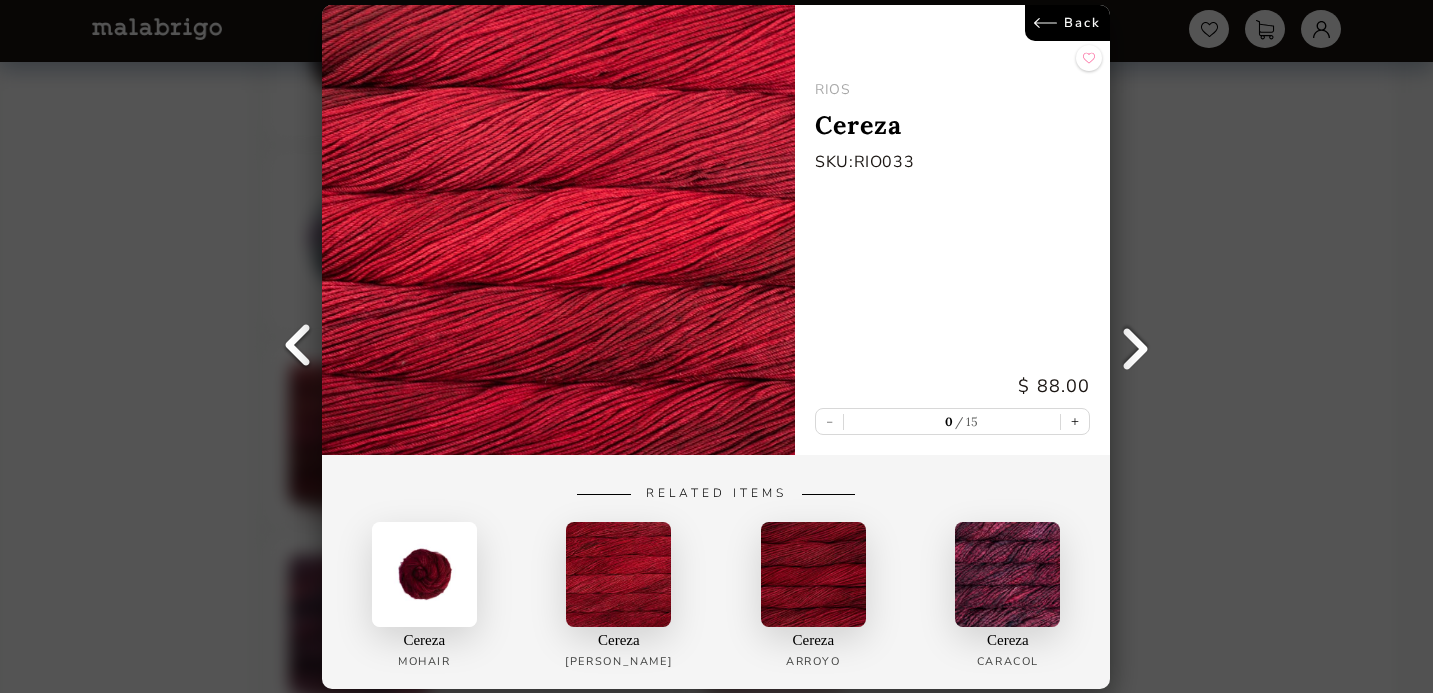 click on "Back" at bounding box center [1068, 23] 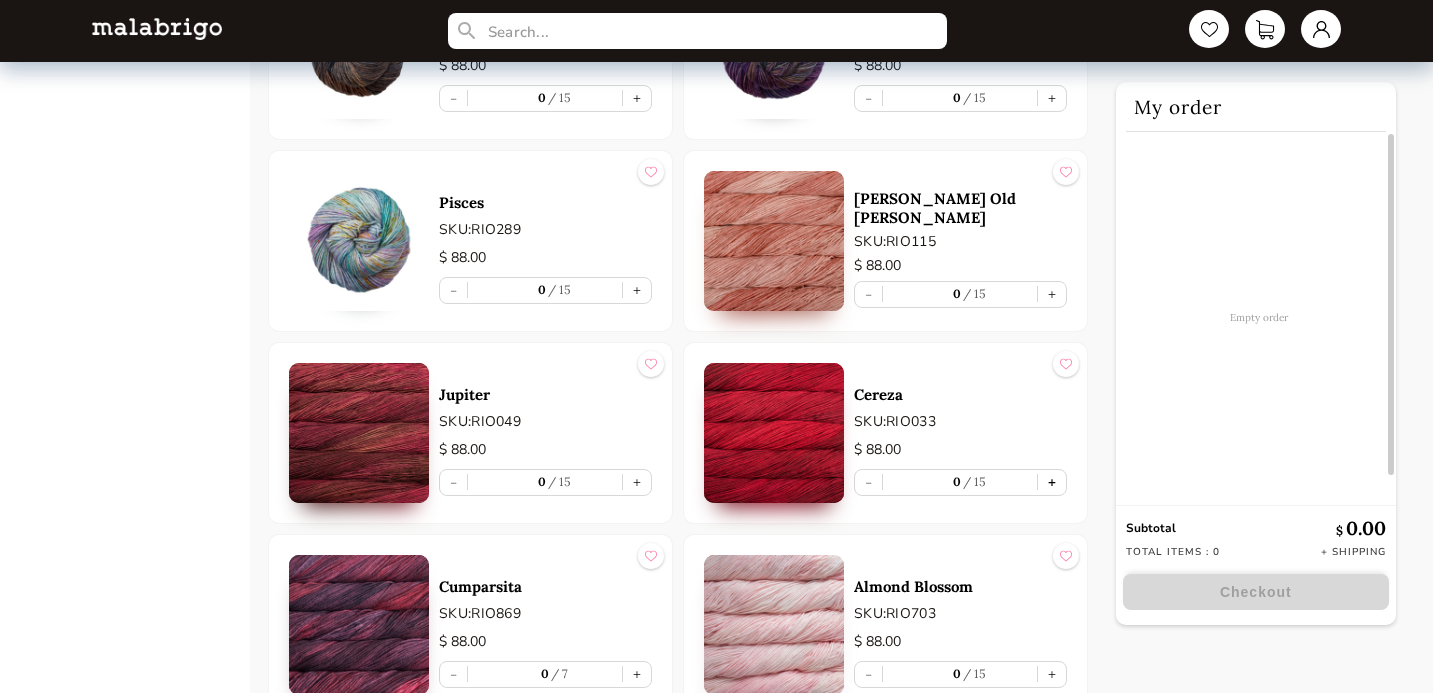 click on "+" at bounding box center [1052, 482] 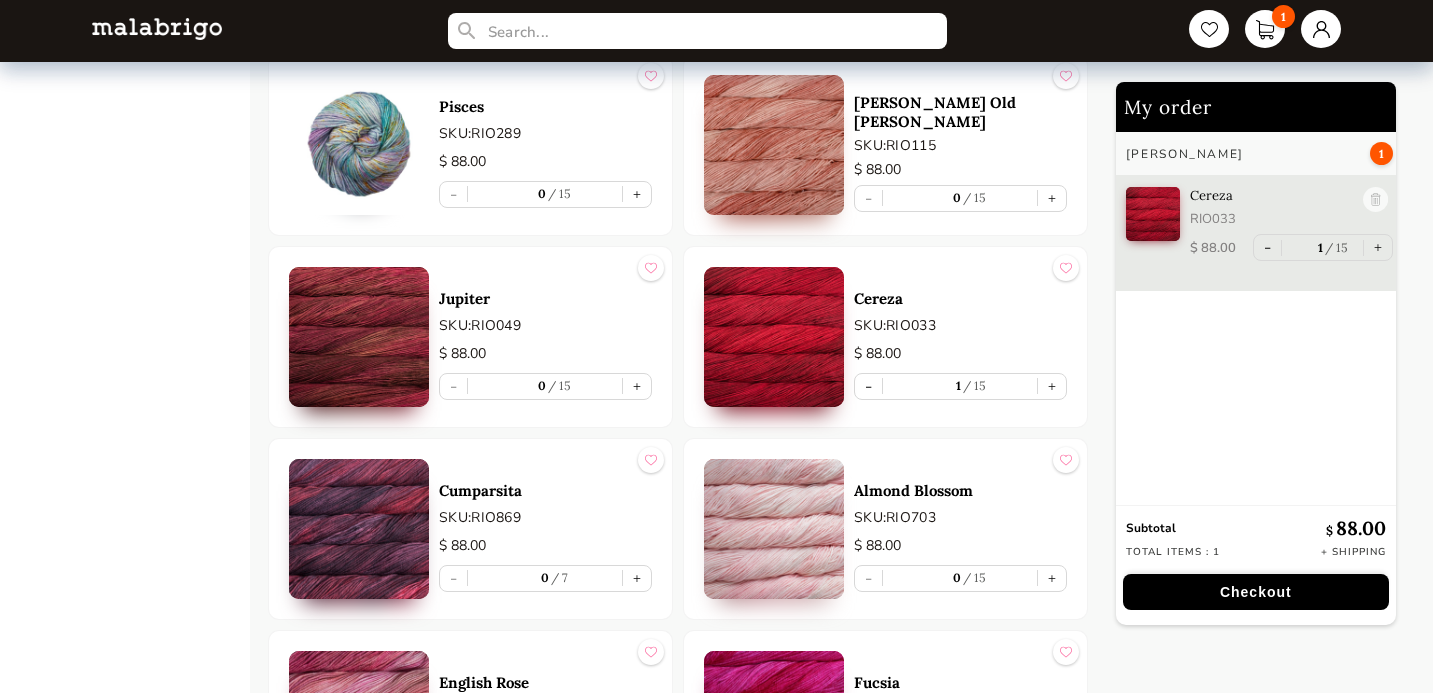 scroll, scrollTop: 2050, scrollLeft: 0, axis: vertical 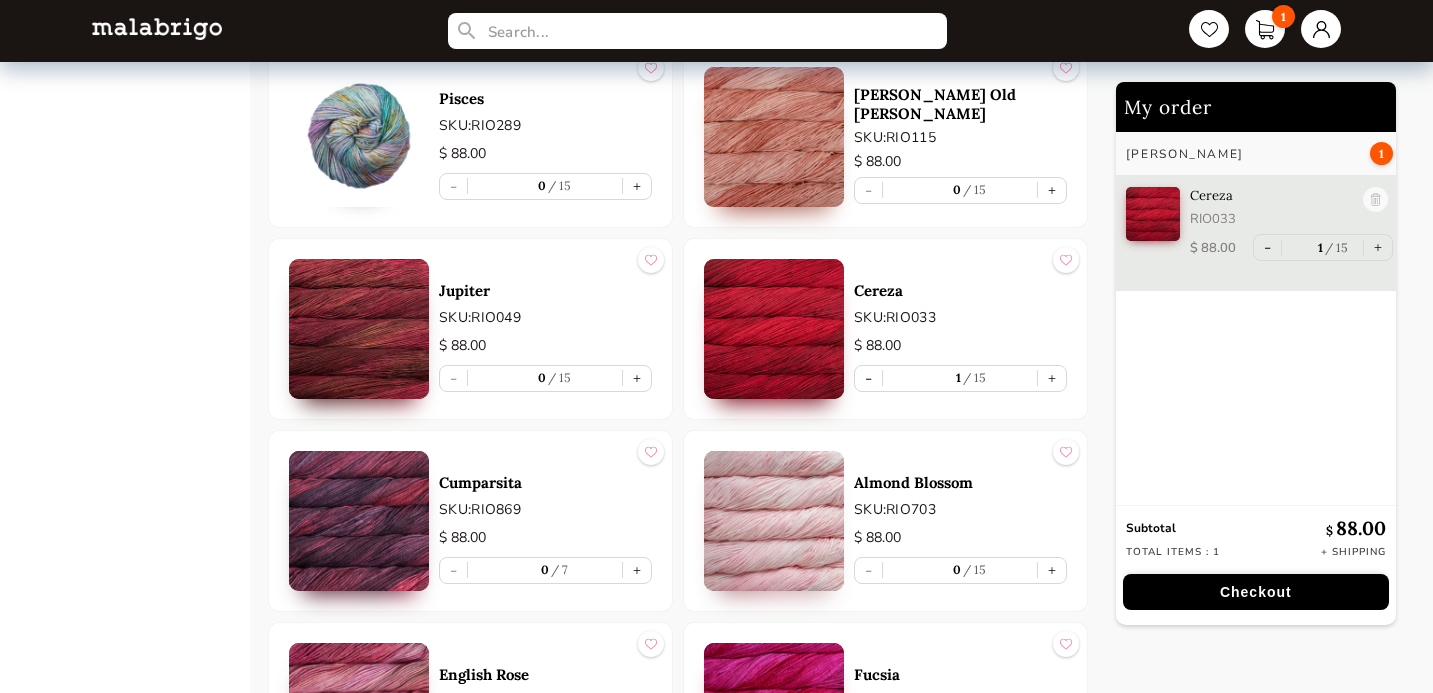 click at bounding box center [359, 329] 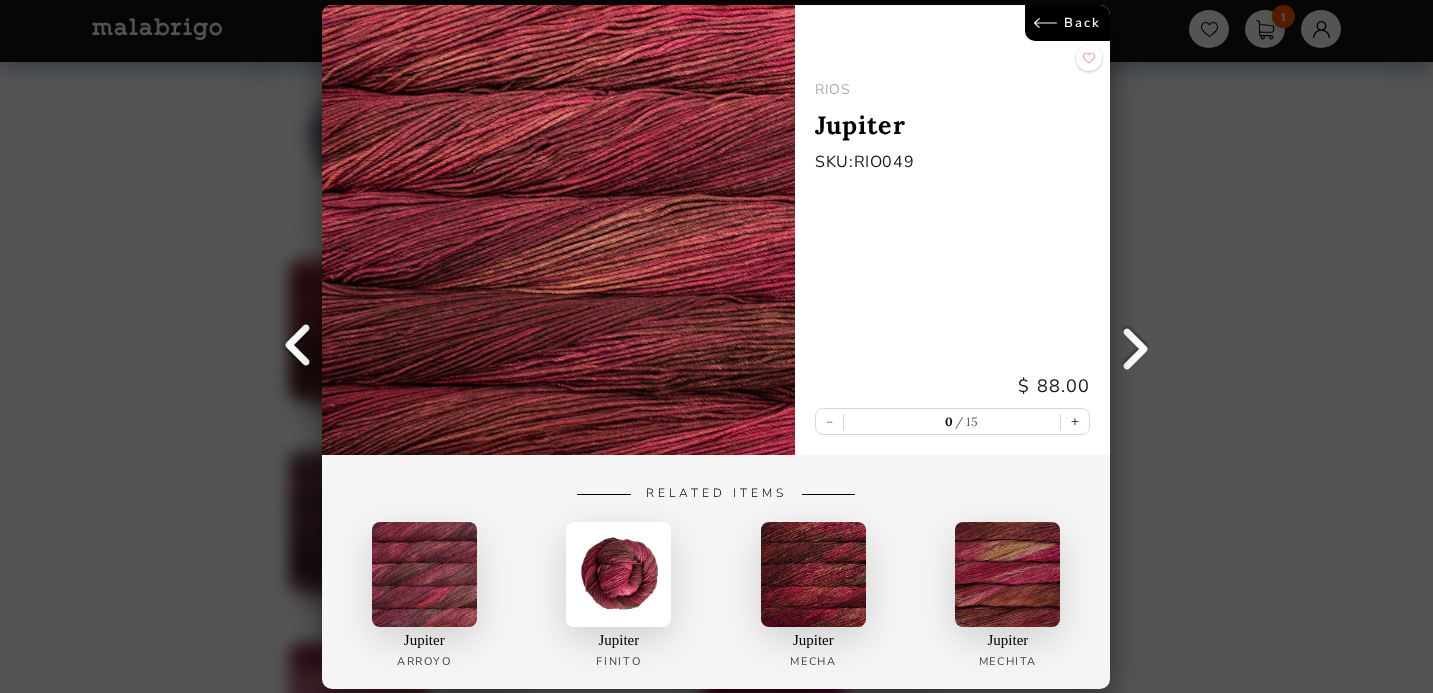 click on "Back" at bounding box center (1068, 23) 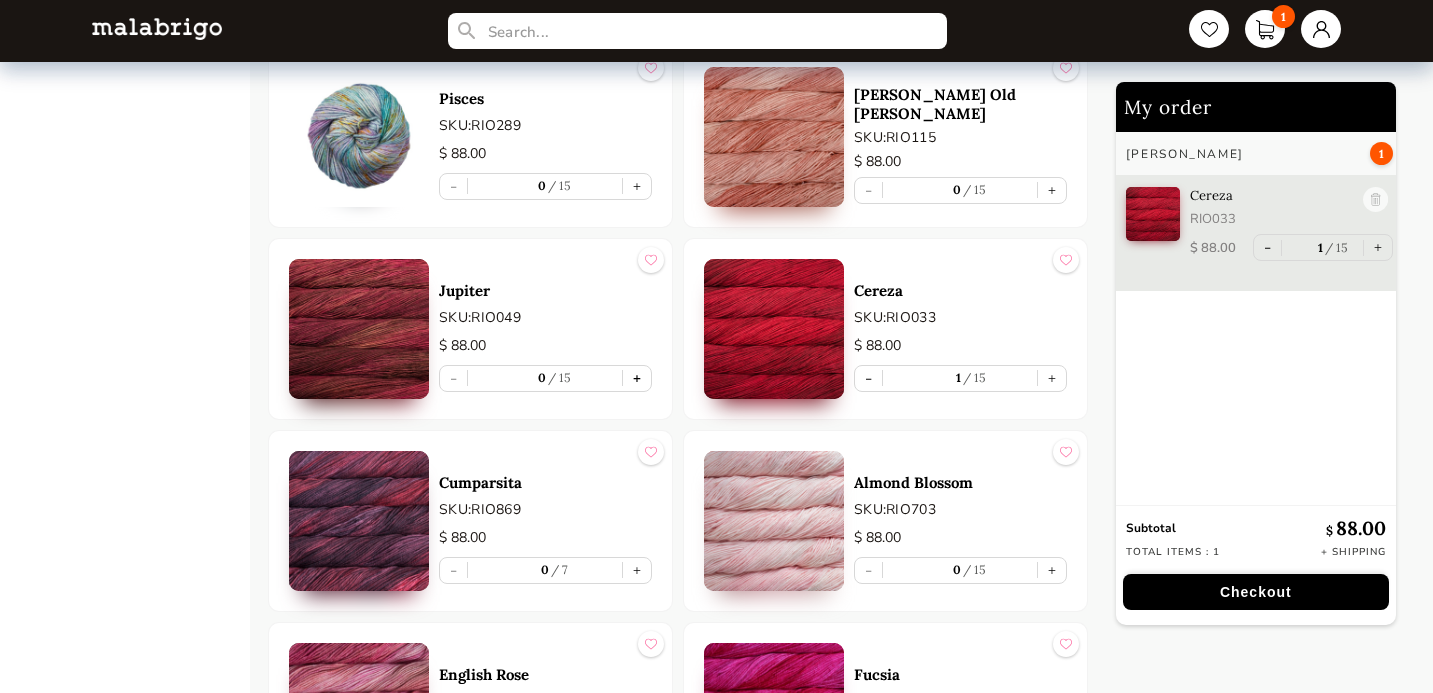 click on "+" at bounding box center (637, 378) 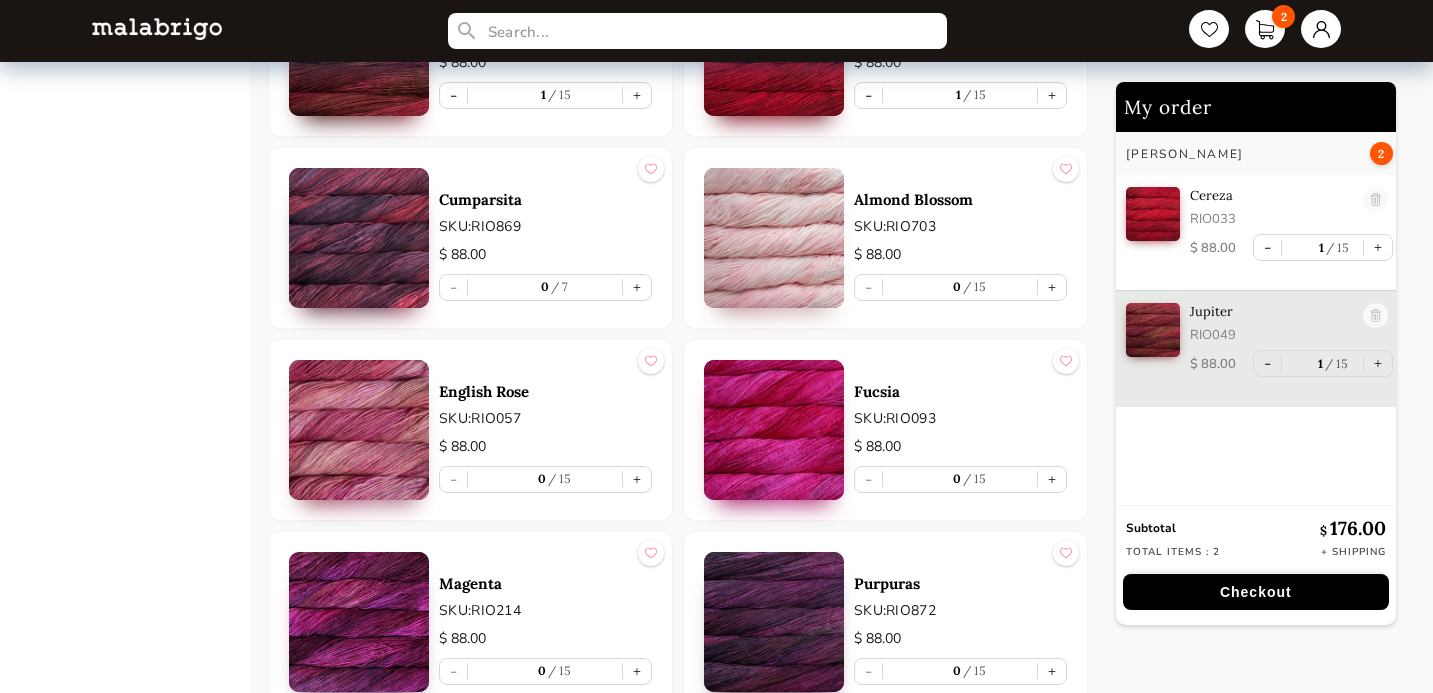 scroll, scrollTop: 2334, scrollLeft: 0, axis: vertical 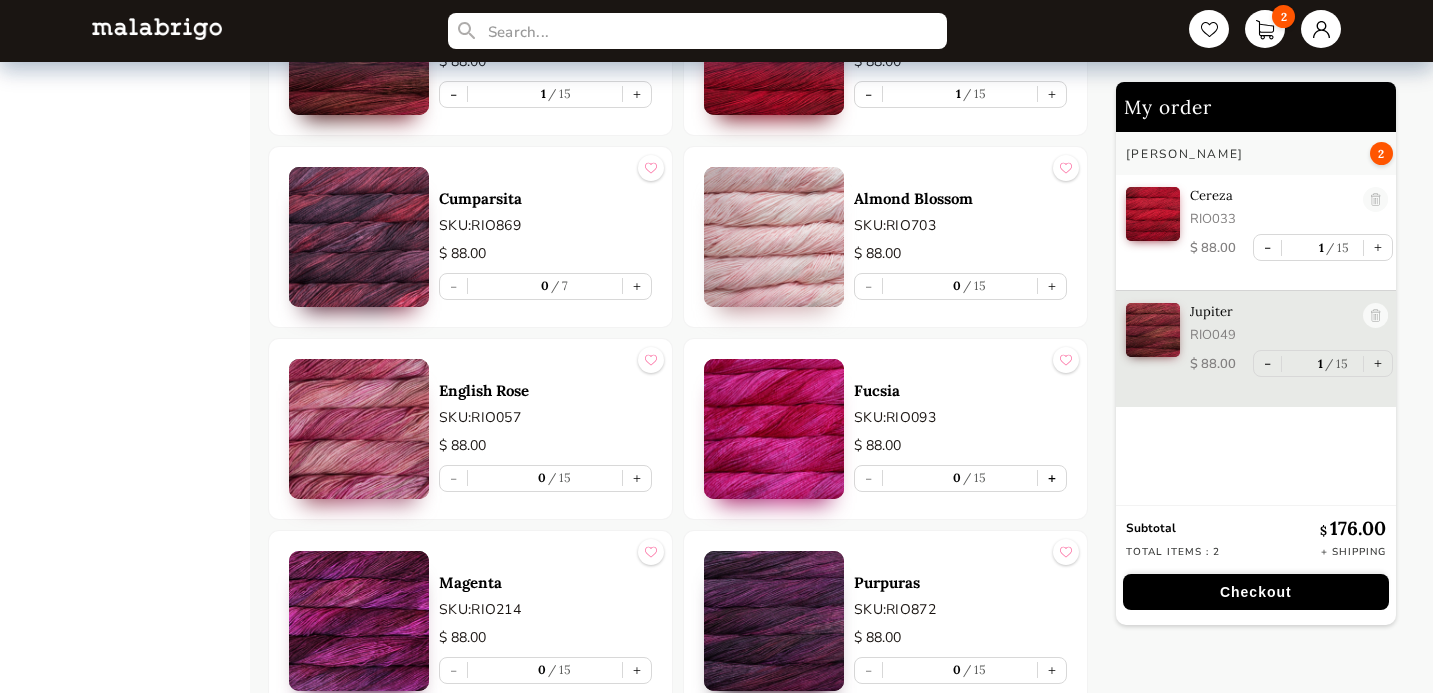 click on "+" at bounding box center (1052, 478) 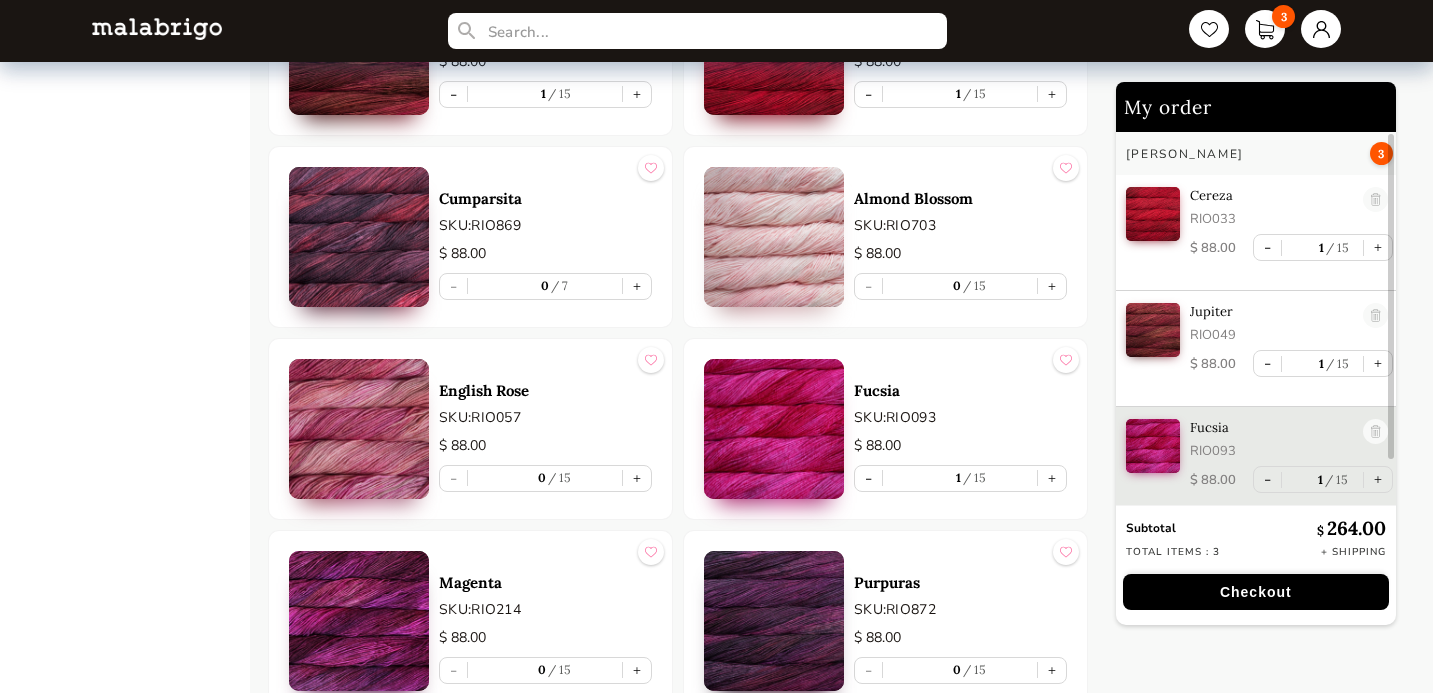 scroll, scrollTop: 0, scrollLeft: 0, axis: both 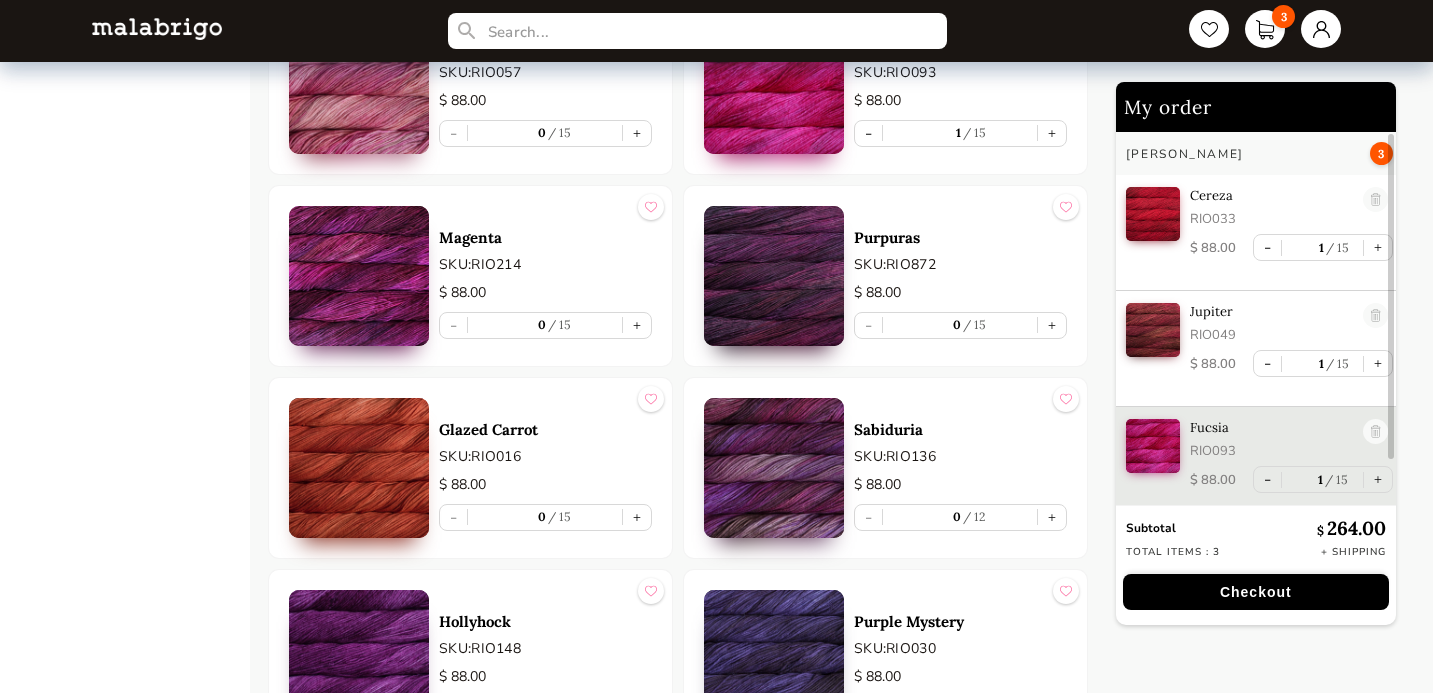 click at bounding box center (774, 276) 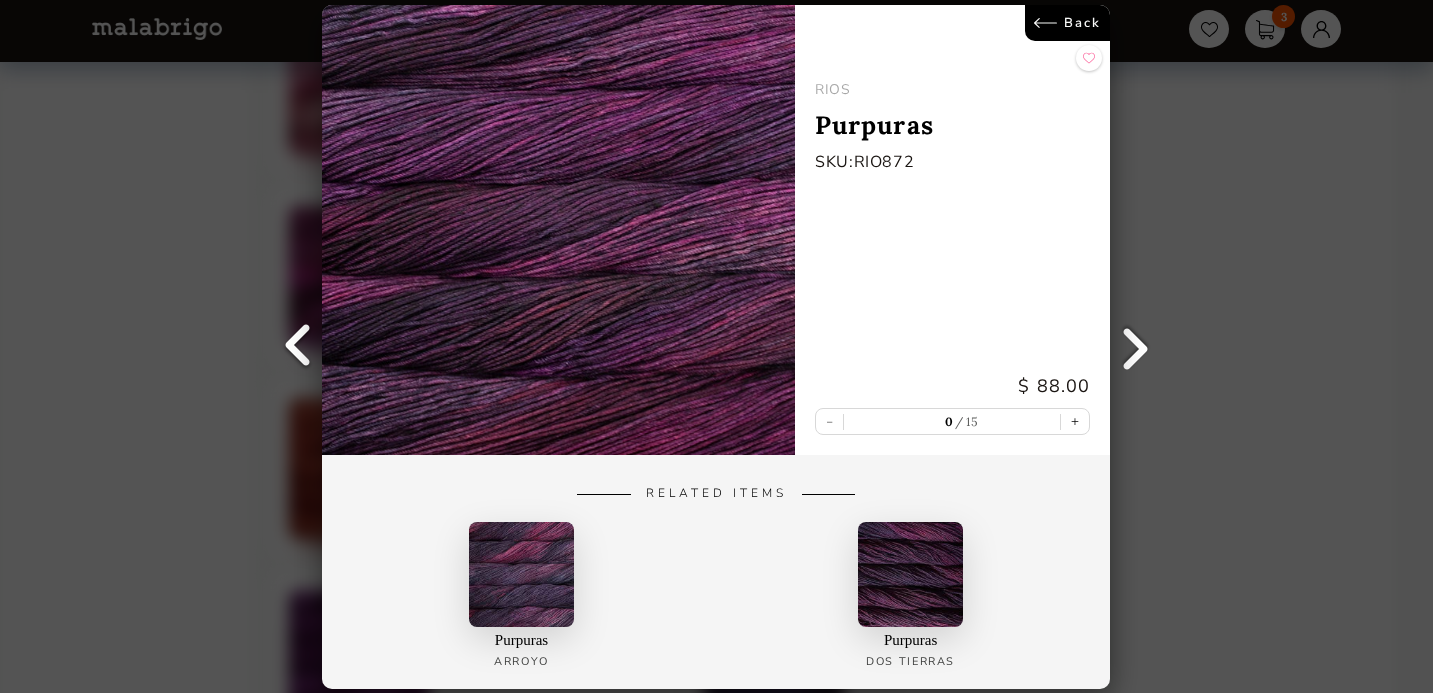 click on "Back" at bounding box center (1068, 23) 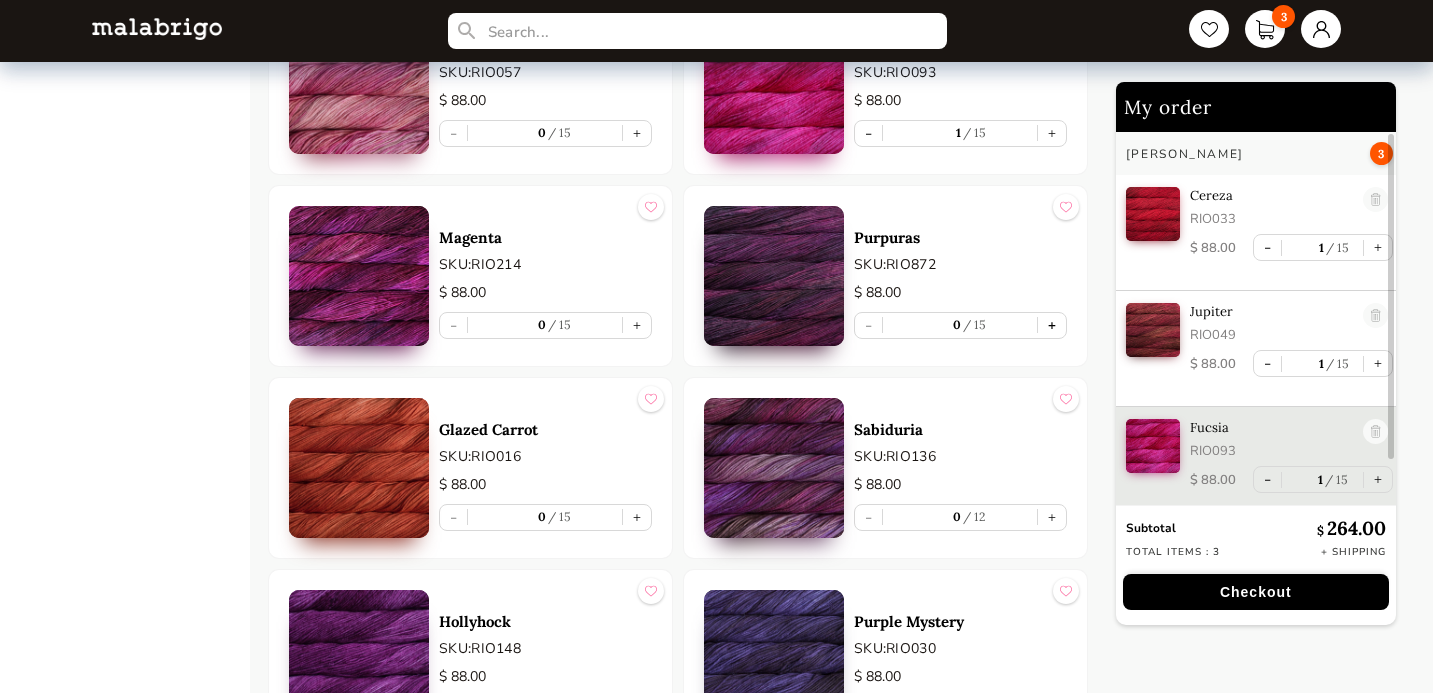 click on "+" at bounding box center (1052, 325) 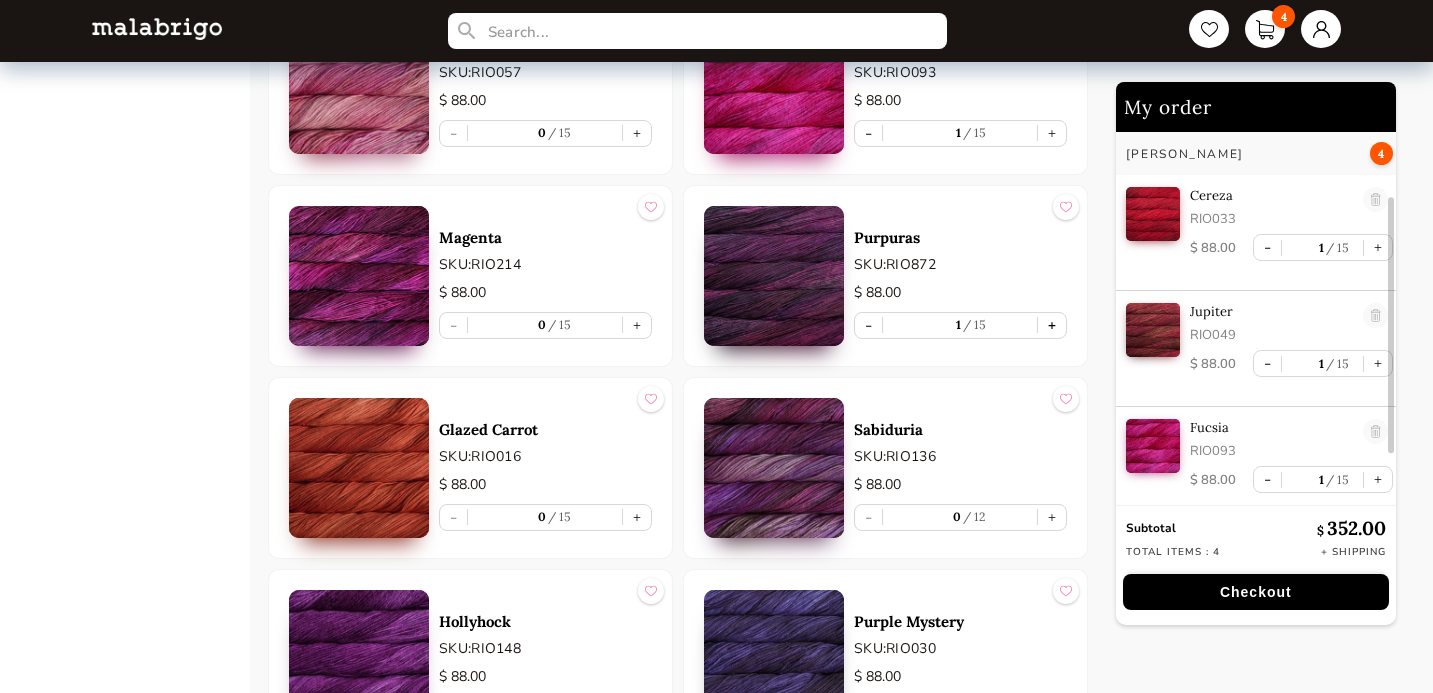 scroll, scrollTop: 109, scrollLeft: 0, axis: vertical 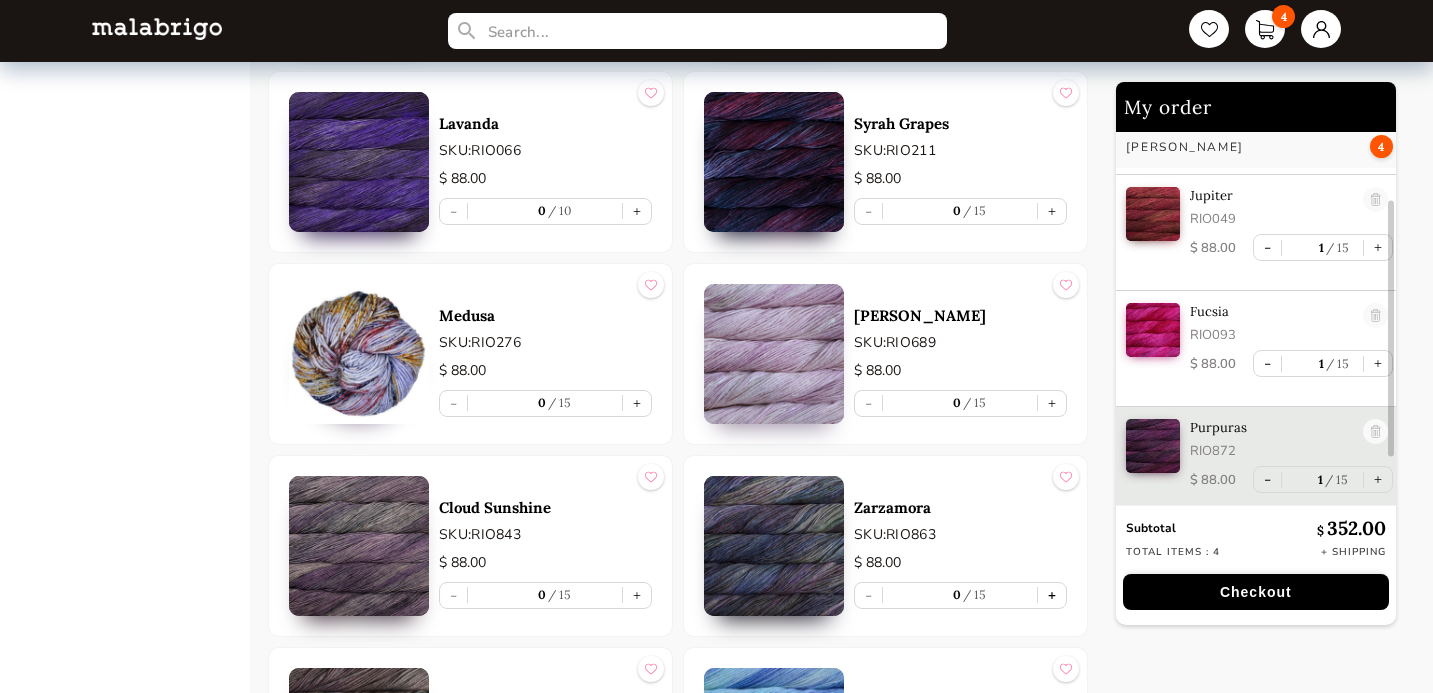 click on "+" at bounding box center [1052, 595] 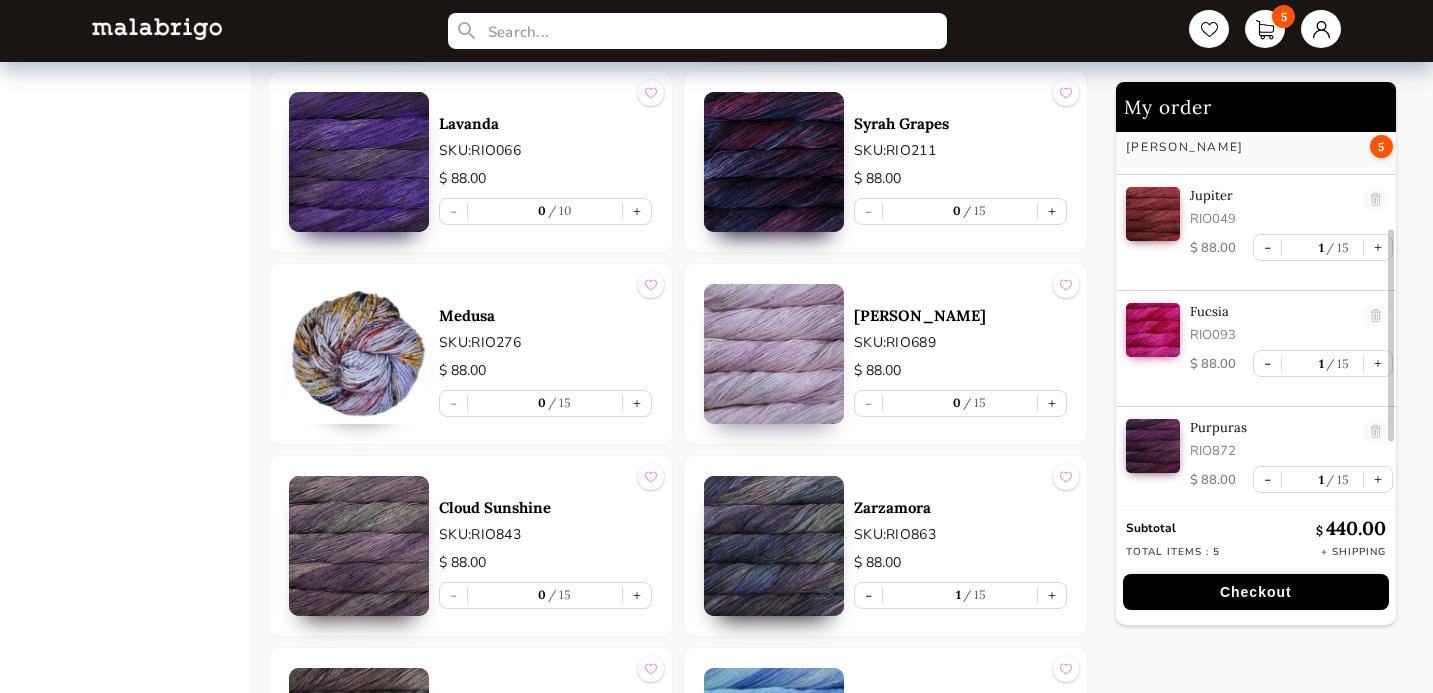 scroll, scrollTop: 225, scrollLeft: 0, axis: vertical 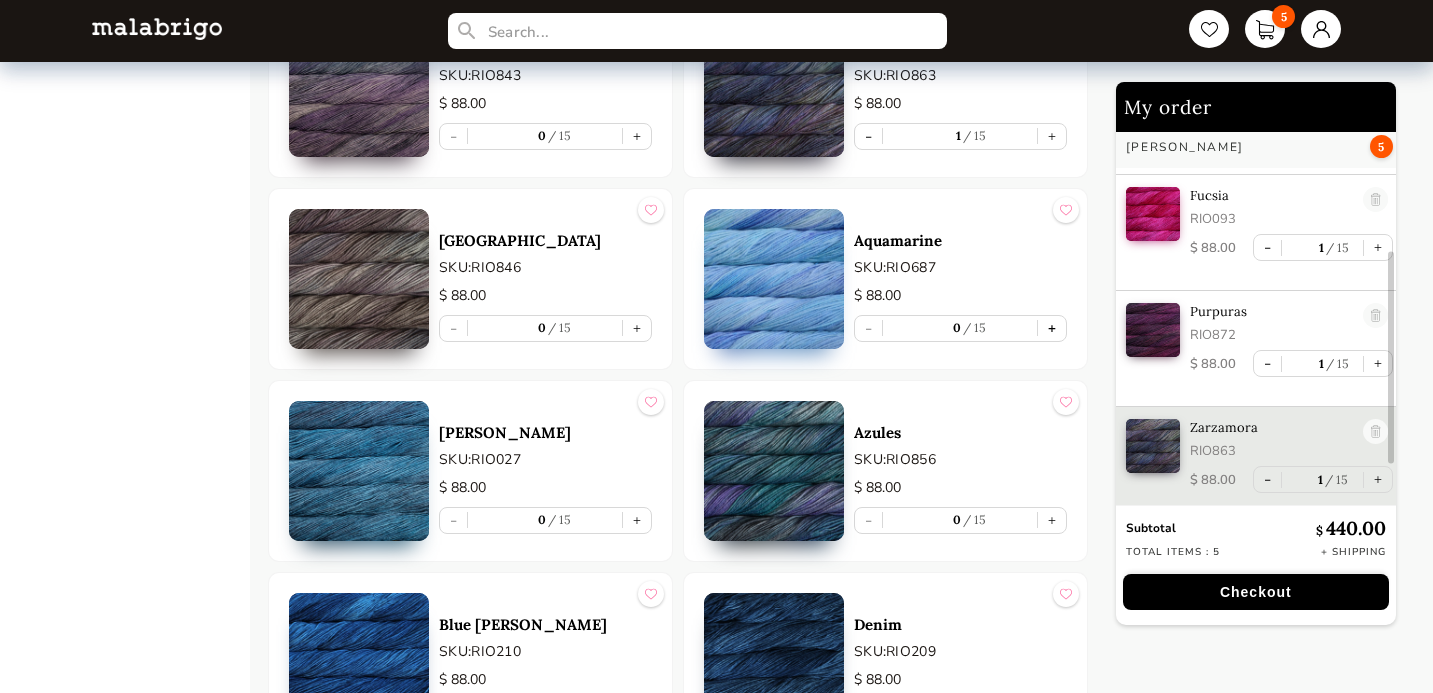 click on "+" at bounding box center (1052, 328) 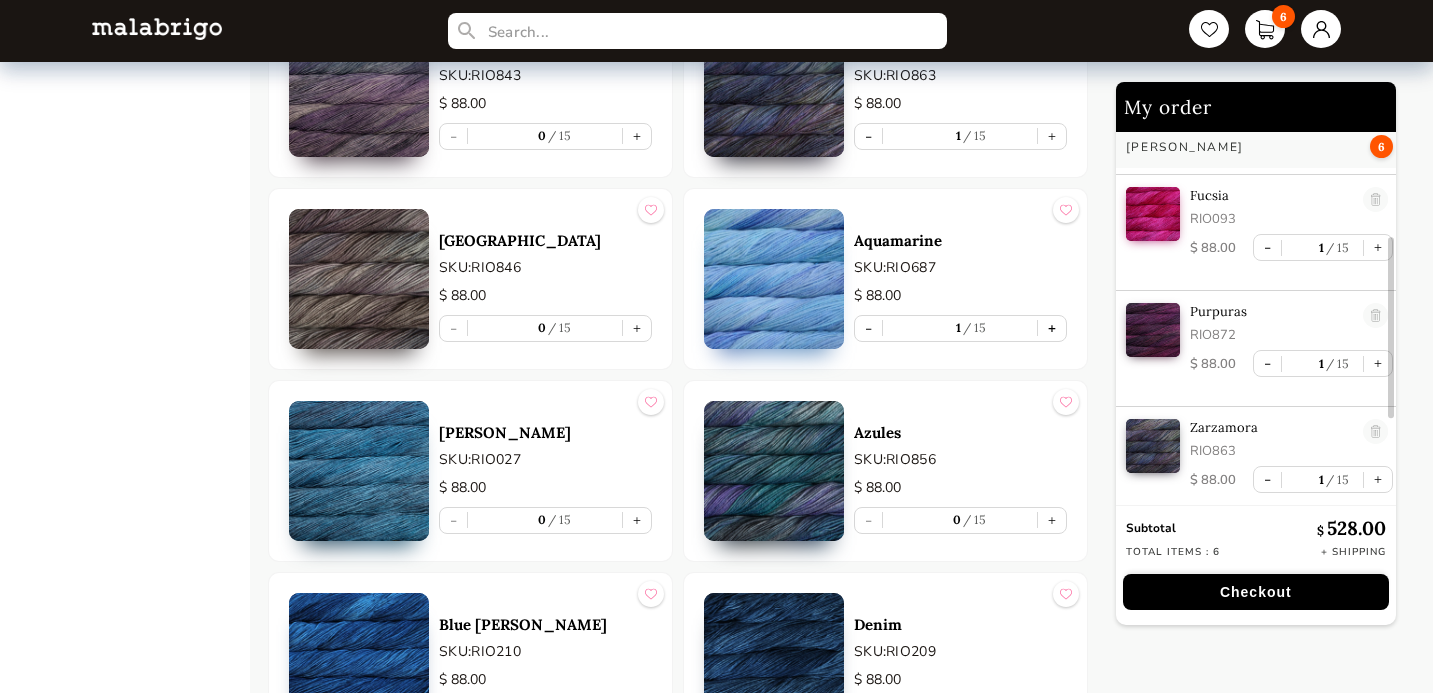 scroll, scrollTop: 341, scrollLeft: 0, axis: vertical 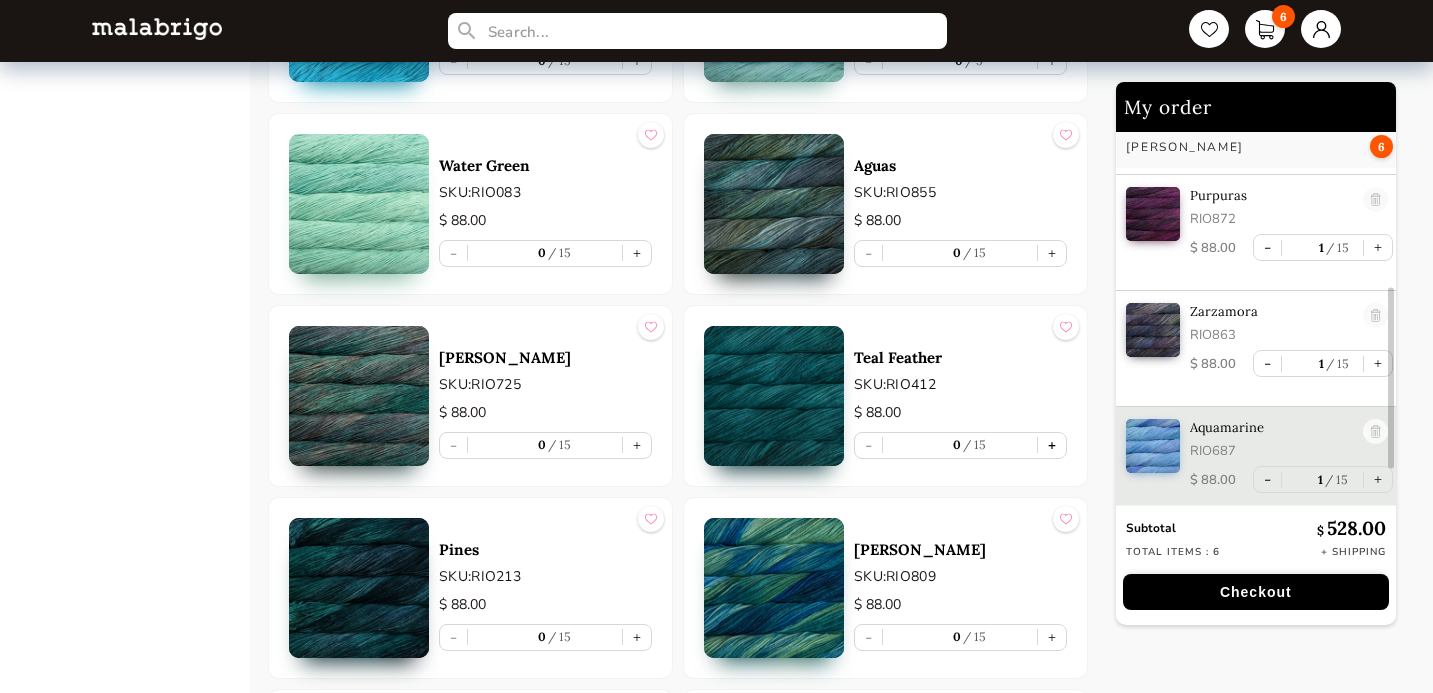 click on "+" at bounding box center [1052, 445] 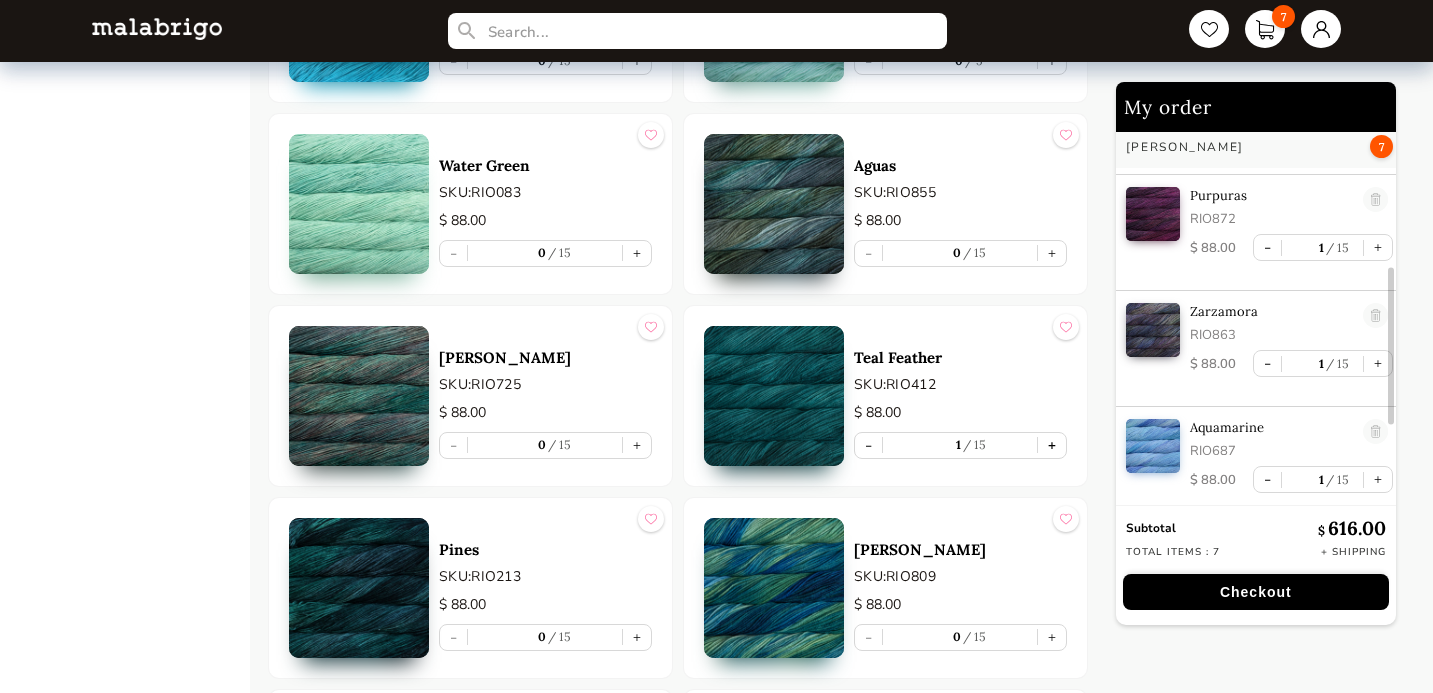 scroll, scrollTop: 457, scrollLeft: 0, axis: vertical 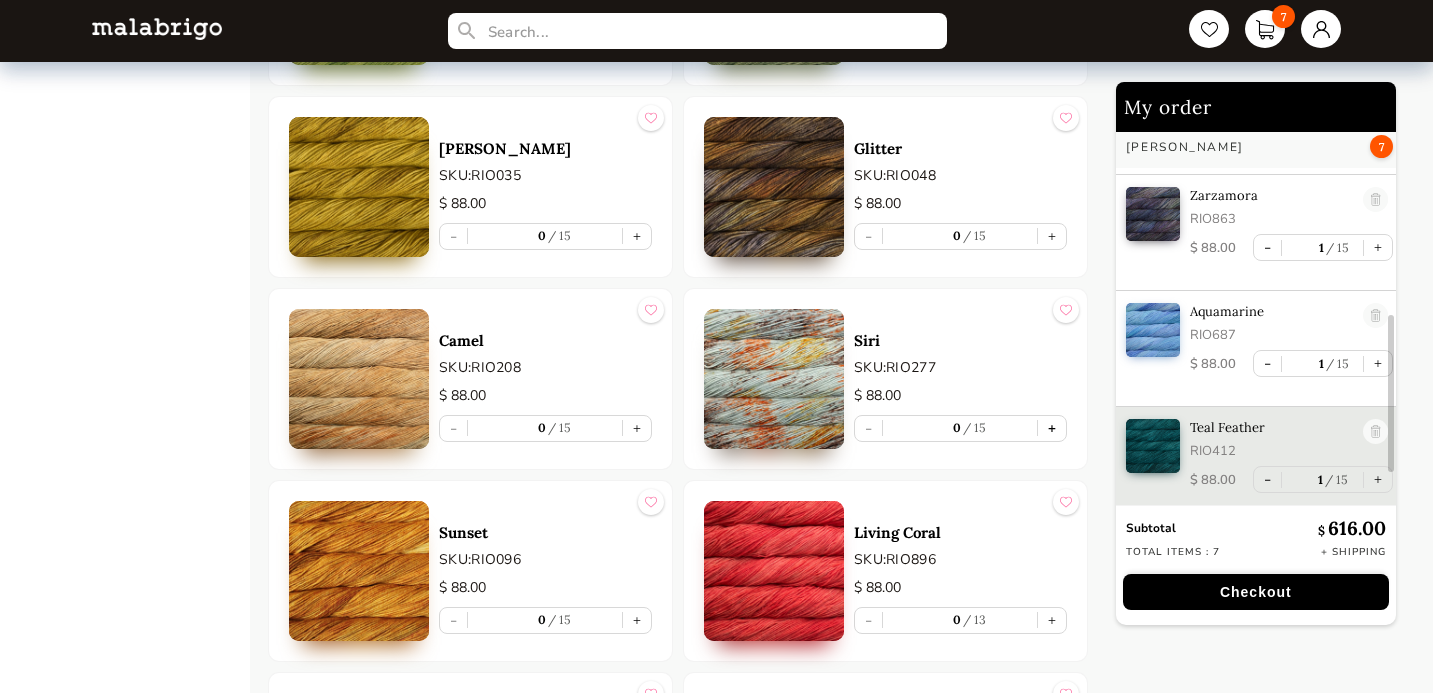 click on "+" at bounding box center (1052, 428) 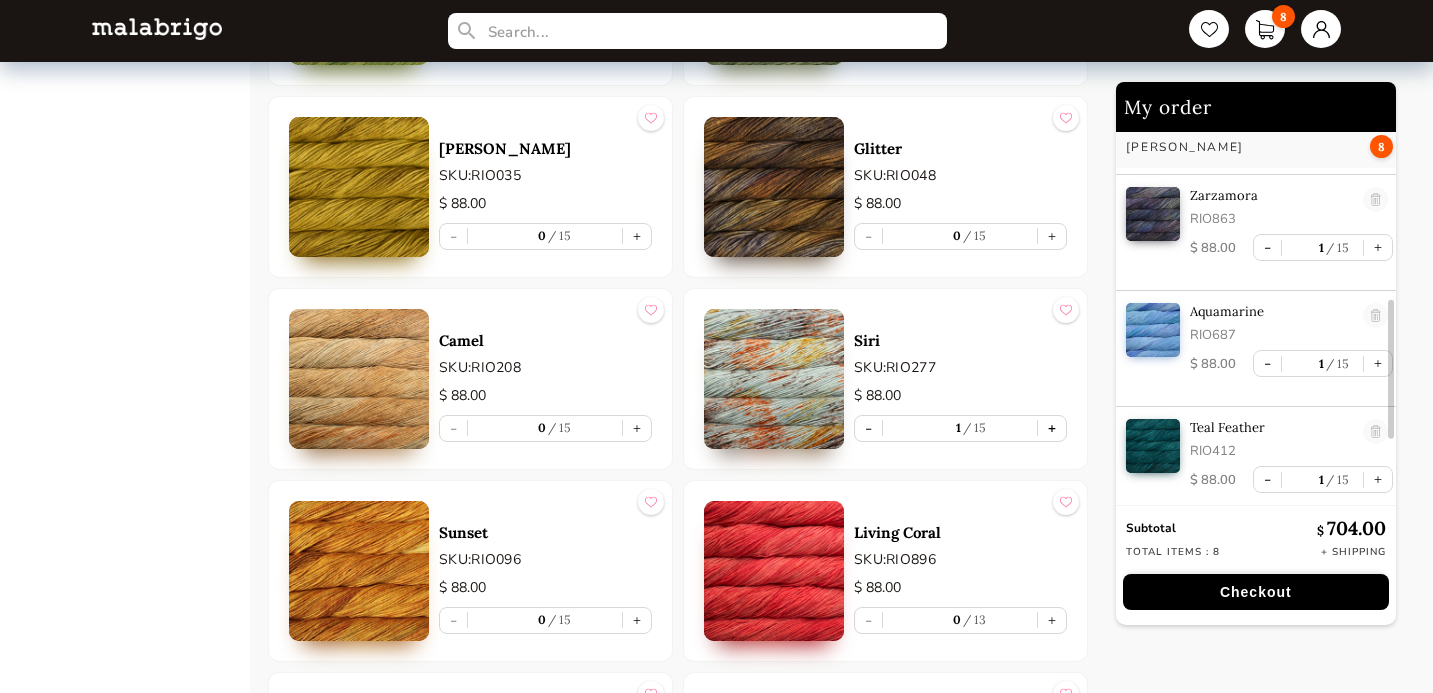 scroll, scrollTop: 573, scrollLeft: 0, axis: vertical 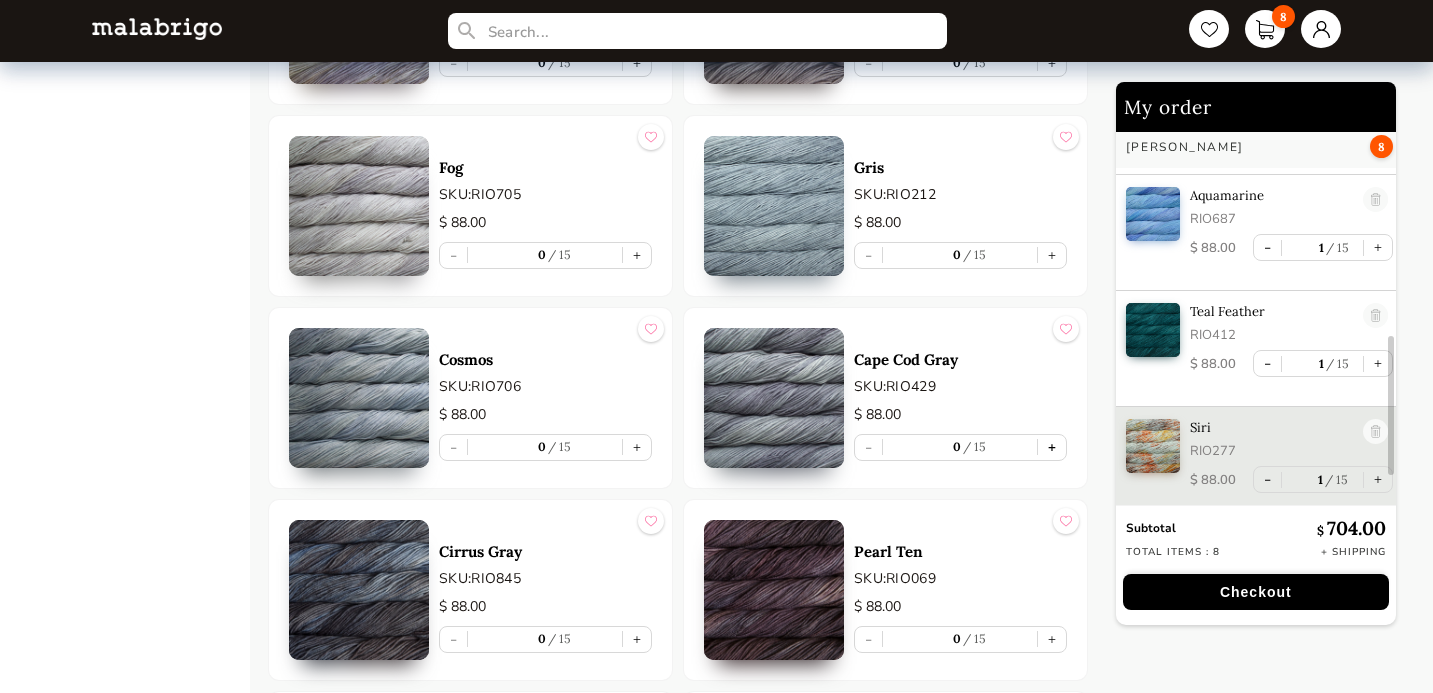 click on "+" at bounding box center [1052, 447] 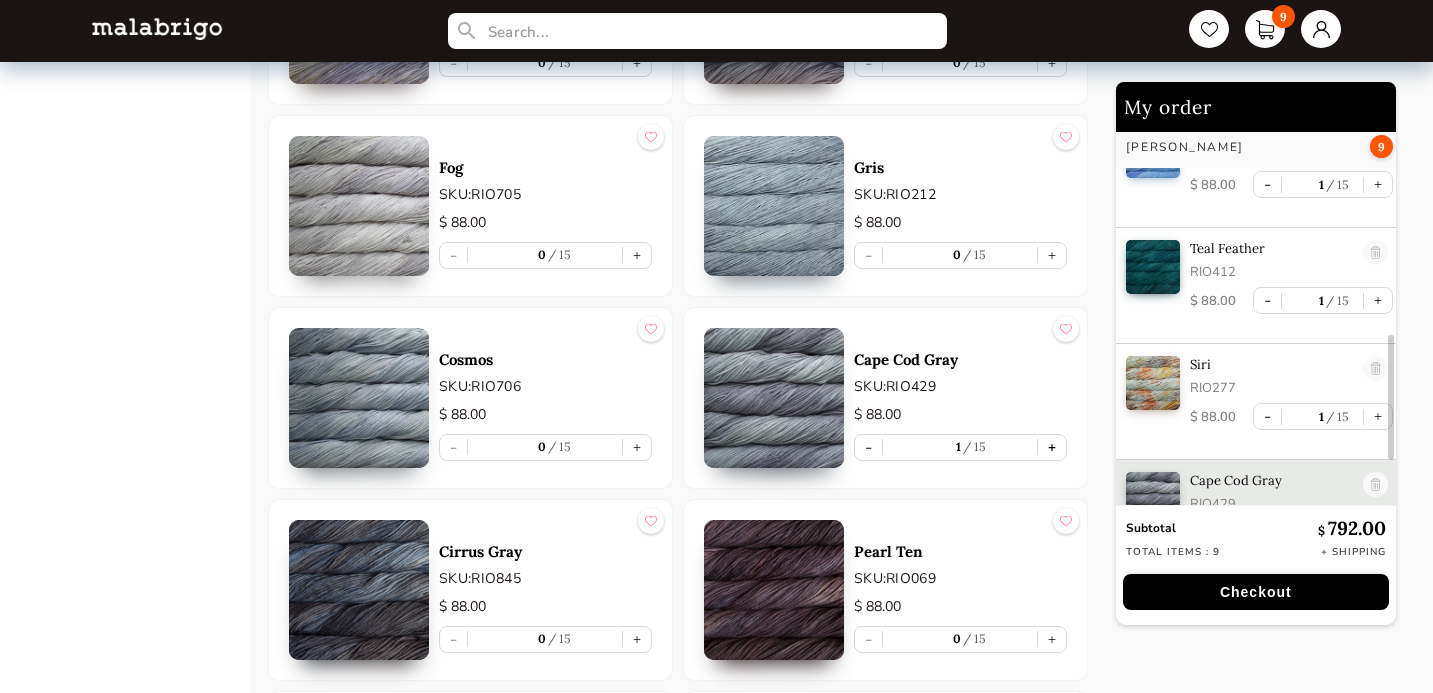 scroll, scrollTop: 689, scrollLeft: 0, axis: vertical 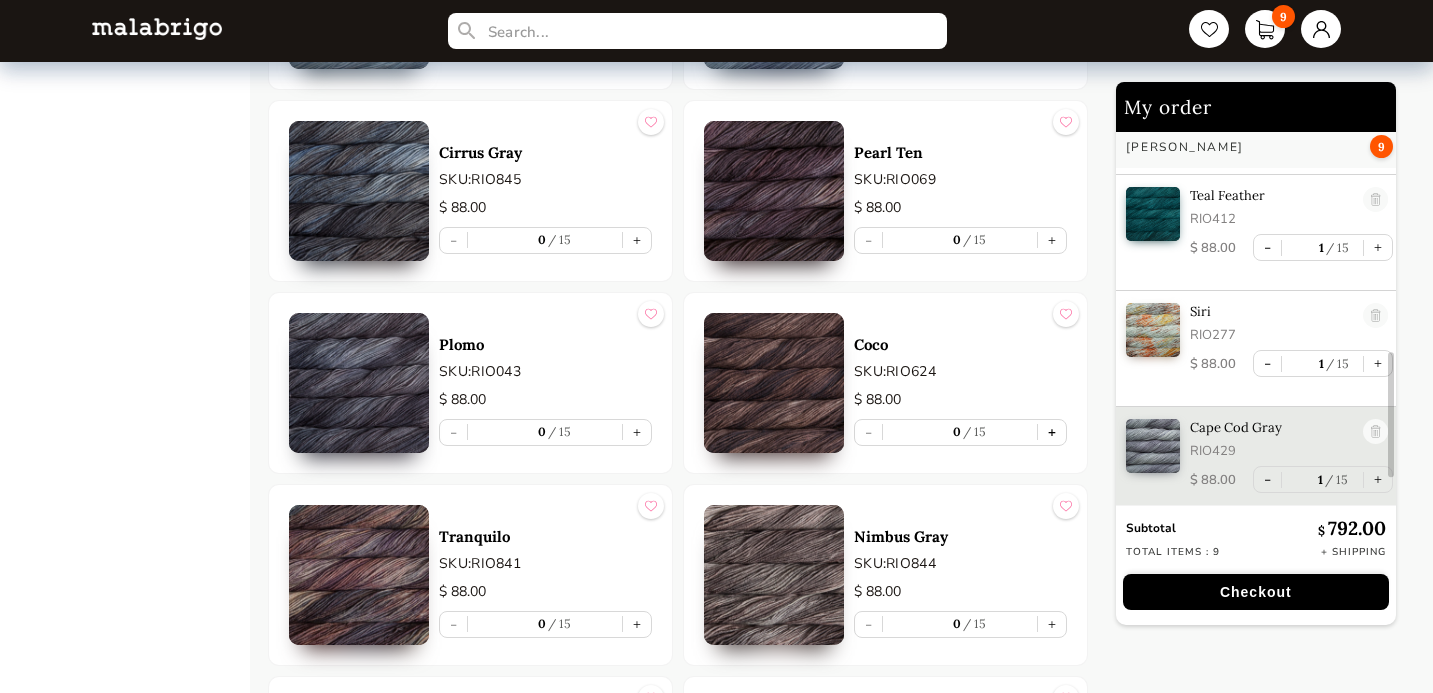 click on "+" at bounding box center [1052, 432] 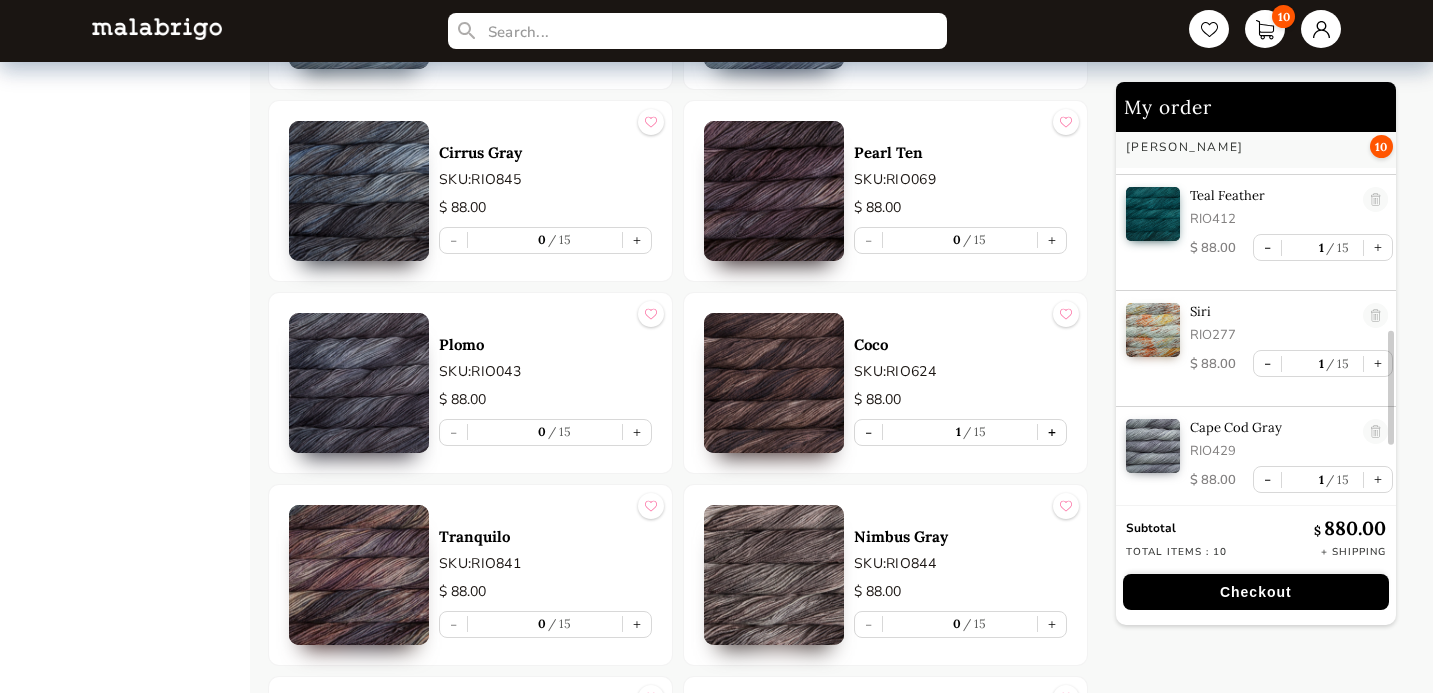 type on "1" 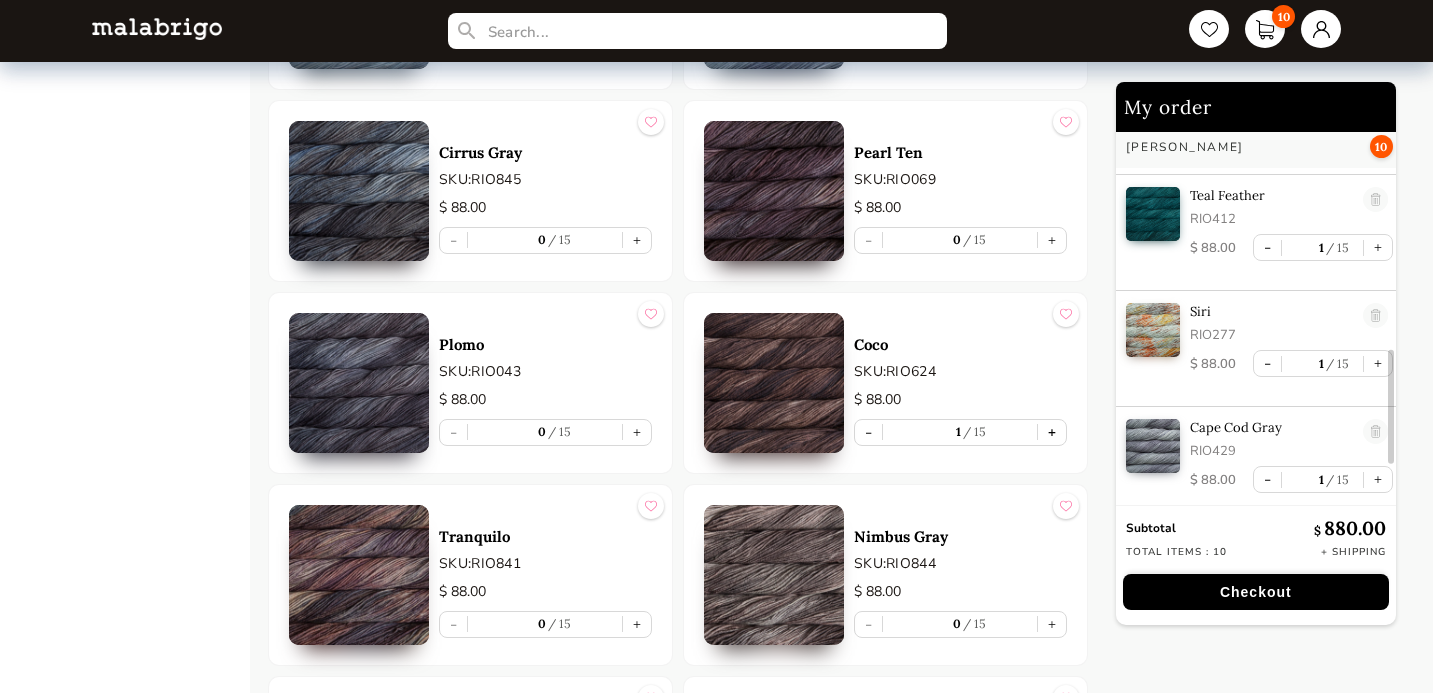 scroll, scrollTop: 819, scrollLeft: 0, axis: vertical 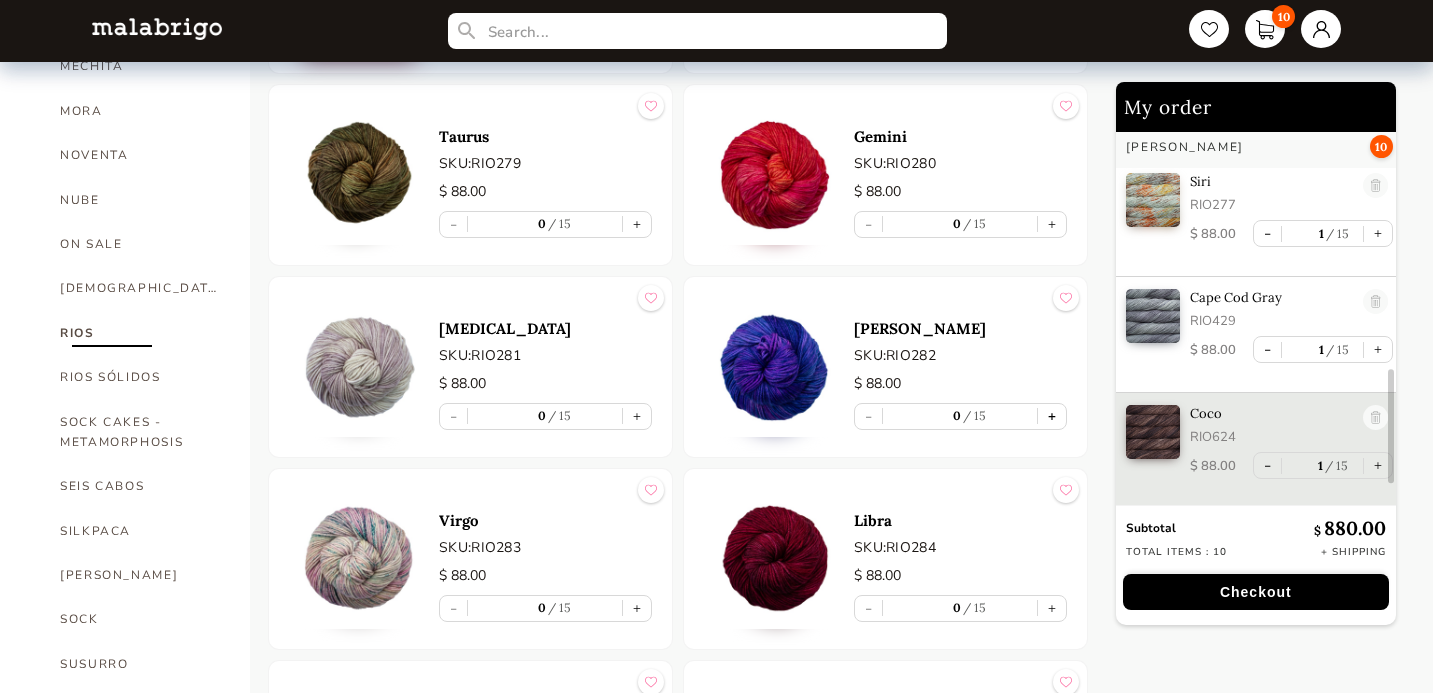 click on "+" at bounding box center (1052, 416) 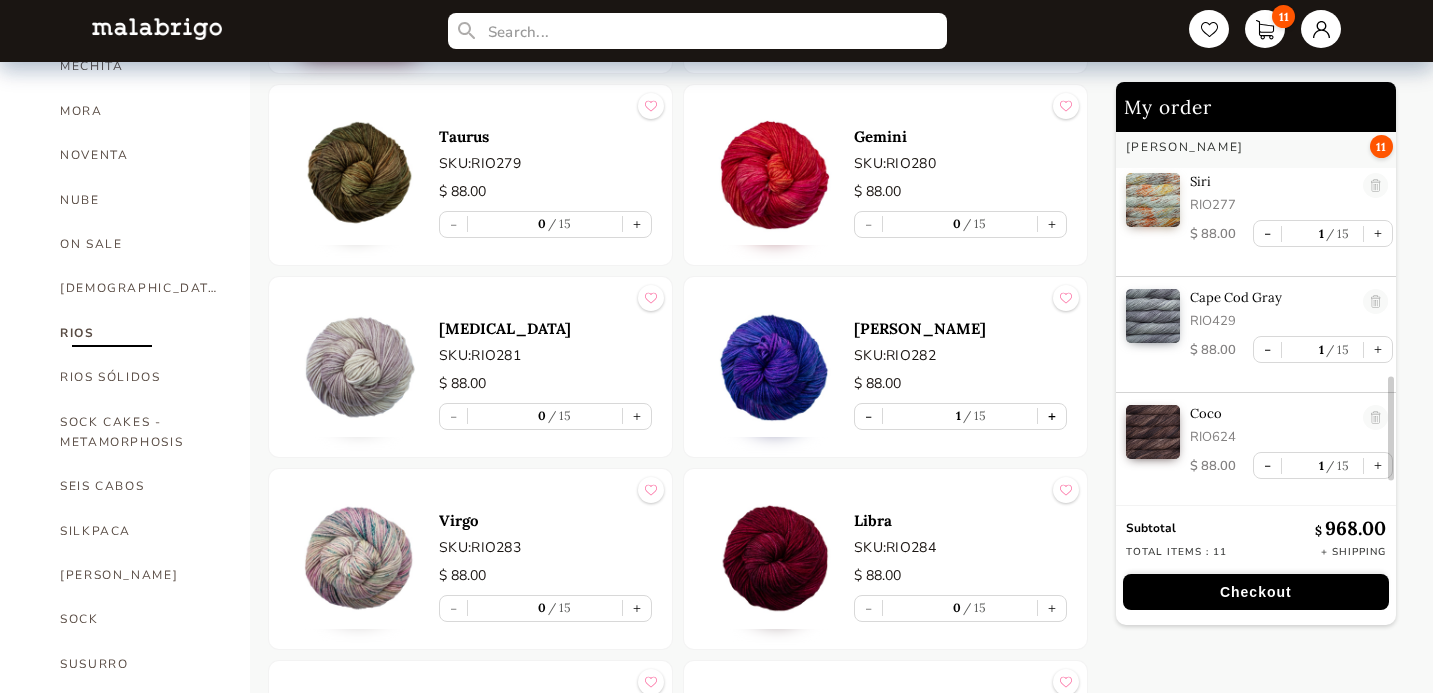 scroll, scrollTop: 921, scrollLeft: 0, axis: vertical 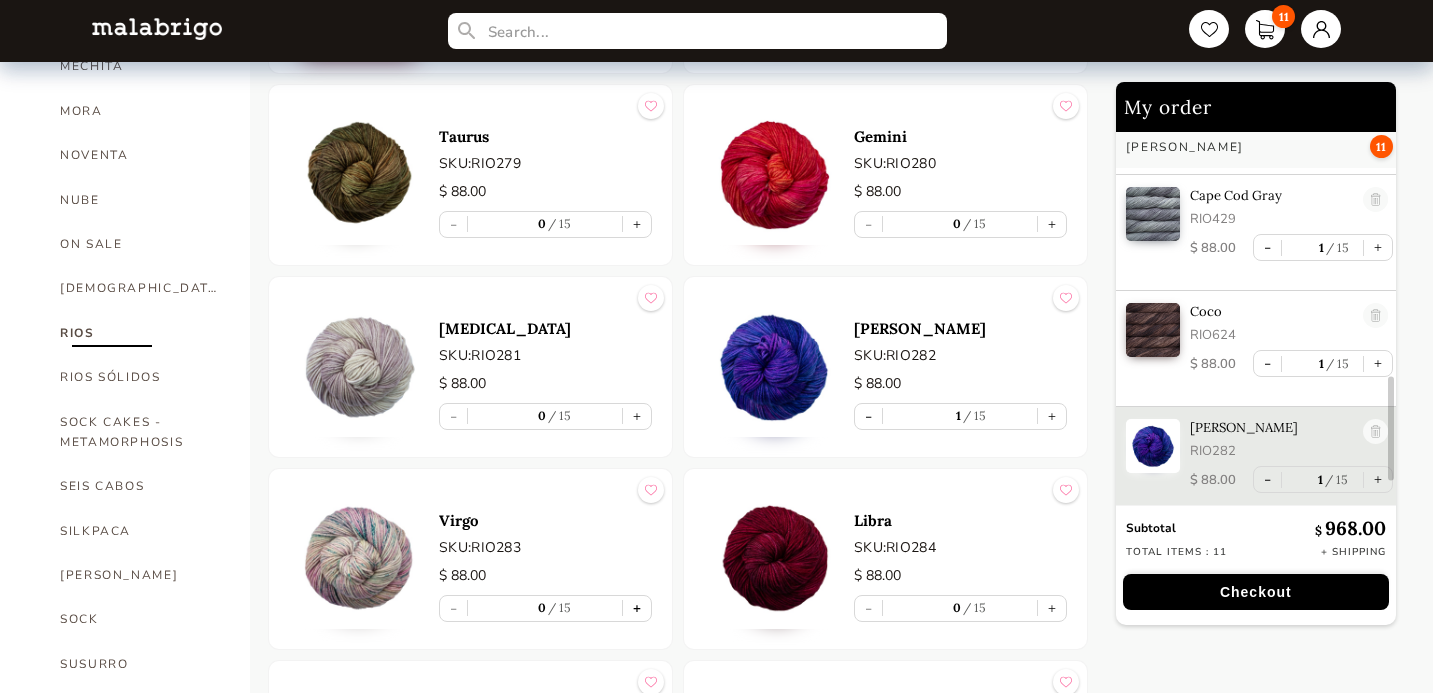 click on "+" at bounding box center [637, 608] 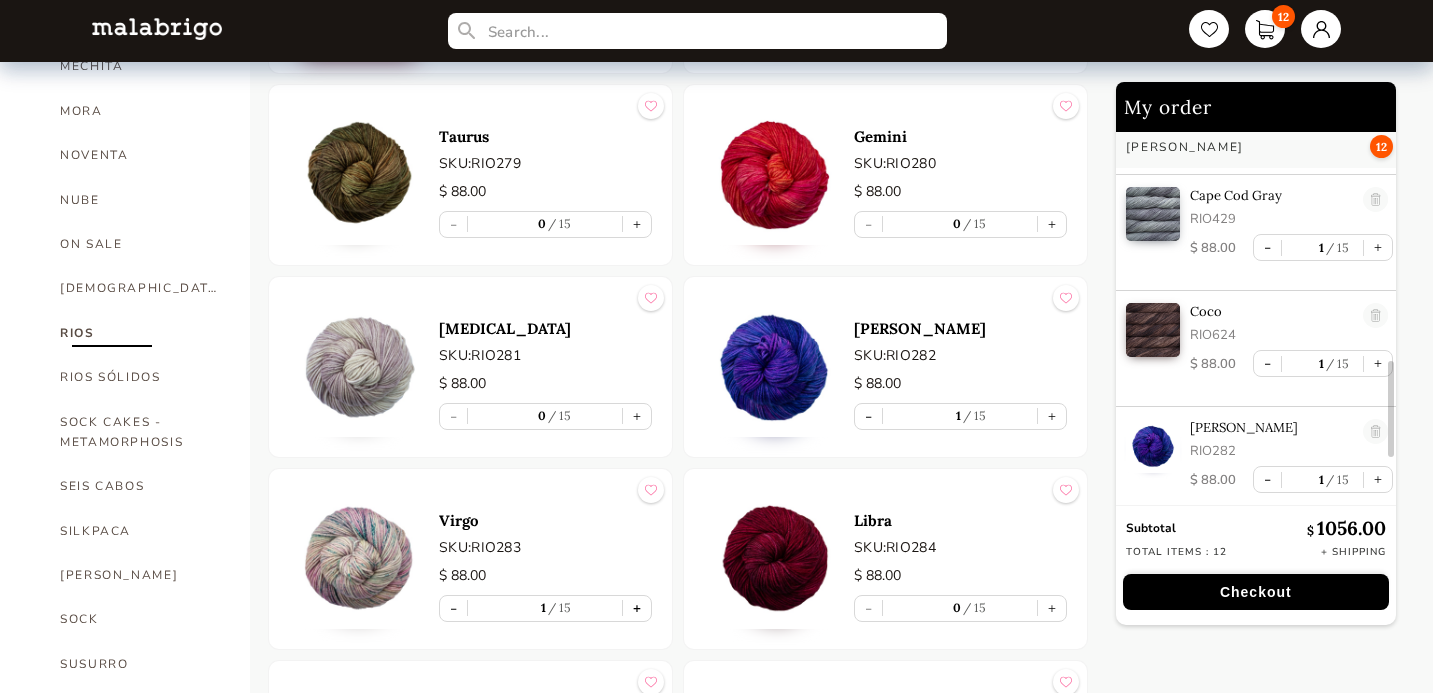 scroll, scrollTop: 1037, scrollLeft: 0, axis: vertical 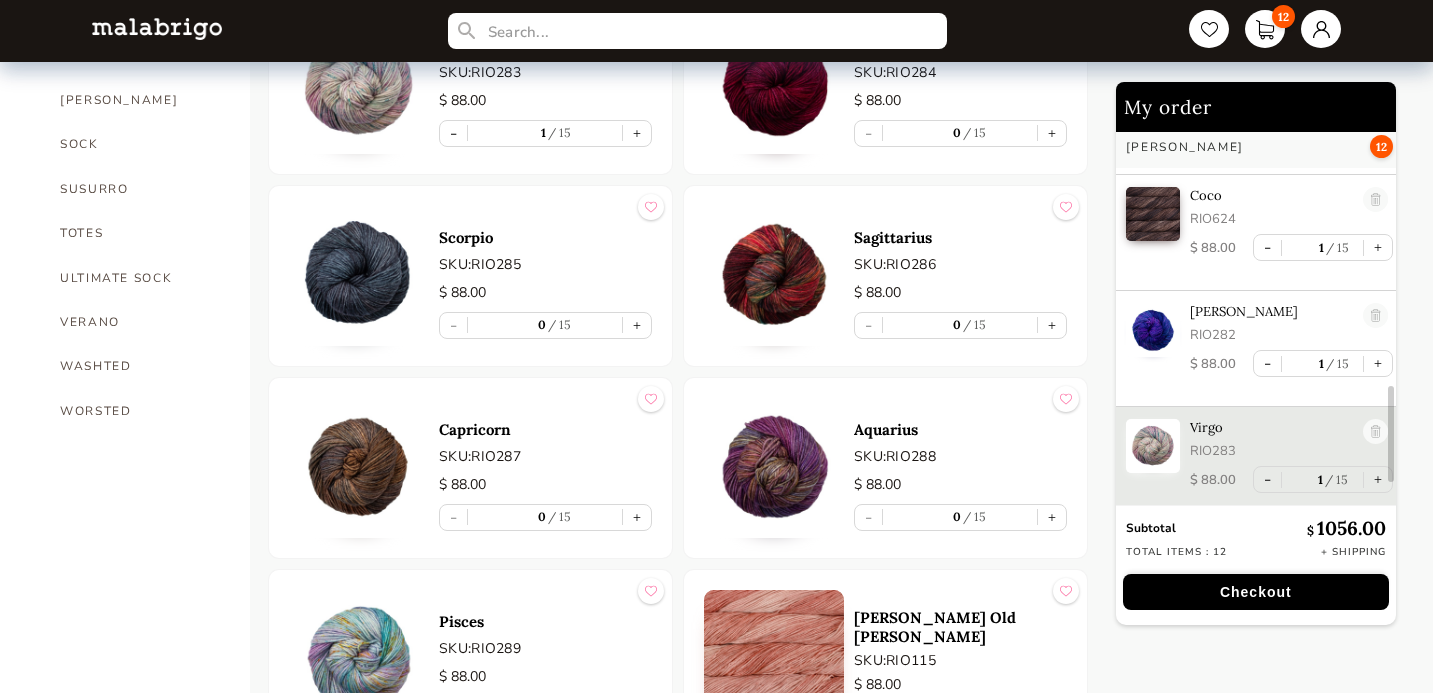 click at bounding box center (774, 468) 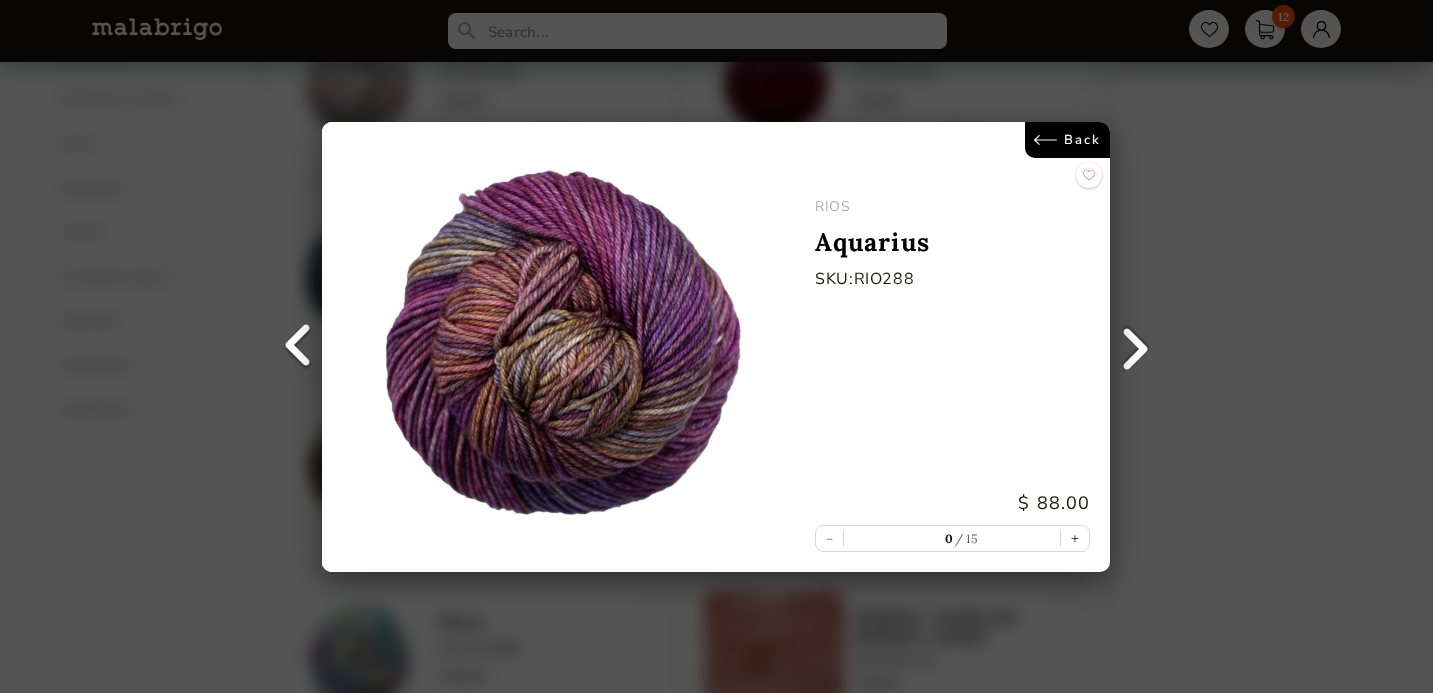 scroll, scrollTop: 0, scrollLeft: 0, axis: both 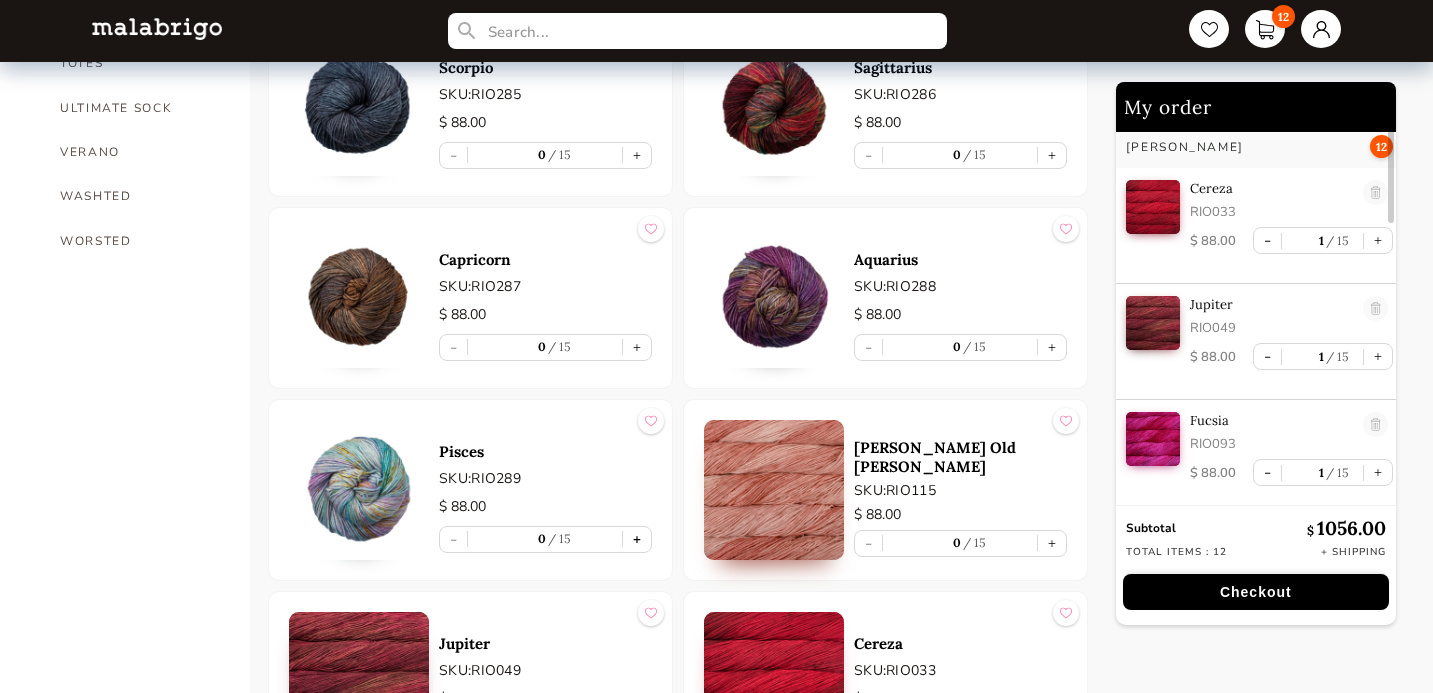 click on "+" at bounding box center (637, 539) 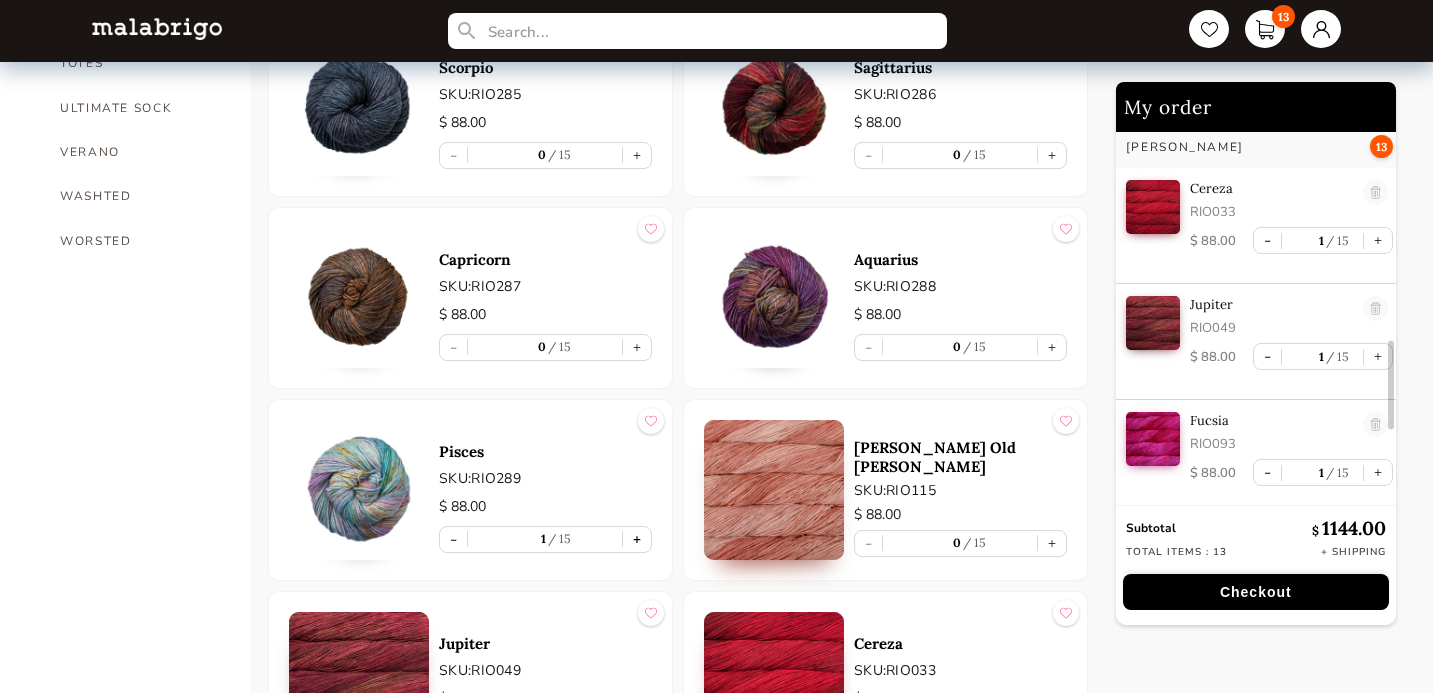 scroll, scrollTop: 1068, scrollLeft: 0, axis: vertical 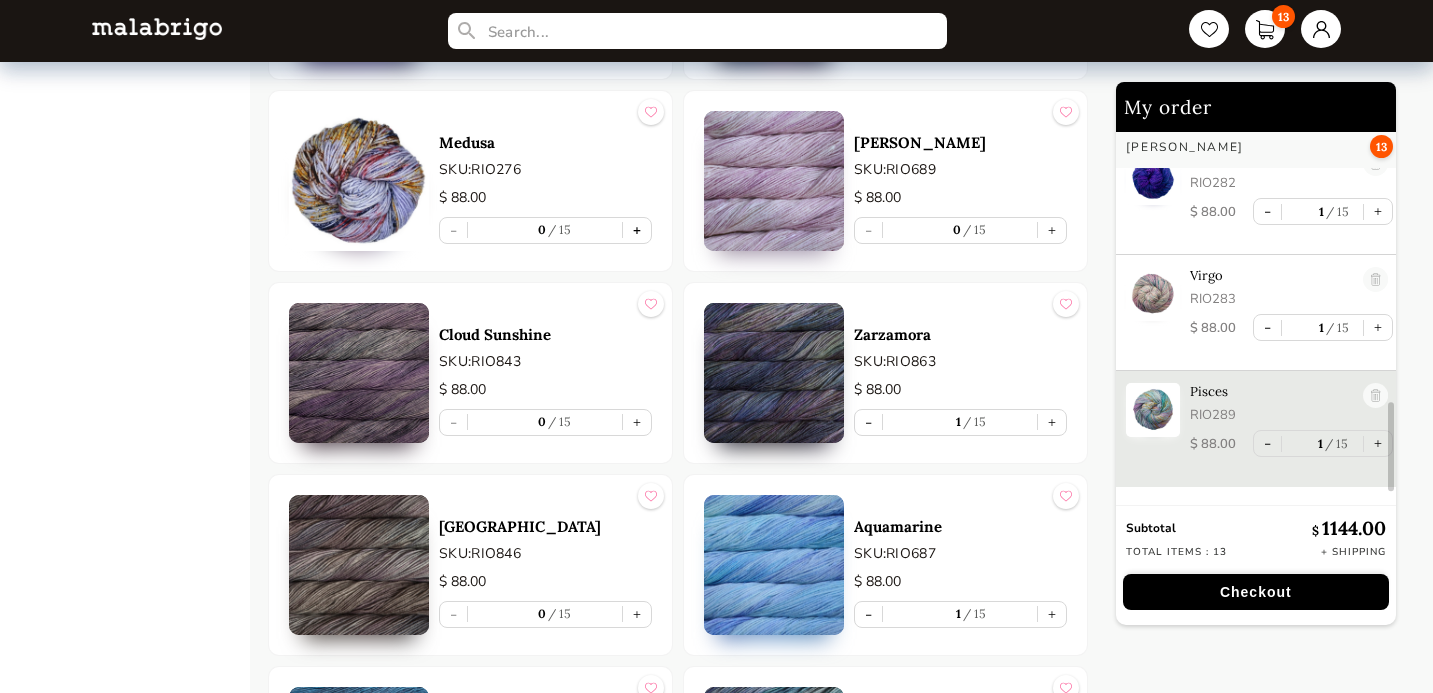 click on "+" at bounding box center [637, 230] 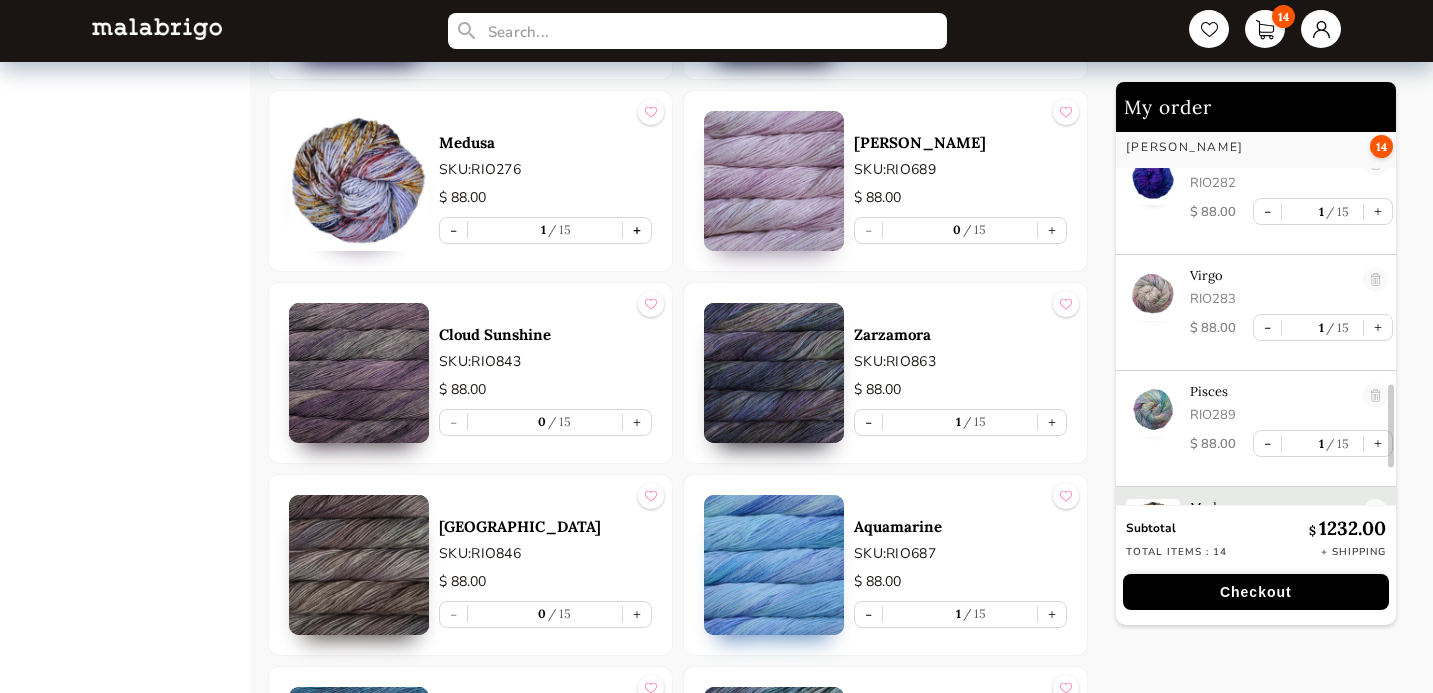 scroll, scrollTop: 1269, scrollLeft: 0, axis: vertical 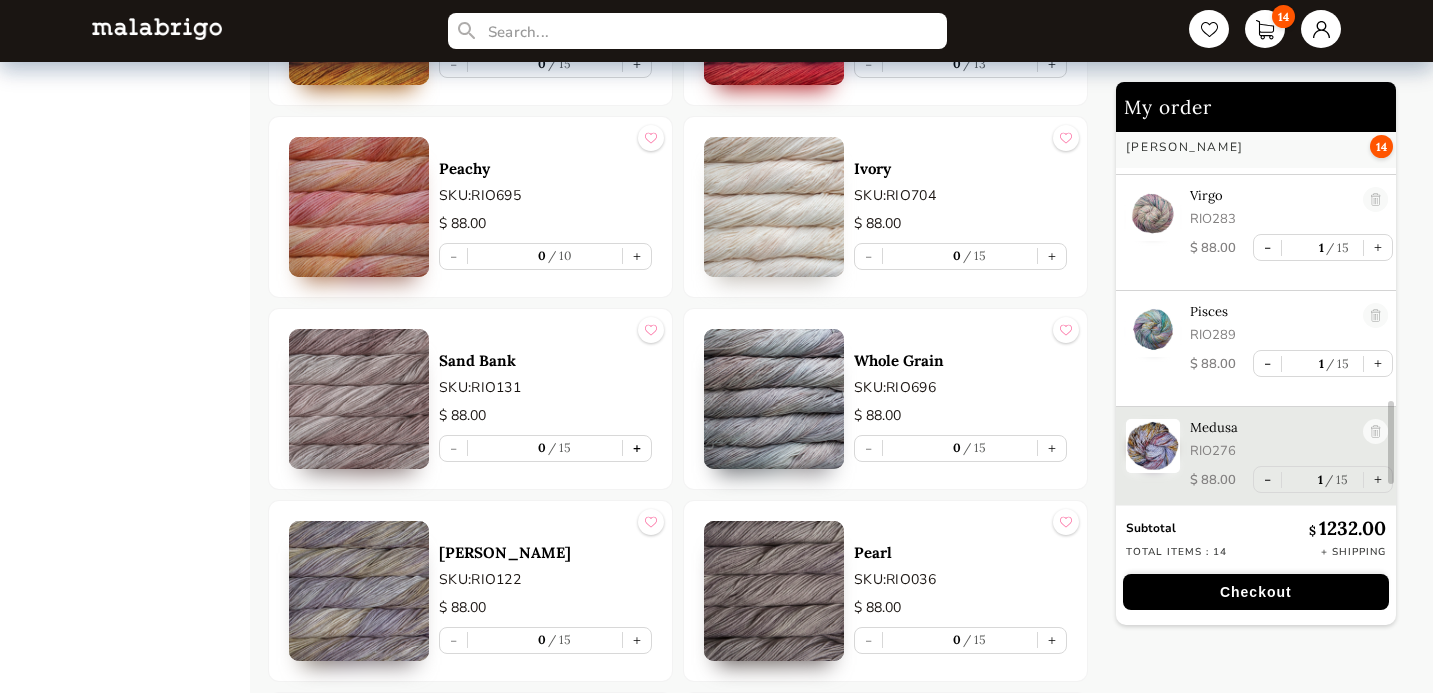 click on "+" at bounding box center [637, 448] 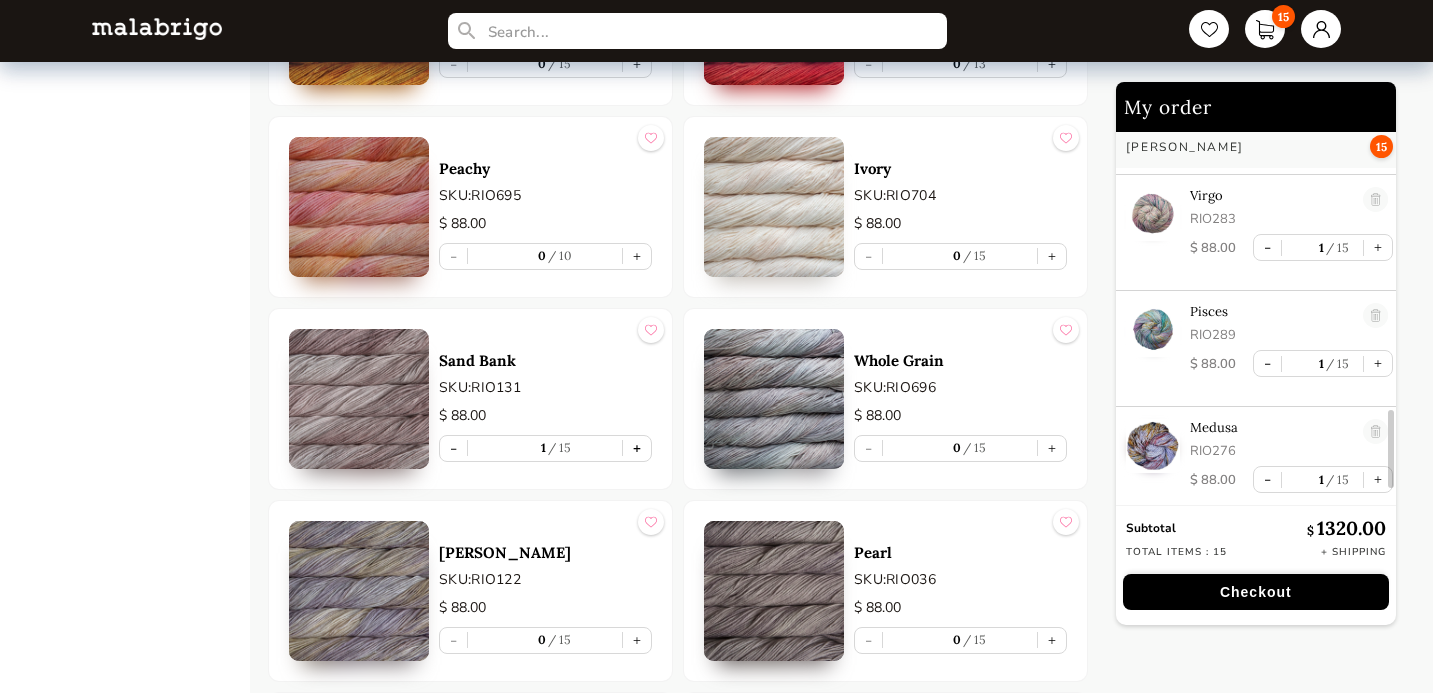 scroll, scrollTop: 7511, scrollLeft: 0, axis: vertical 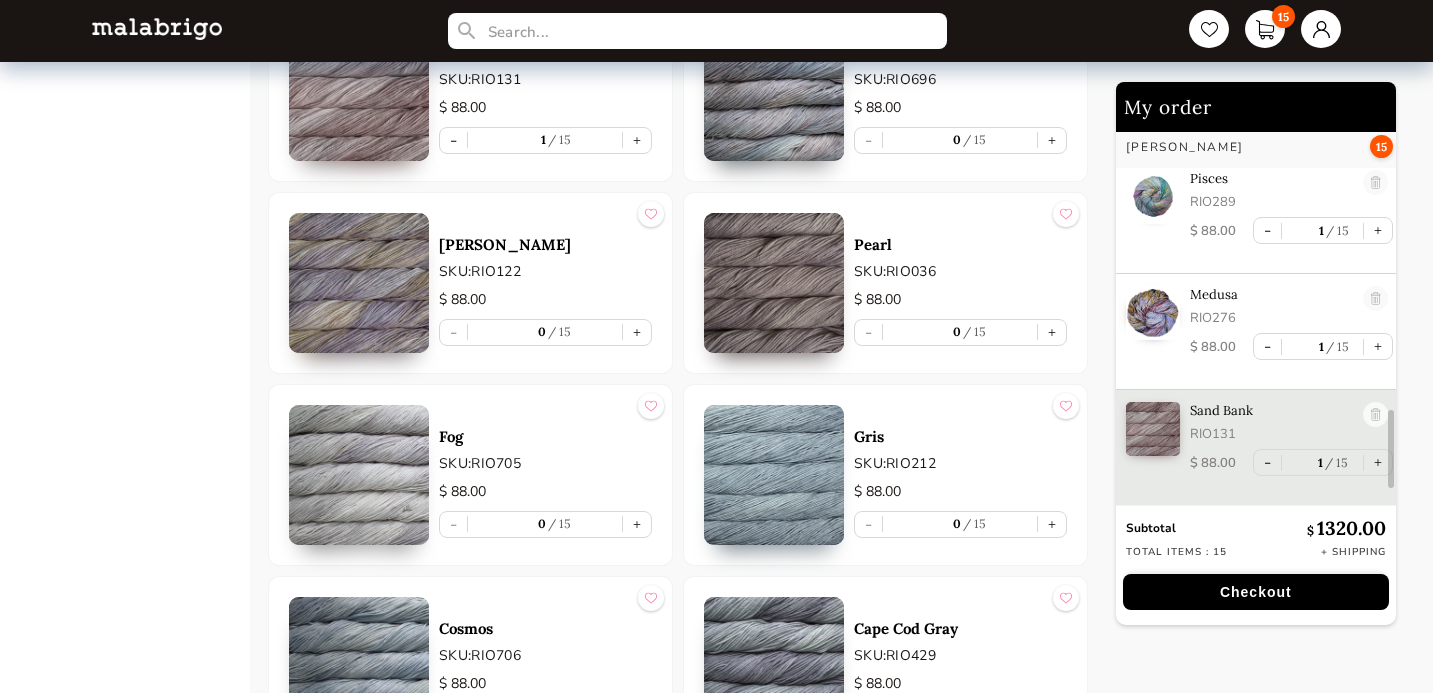 click at bounding box center [774, 283] 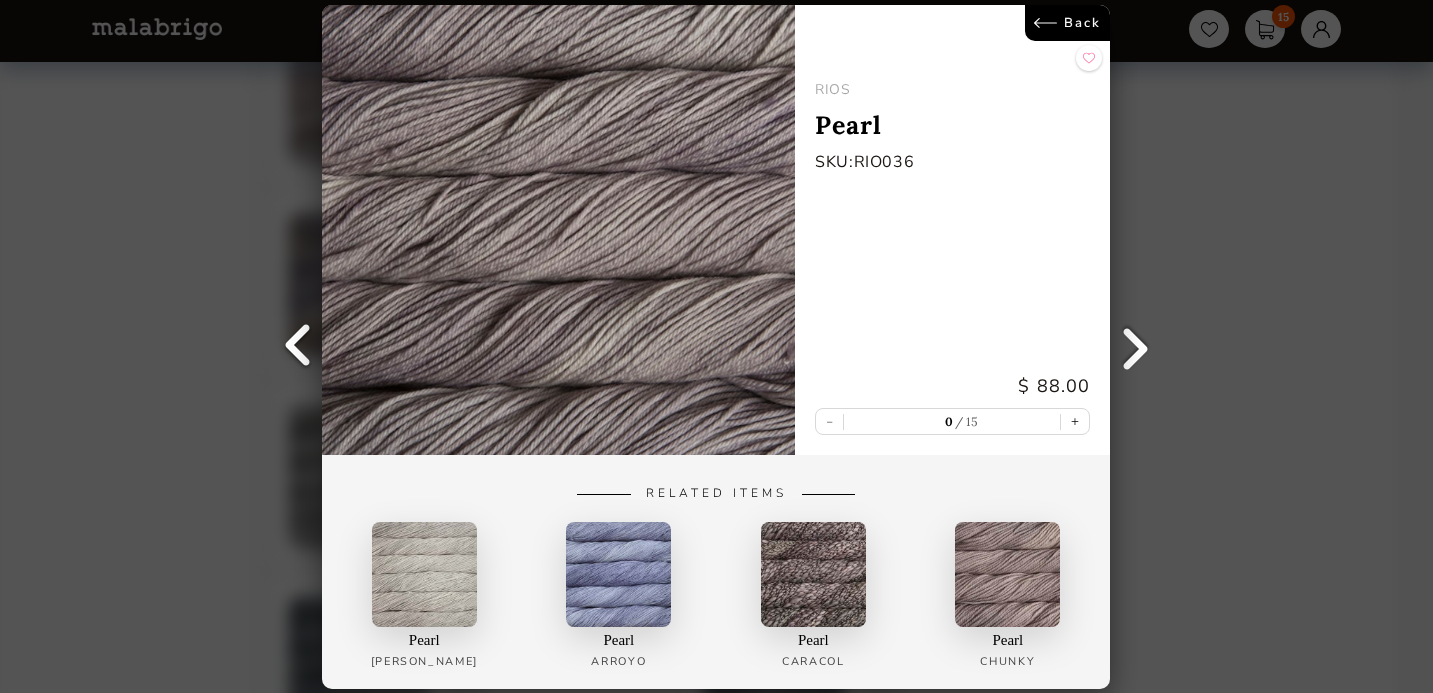 scroll, scrollTop: 0, scrollLeft: 0, axis: both 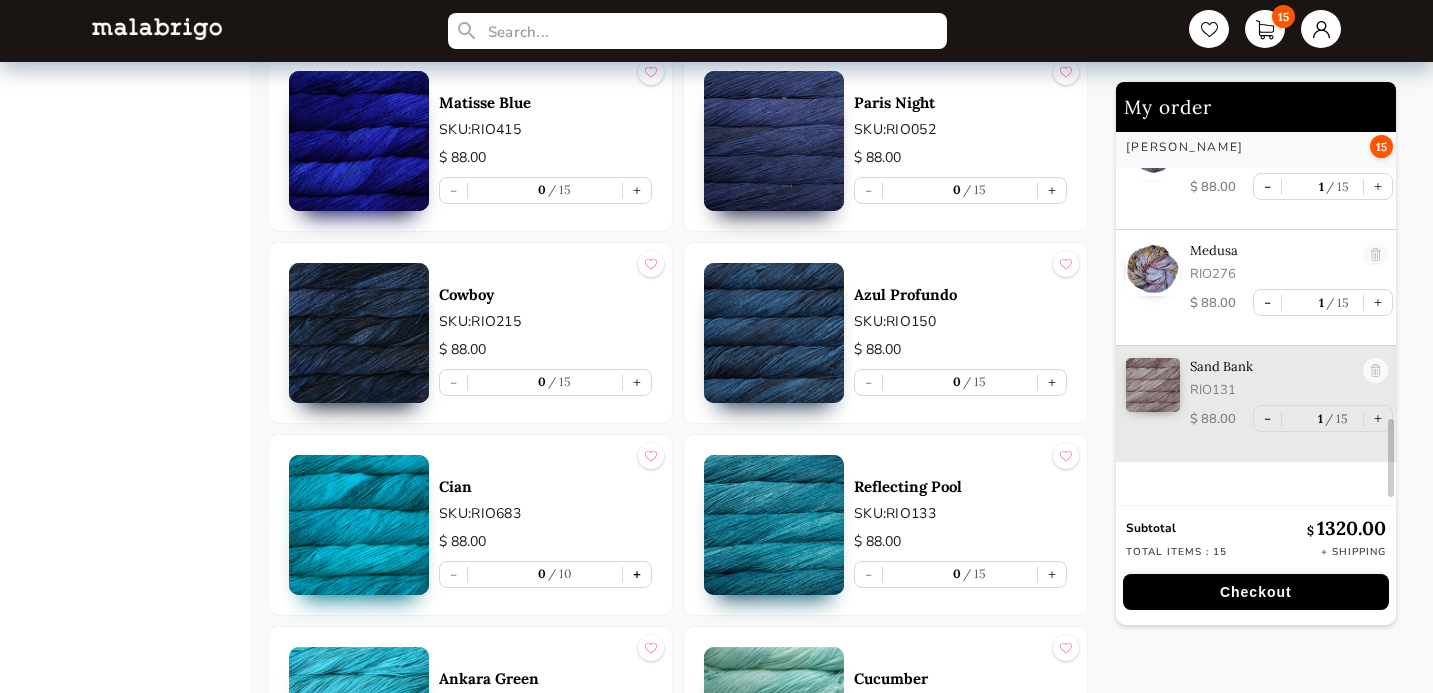 click on "+" at bounding box center (637, 574) 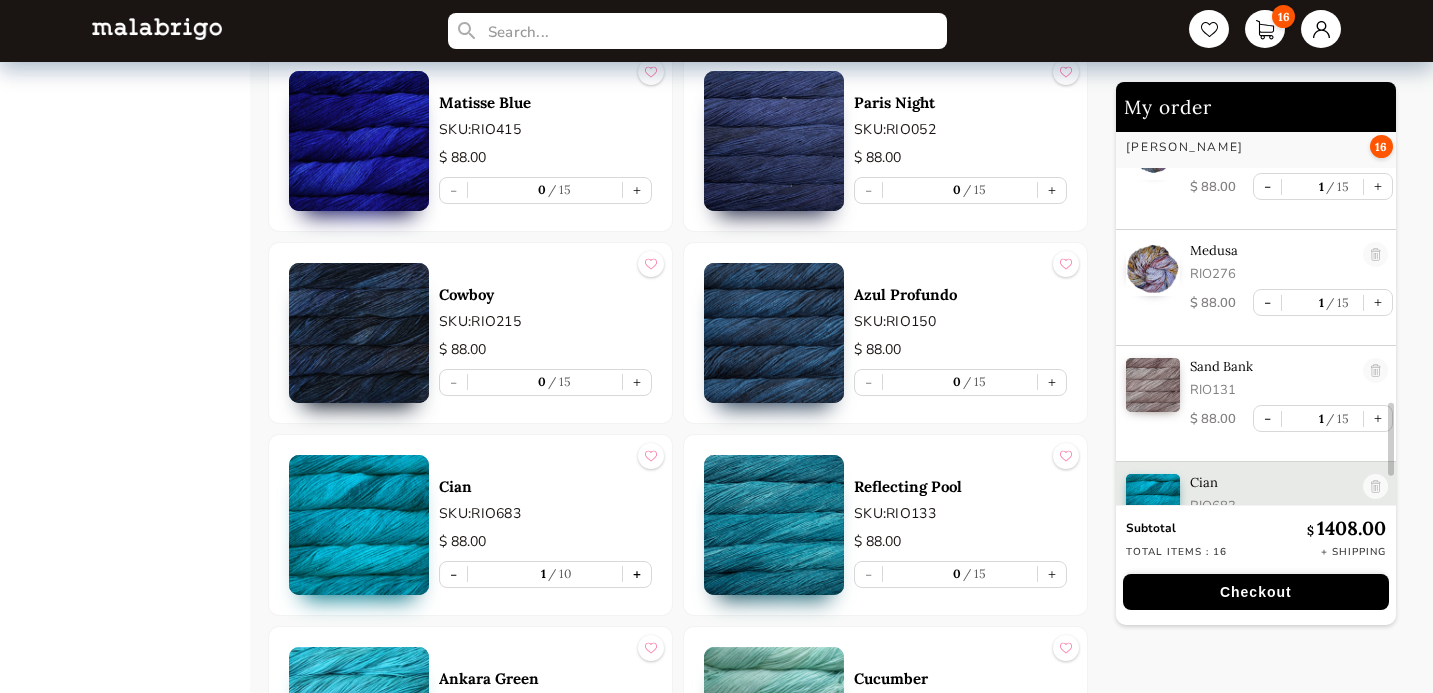 scroll, scrollTop: 1501, scrollLeft: 0, axis: vertical 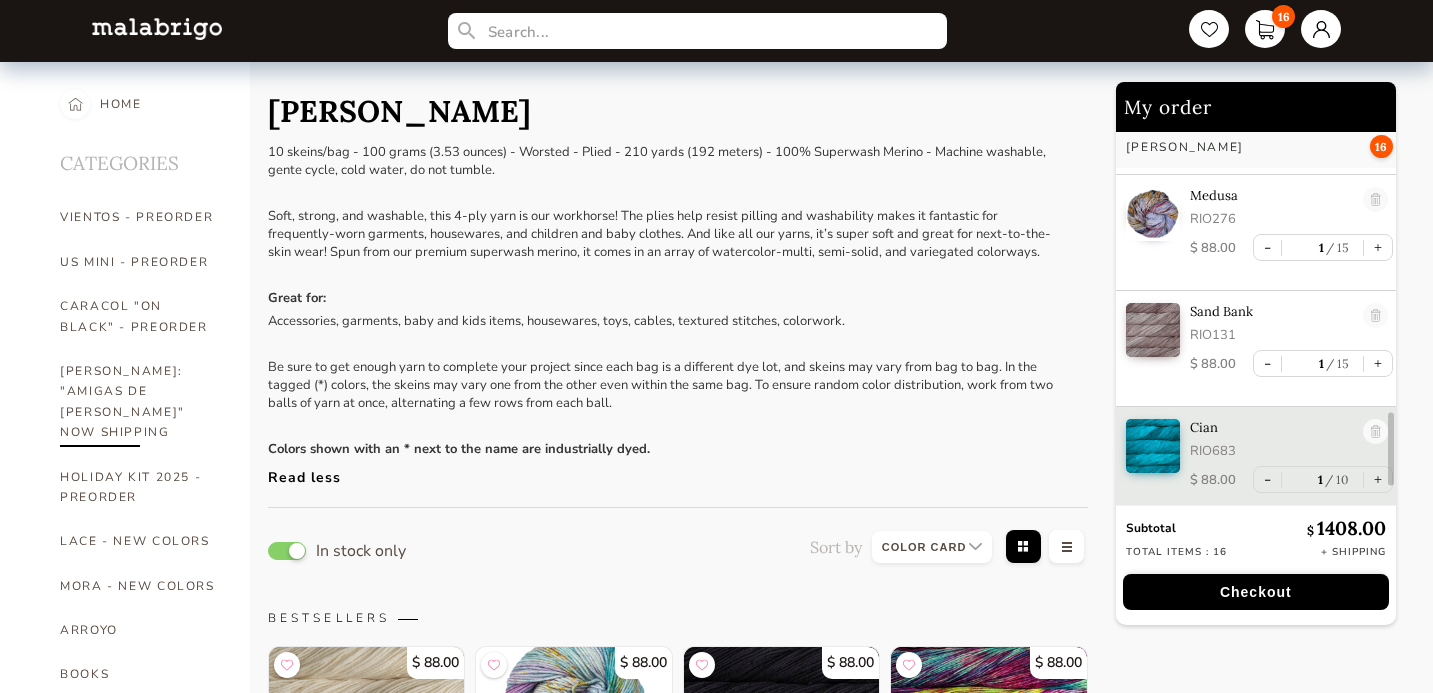 click on "[PERSON_NAME]: "AMIGAS DE [PERSON_NAME]"  NOW SHIPPING" at bounding box center (140, 402) 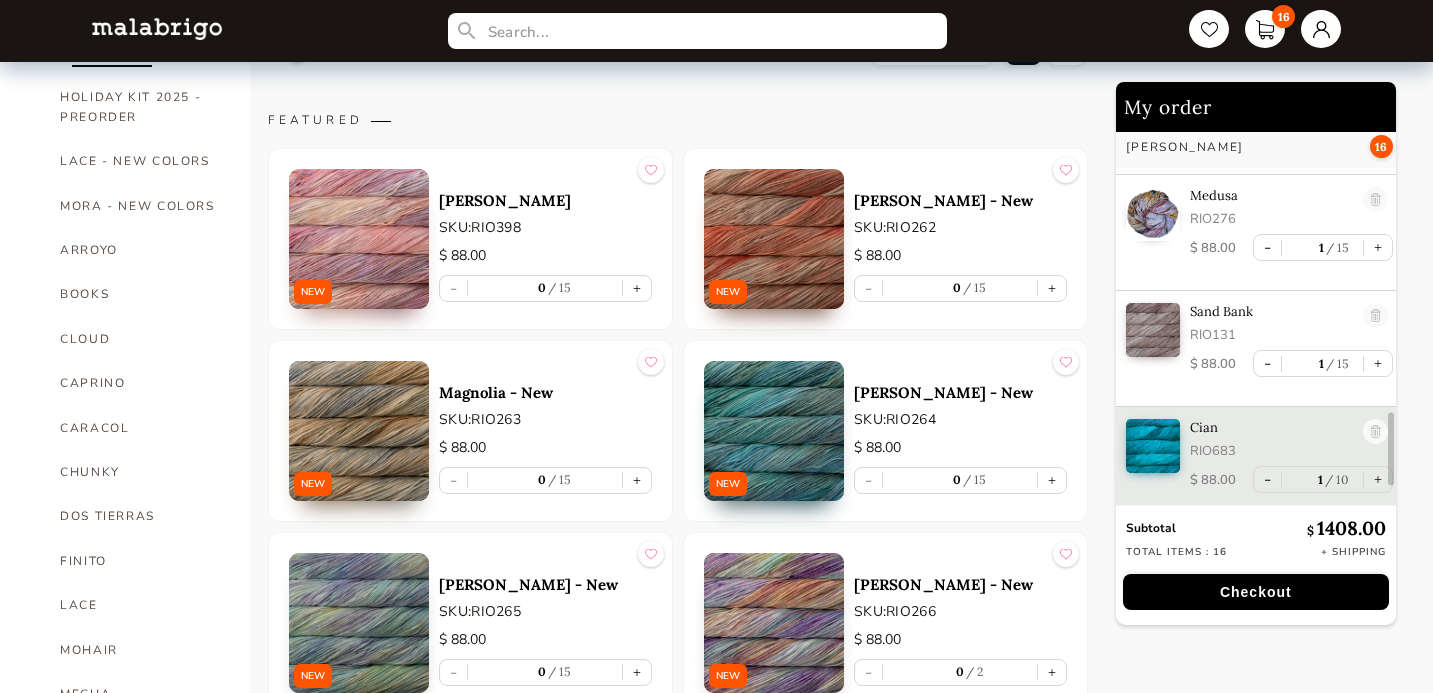 scroll, scrollTop: 394, scrollLeft: 0, axis: vertical 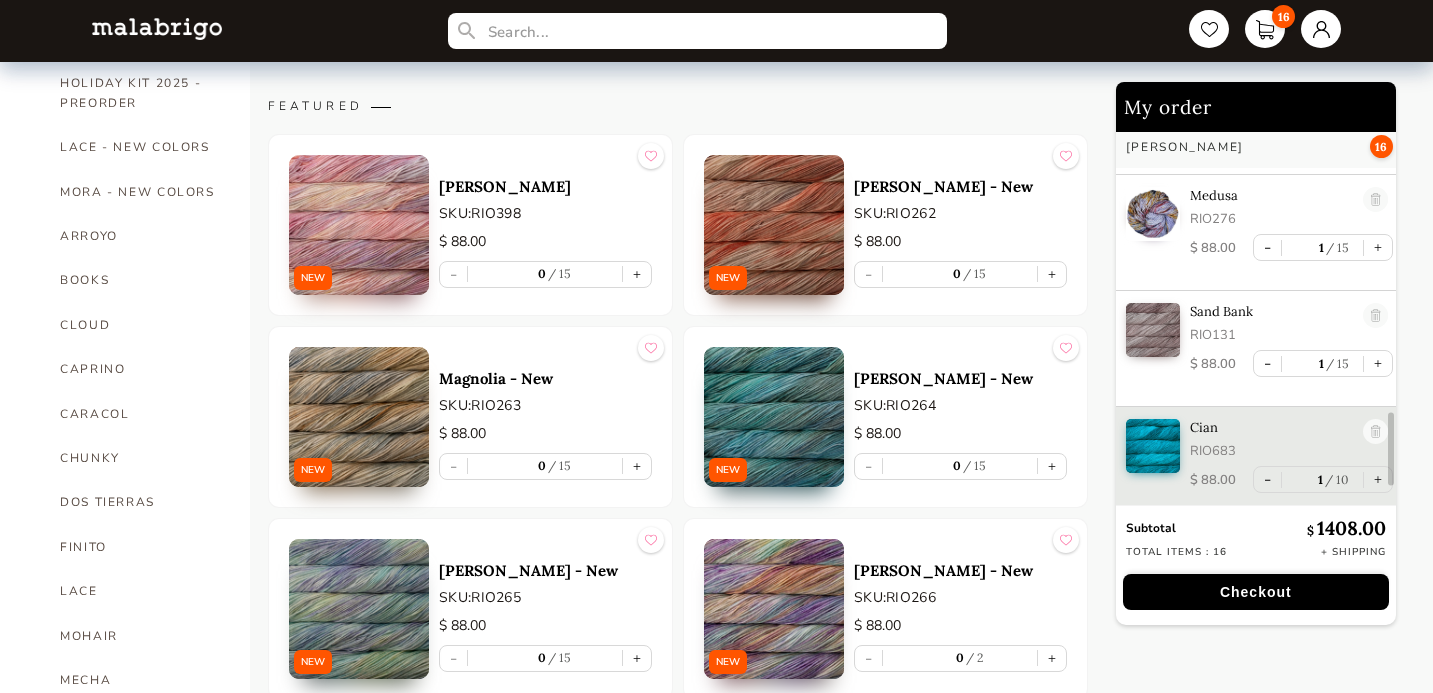 click at bounding box center [774, 225] 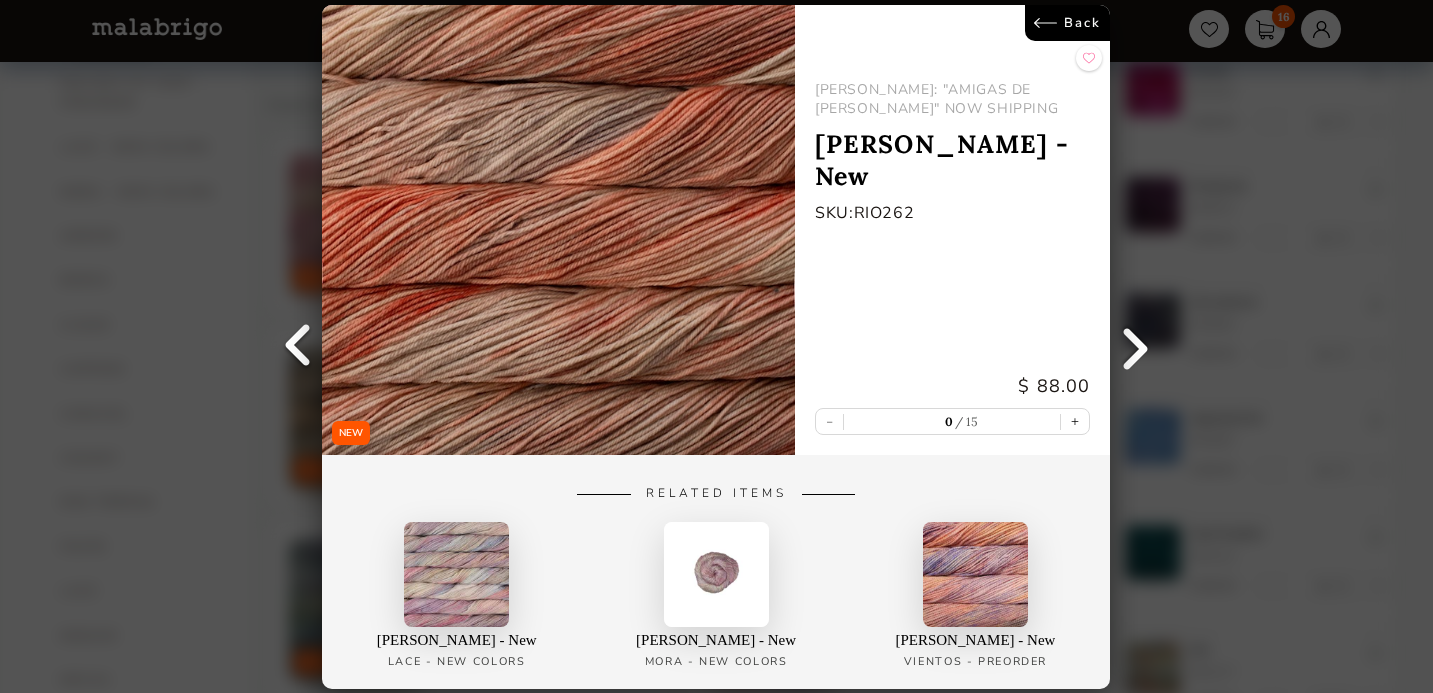 scroll, scrollTop: 0, scrollLeft: 0, axis: both 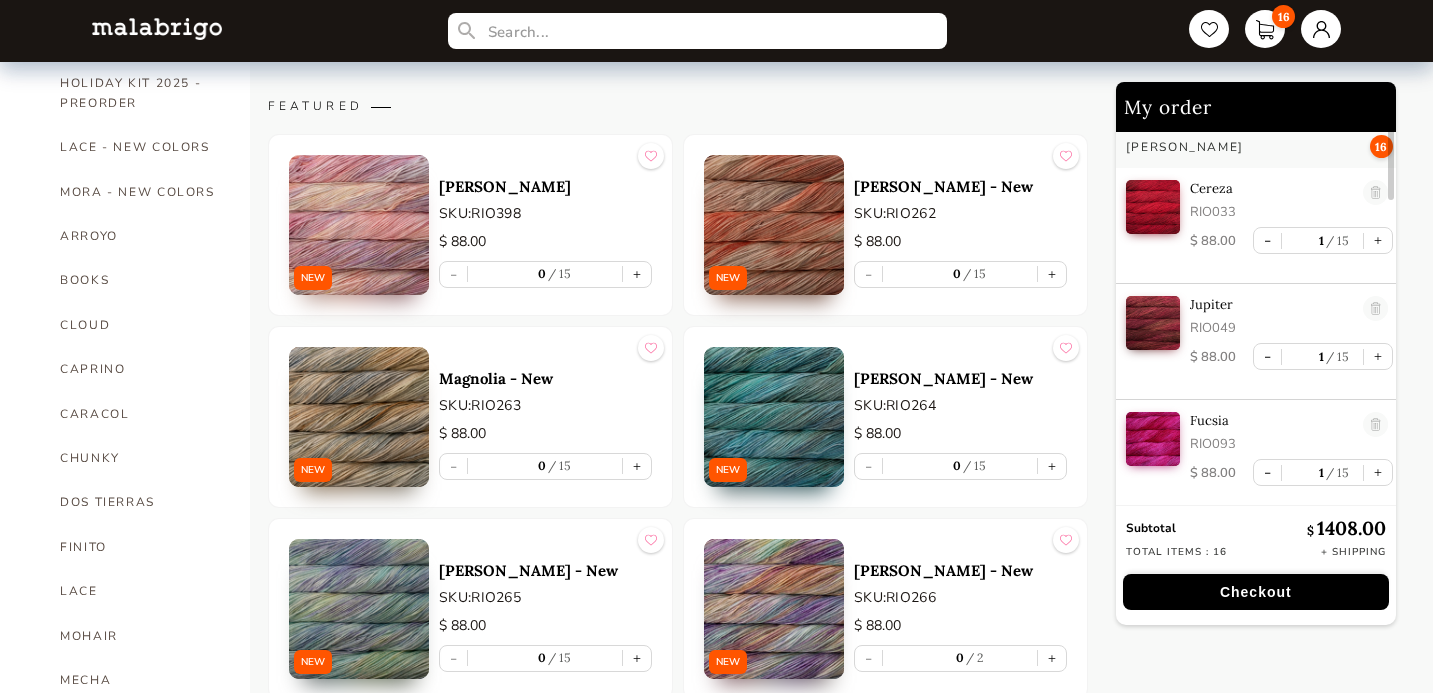 click at bounding box center (359, 225) 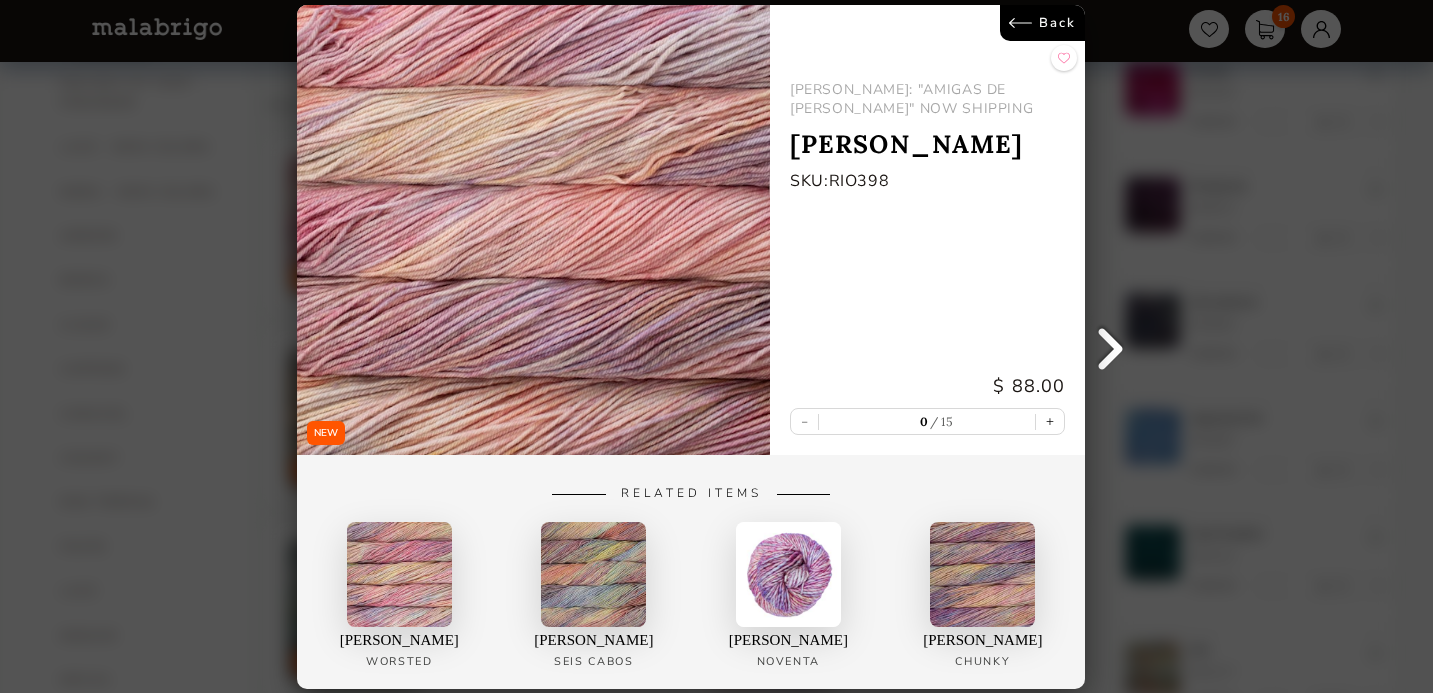 click on "Back" at bounding box center [1043, 23] 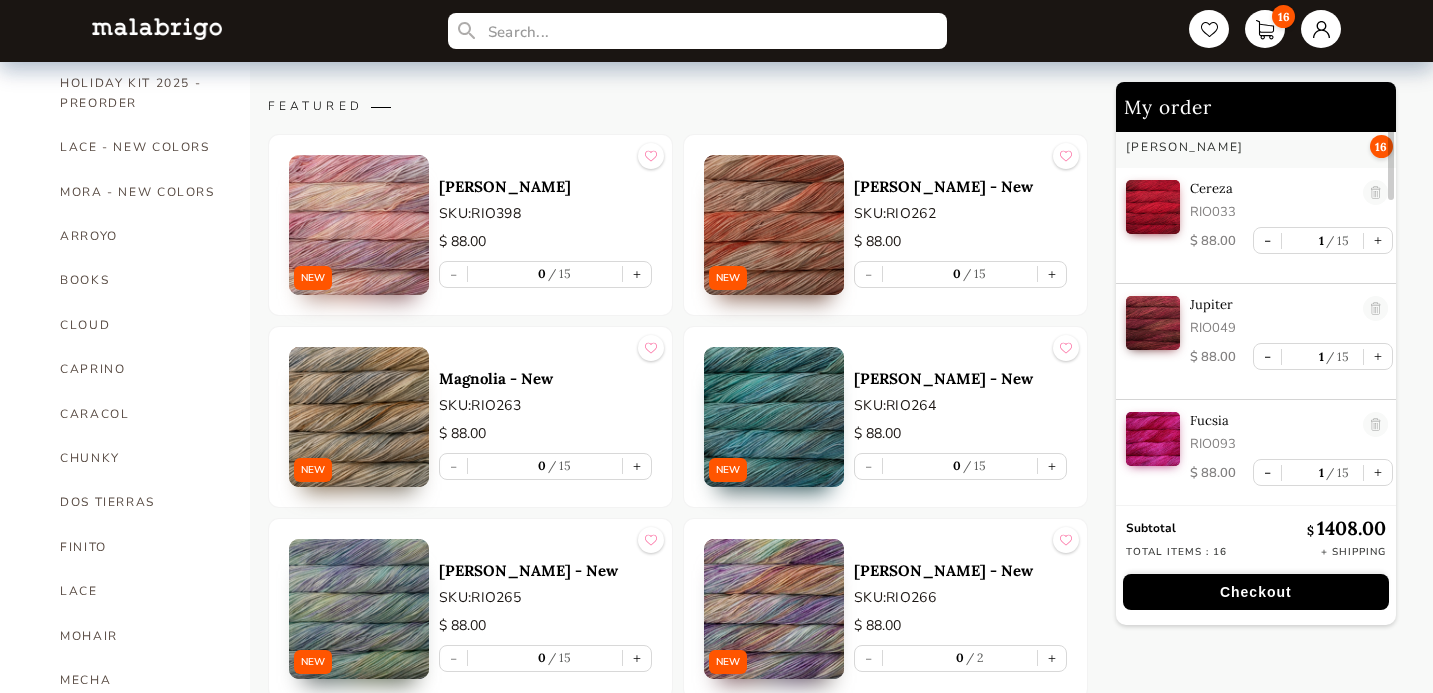 click at bounding box center (774, 417) 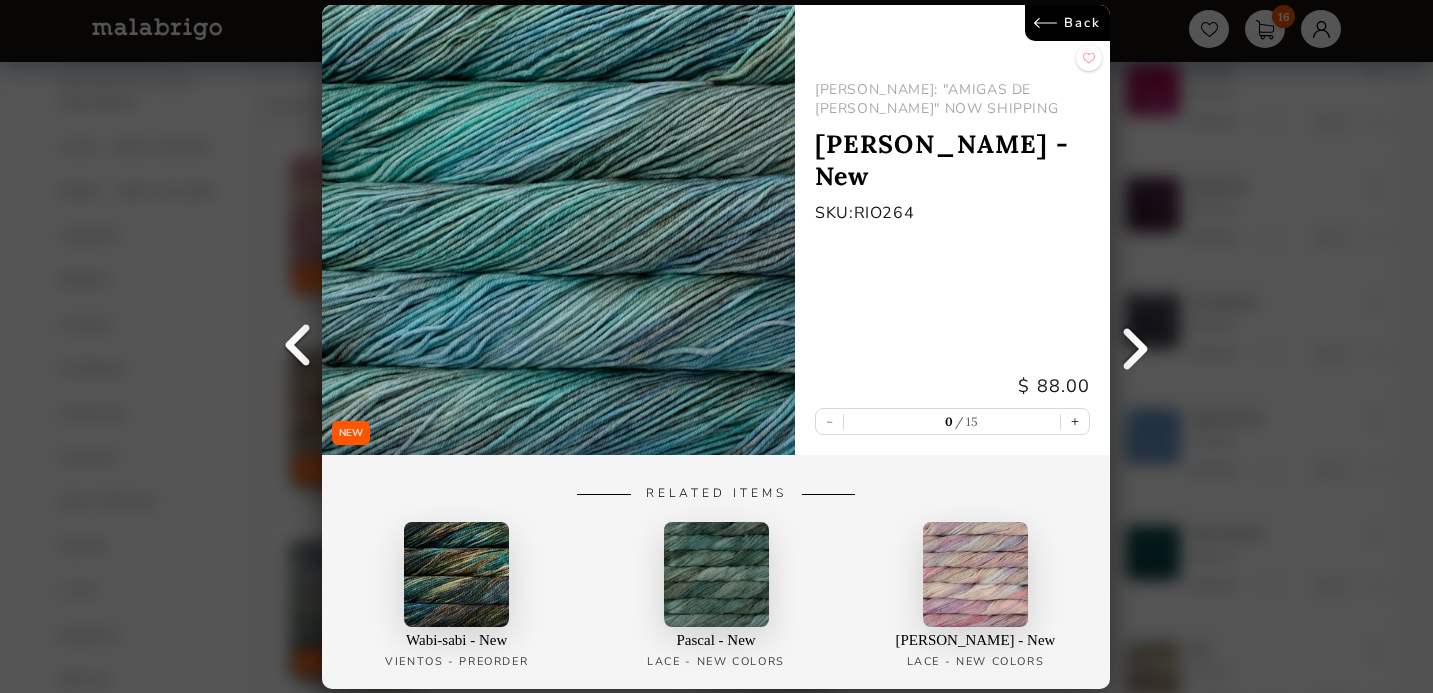 click on "Back" at bounding box center (1068, 23) 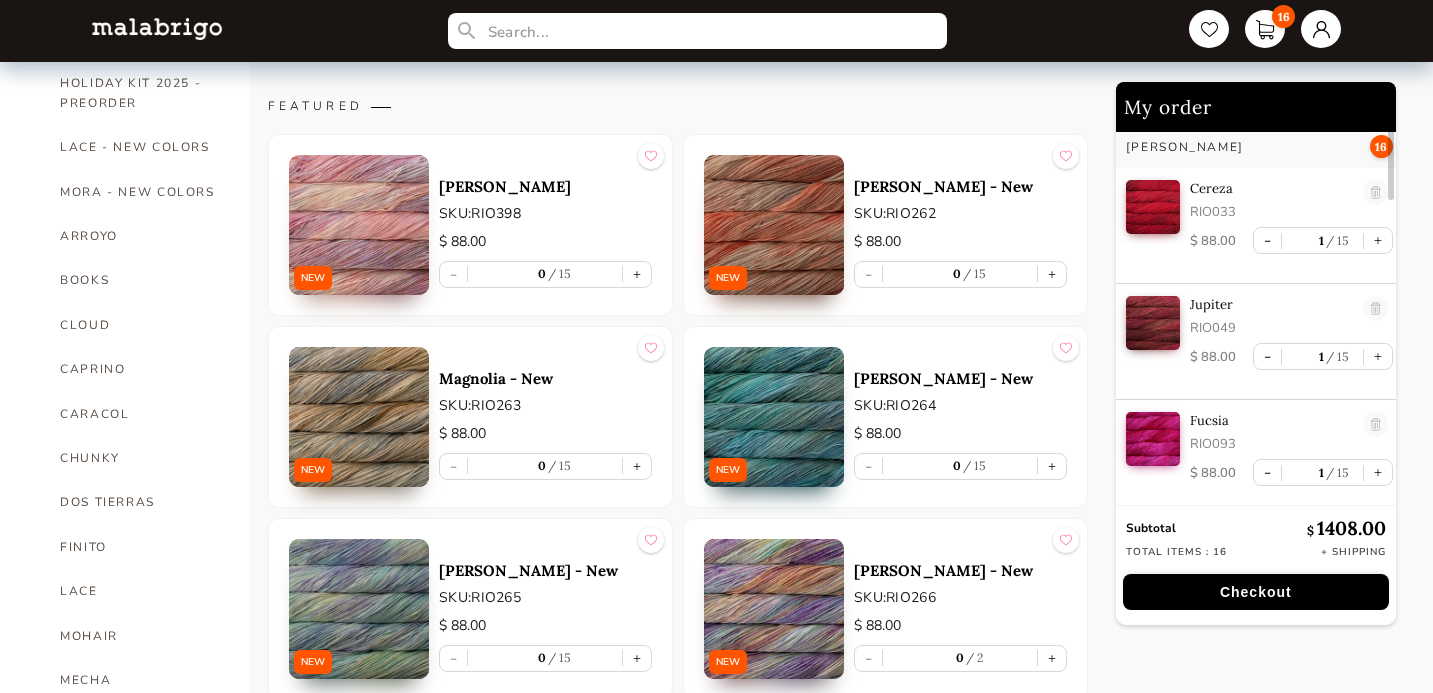 click at bounding box center (359, 417) 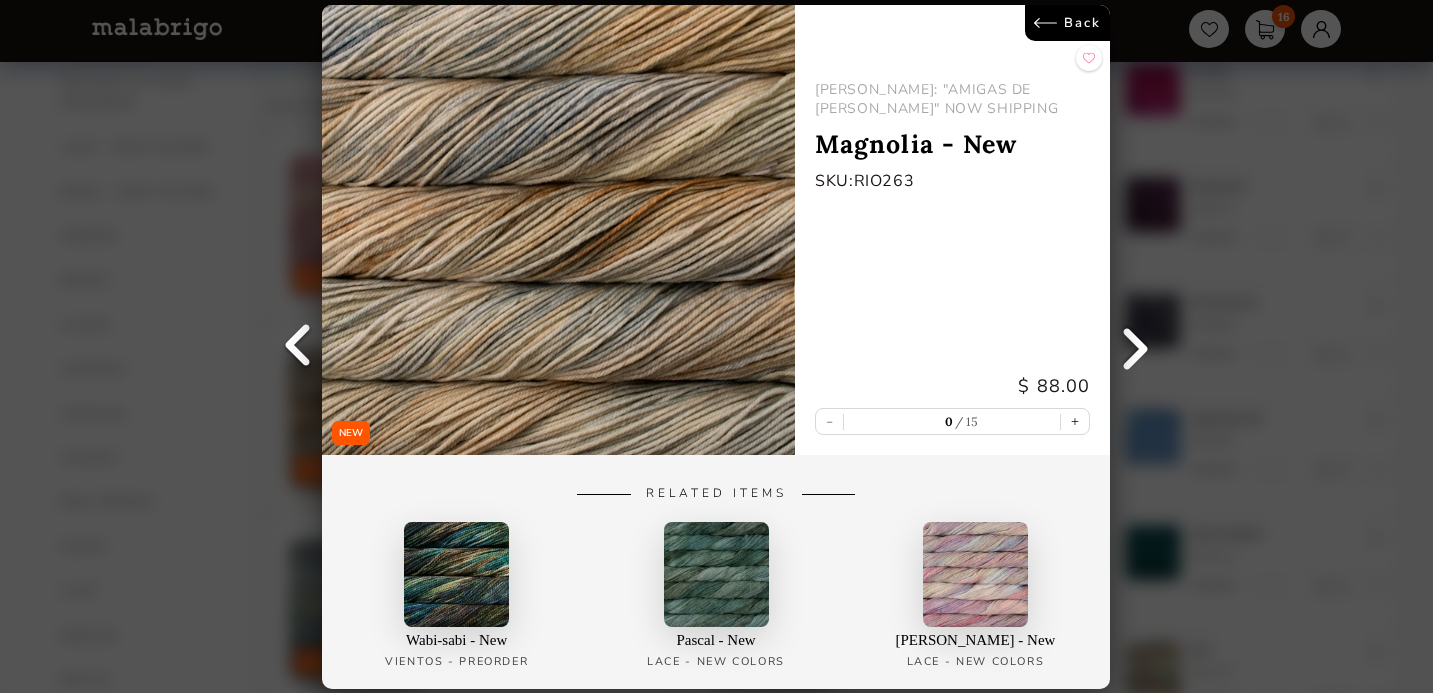 click on "Back" at bounding box center (1068, 23) 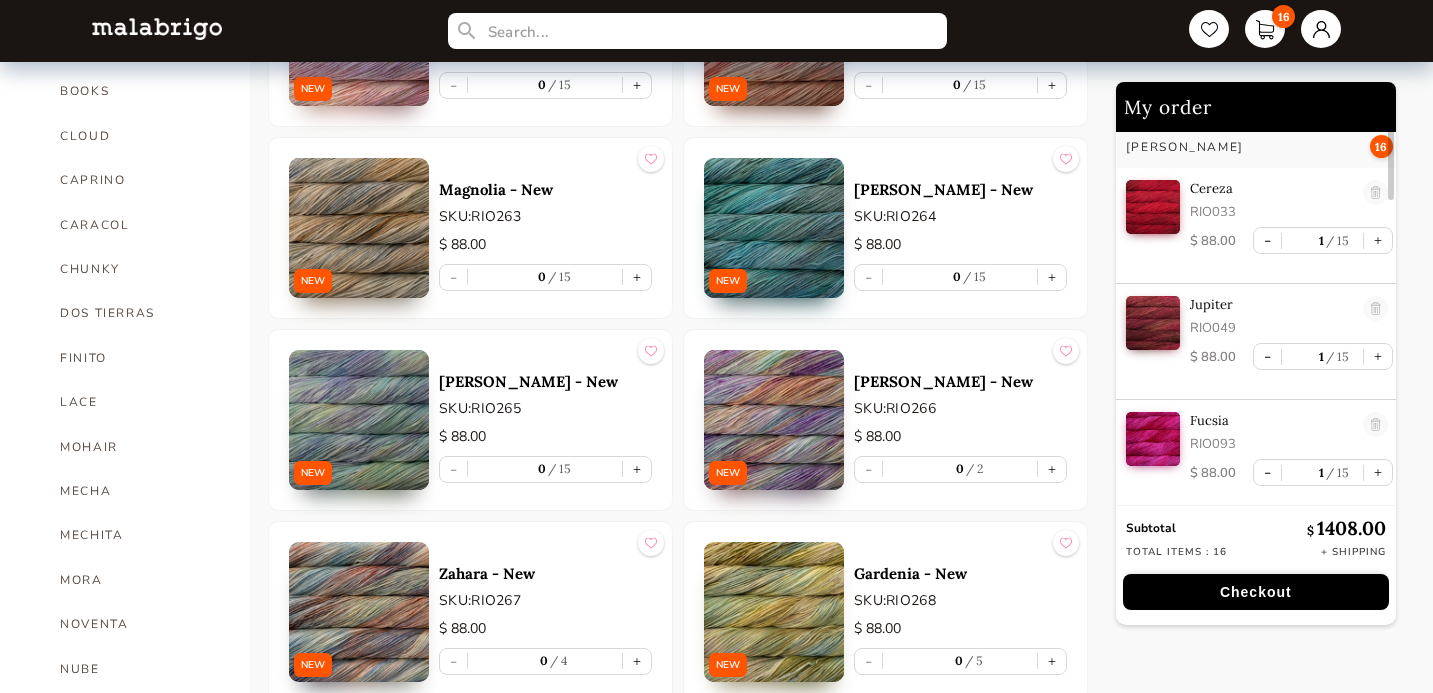scroll, scrollTop: 590, scrollLeft: 0, axis: vertical 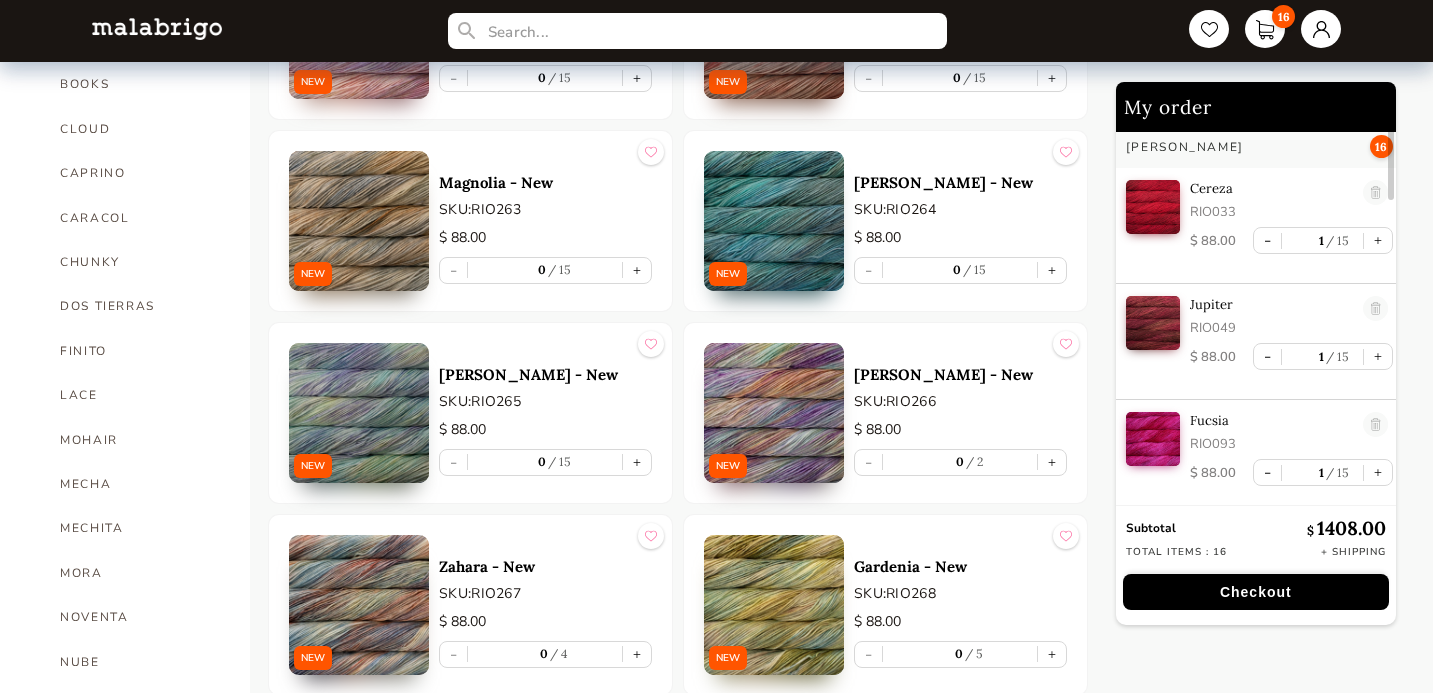 click at bounding box center [774, 413] 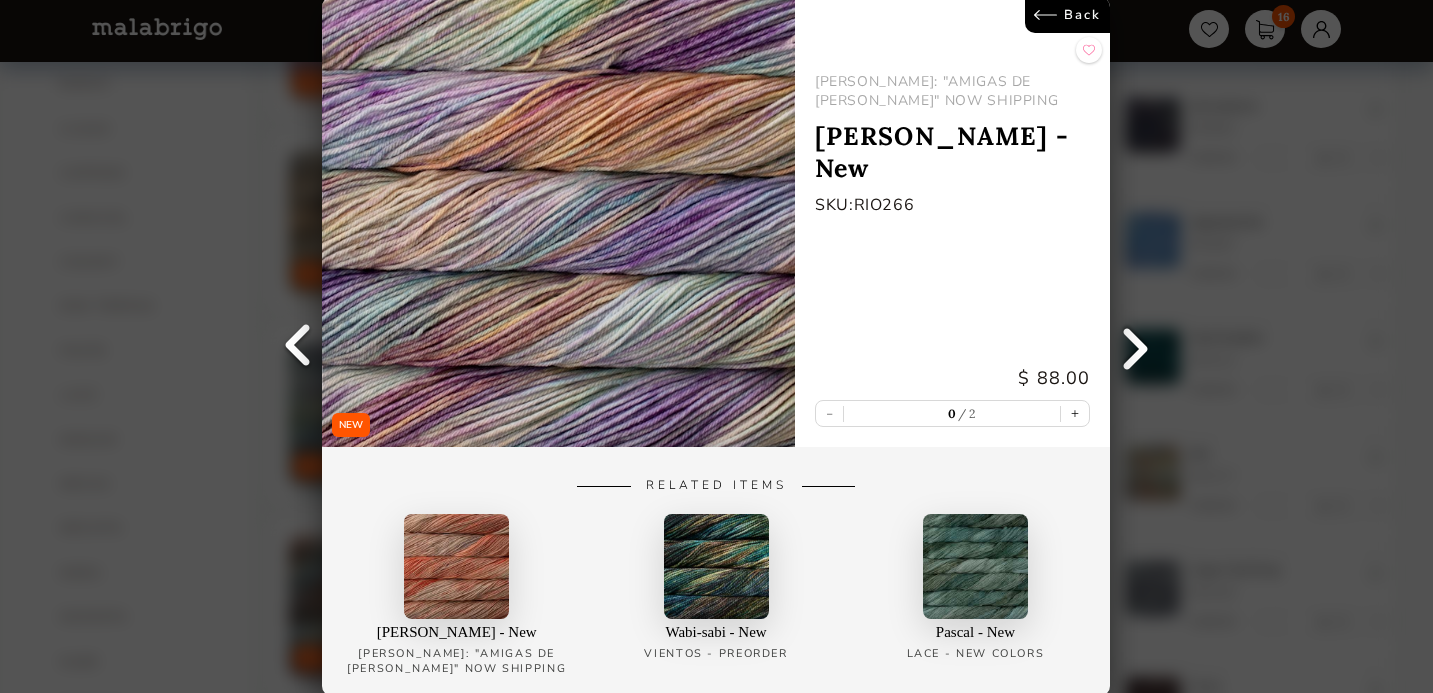 click on "Back" at bounding box center [1068, 15] 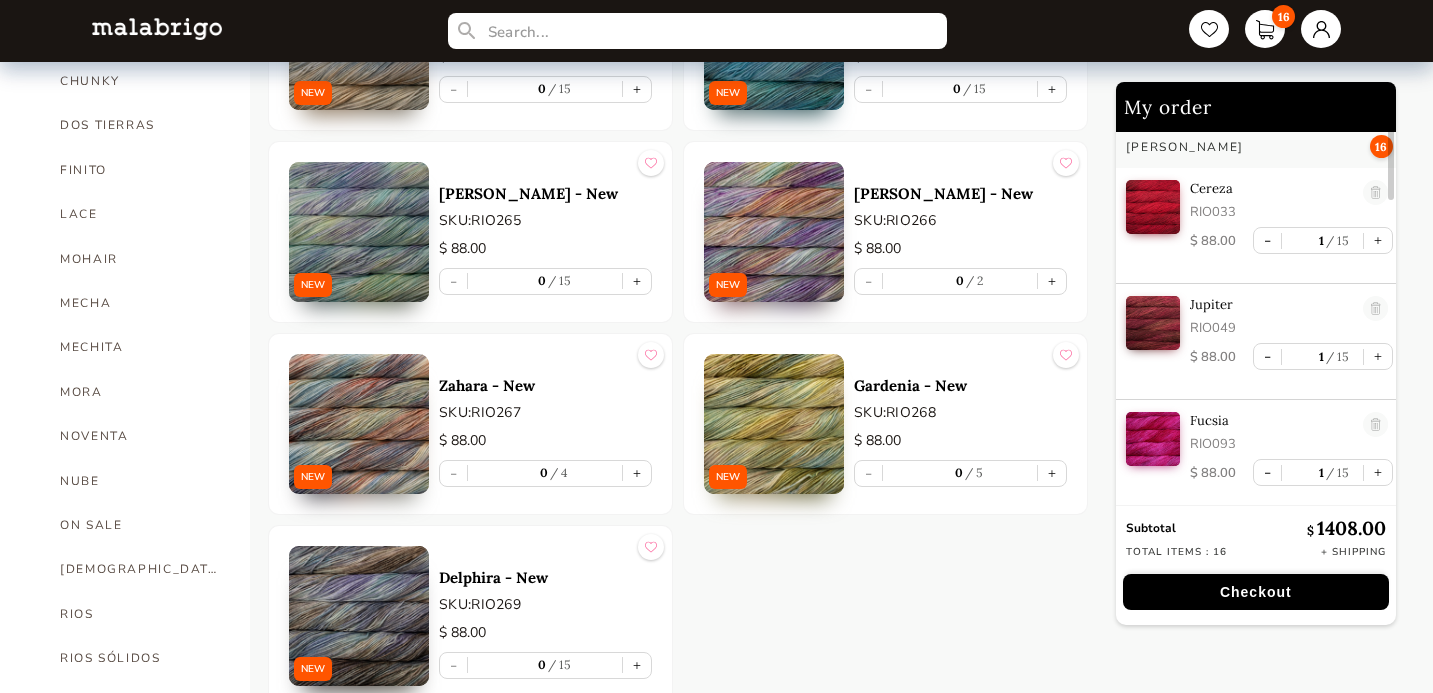 scroll, scrollTop: 774, scrollLeft: 0, axis: vertical 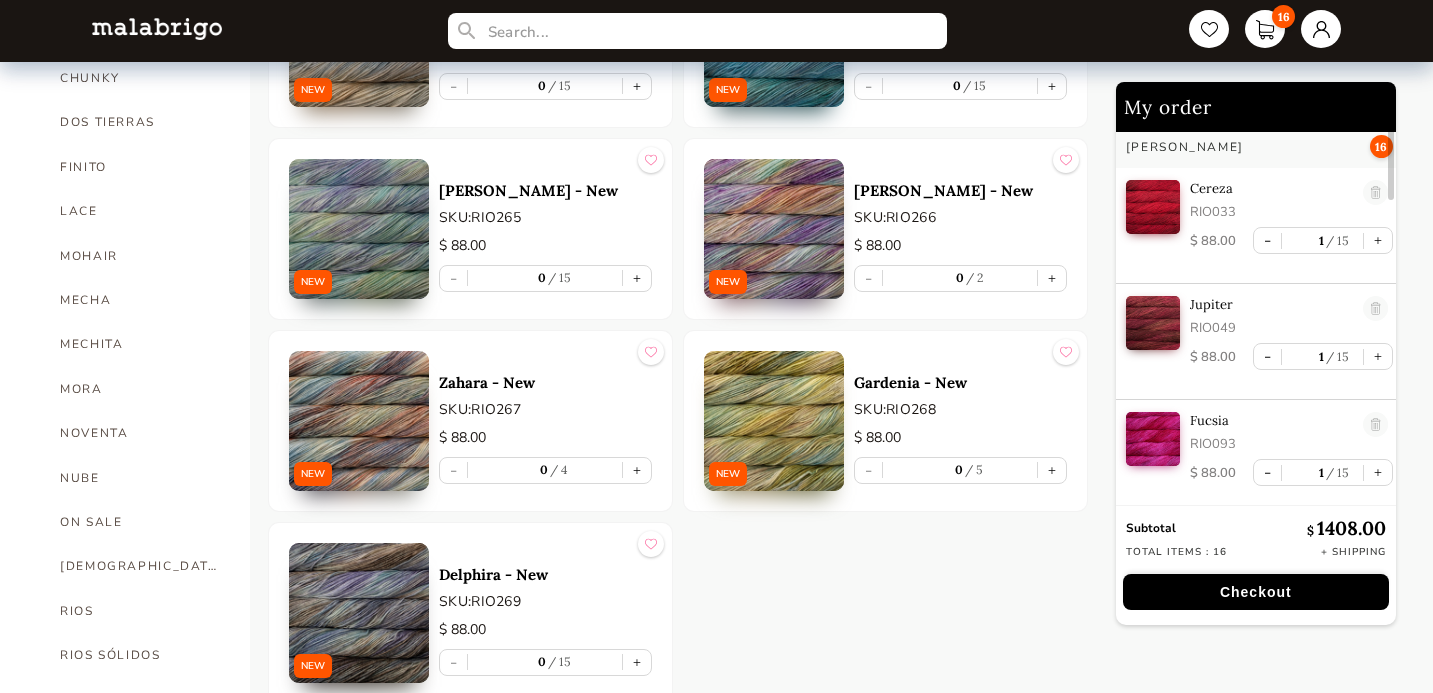 click at bounding box center (774, 421) 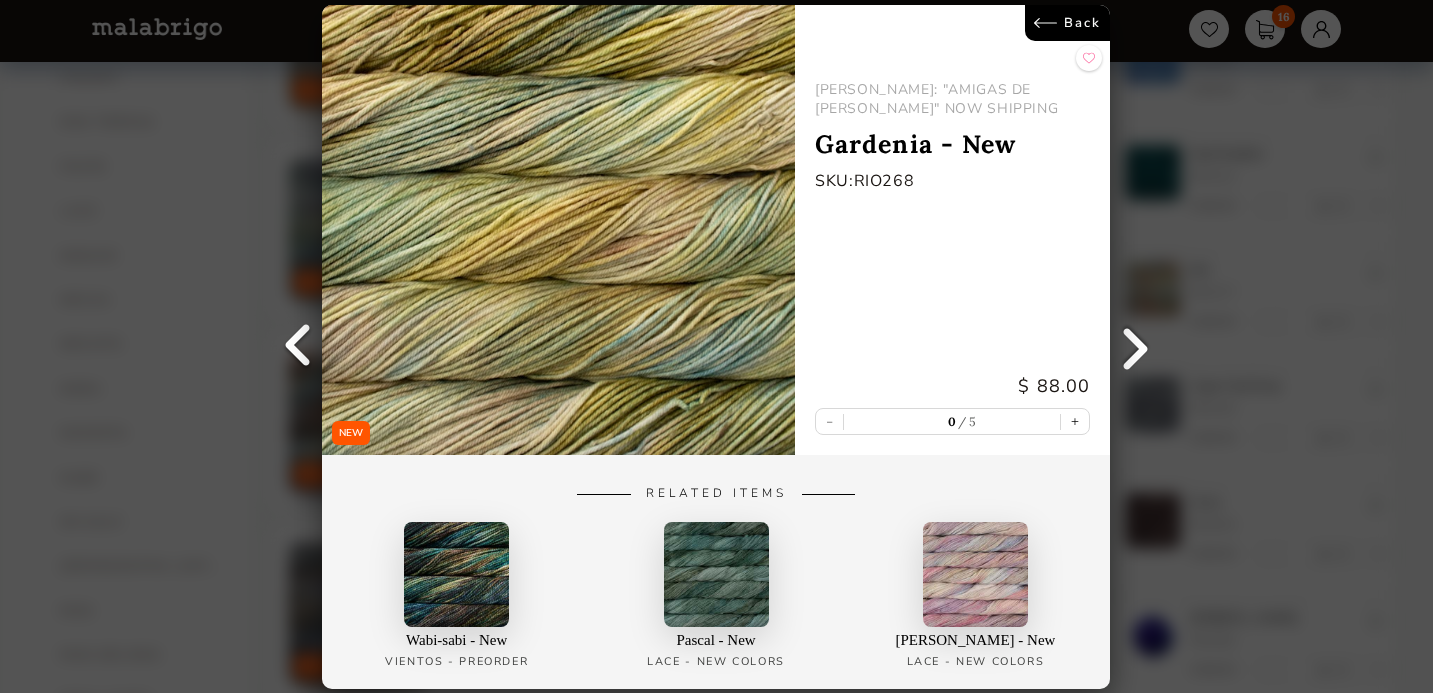 click on "Back" at bounding box center (1068, 23) 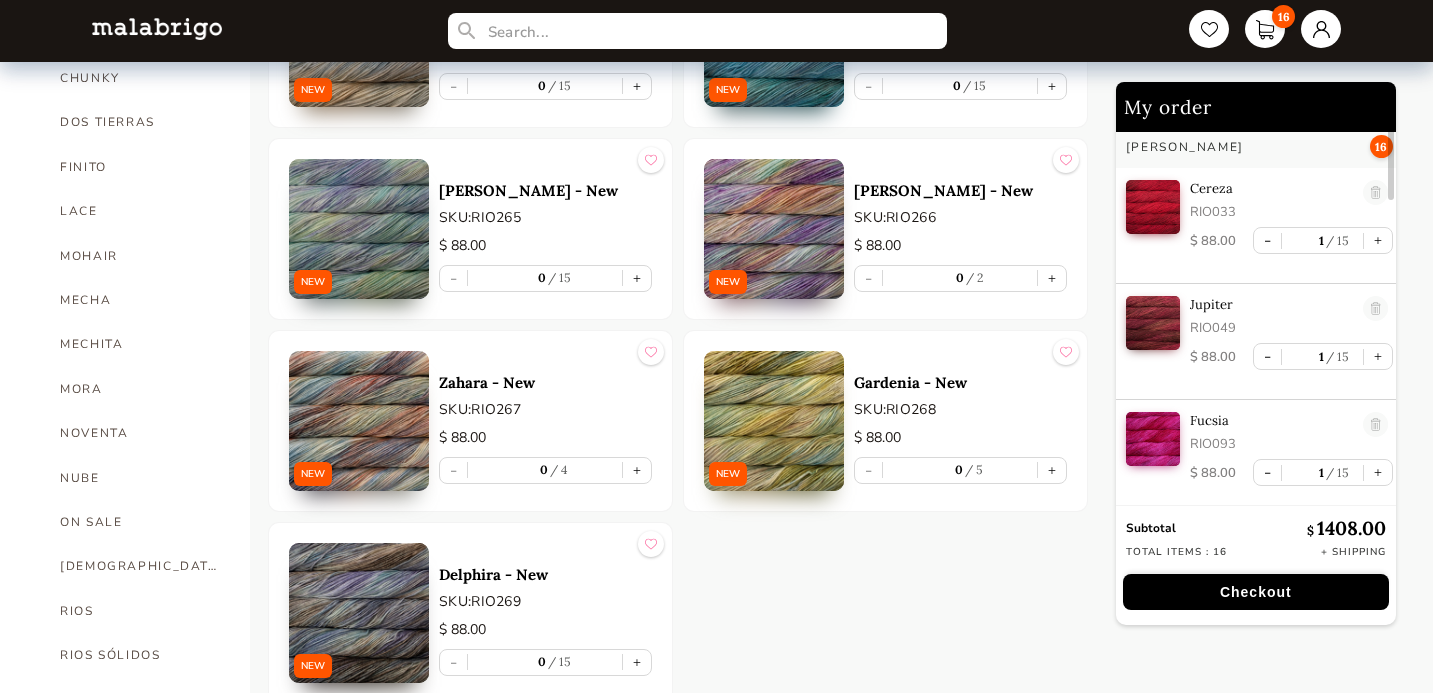 click at bounding box center (359, 421) 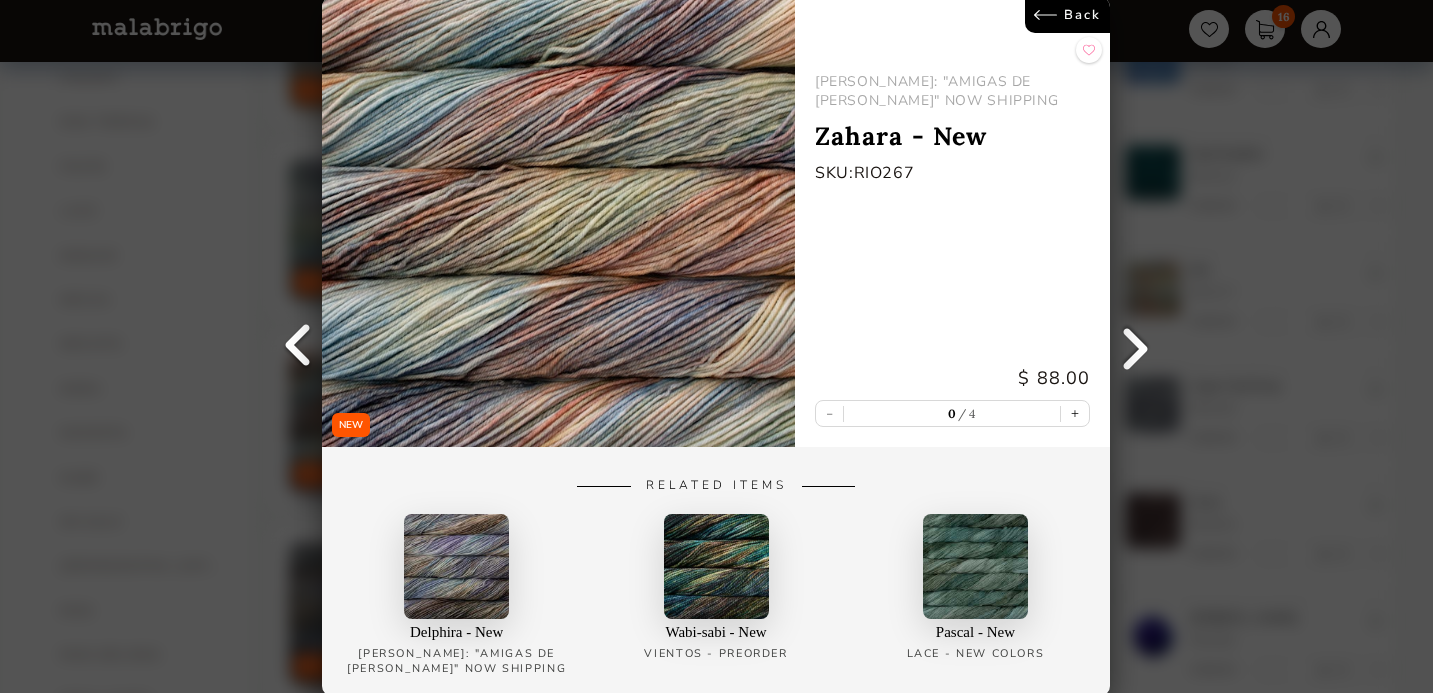 click on "Back" at bounding box center [1068, 15] 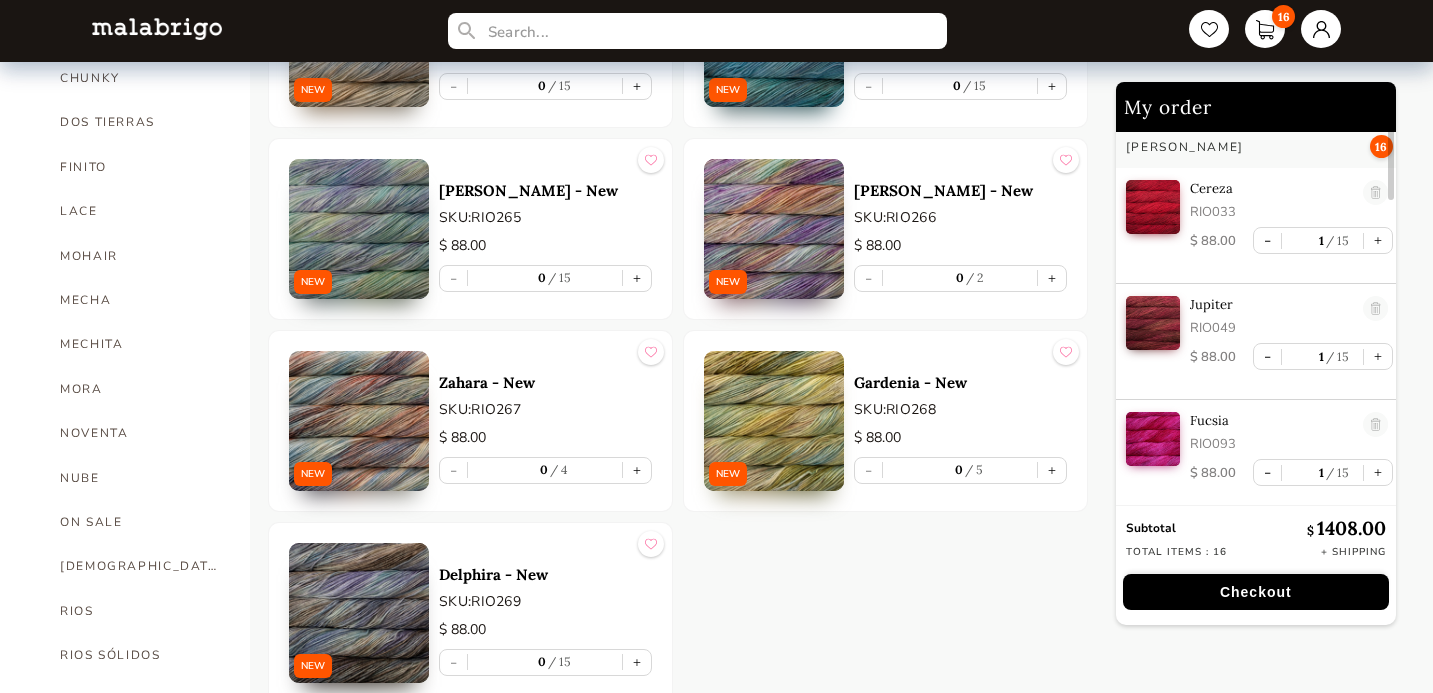 click at bounding box center (359, 613) 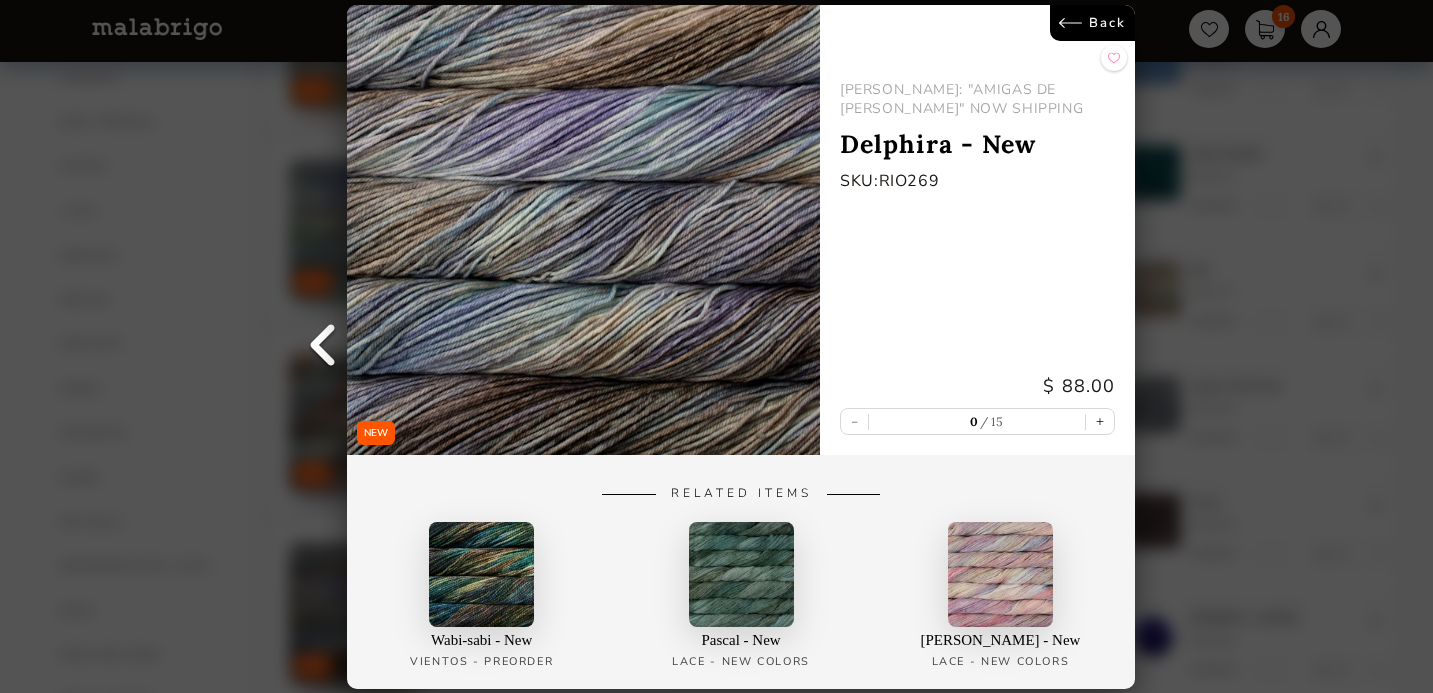 click on "Back" at bounding box center [1093, 23] 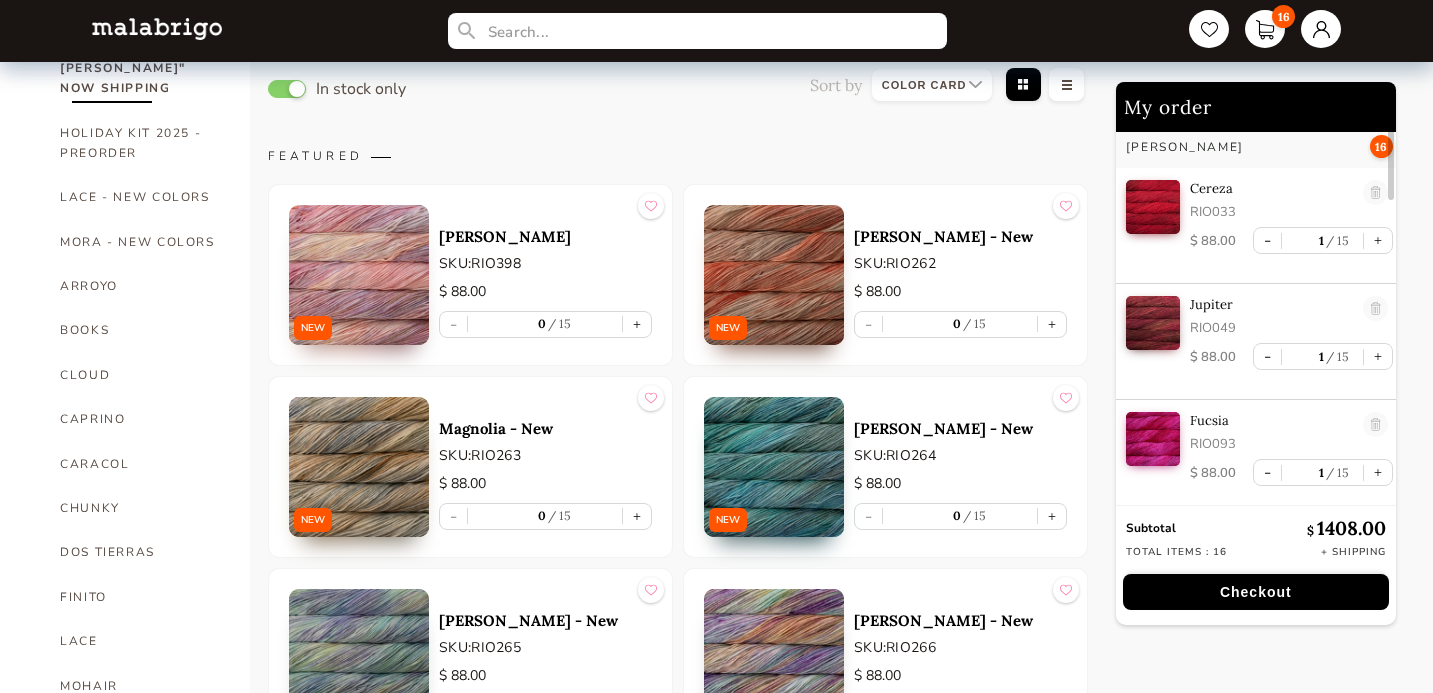 scroll, scrollTop: 363, scrollLeft: 0, axis: vertical 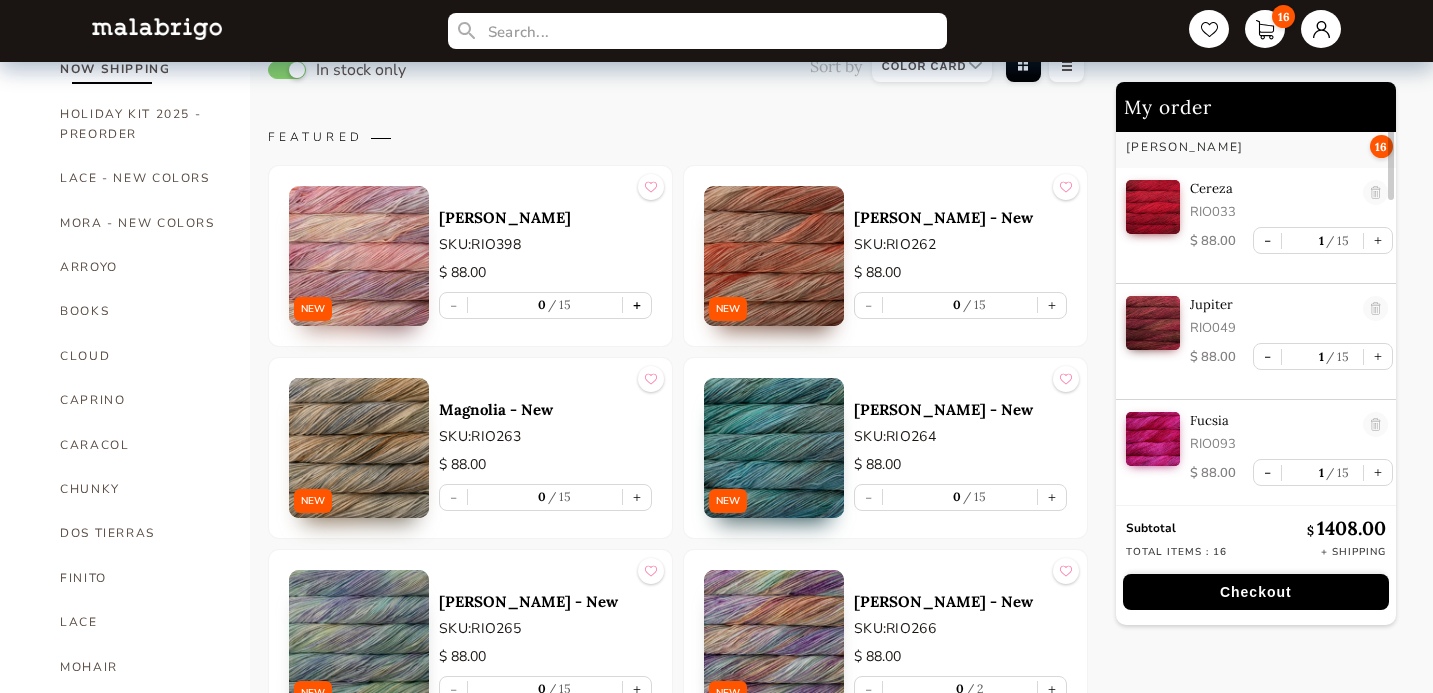 click on "+" at bounding box center (637, 305) 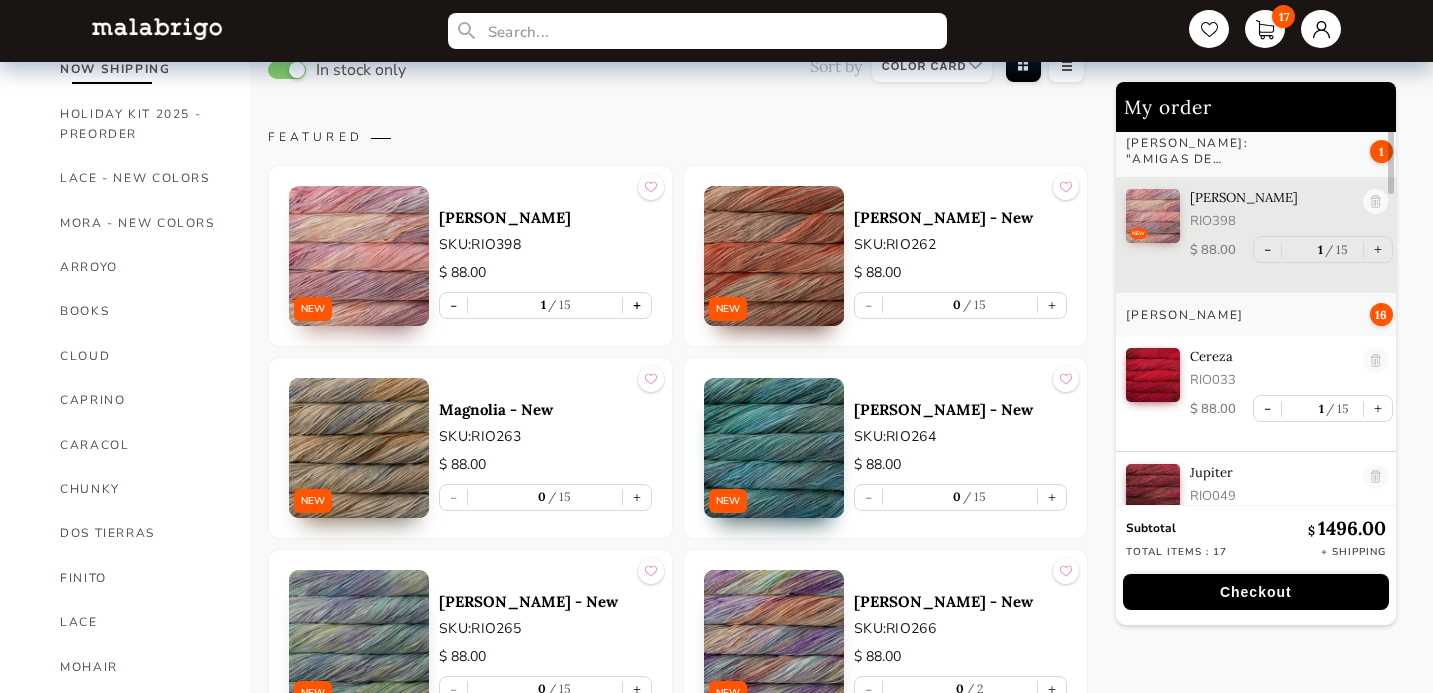 scroll, scrollTop: 0, scrollLeft: 0, axis: both 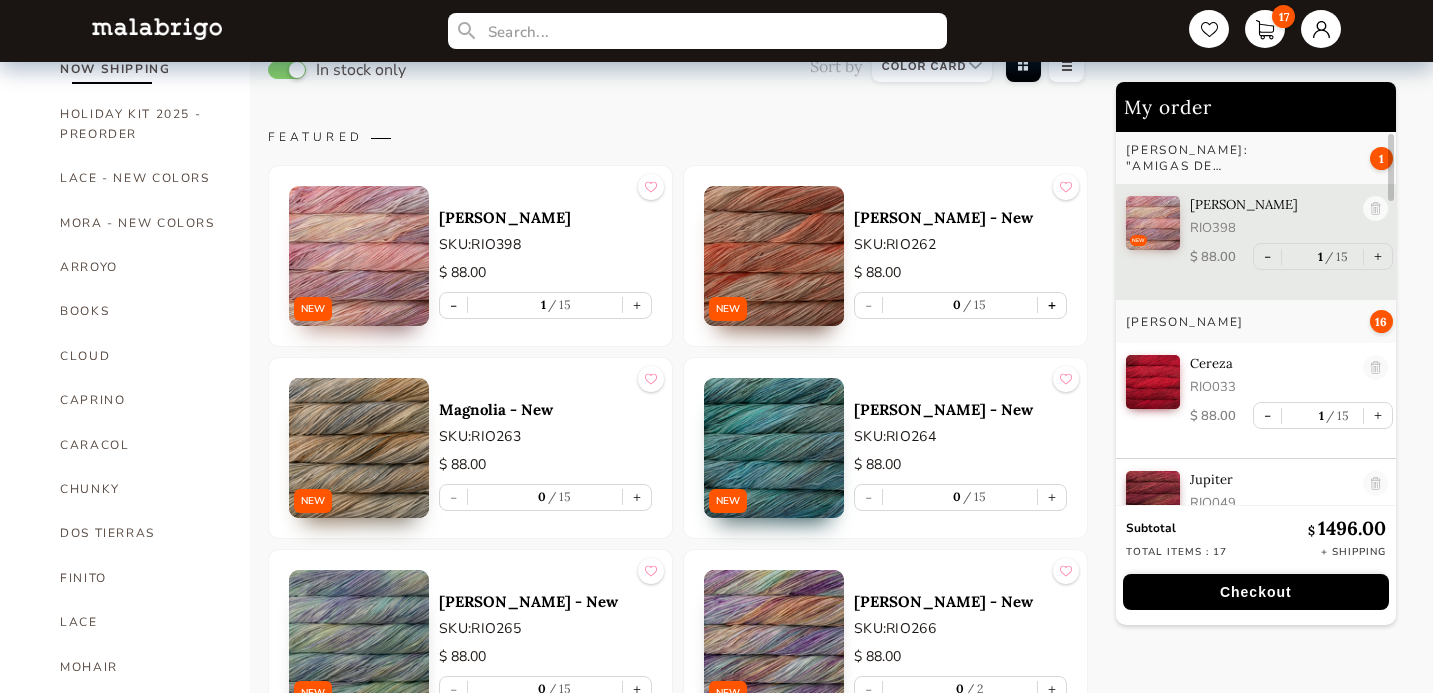 click on "+" at bounding box center (1052, 305) 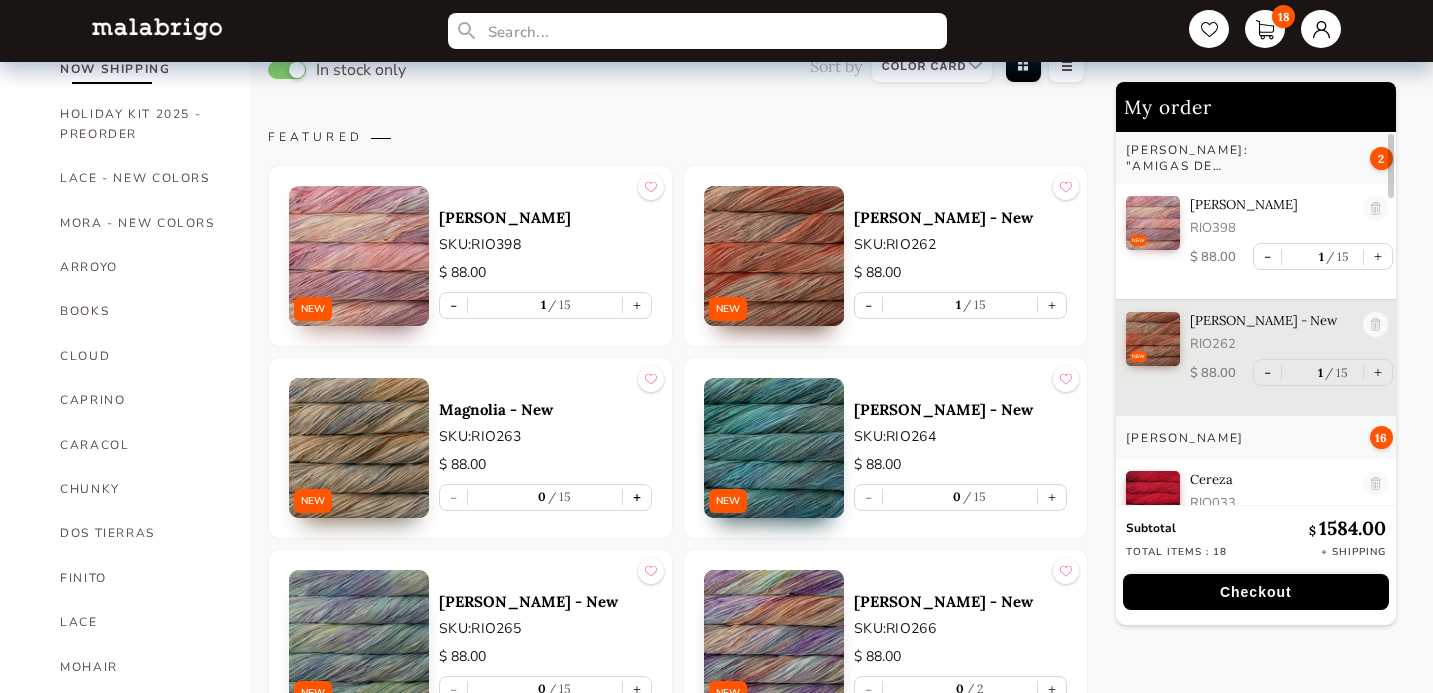 click on "+" at bounding box center (637, 497) 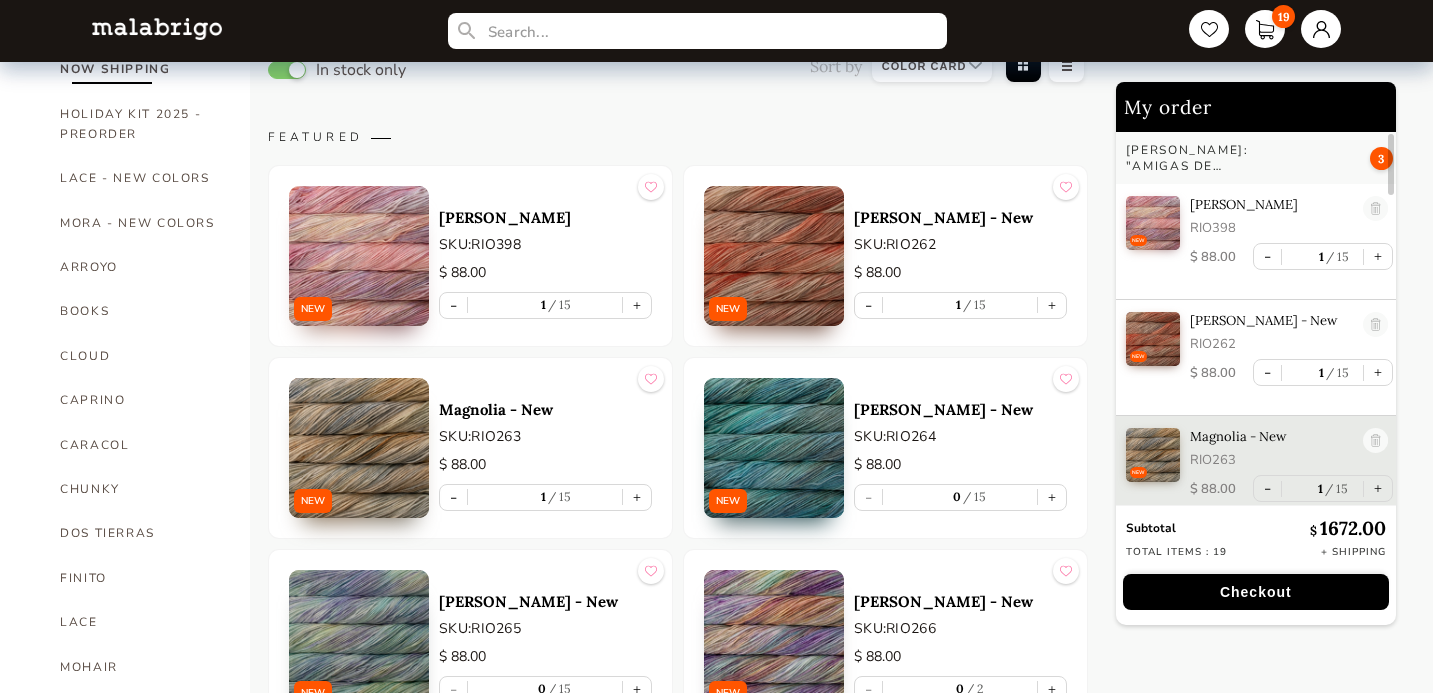 scroll, scrollTop: 12, scrollLeft: 0, axis: vertical 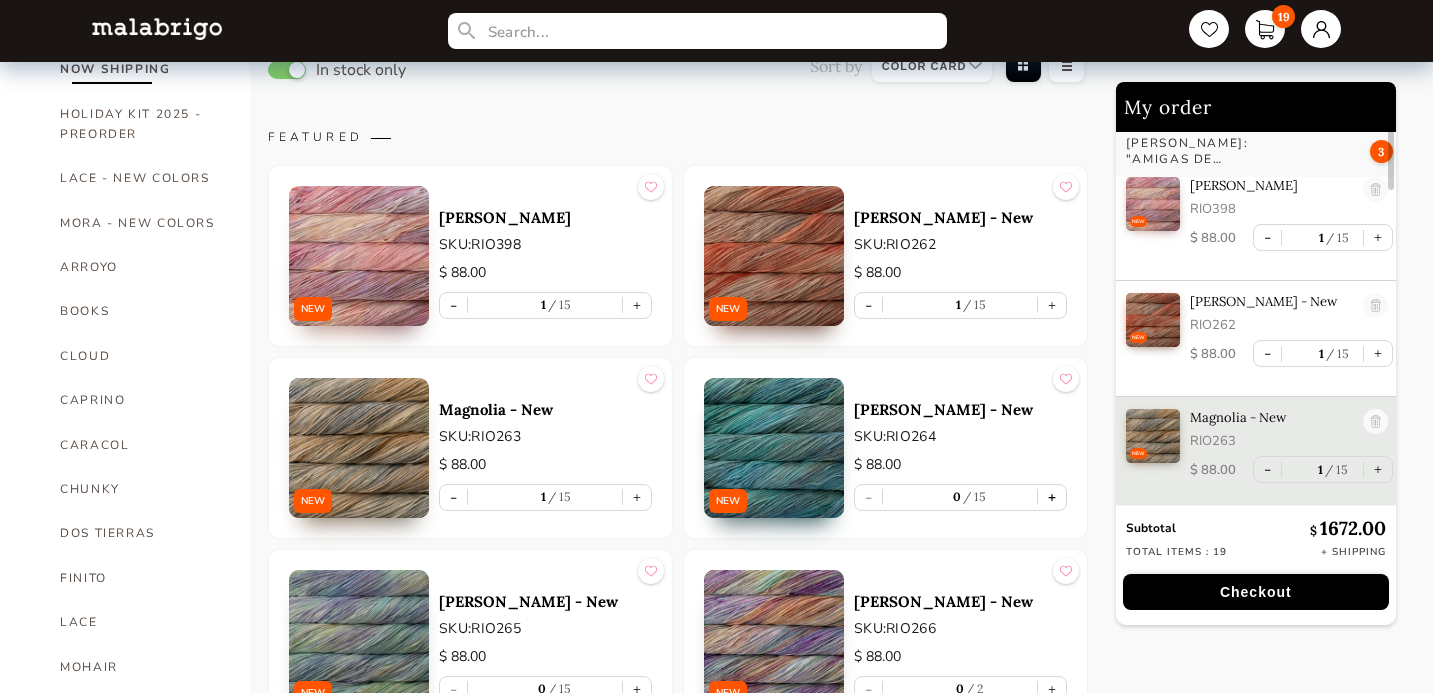 click on "+" at bounding box center [1052, 497] 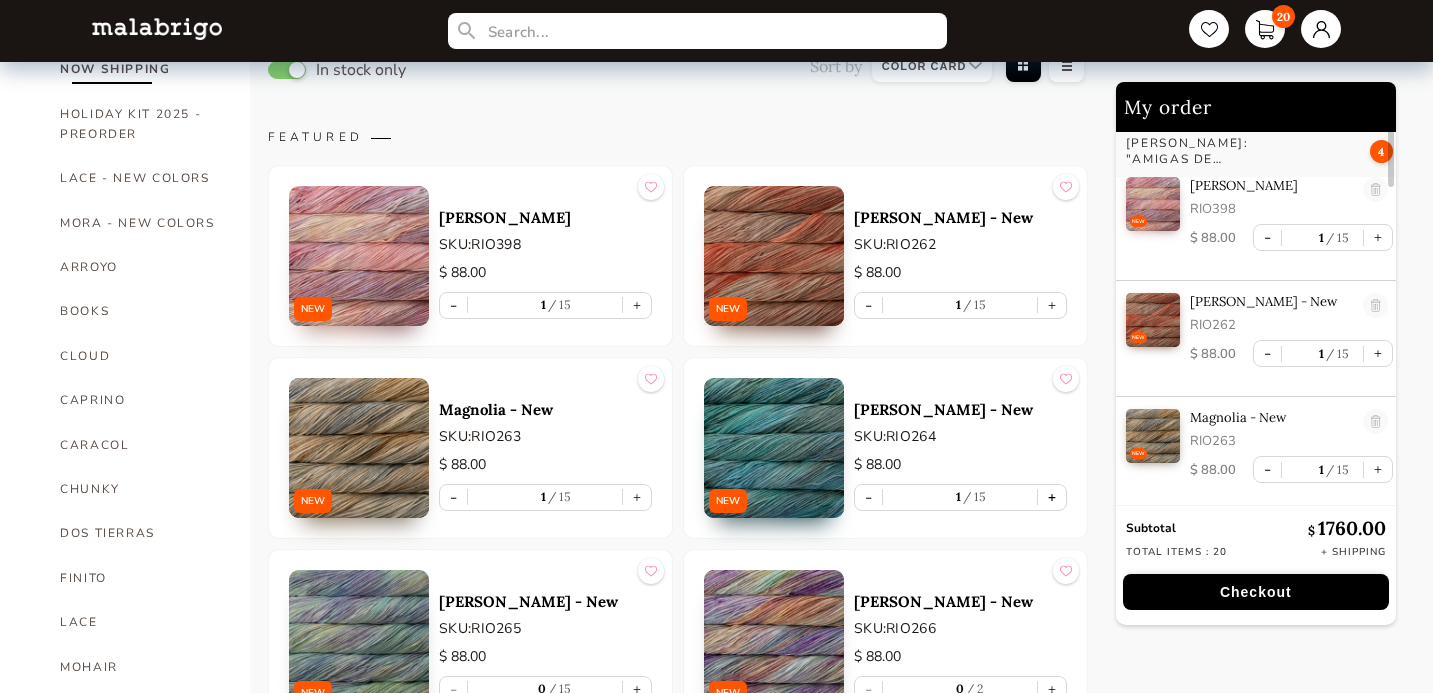 scroll, scrollTop: 74, scrollLeft: 0, axis: vertical 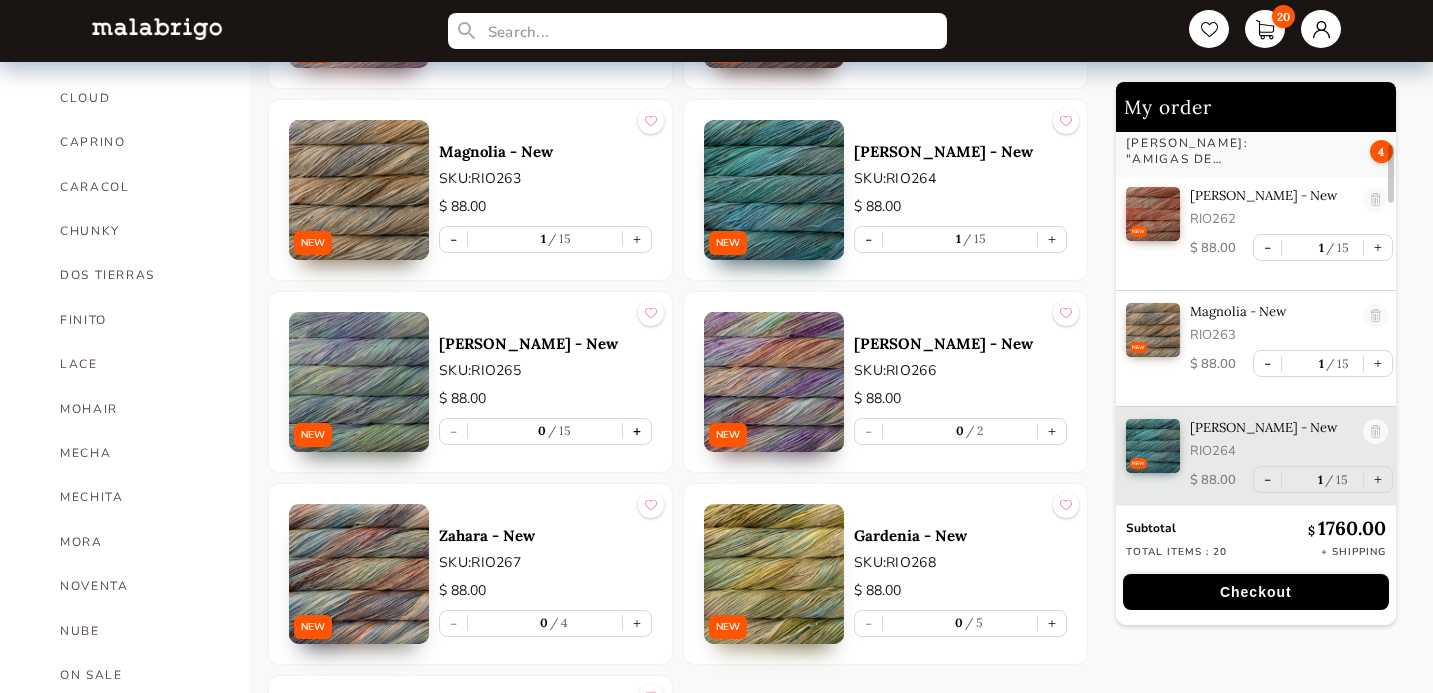 click on "+" at bounding box center (637, 431) 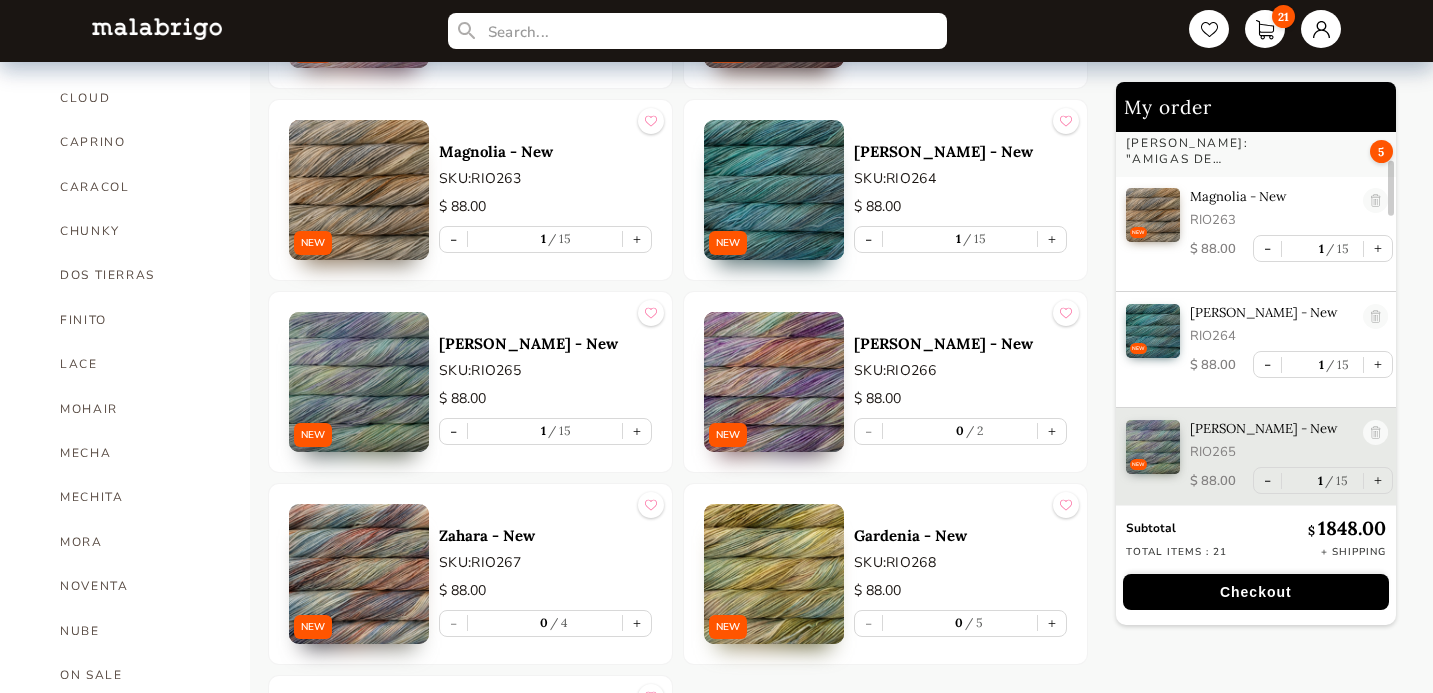 scroll, scrollTop: 234, scrollLeft: 0, axis: vertical 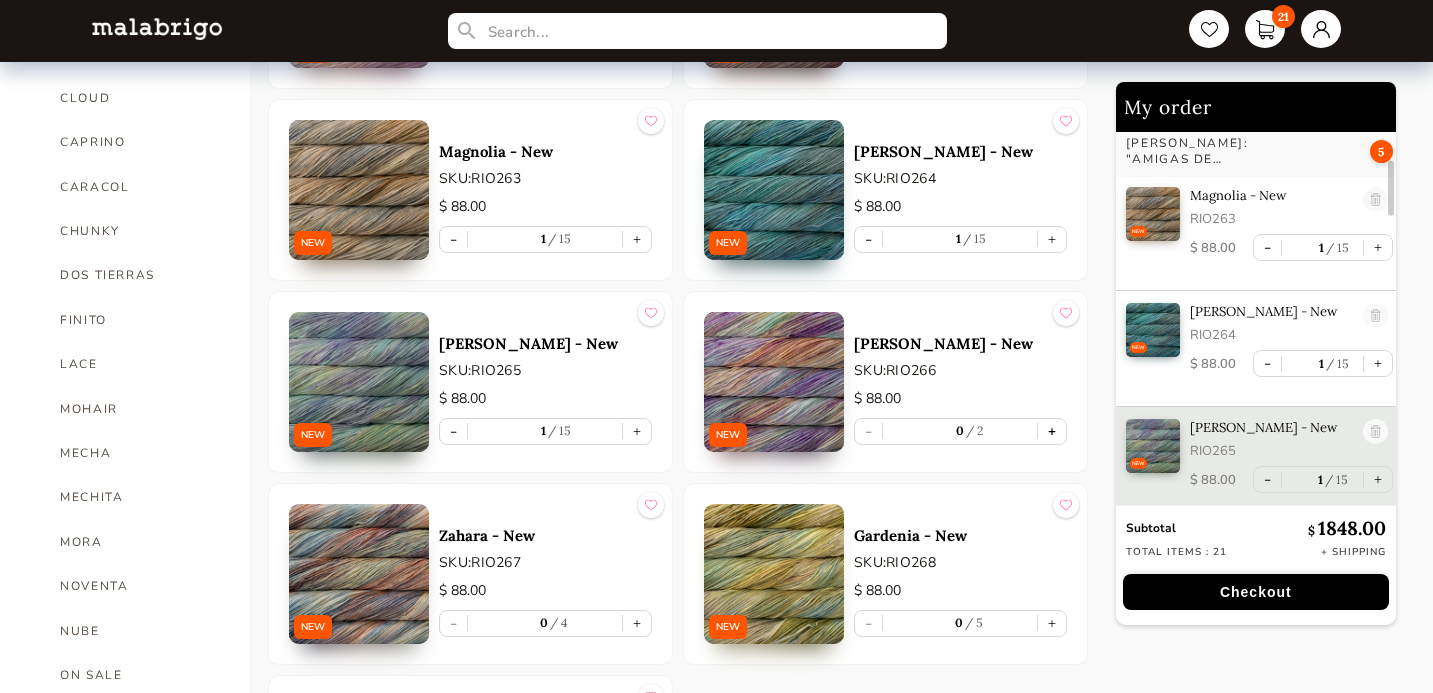 click on "+" at bounding box center [1052, 431] 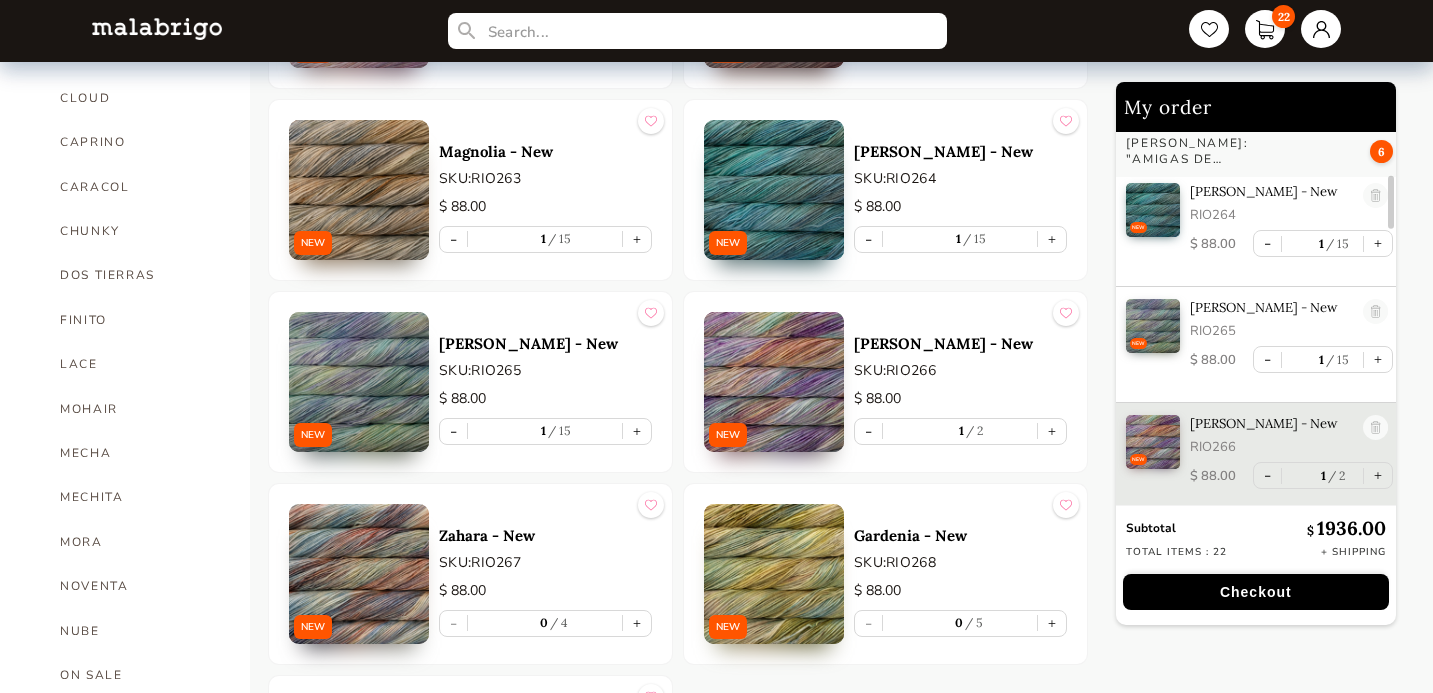 scroll, scrollTop: 355, scrollLeft: 0, axis: vertical 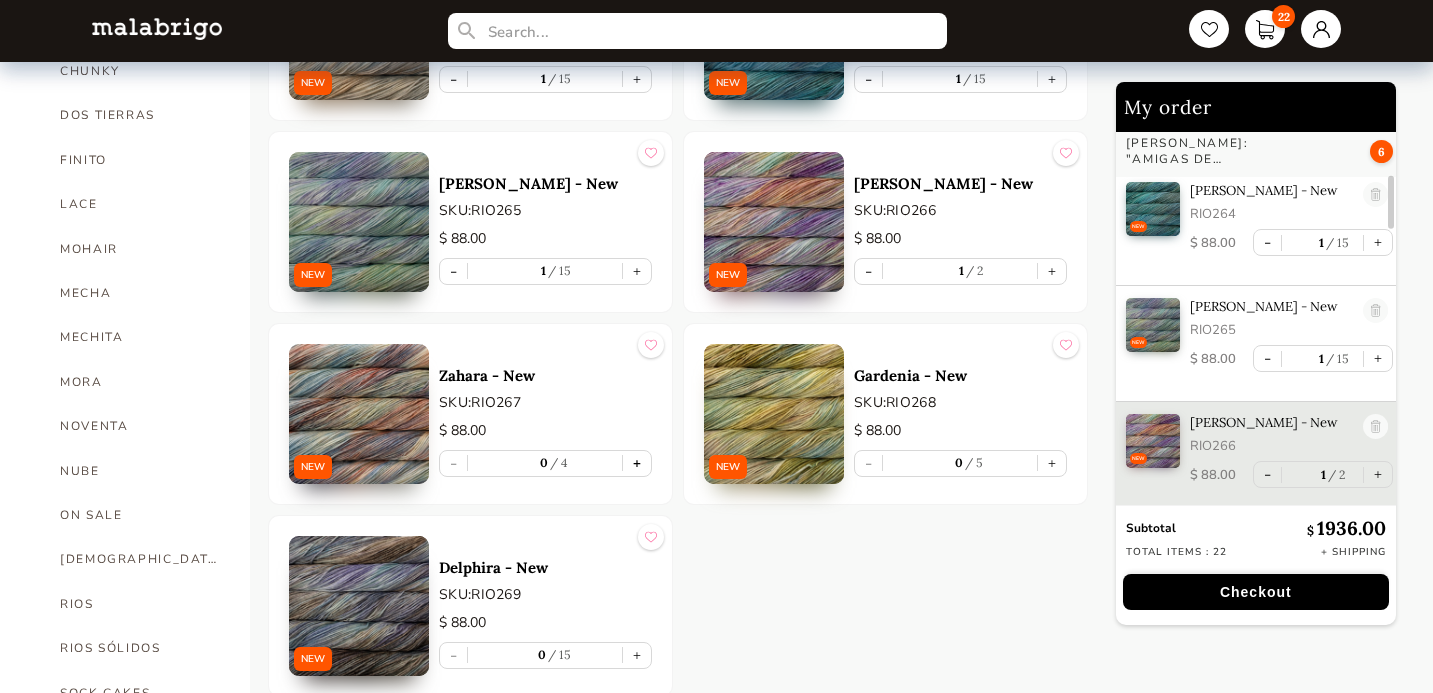 click on "+" at bounding box center (637, 463) 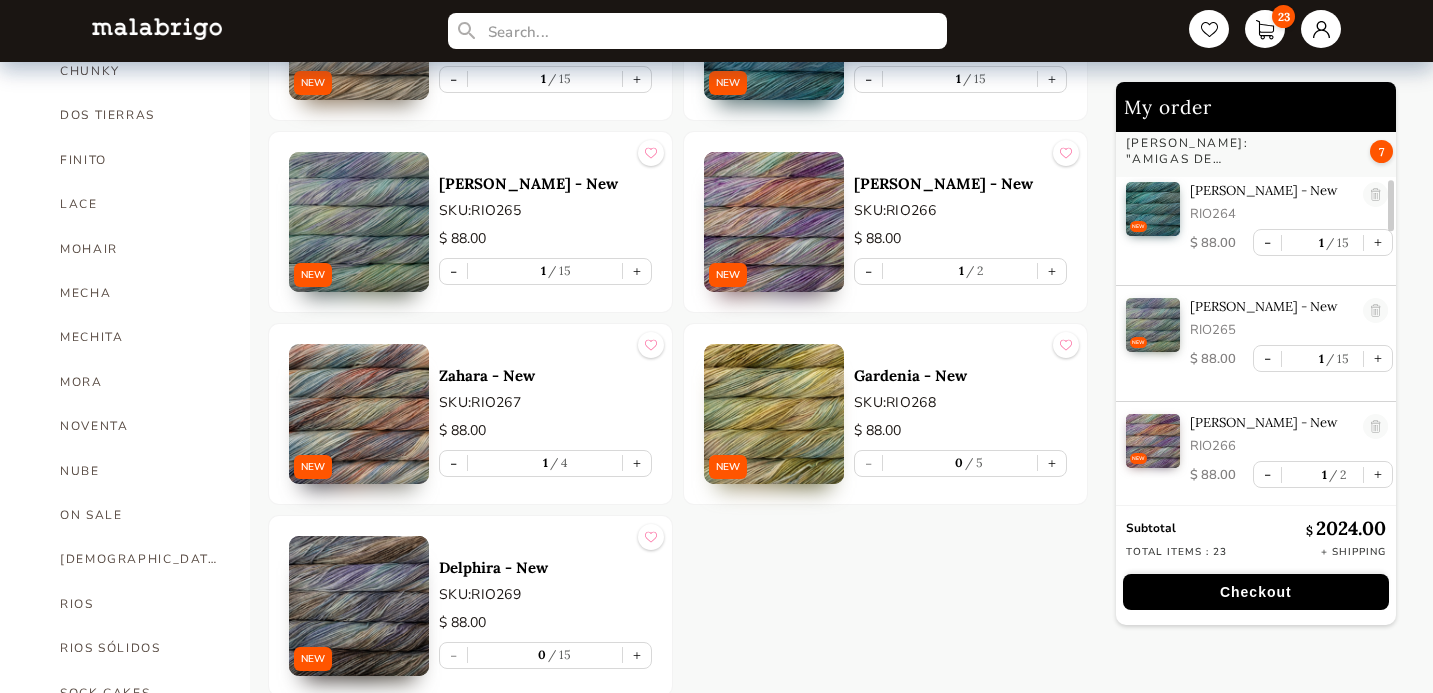 scroll, scrollTop: 466, scrollLeft: 0, axis: vertical 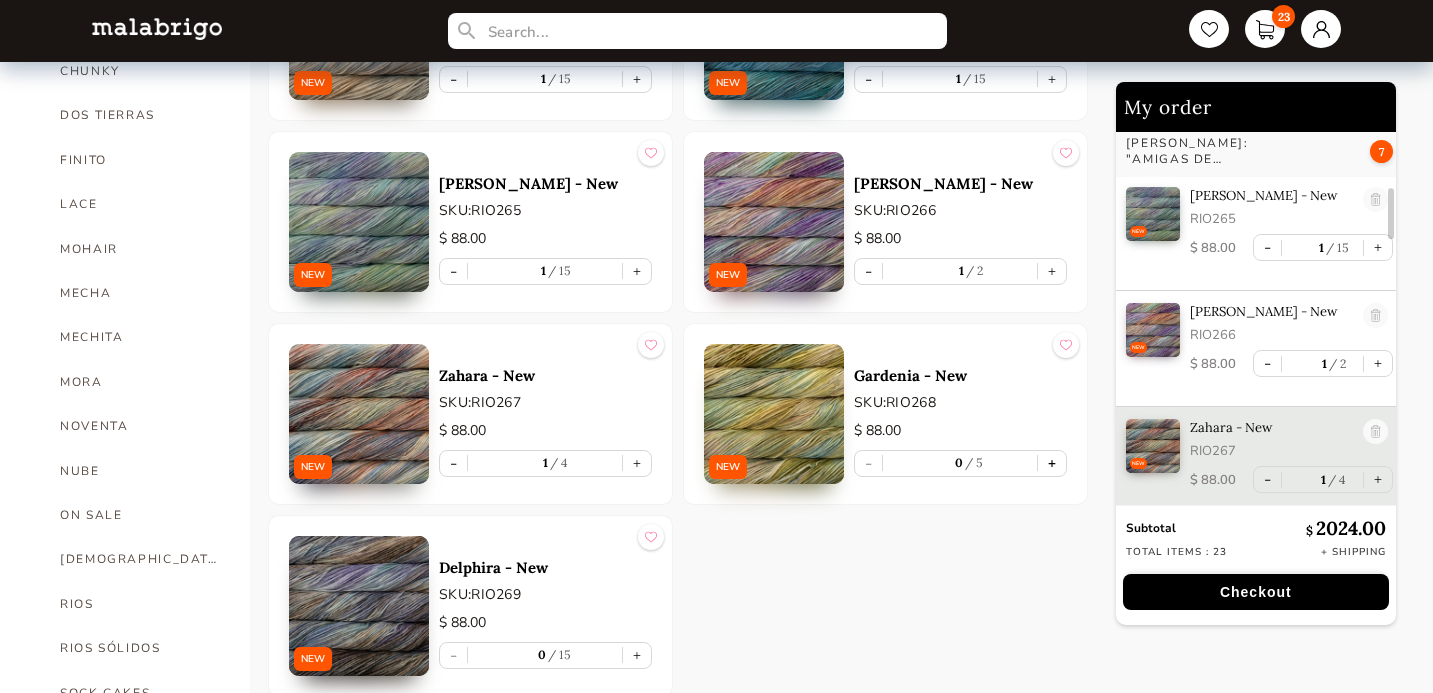 click on "+" at bounding box center (1052, 463) 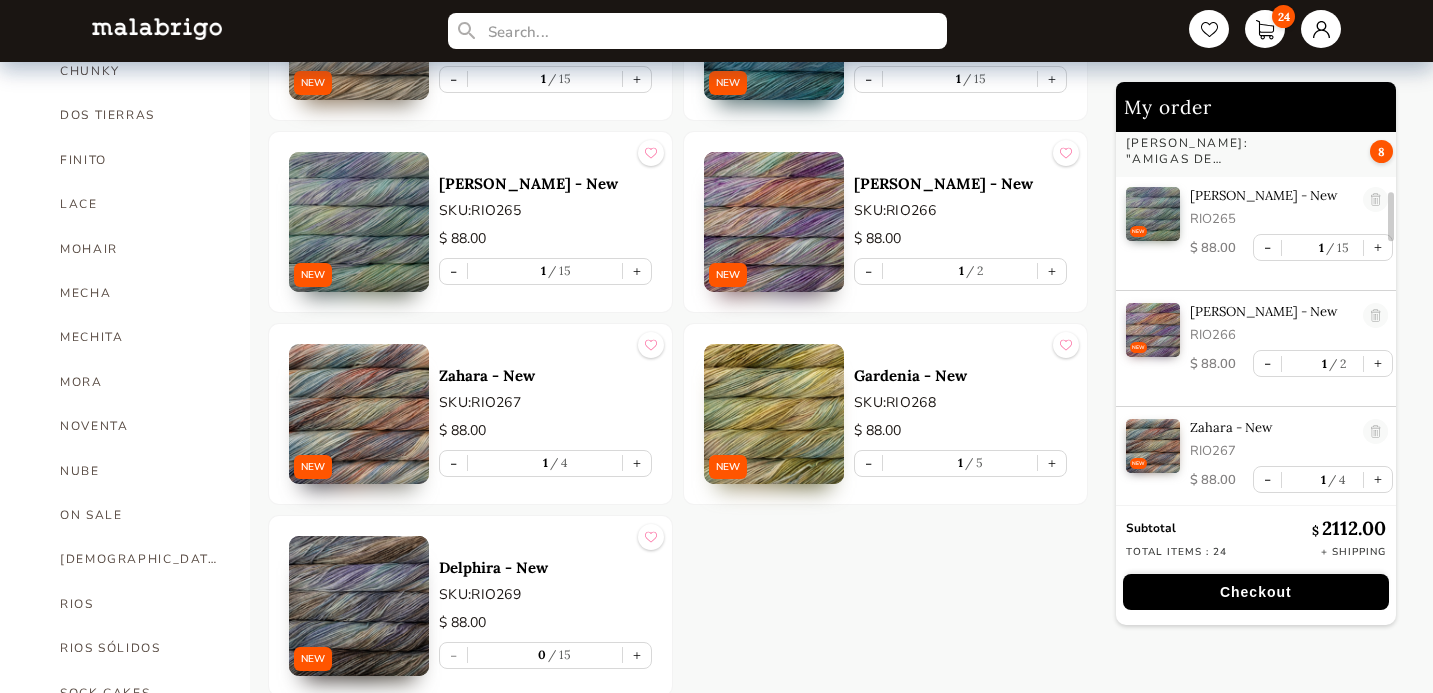 scroll, scrollTop: 582, scrollLeft: 0, axis: vertical 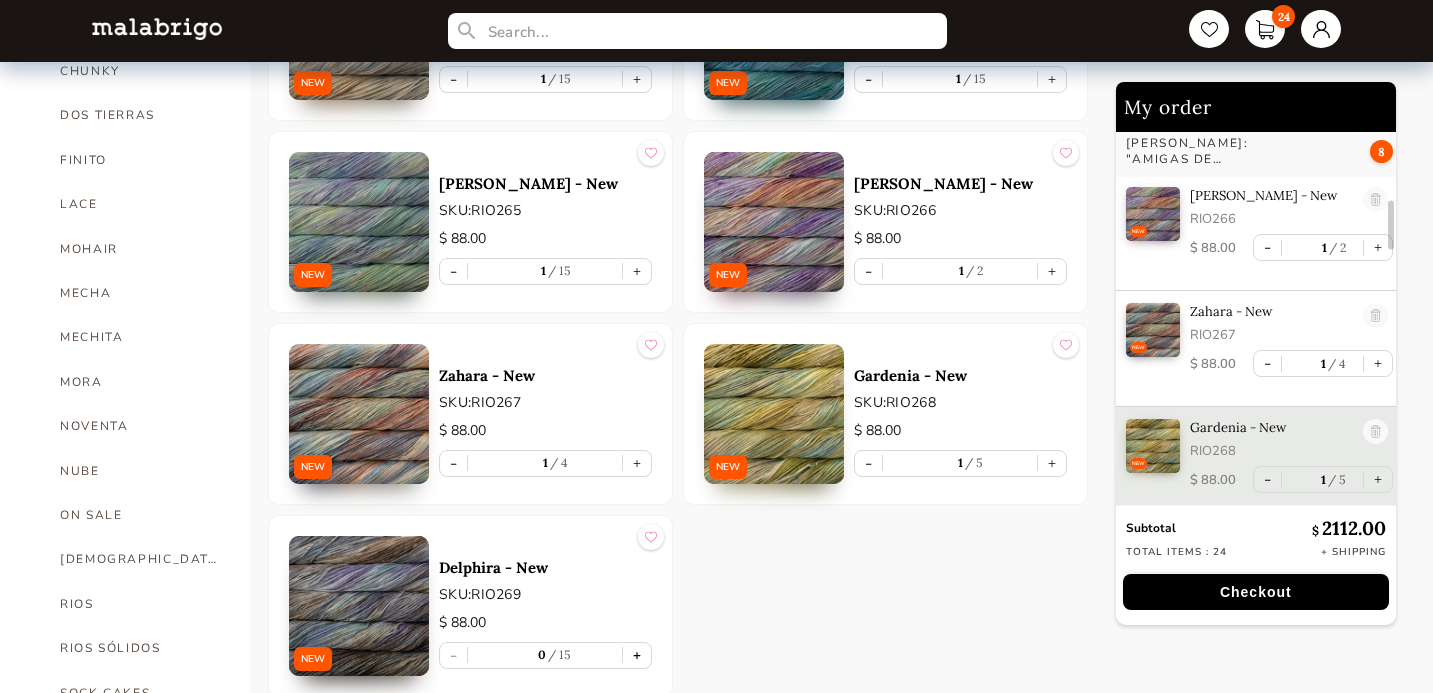 click on "+" at bounding box center (637, 655) 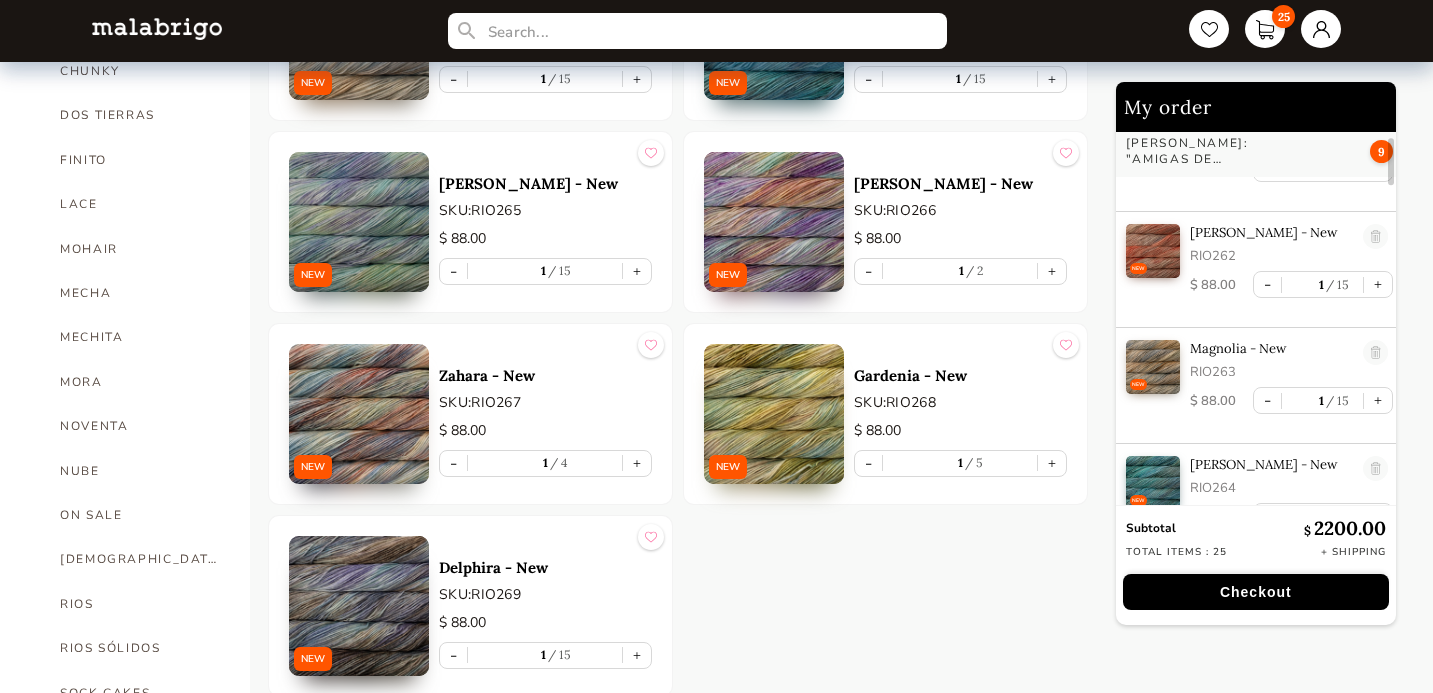 scroll, scrollTop: 0, scrollLeft: 0, axis: both 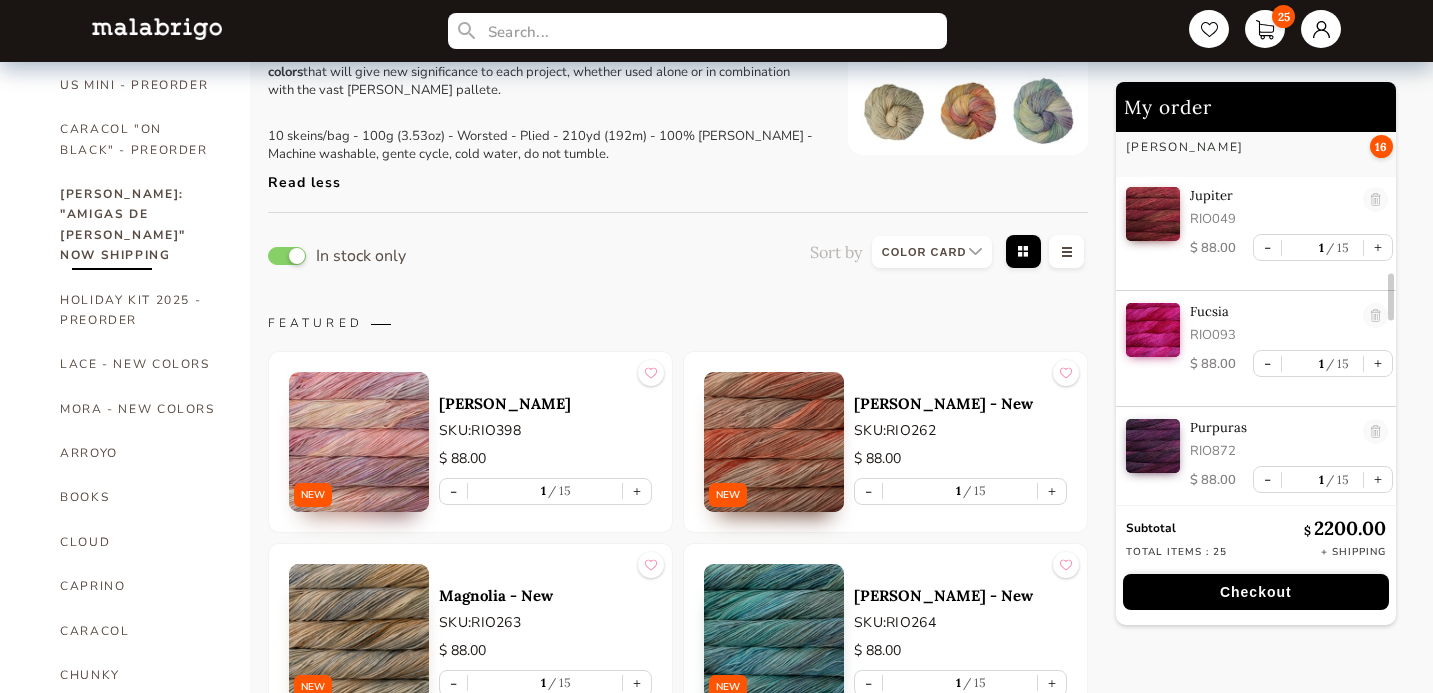 click at bounding box center [359, 442] 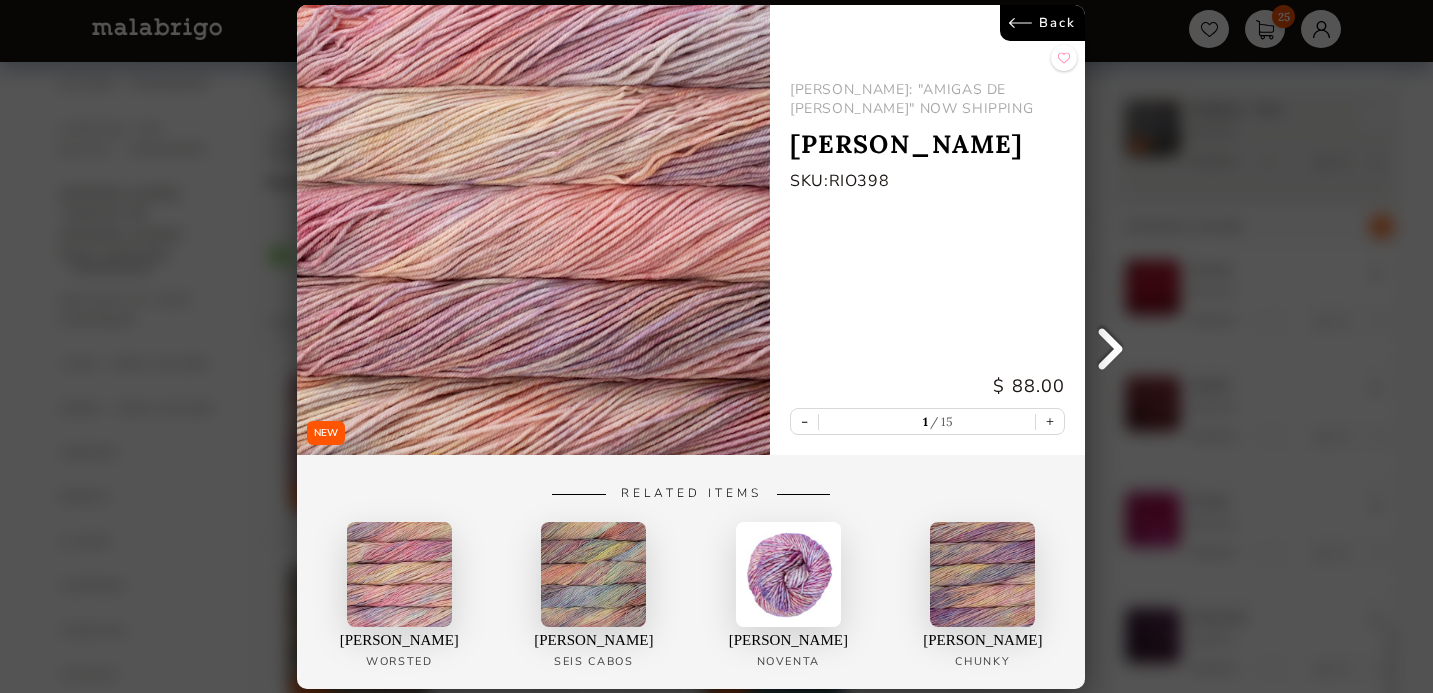 scroll, scrollTop: 903, scrollLeft: 0, axis: vertical 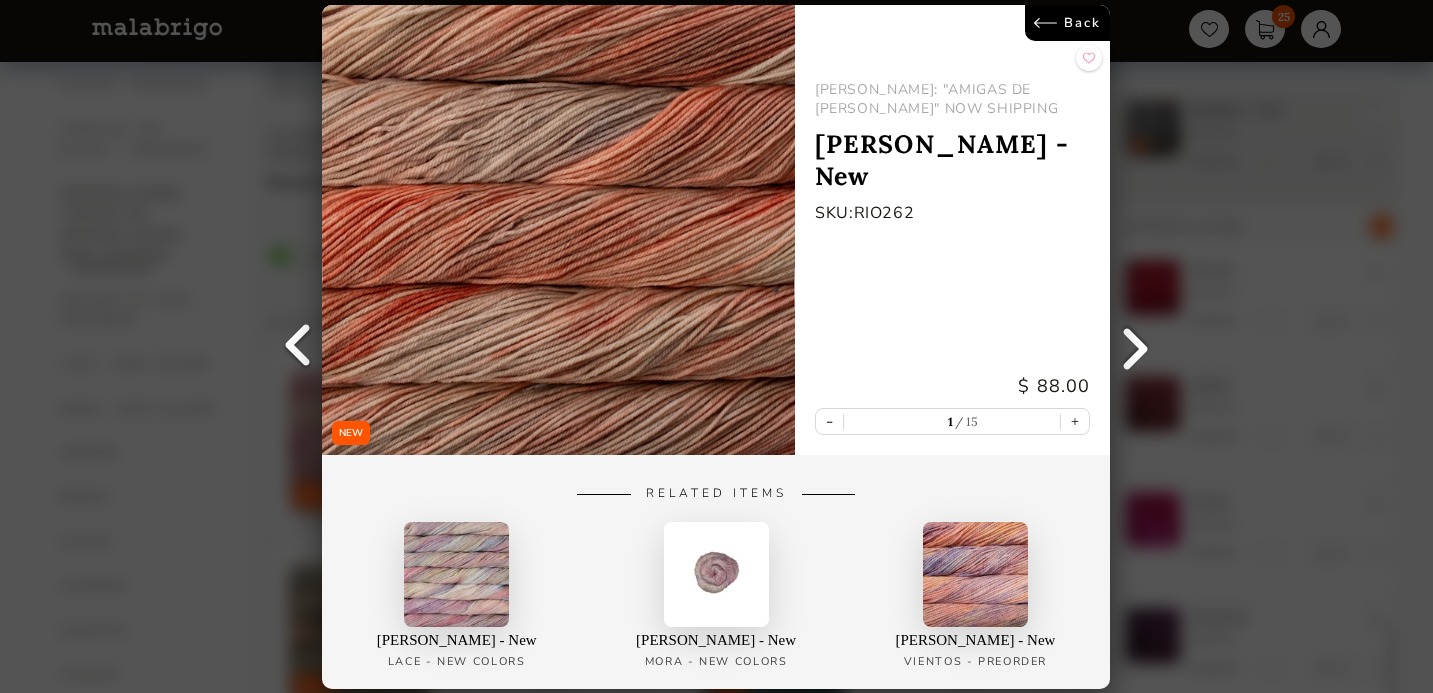 click at bounding box center [1136, 347] 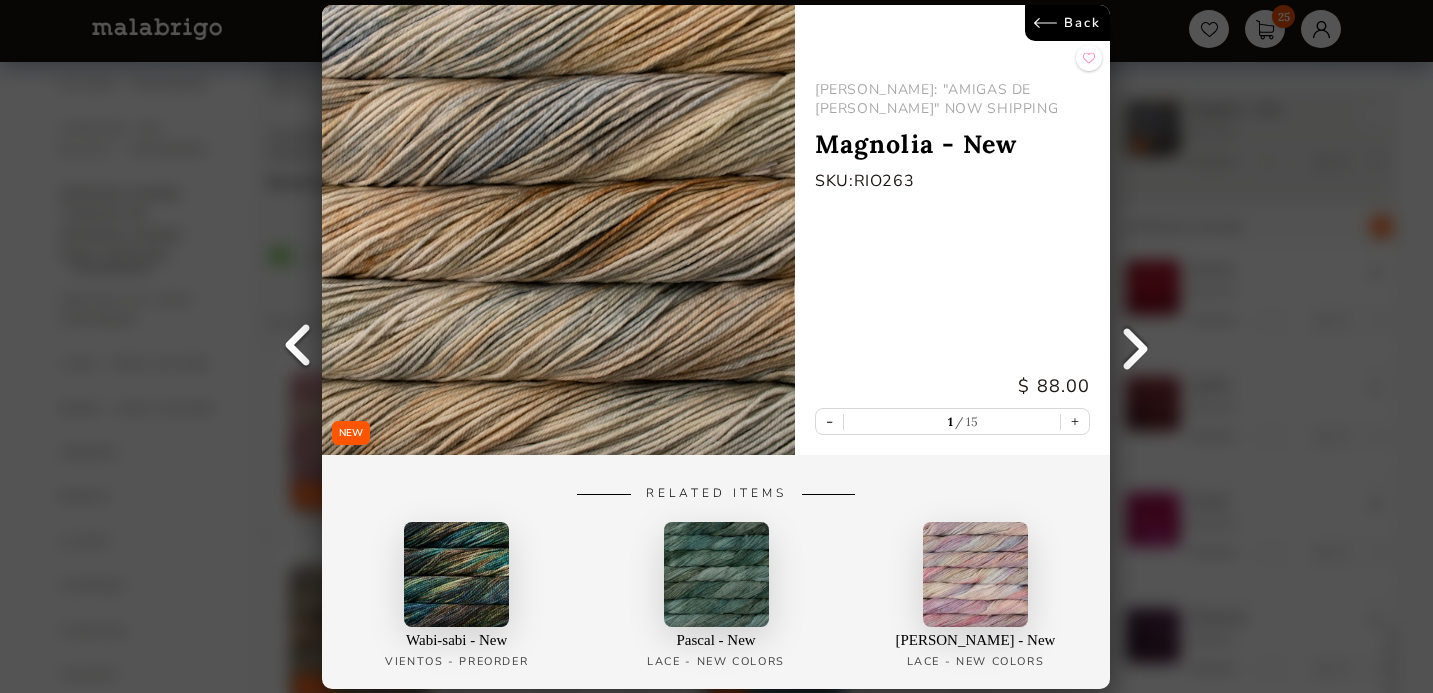 click at bounding box center (1136, 347) 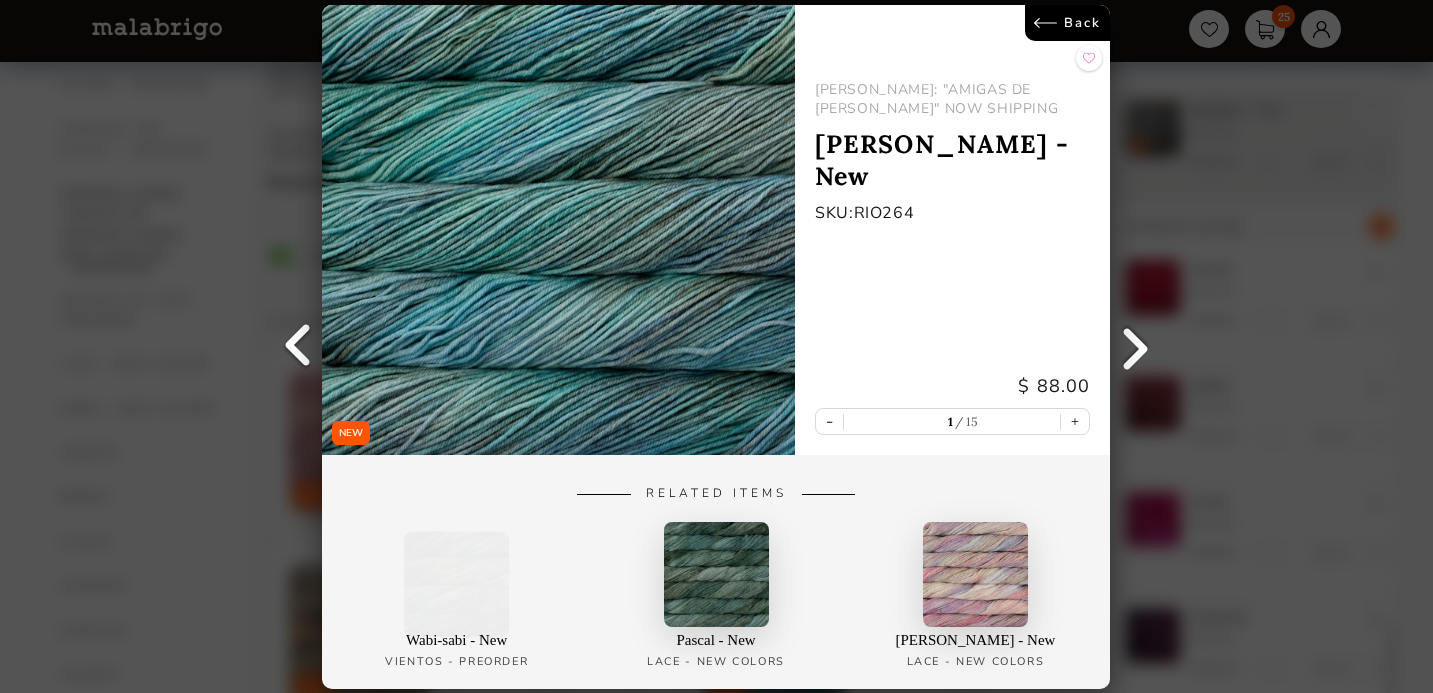 click at bounding box center (1136, 347) 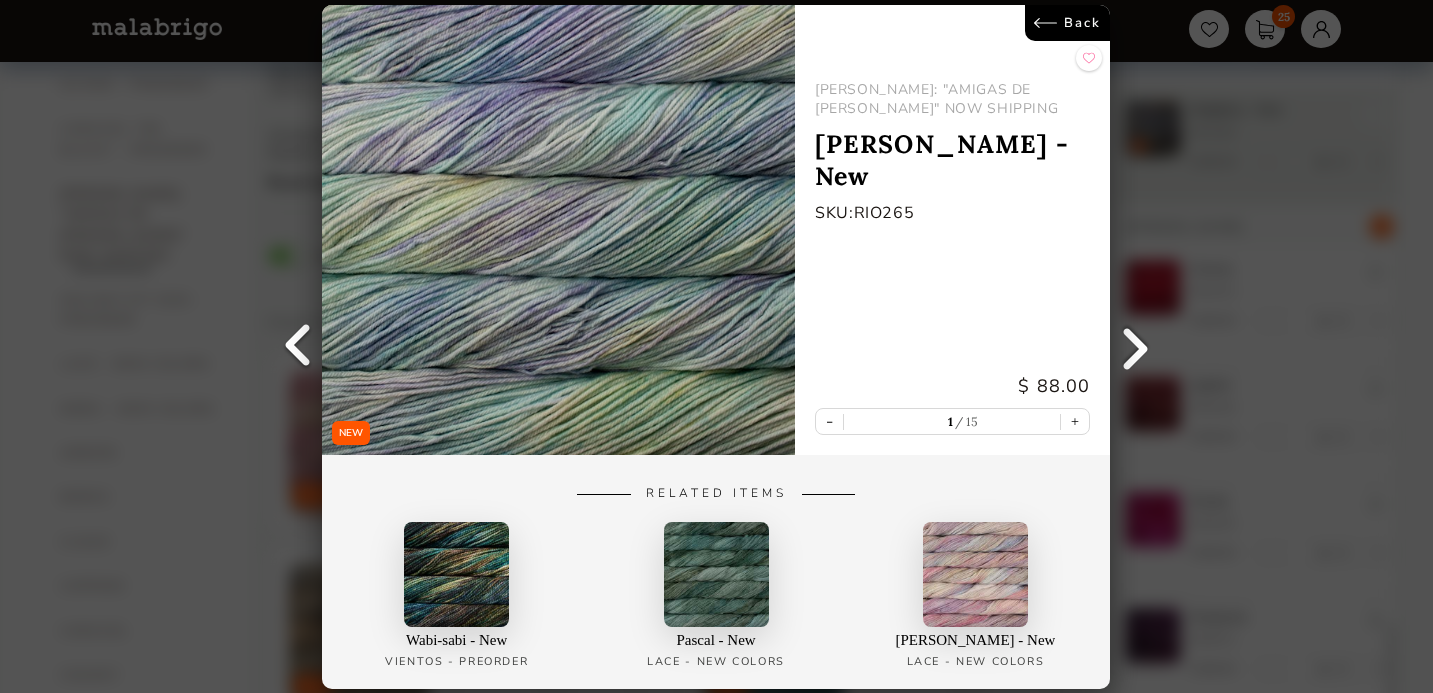 click at bounding box center (1136, 347) 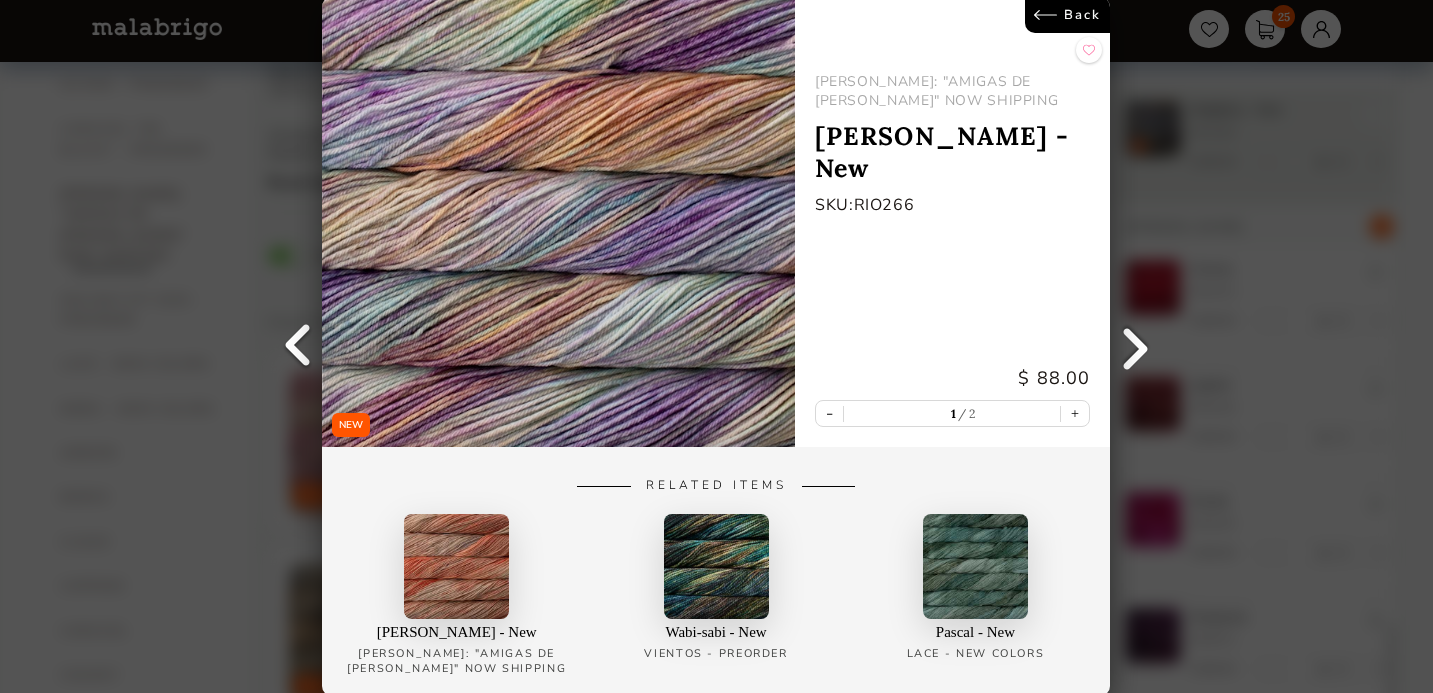 click at bounding box center (1136, 347) 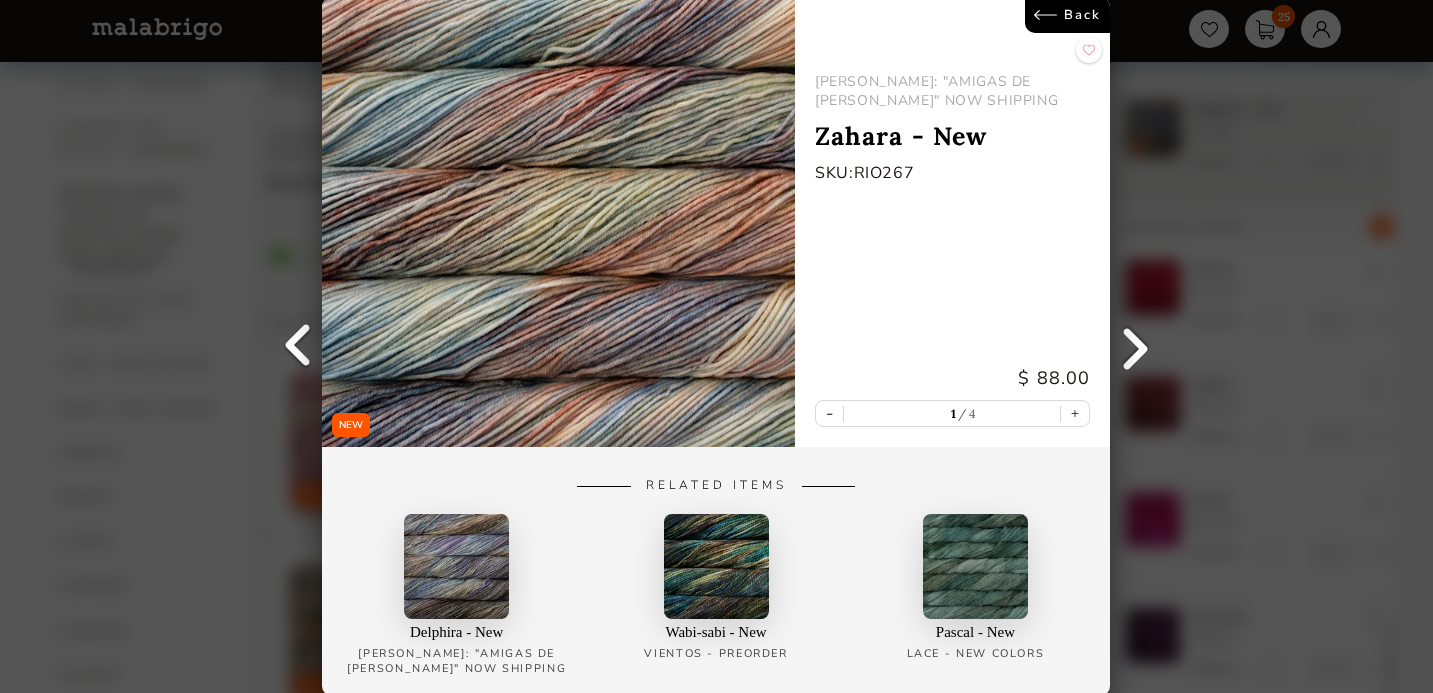 click at bounding box center (1136, 347) 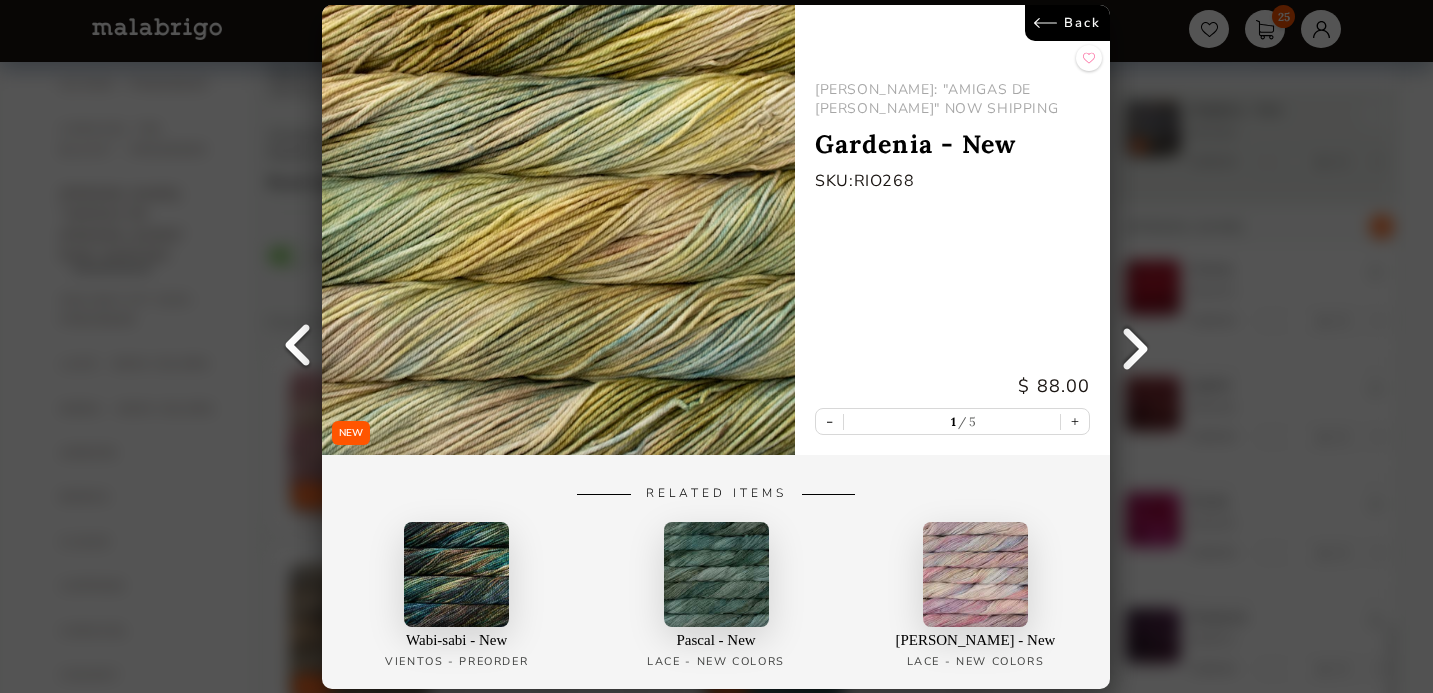 click at bounding box center [1136, 347] 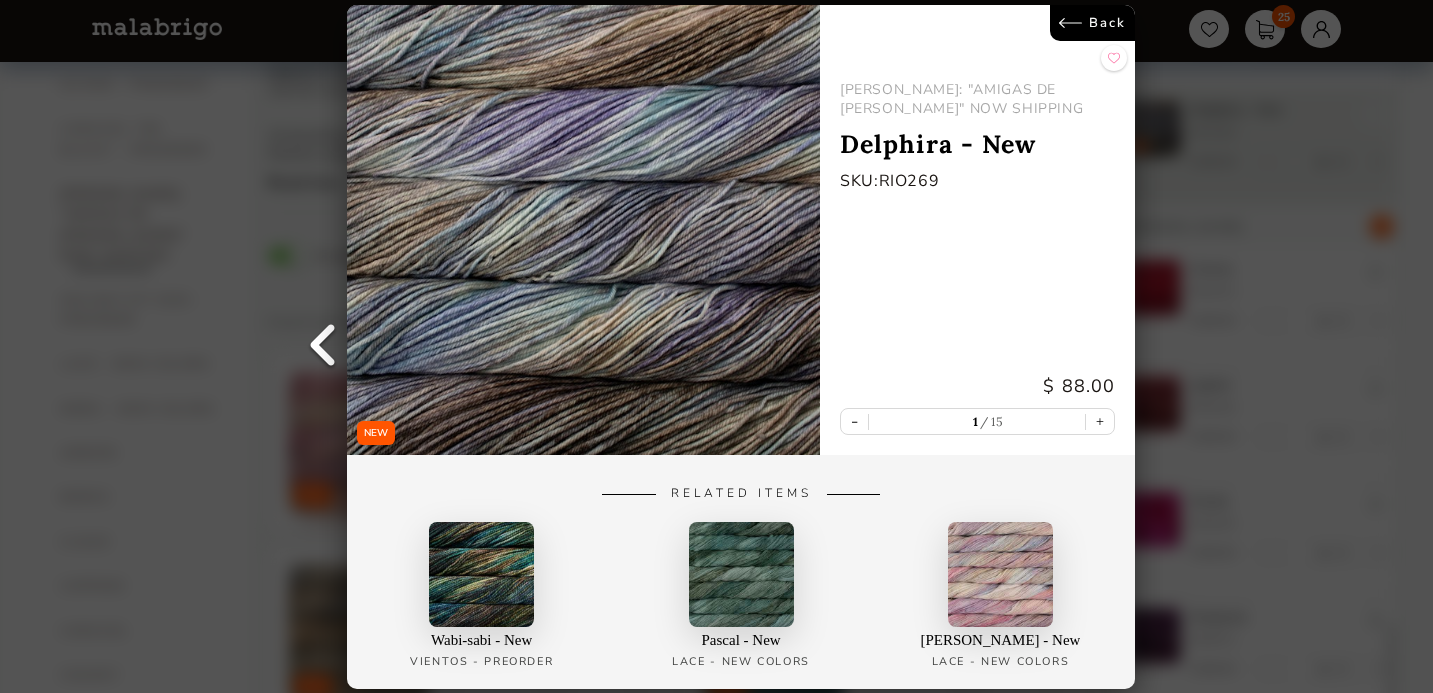 click on "Back" at bounding box center [1093, 23] 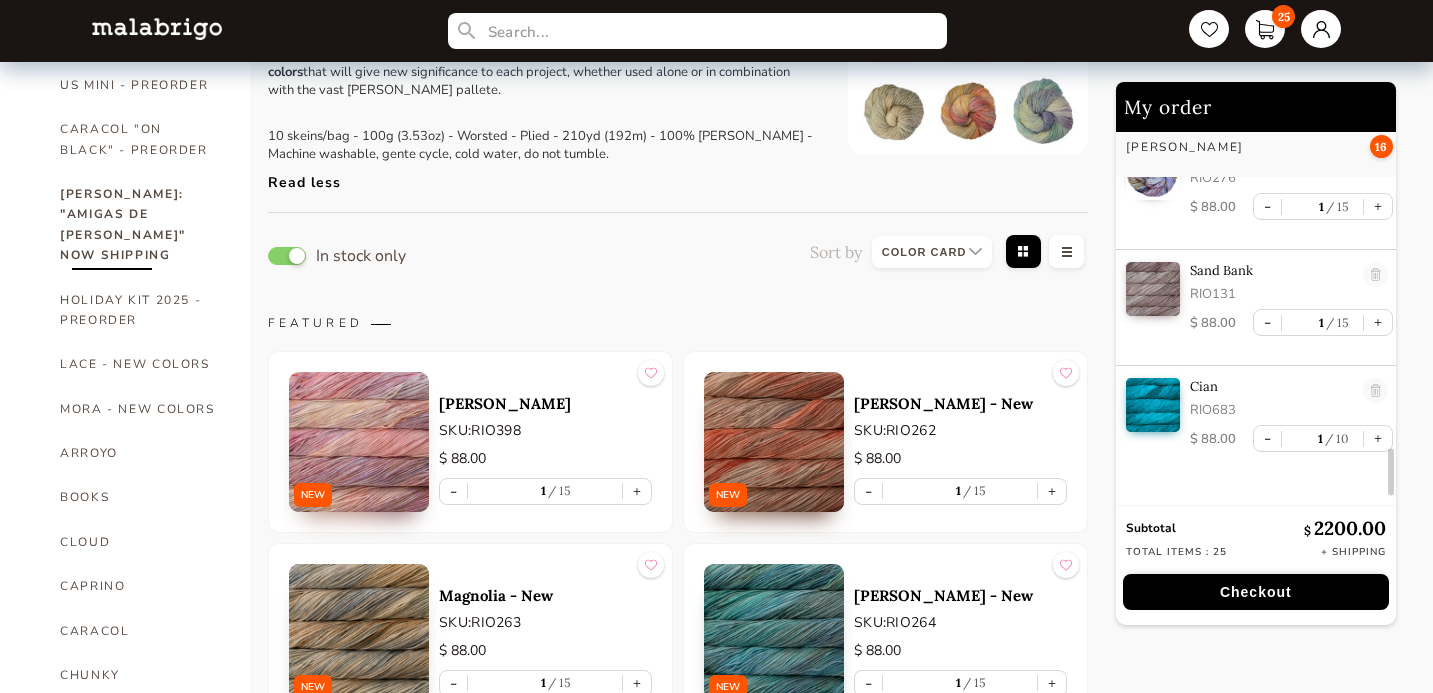 scroll, scrollTop: 2658, scrollLeft: 0, axis: vertical 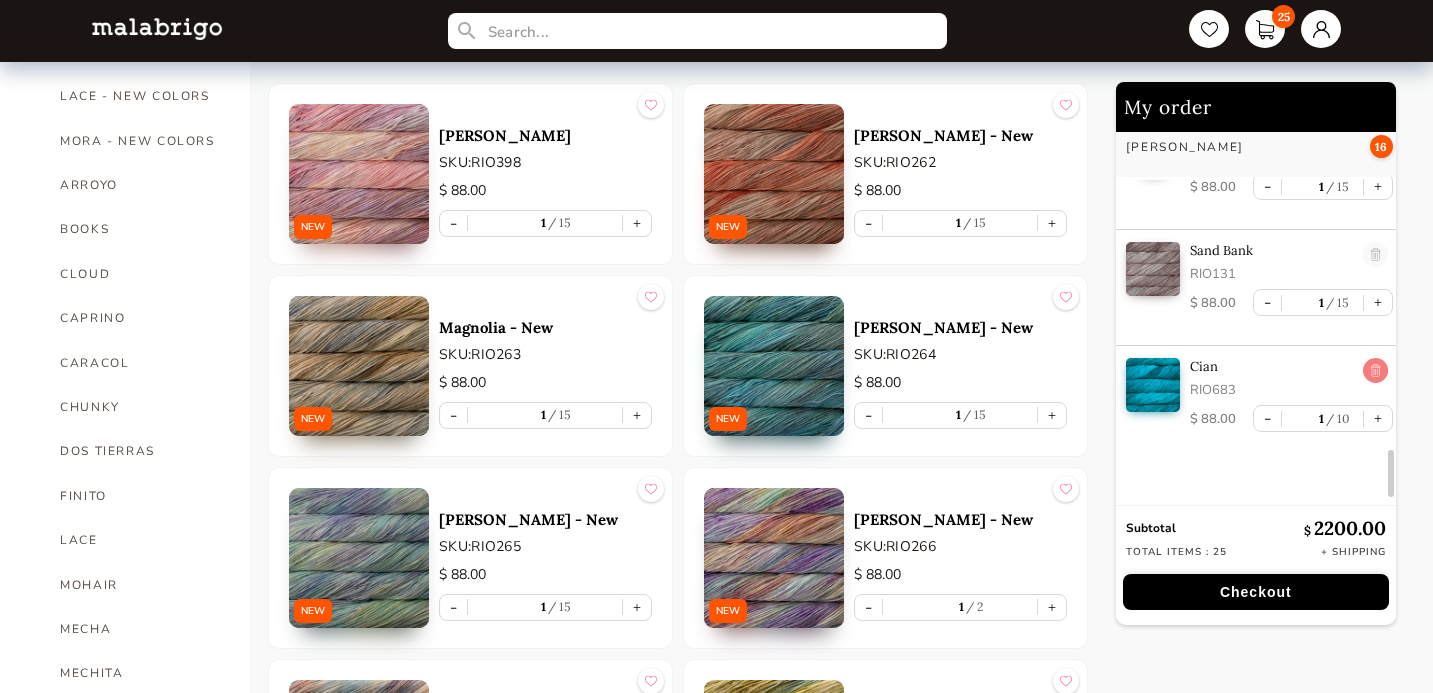 click at bounding box center [1375, 371] 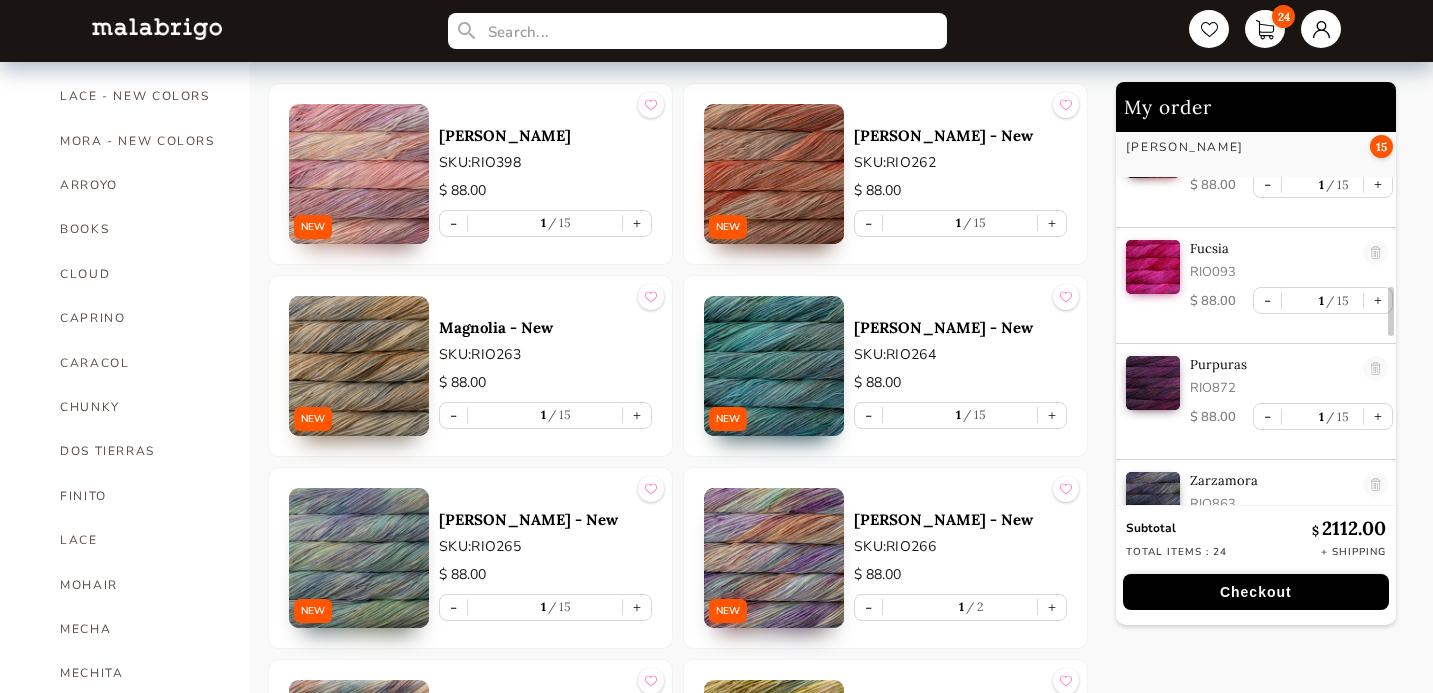 scroll, scrollTop: 1265, scrollLeft: 0, axis: vertical 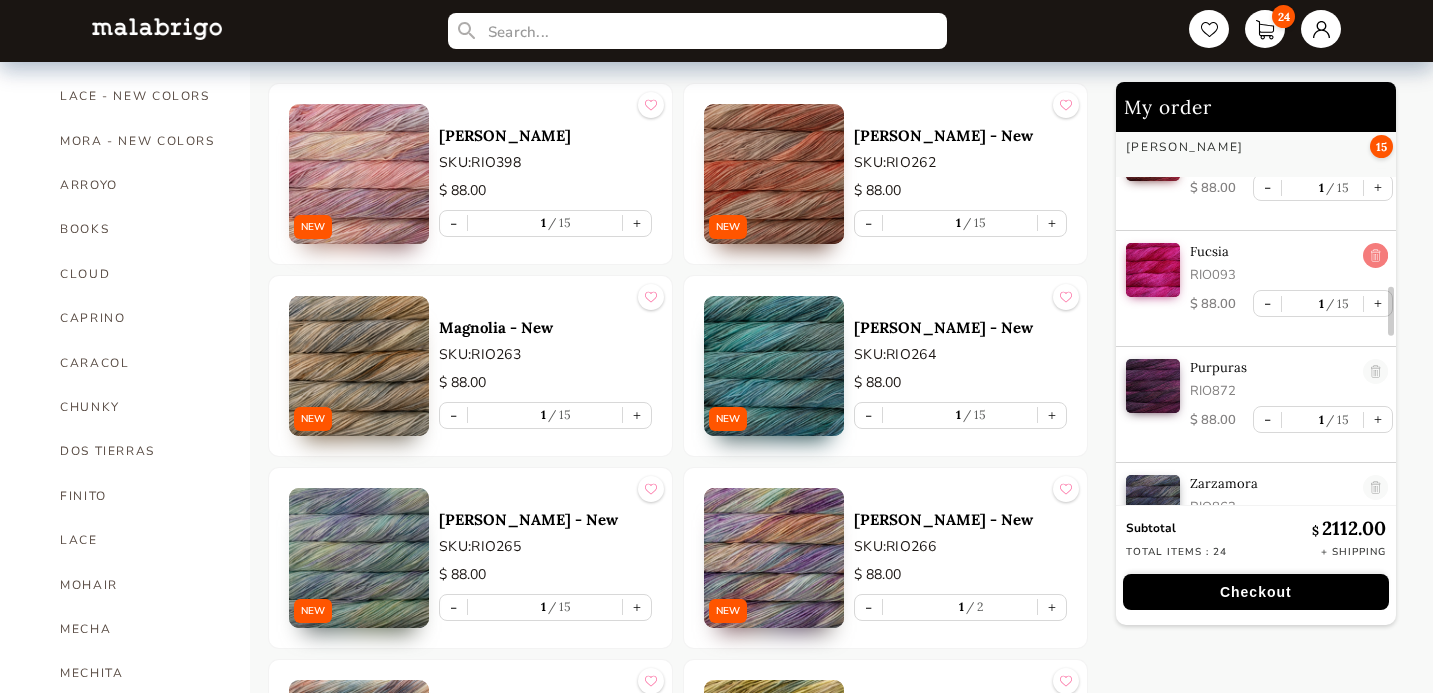 click at bounding box center (1375, 256) 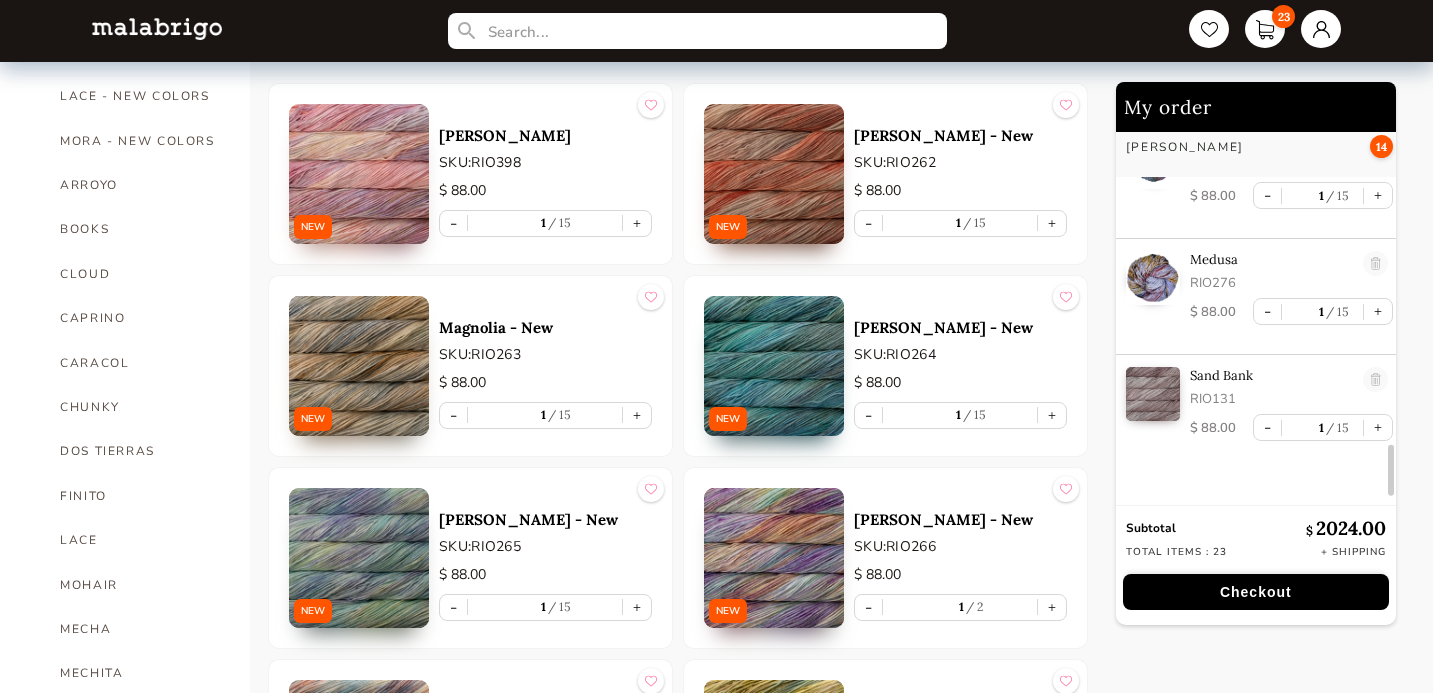 scroll, scrollTop: 2426, scrollLeft: 0, axis: vertical 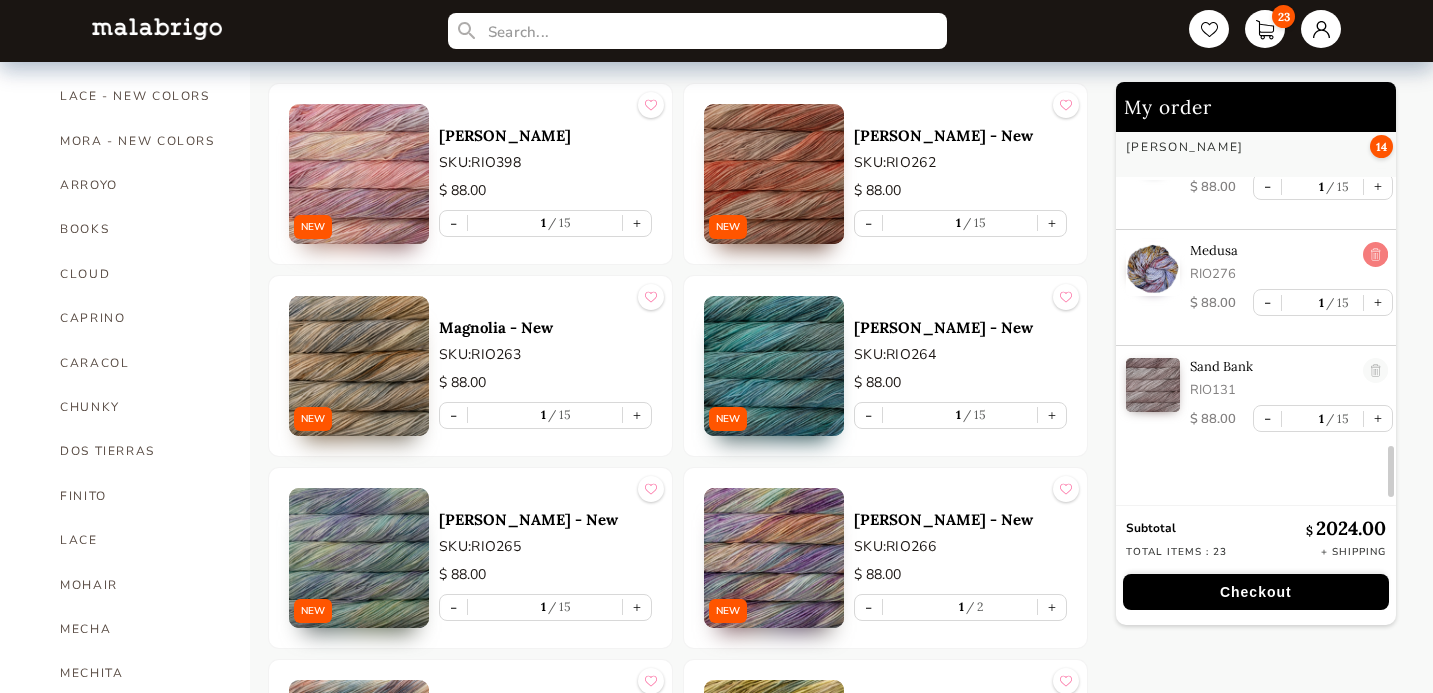click at bounding box center [1375, 255] 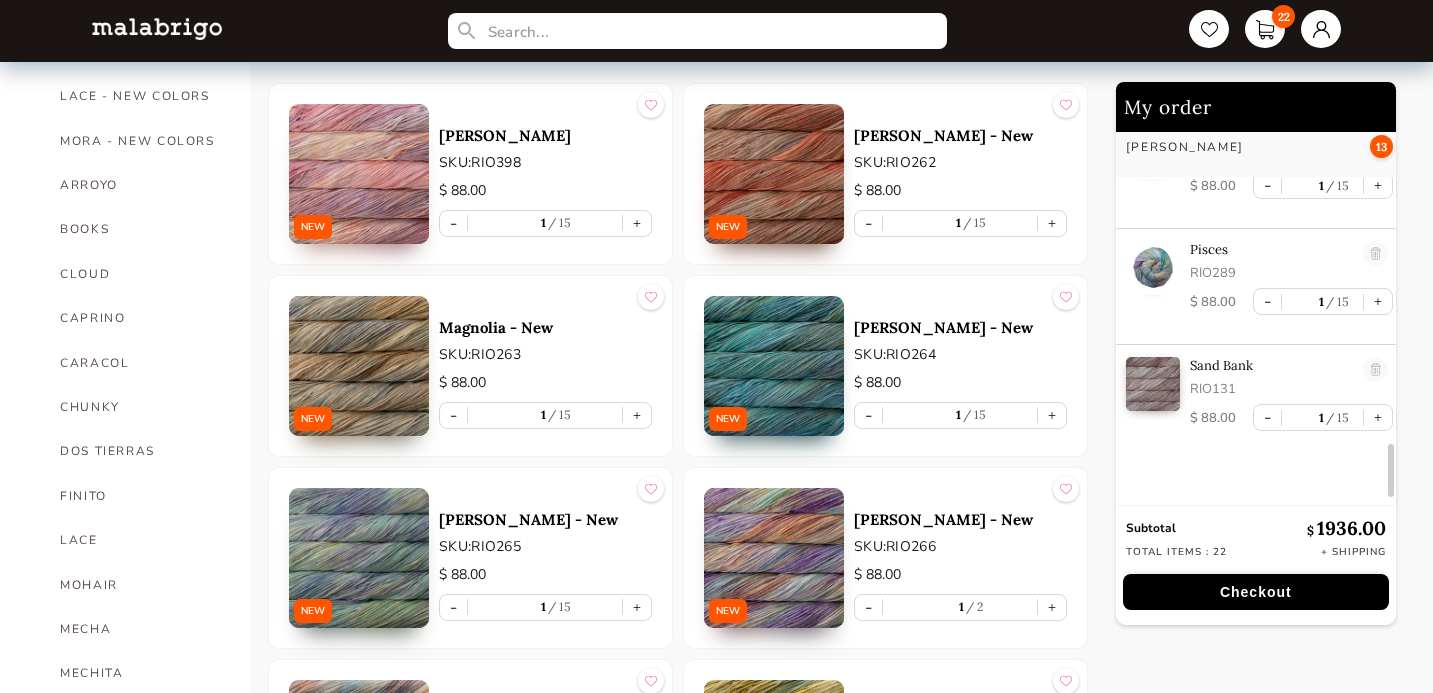 scroll, scrollTop: 2310, scrollLeft: 0, axis: vertical 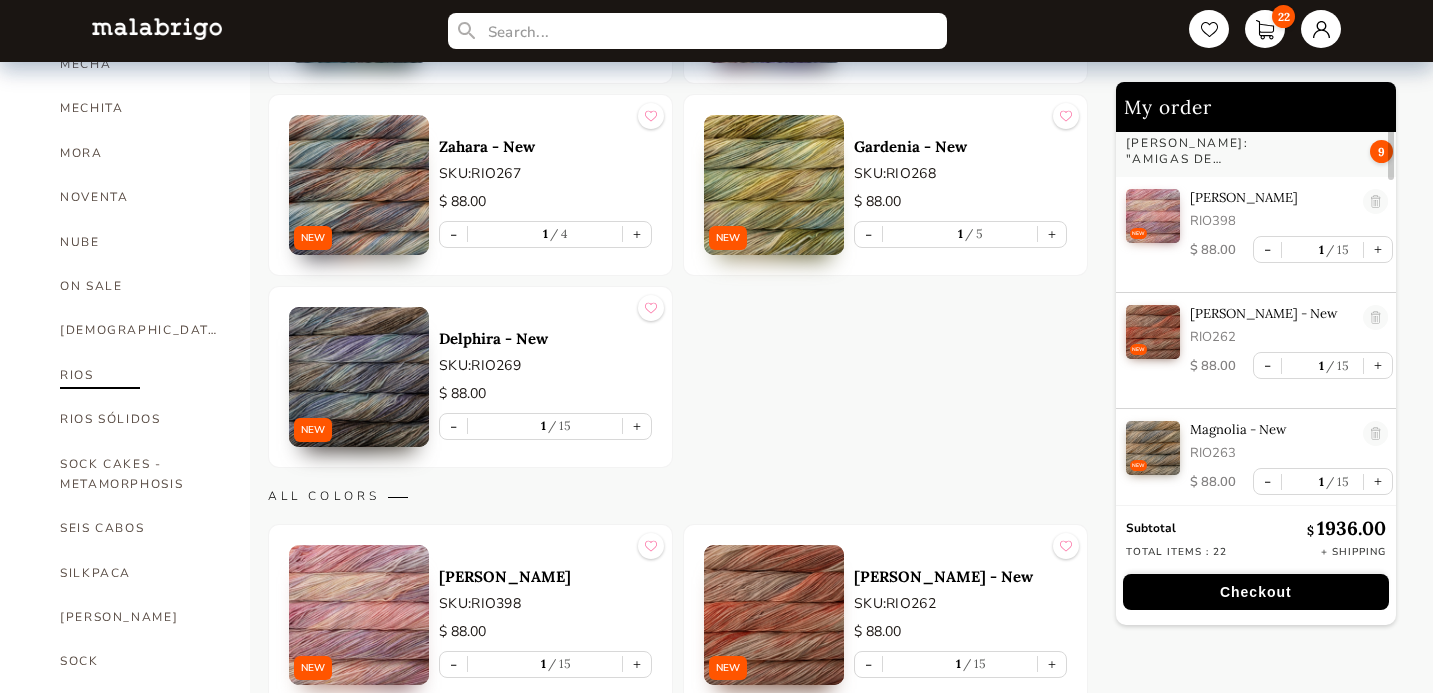 click on "RIOS" at bounding box center (140, 375) 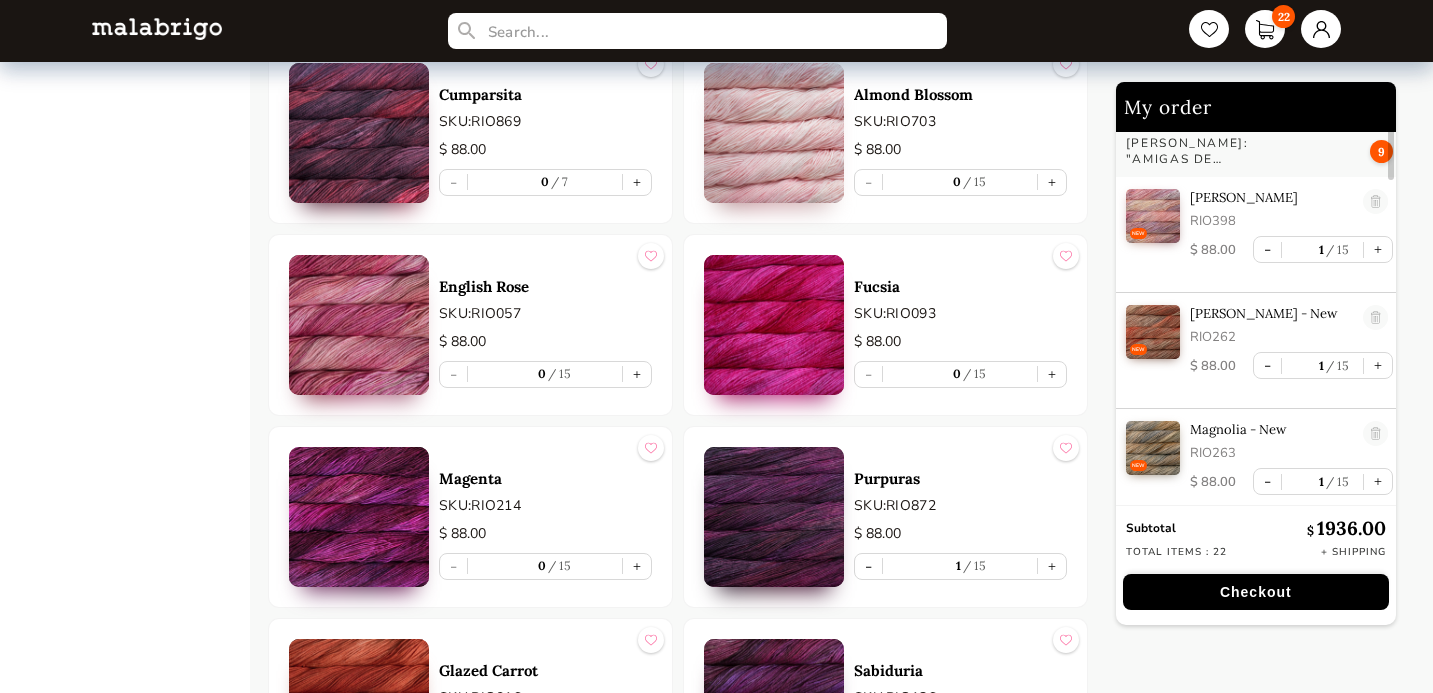 scroll, scrollTop: 2498, scrollLeft: 0, axis: vertical 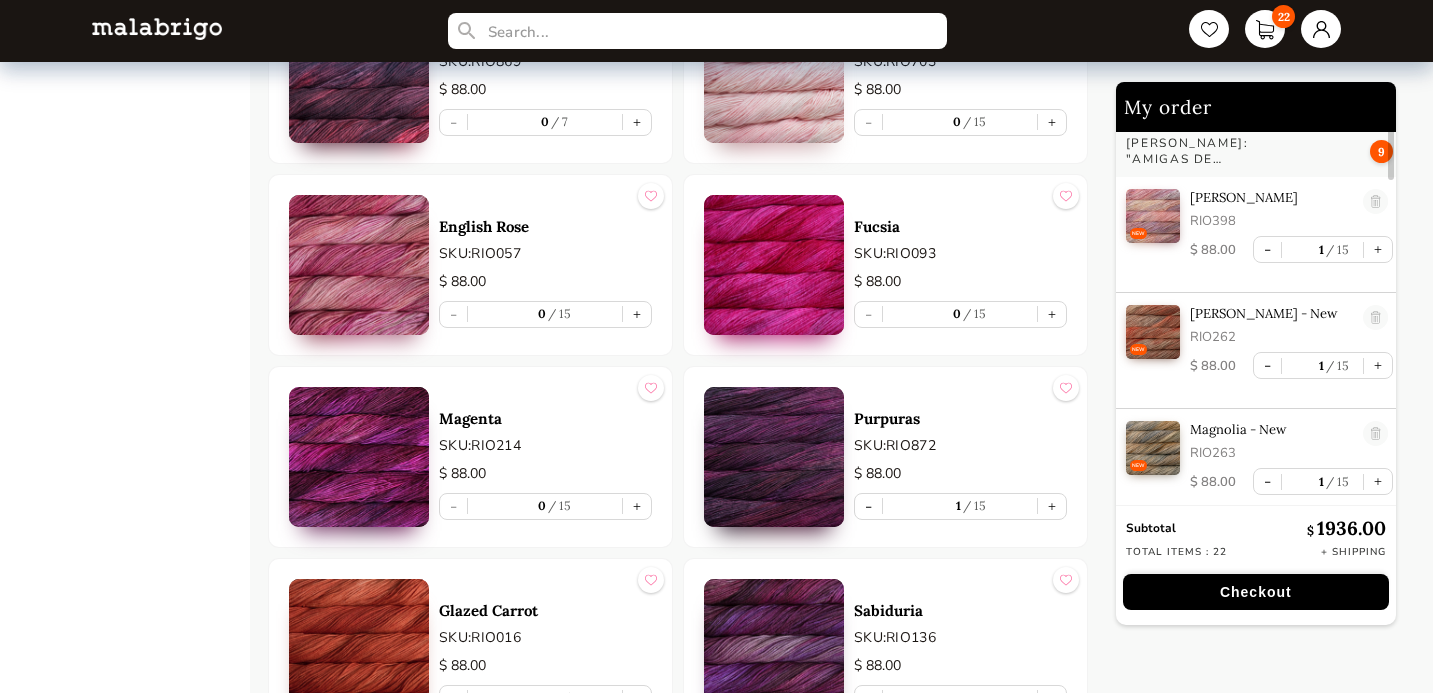click at bounding box center [774, 265] 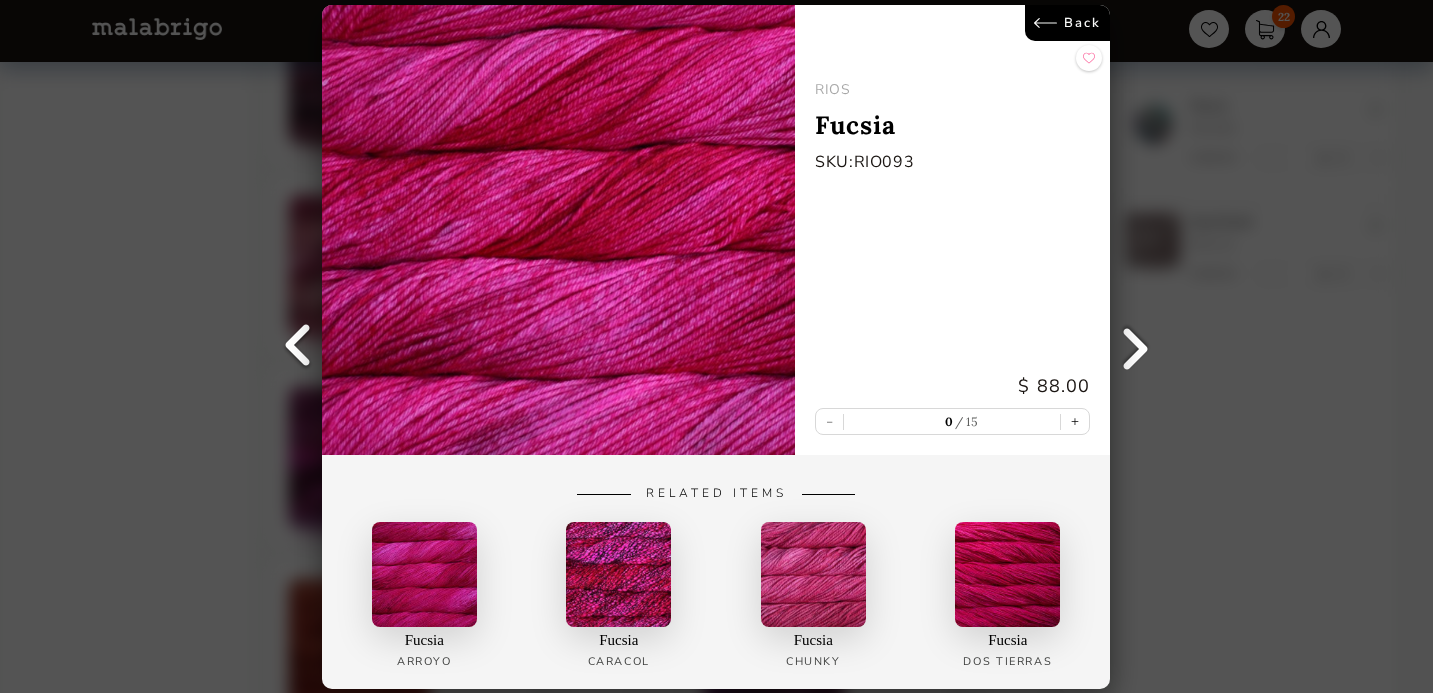 click on "Back" at bounding box center (1068, 23) 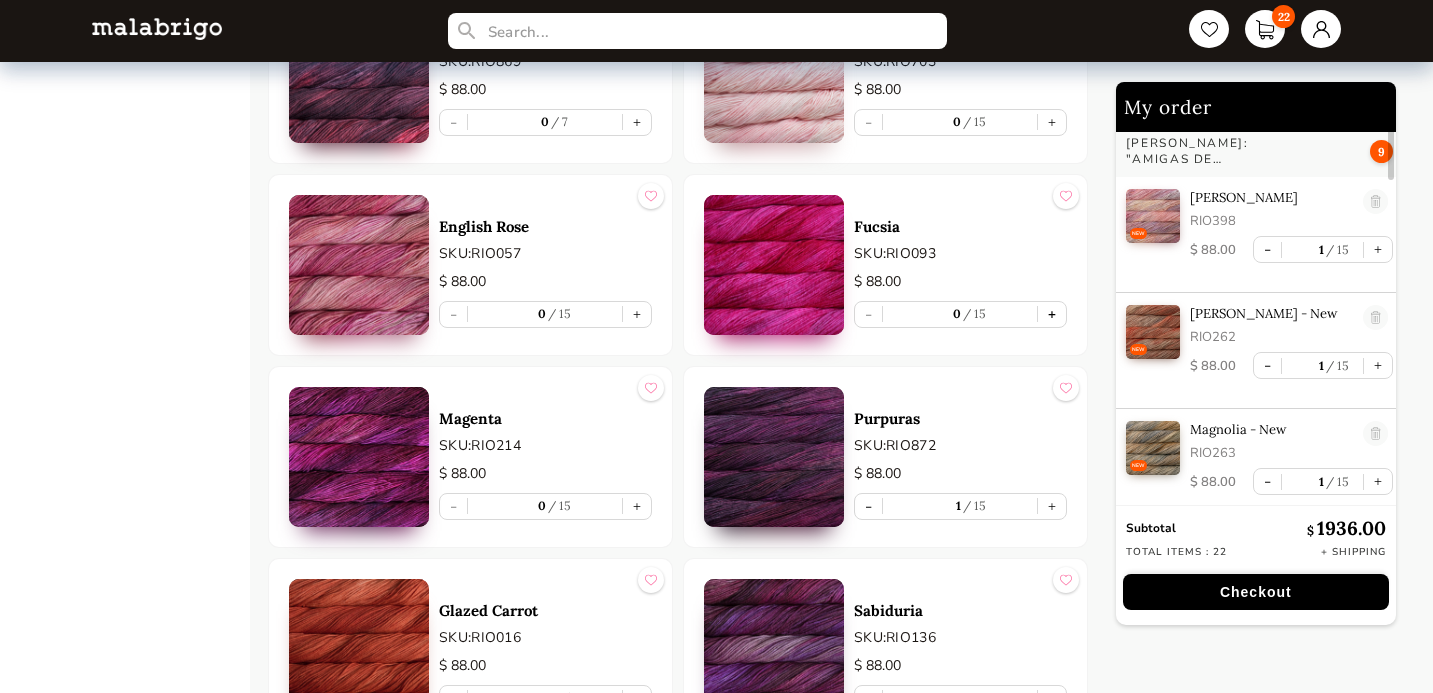 click on "+" at bounding box center [1052, 314] 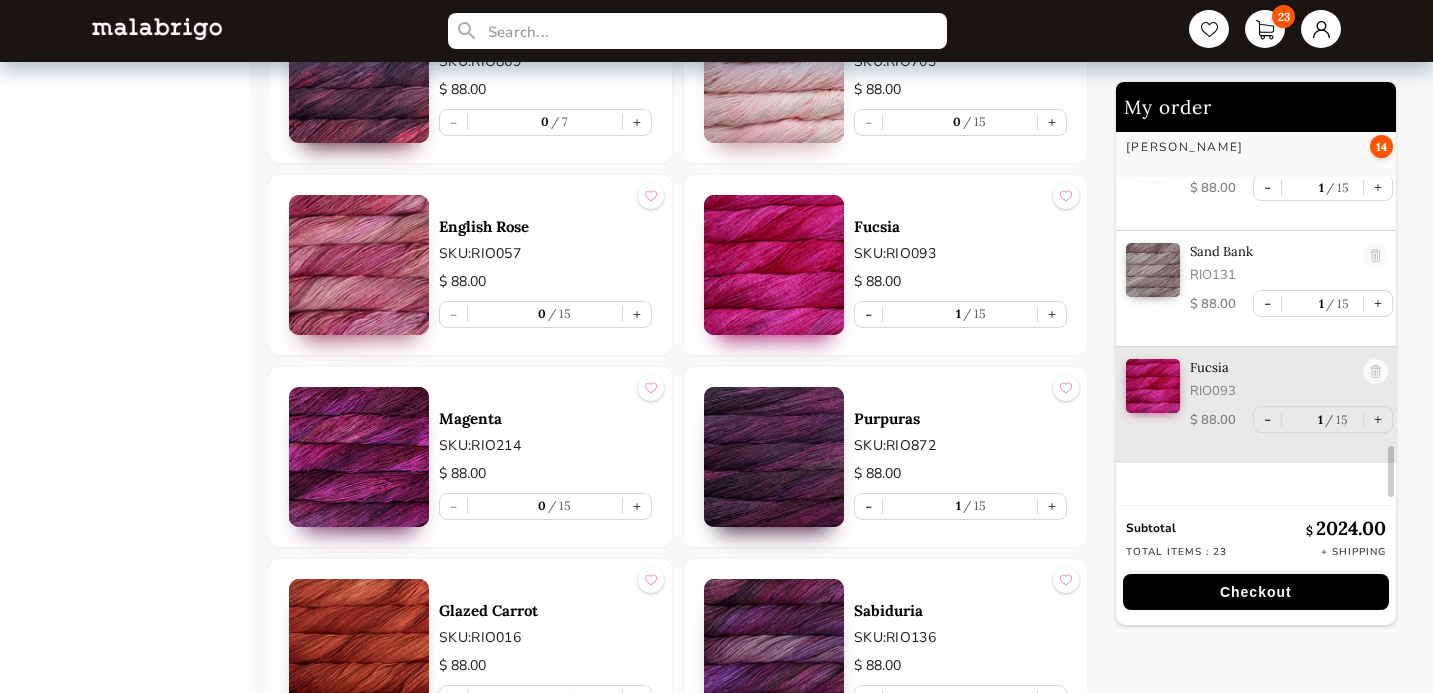 scroll, scrollTop: 2426, scrollLeft: 0, axis: vertical 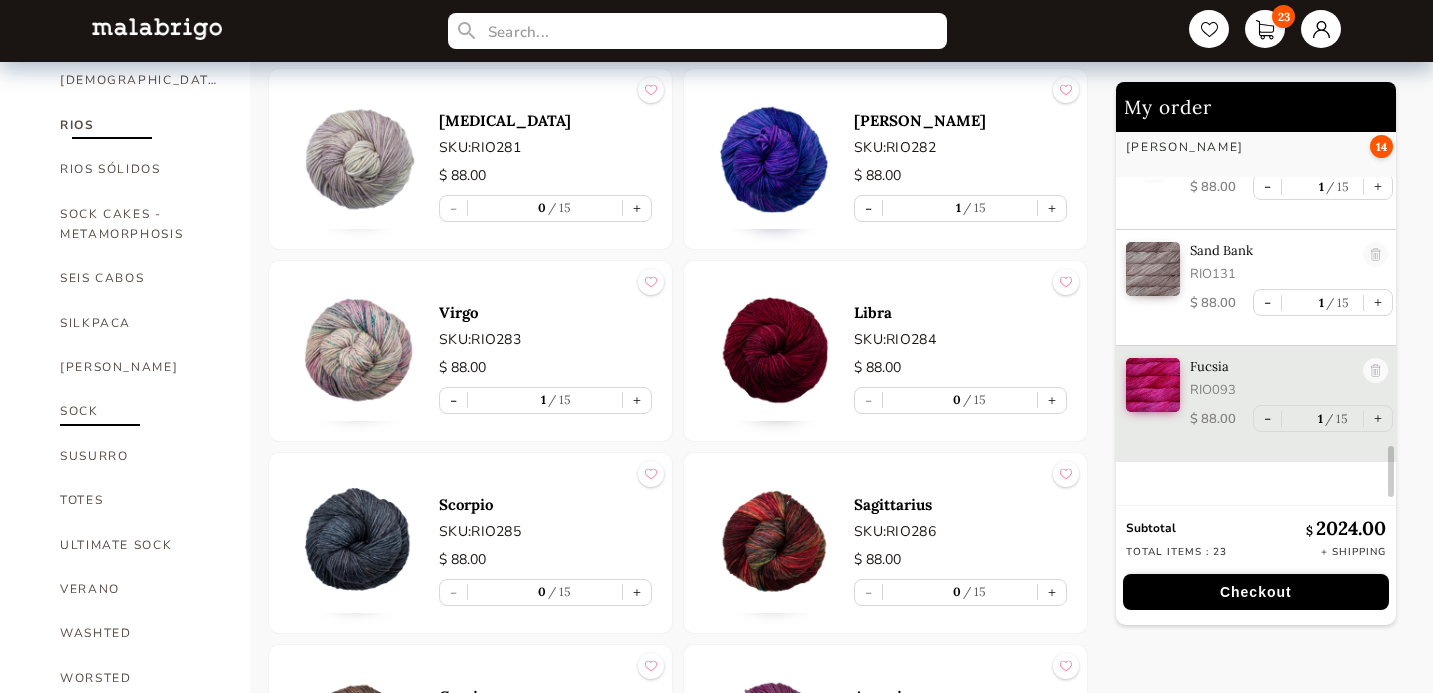 click on "SOCK" at bounding box center [140, 411] 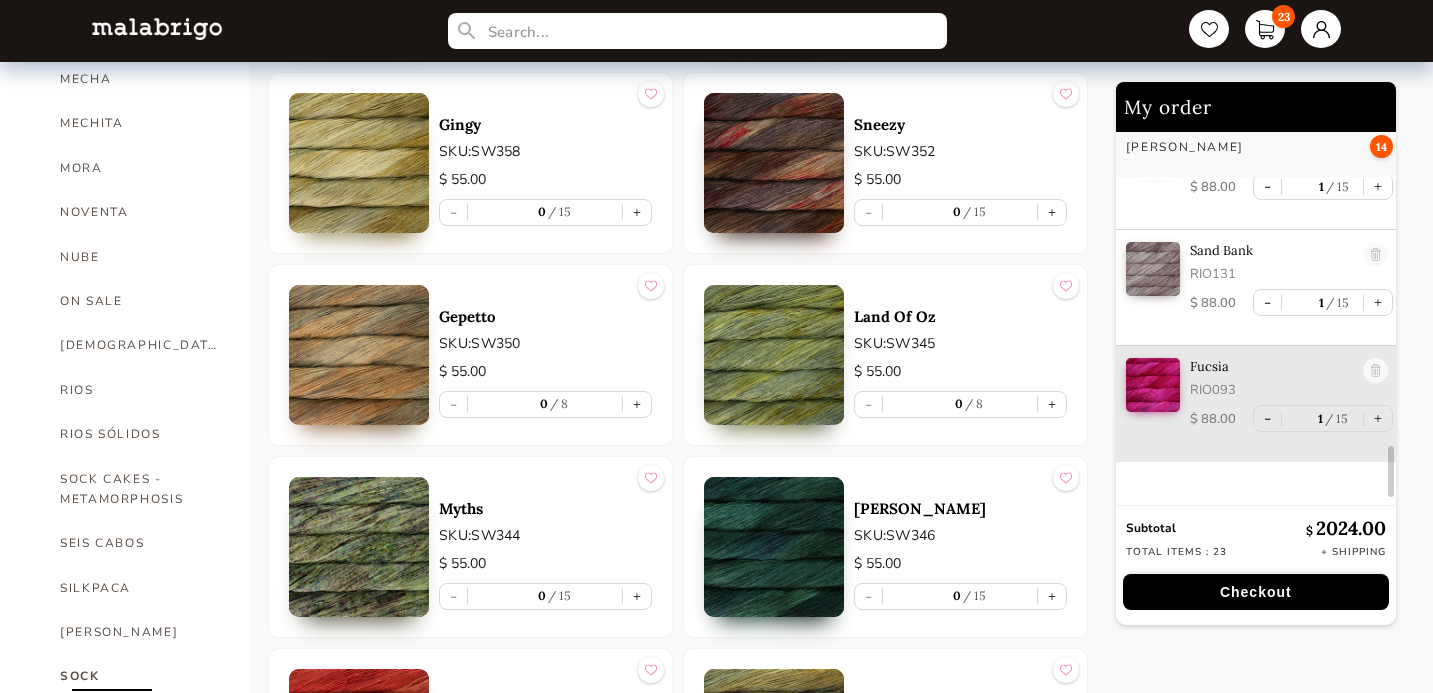 scroll, scrollTop: 997, scrollLeft: 0, axis: vertical 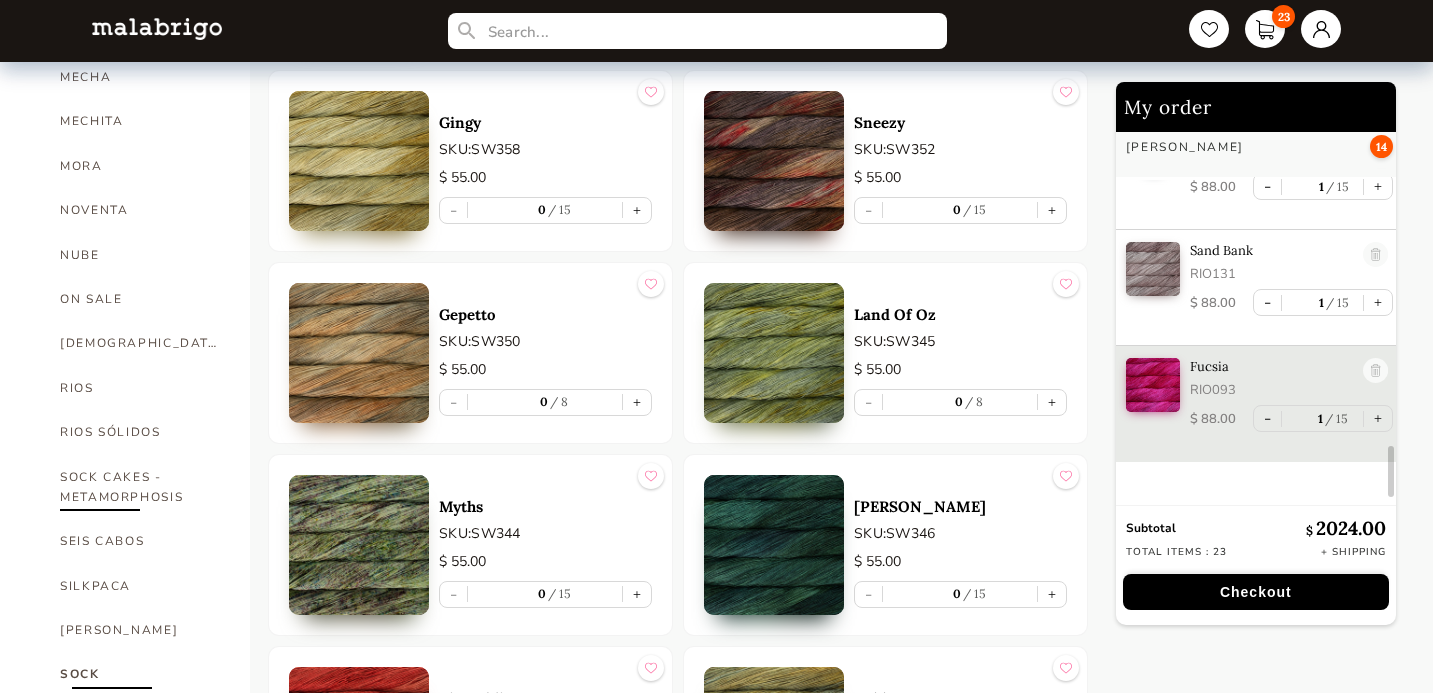 click on "SOCK CAKES - METAMORPHOSIS" at bounding box center (140, 487) 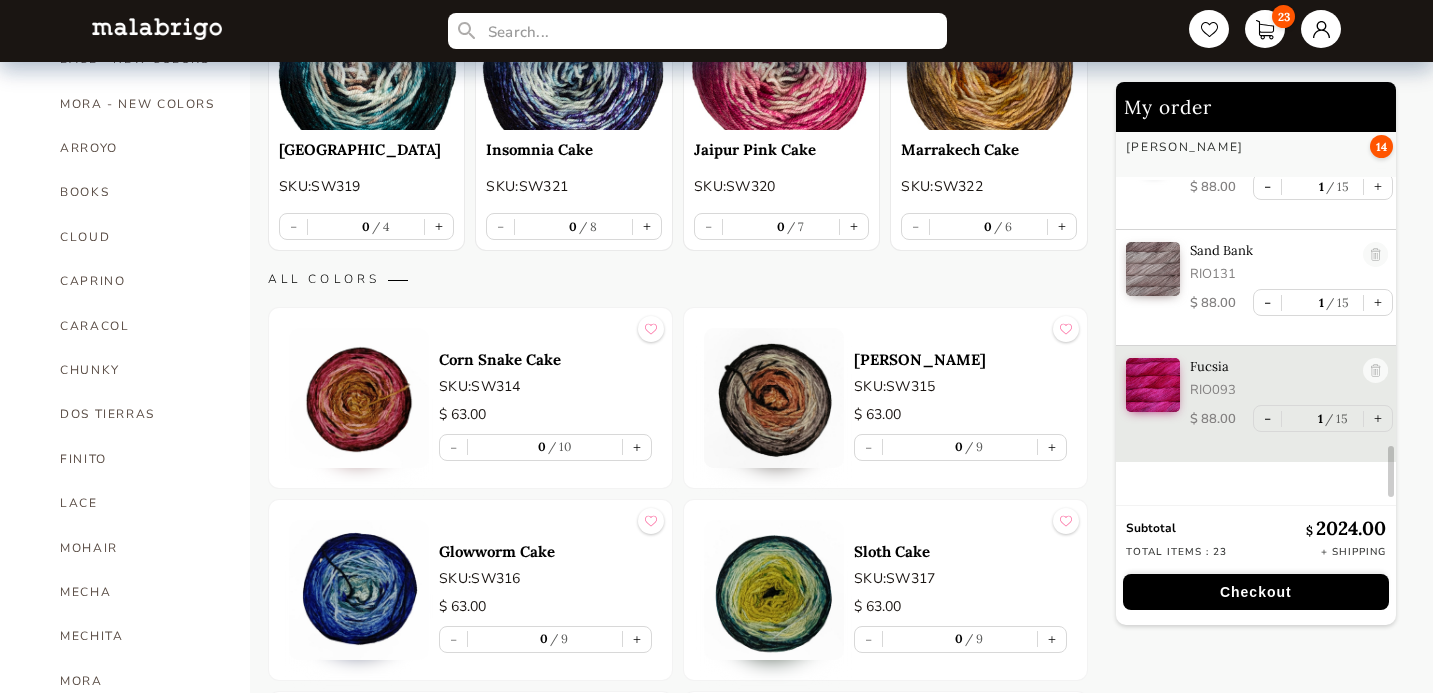 scroll, scrollTop: 480, scrollLeft: 0, axis: vertical 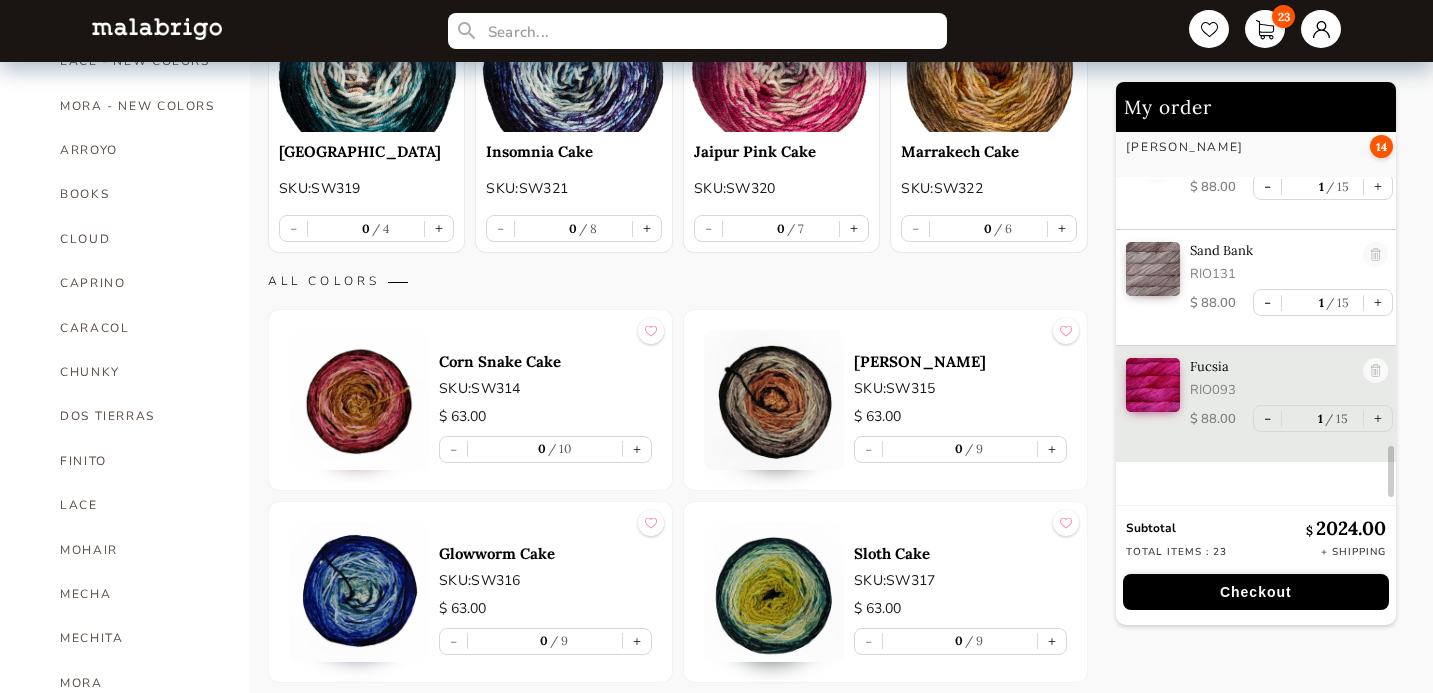 click at bounding box center [359, 400] 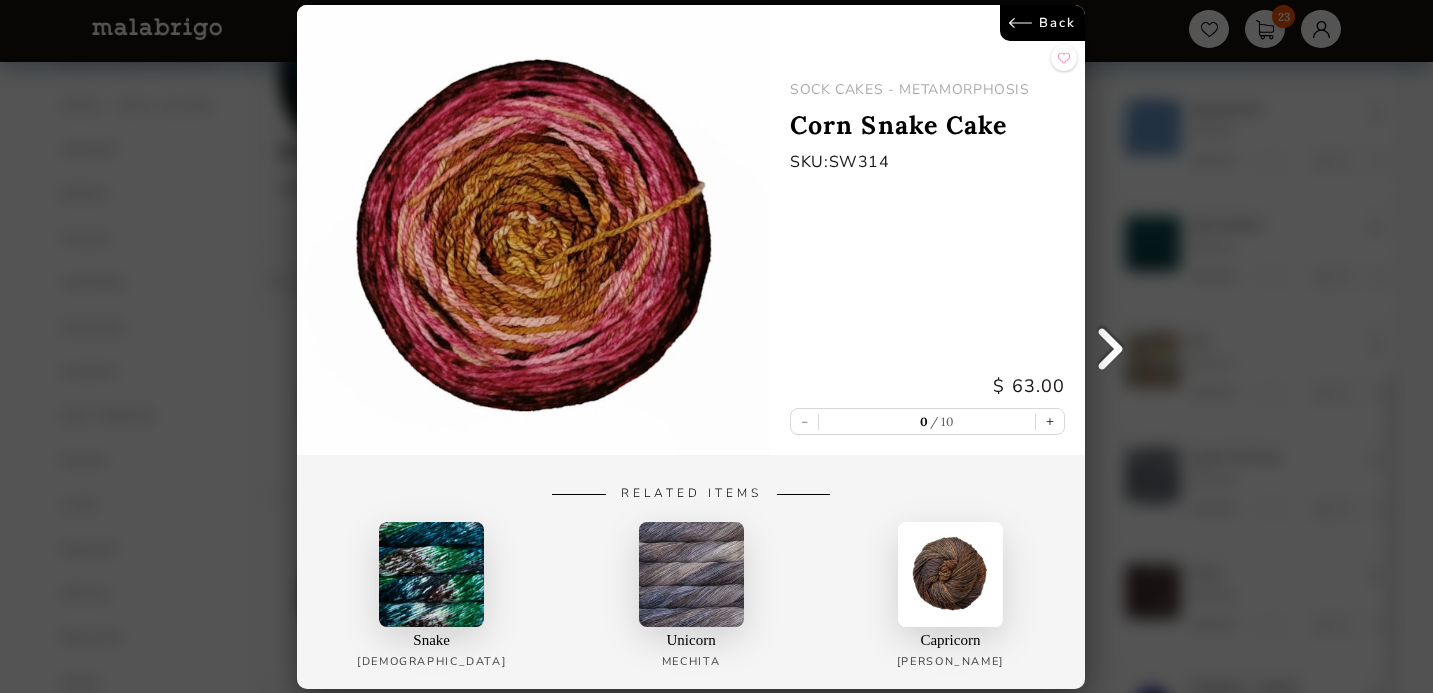 scroll, scrollTop: 1203, scrollLeft: 0, axis: vertical 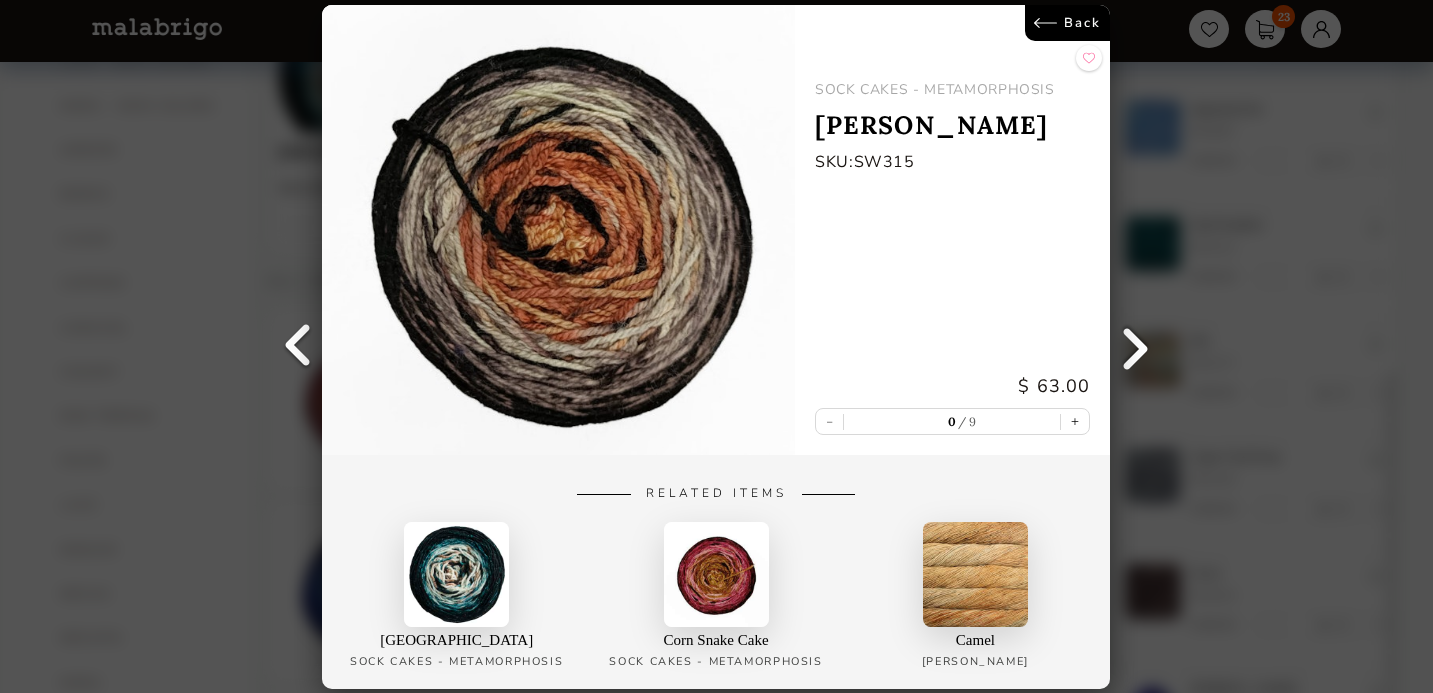 click at bounding box center [1136, 347] 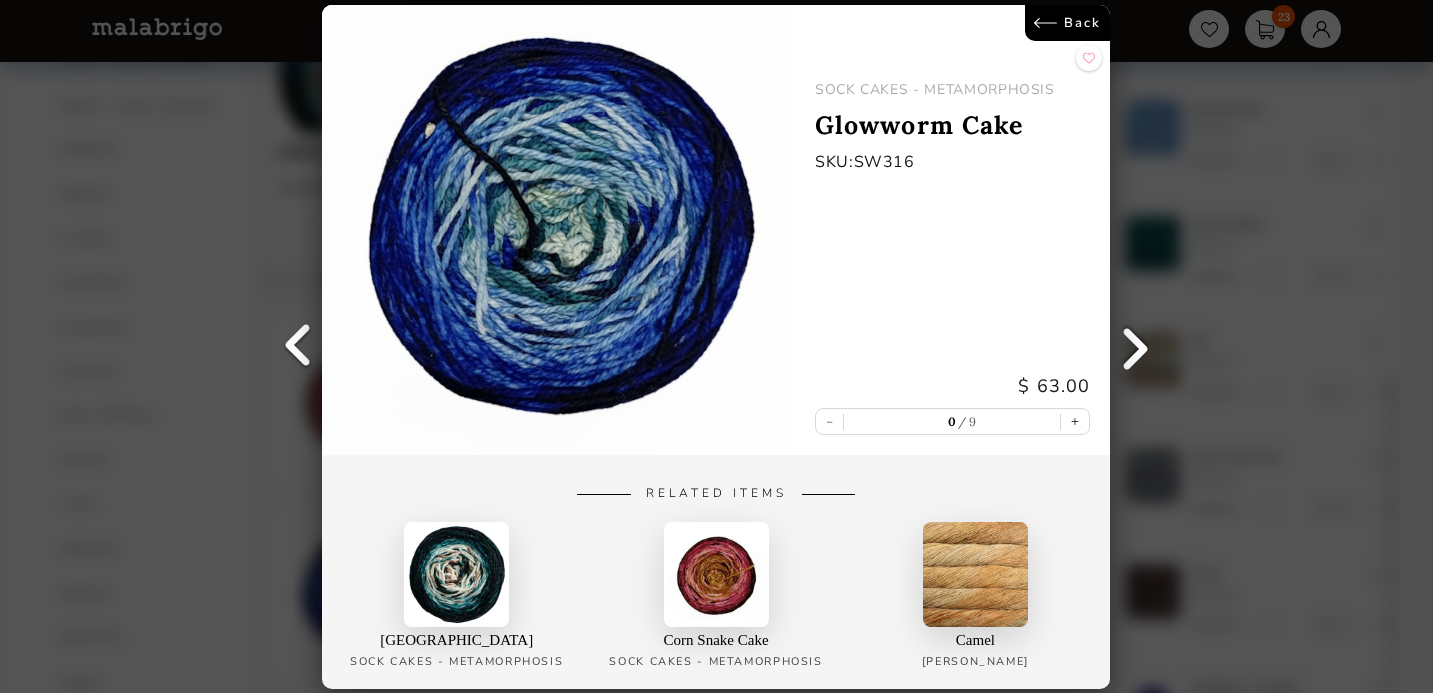 click at bounding box center [1136, 347] 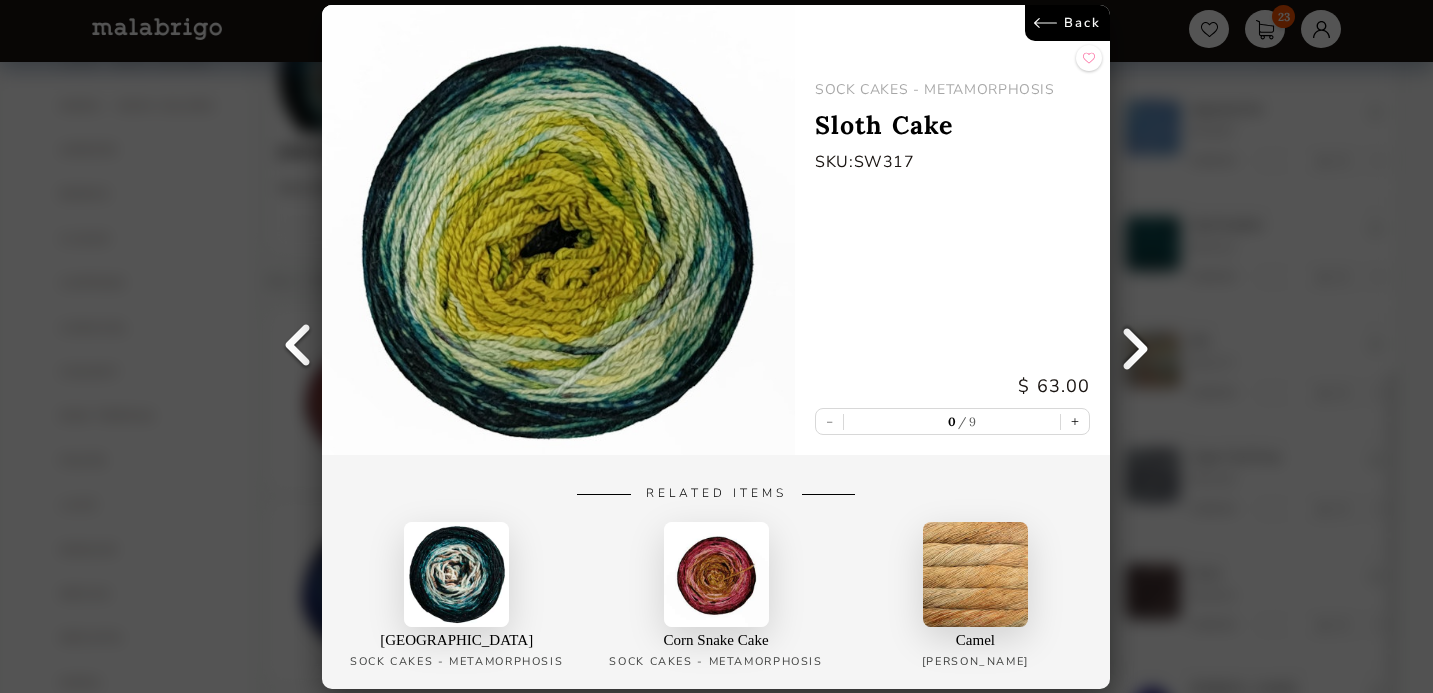 click at bounding box center (1136, 347) 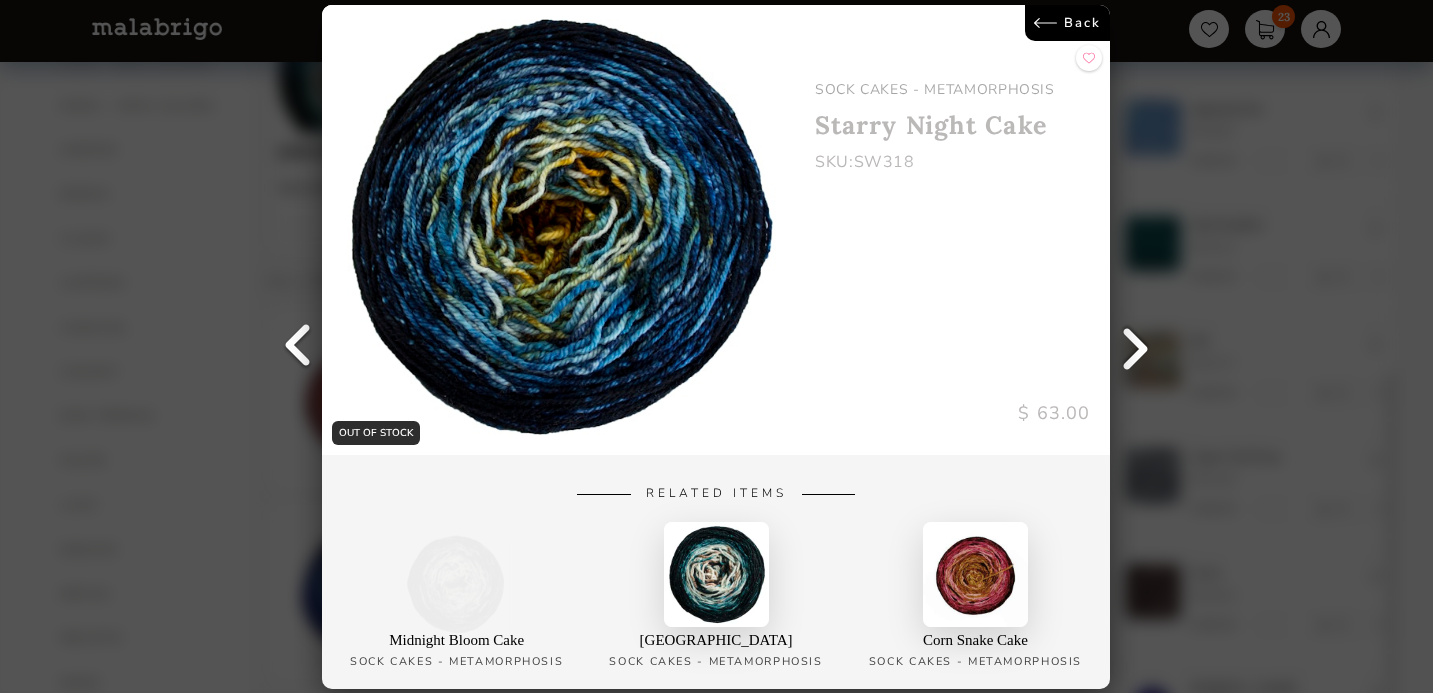 click at bounding box center (1136, 347) 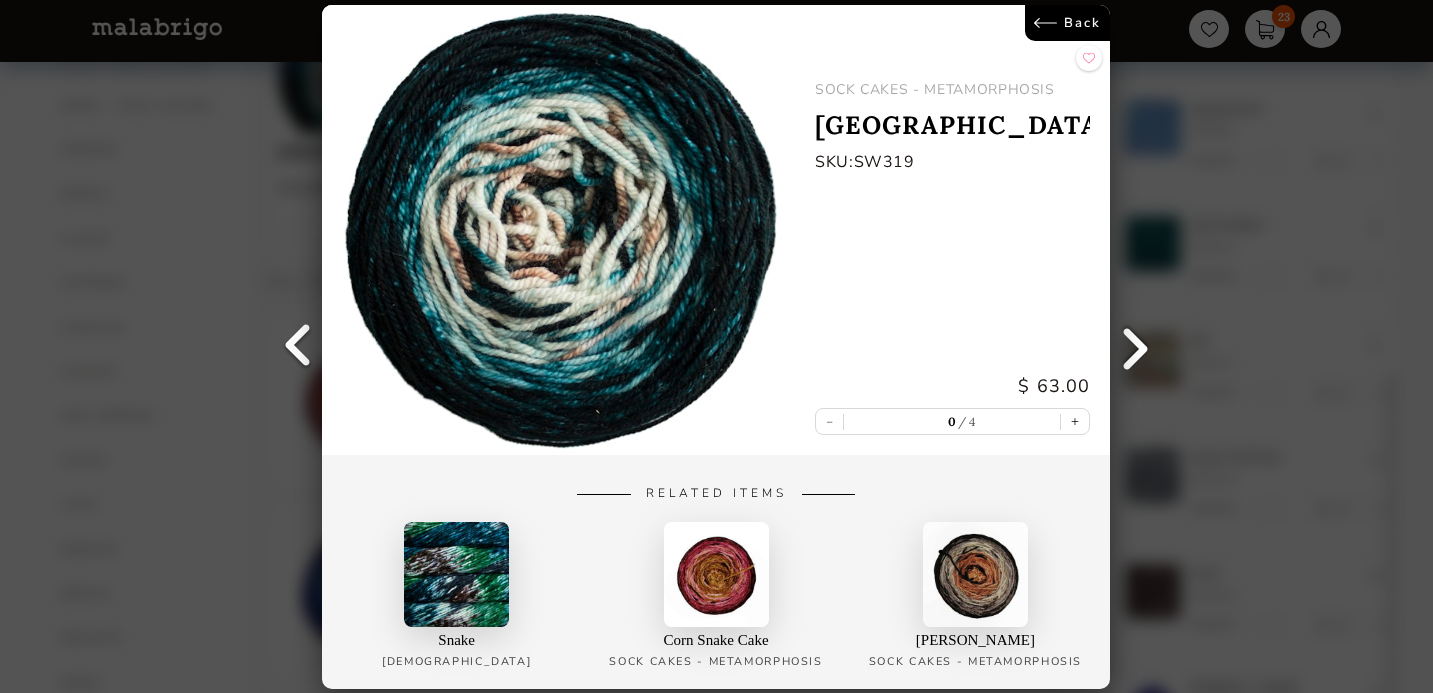 click at bounding box center [1136, 347] 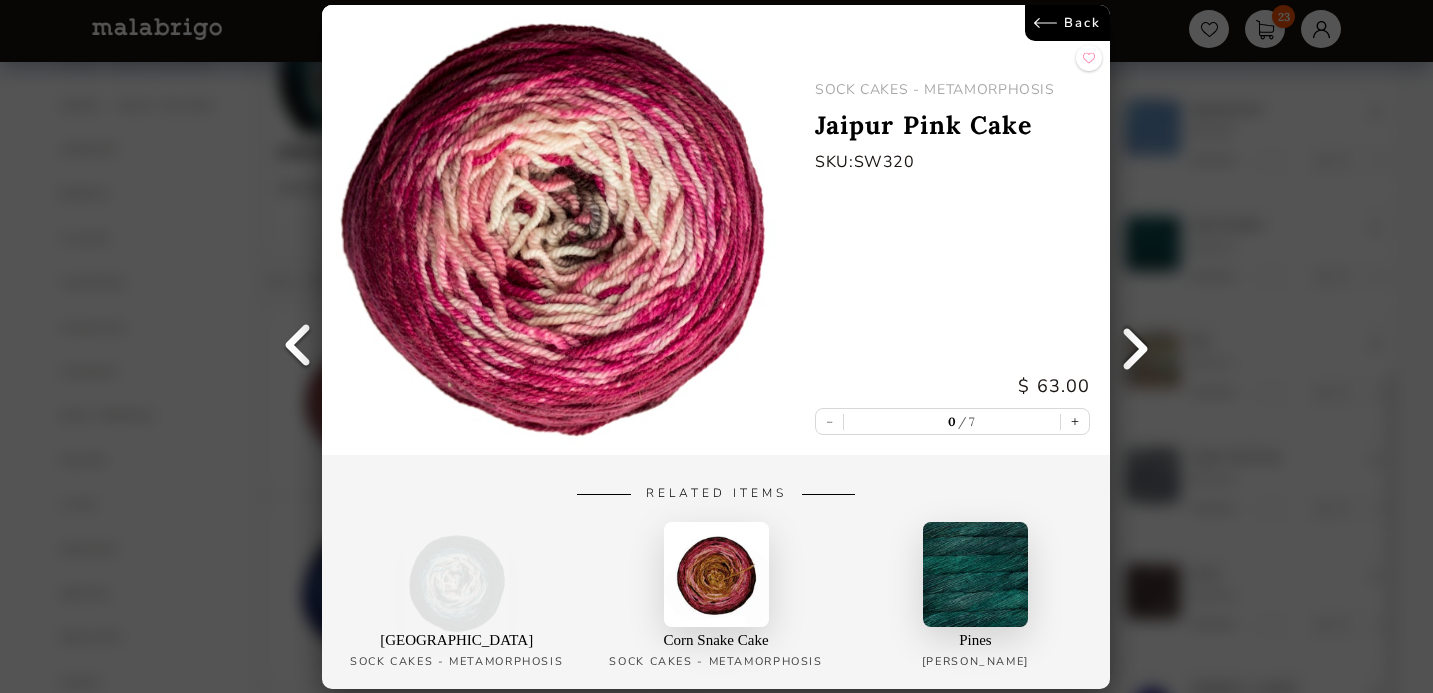 click at bounding box center [1136, 347] 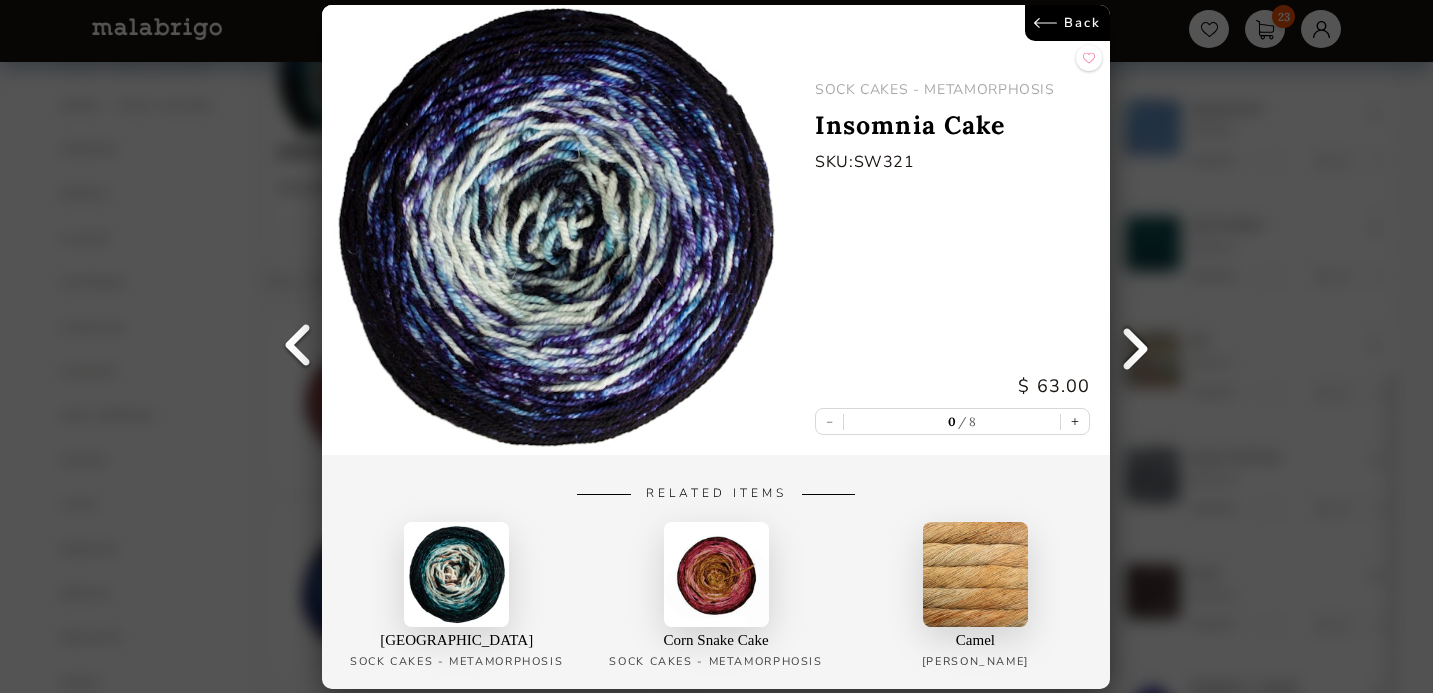 click at bounding box center (1136, 347) 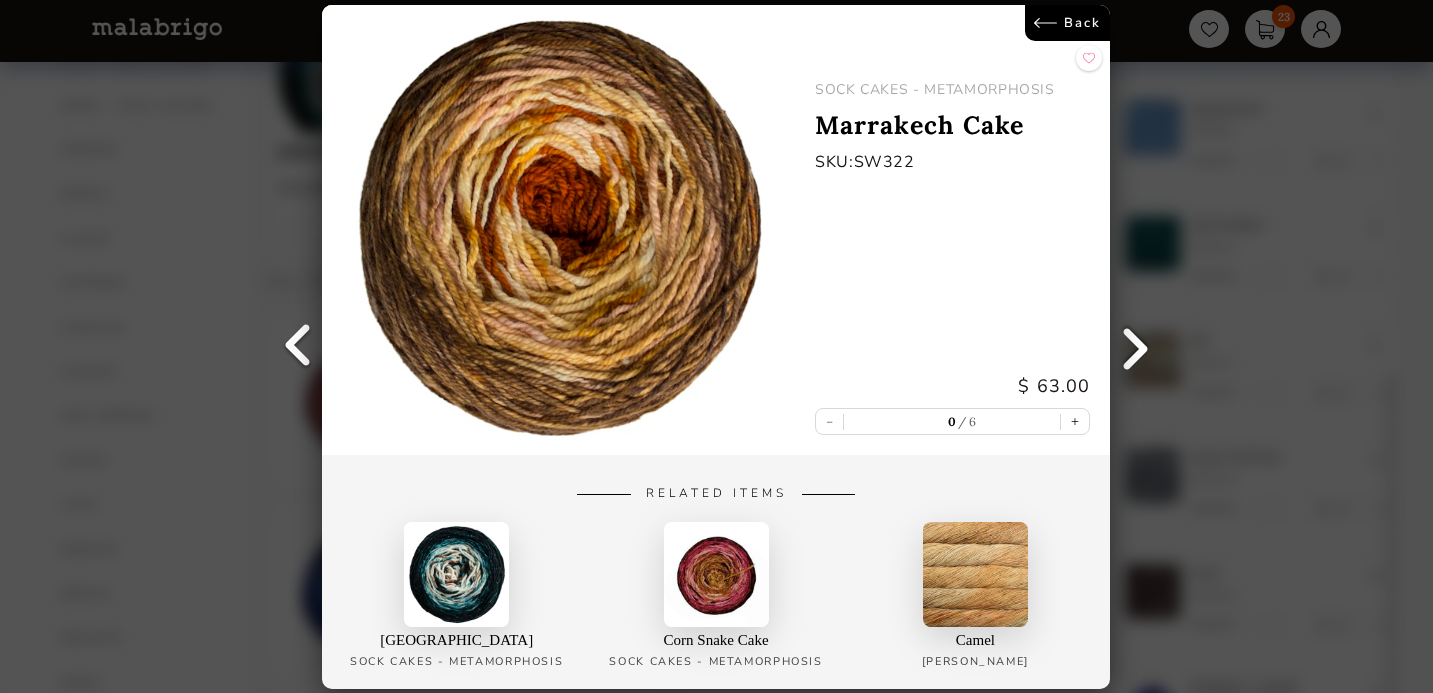 click at bounding box center (1136, 347) 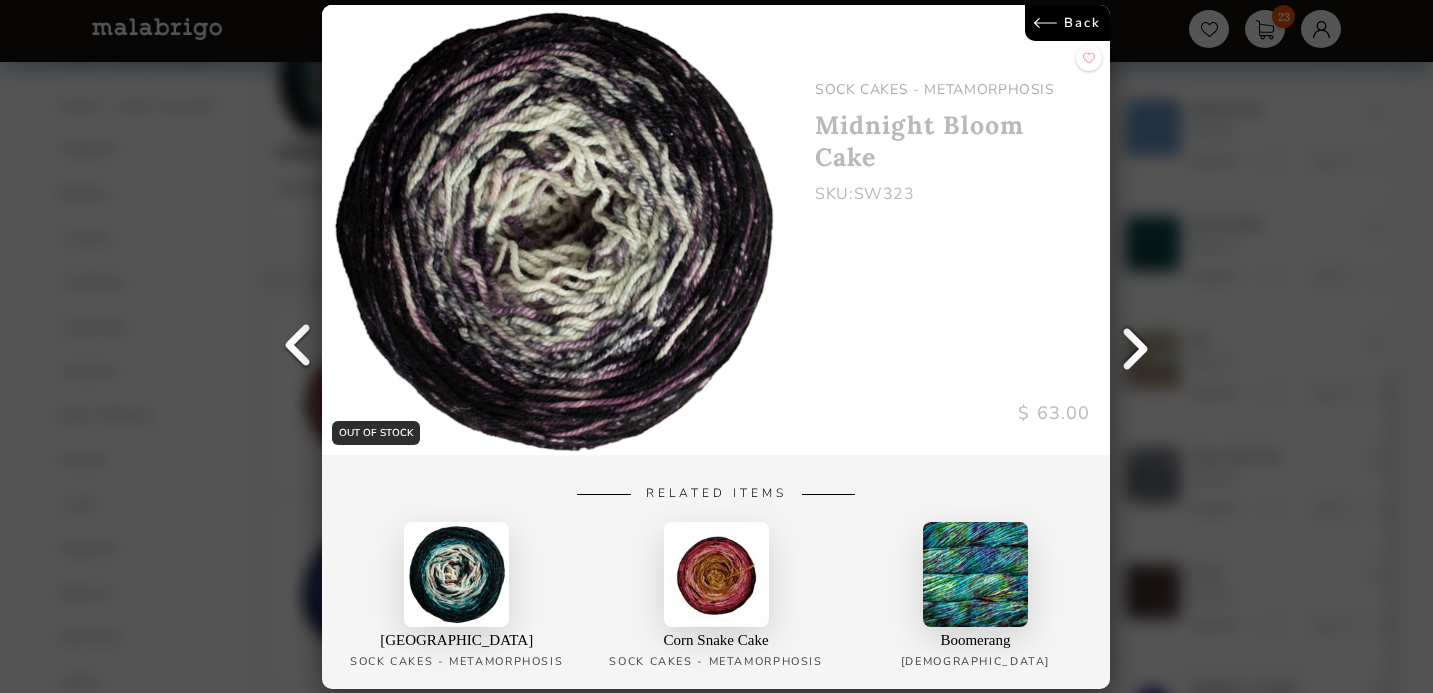 click at bounding box center [1136, 347] 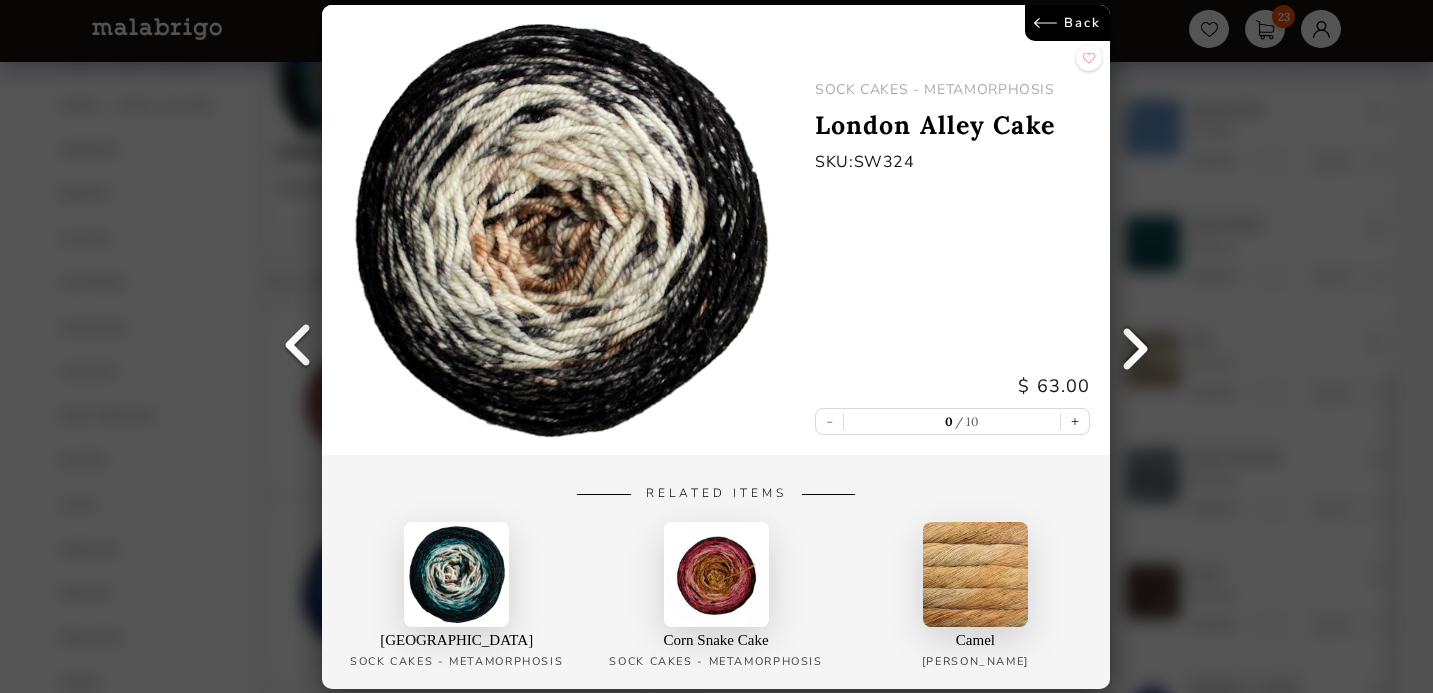 click at bounding box center (1136, 347) 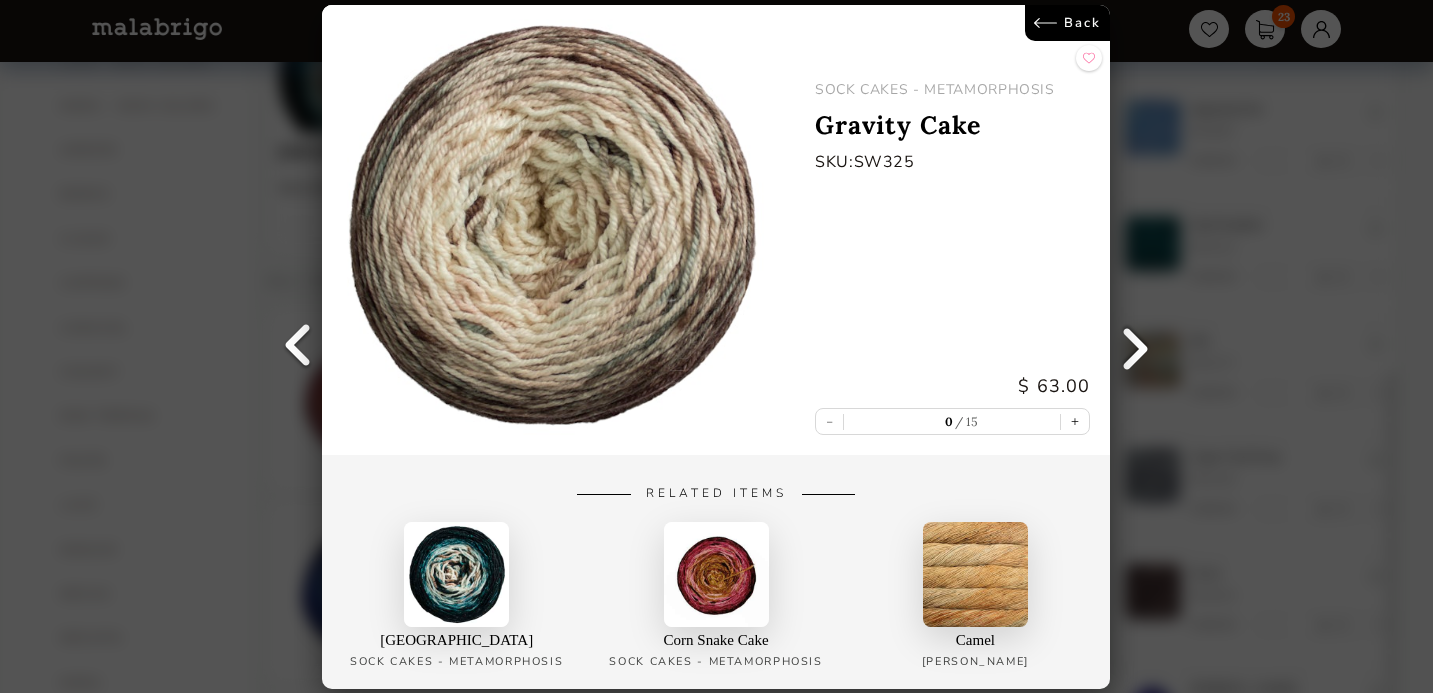 click at bounding box center [1136, 347] 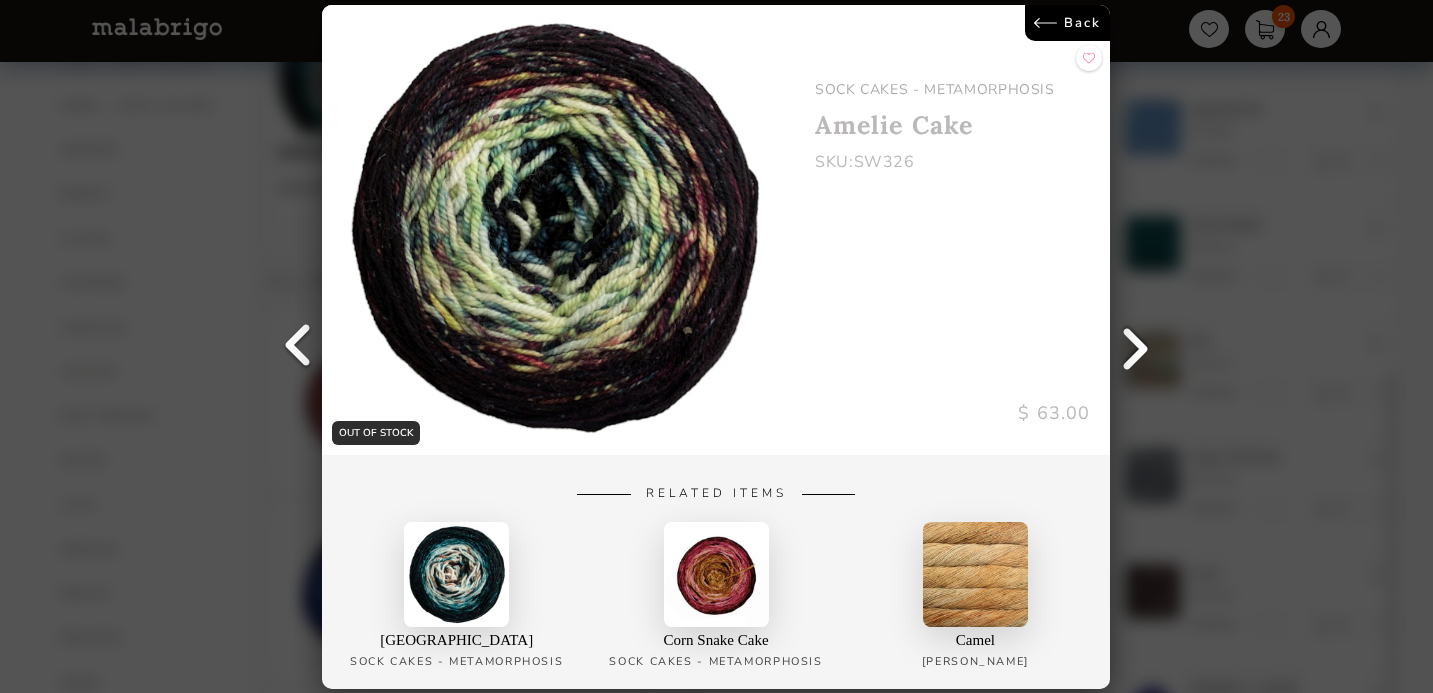 click at bounding box center (1136, 347) 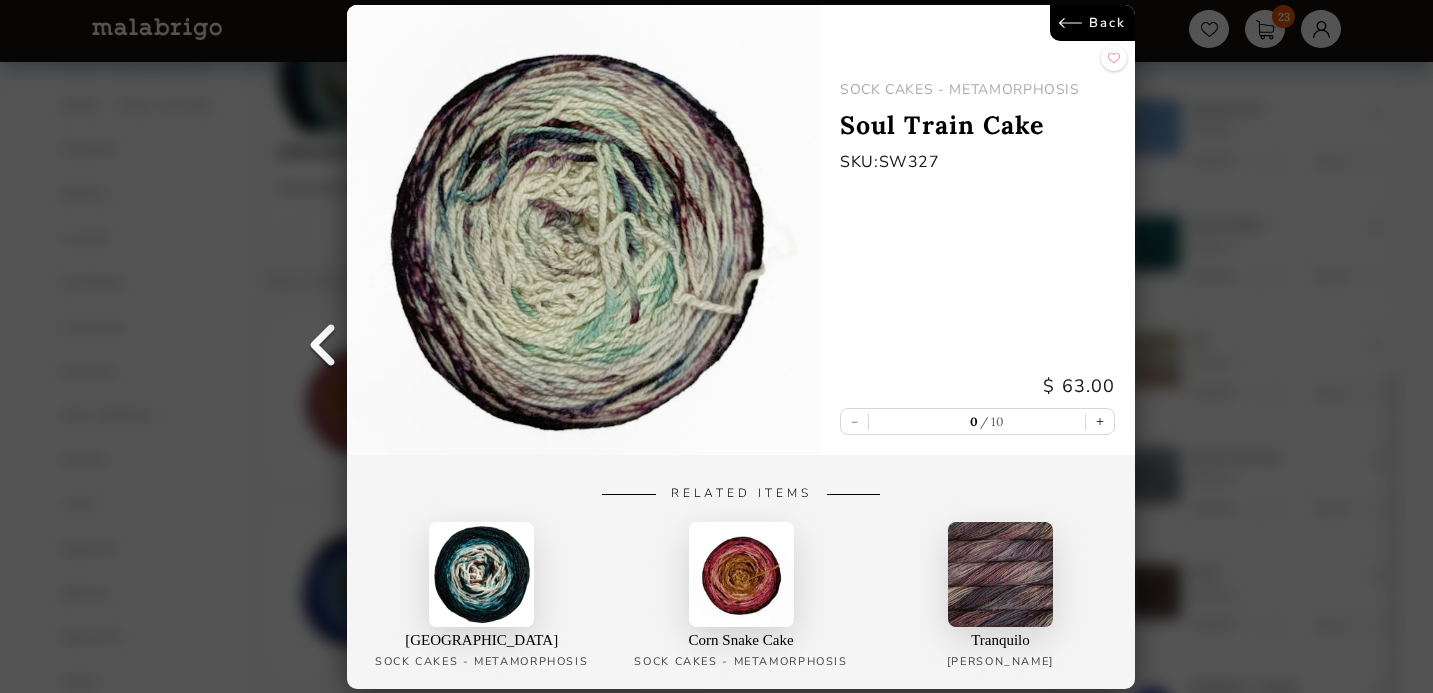 click on "SOCK CAKES - METAMORPHOSIS Soul Train Cake SKU:  SW327 $   63.00 - 0 10 +" at bounding box center [977, 230] 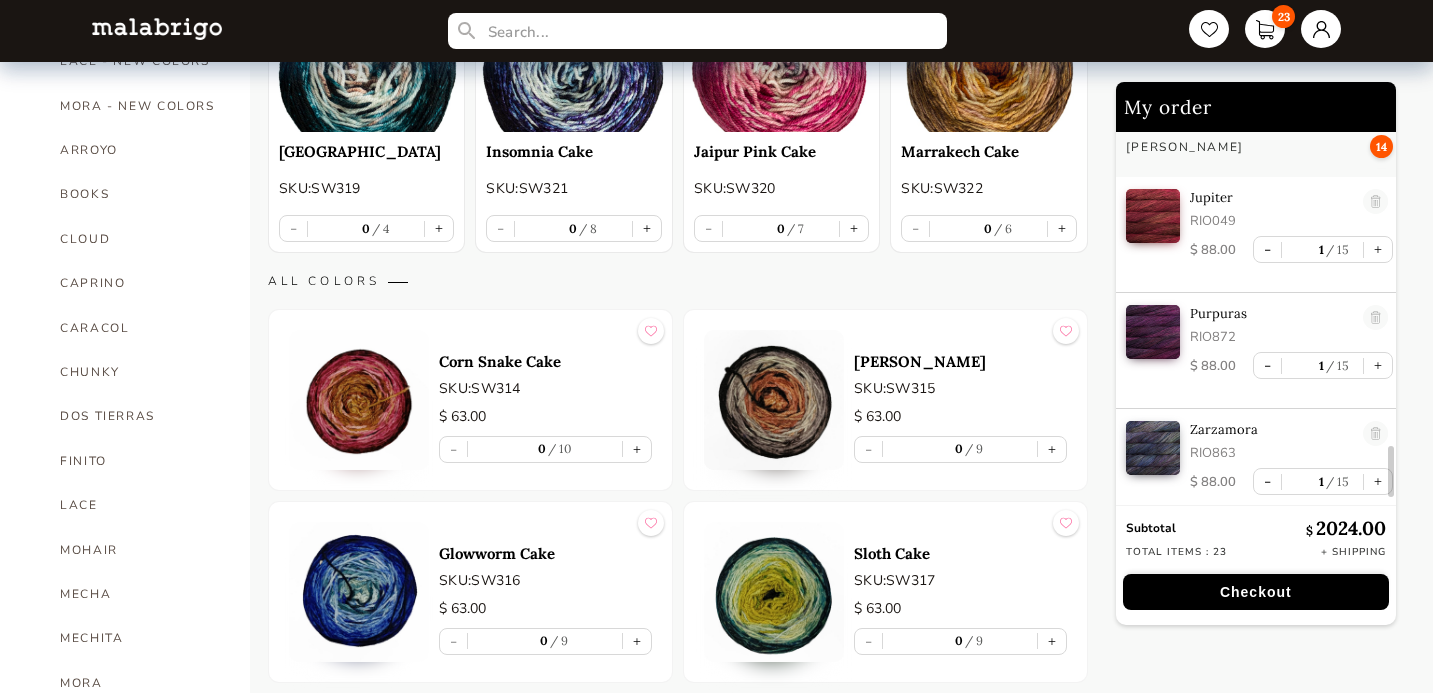 scroll, scrollTop: 7, scrollLeft: 0, axis: vertical 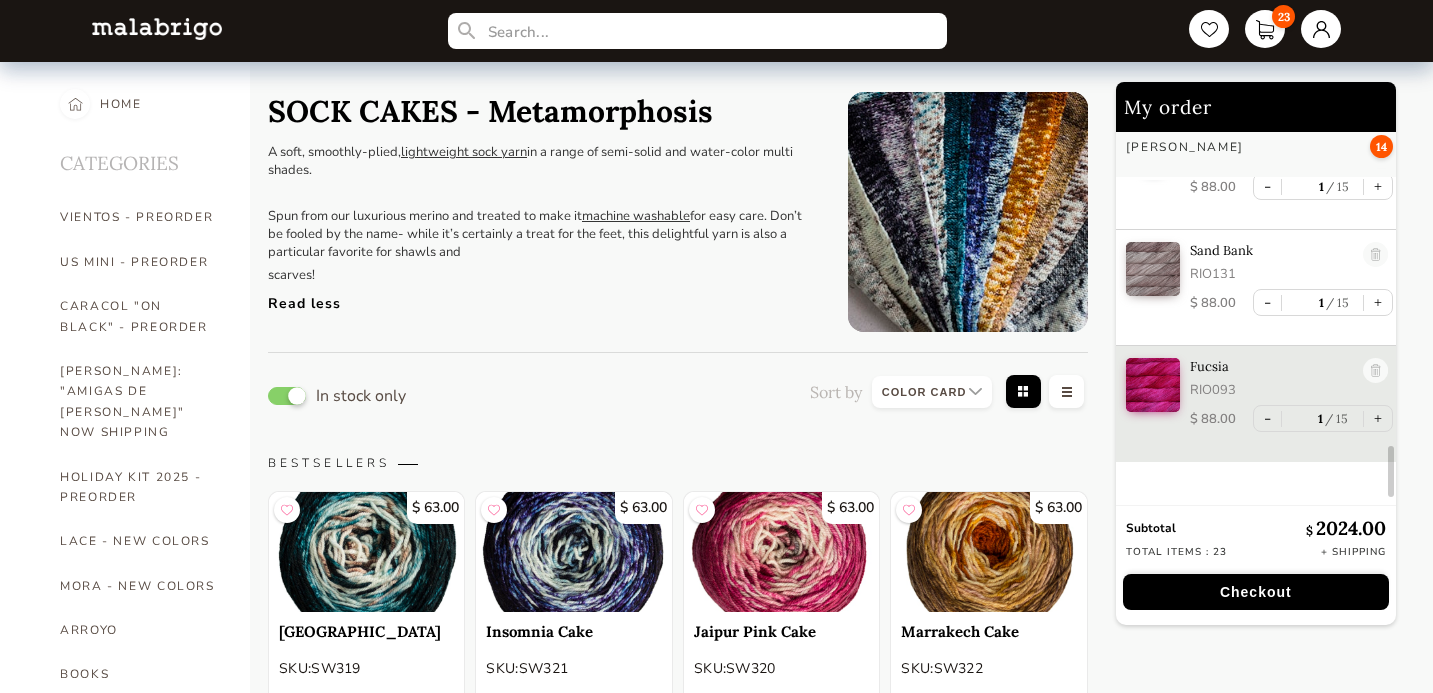 click at bounding box center (287, 396) 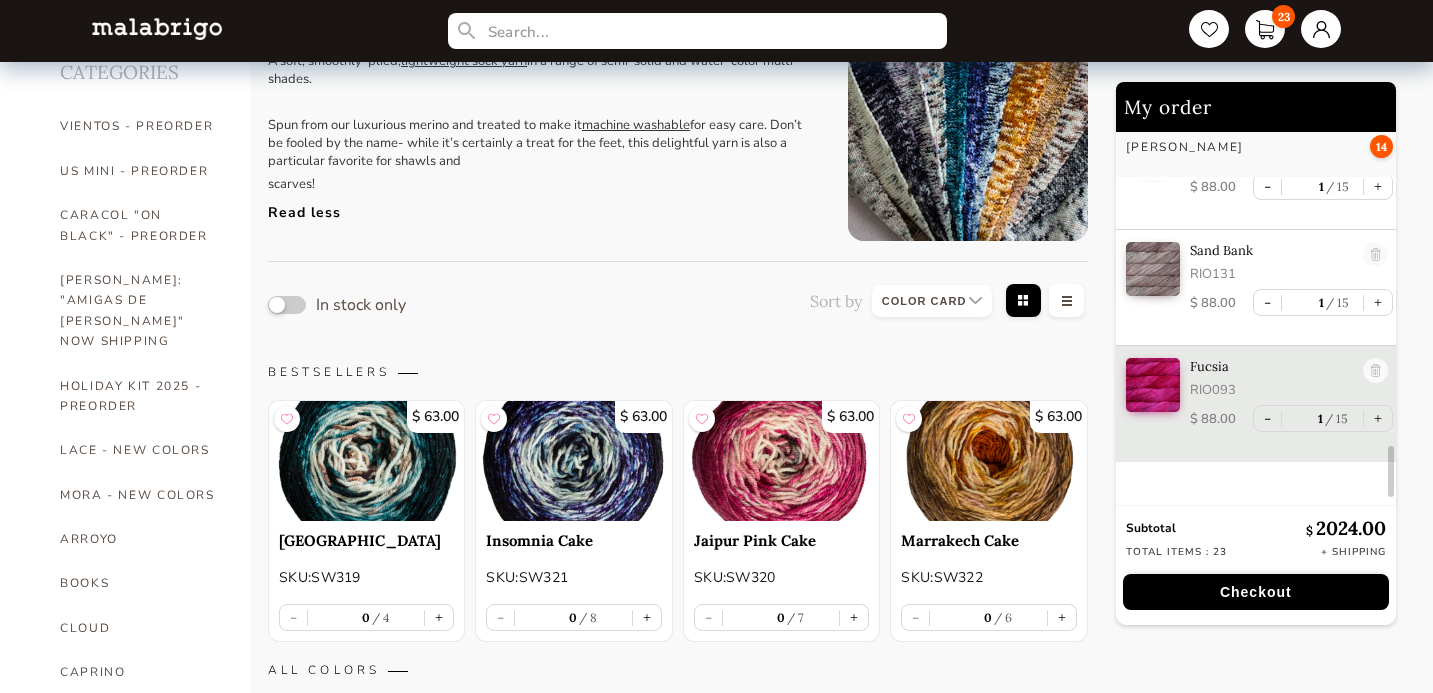 scroll, scrollTop: 0, scrollLeft: 0, axis: both 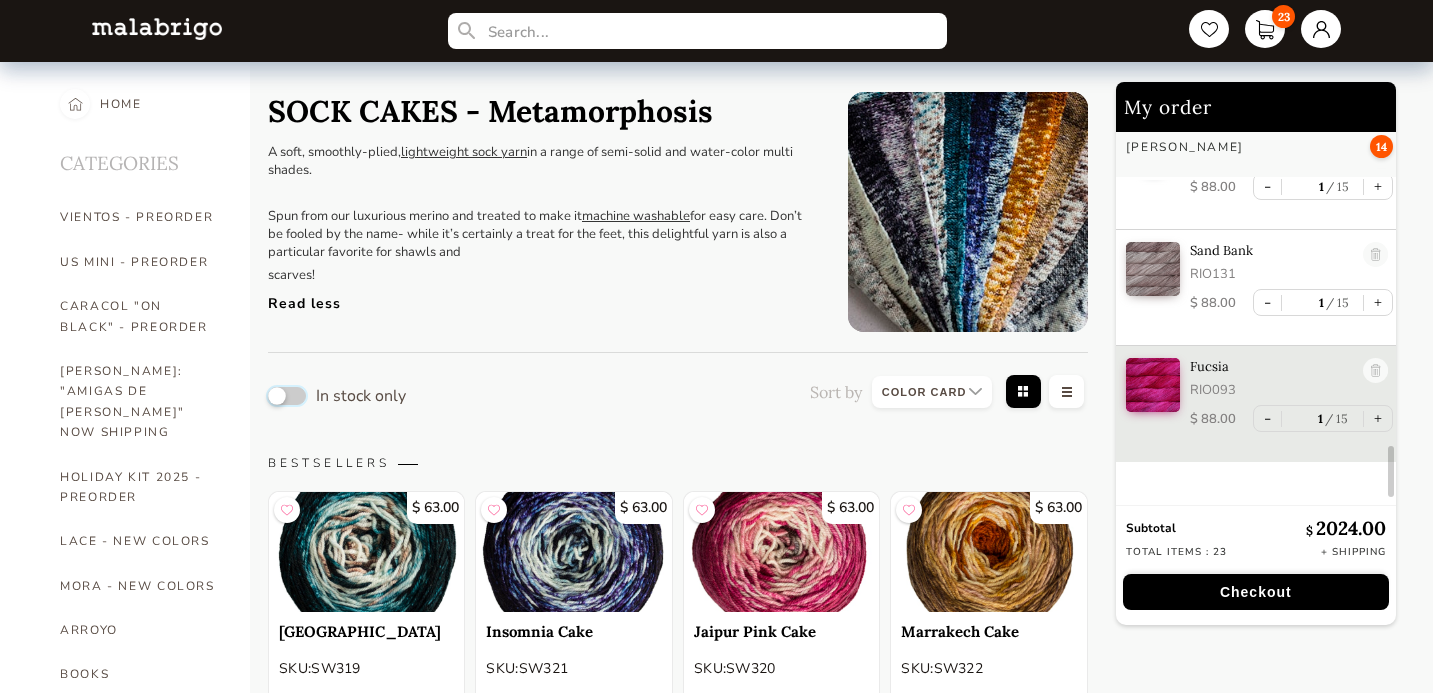click at bounding box center [287, 396] 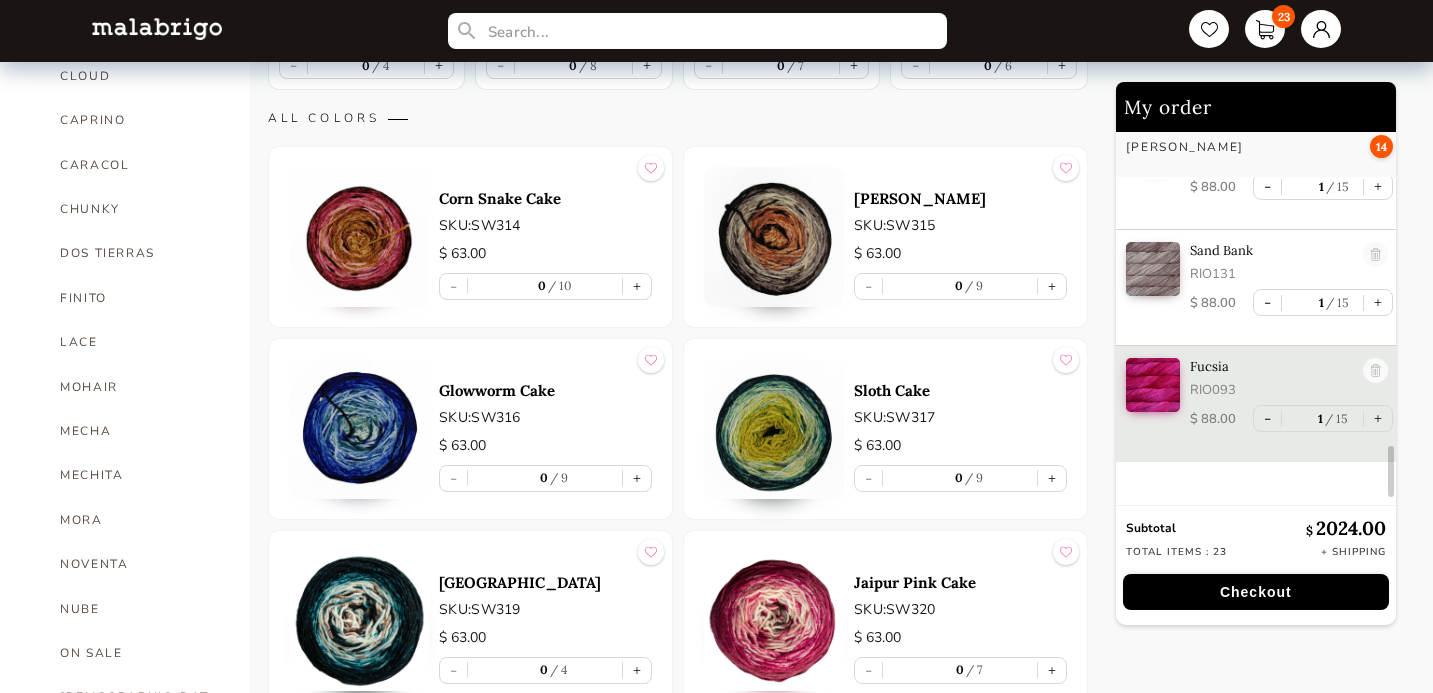 scroll, scrollTop: 631, scrollLeft: 0, axis: vertical 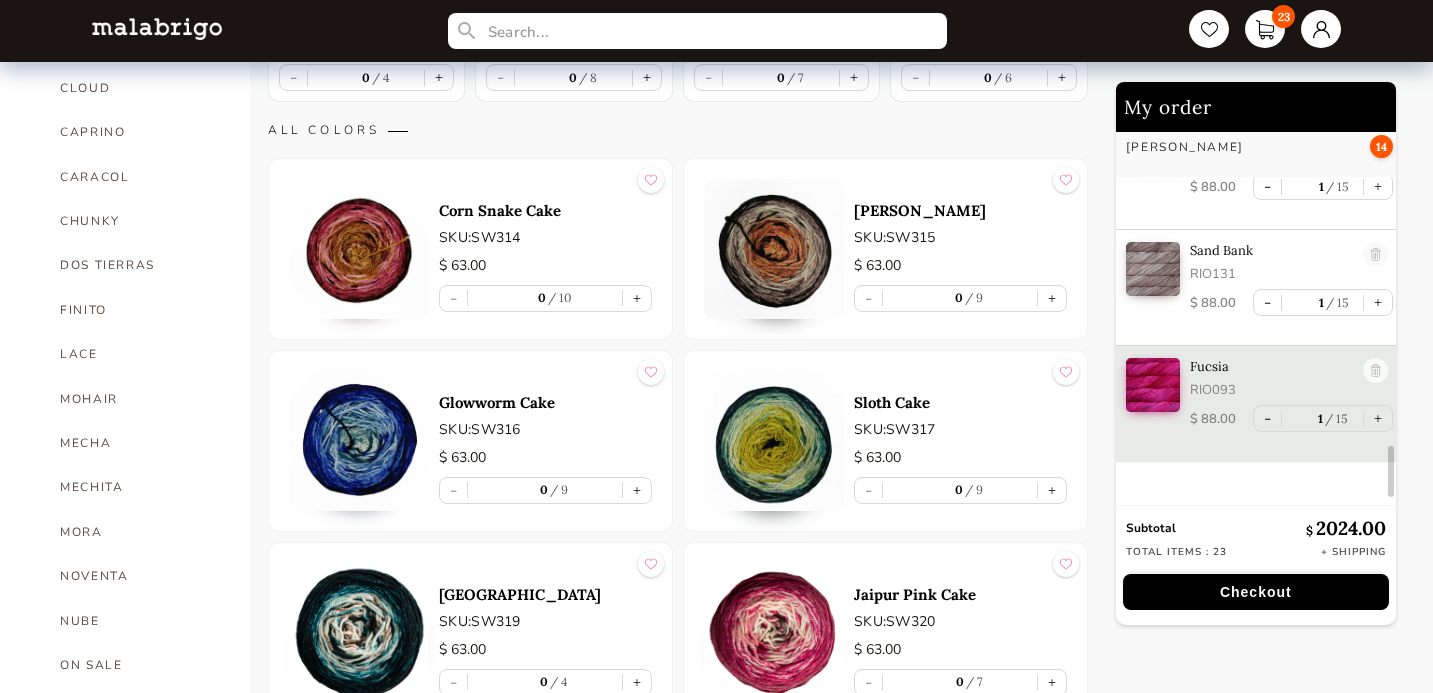 click at bounding box center [359, 249] 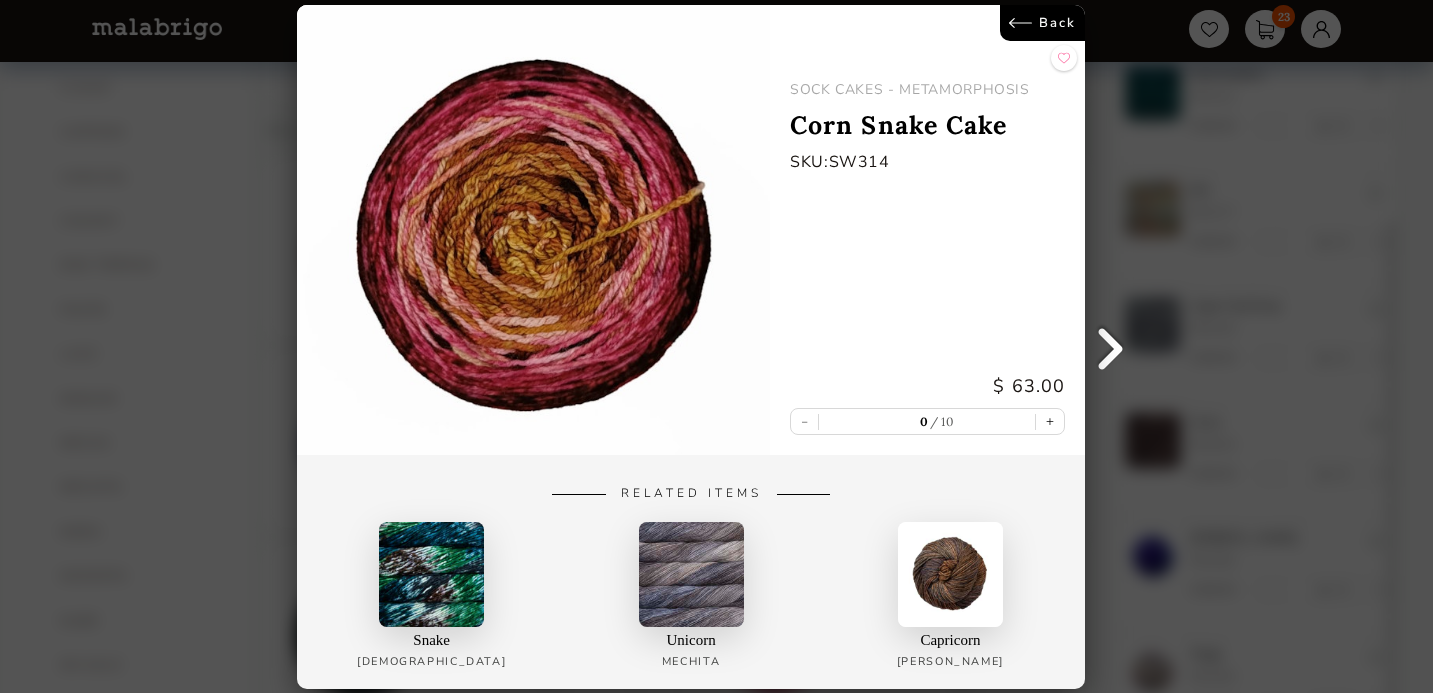 scroll, scrollTop: 1203, scrollLeft: 0, axis: vertical 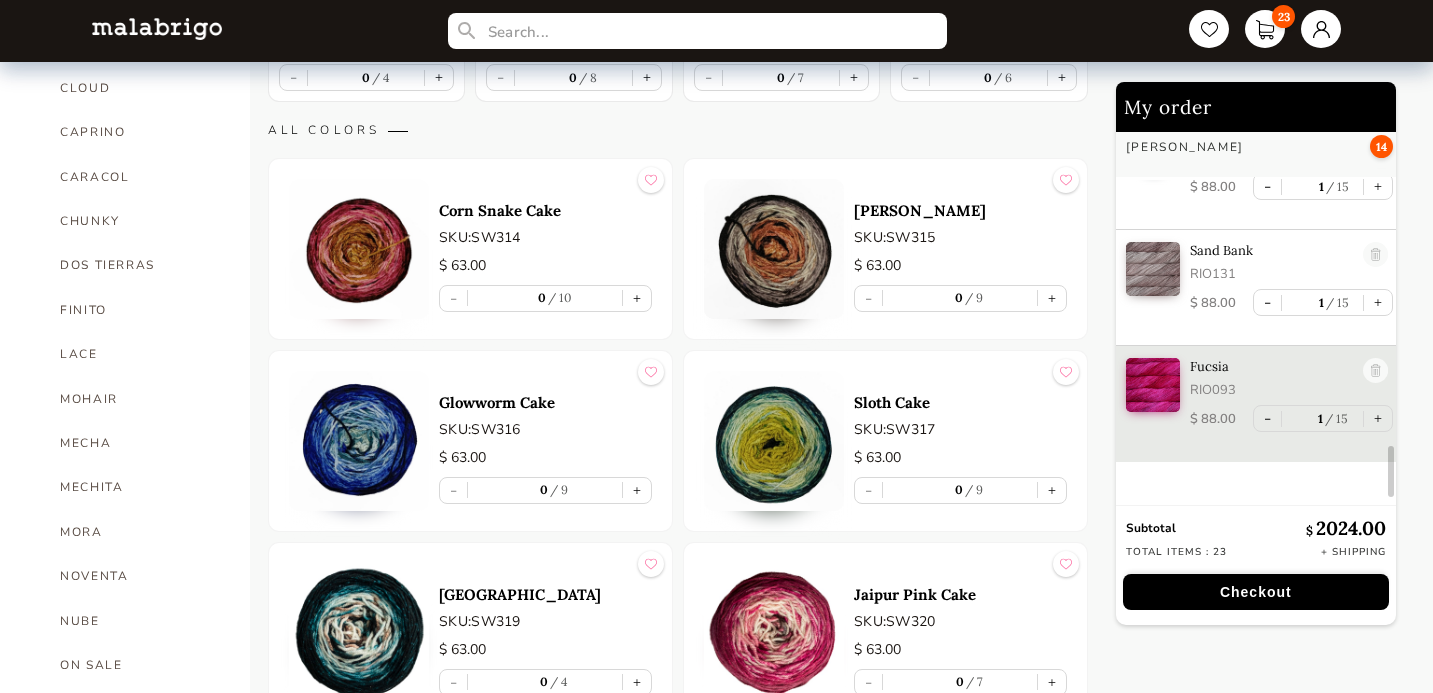 click at bounding box center (774, 249) 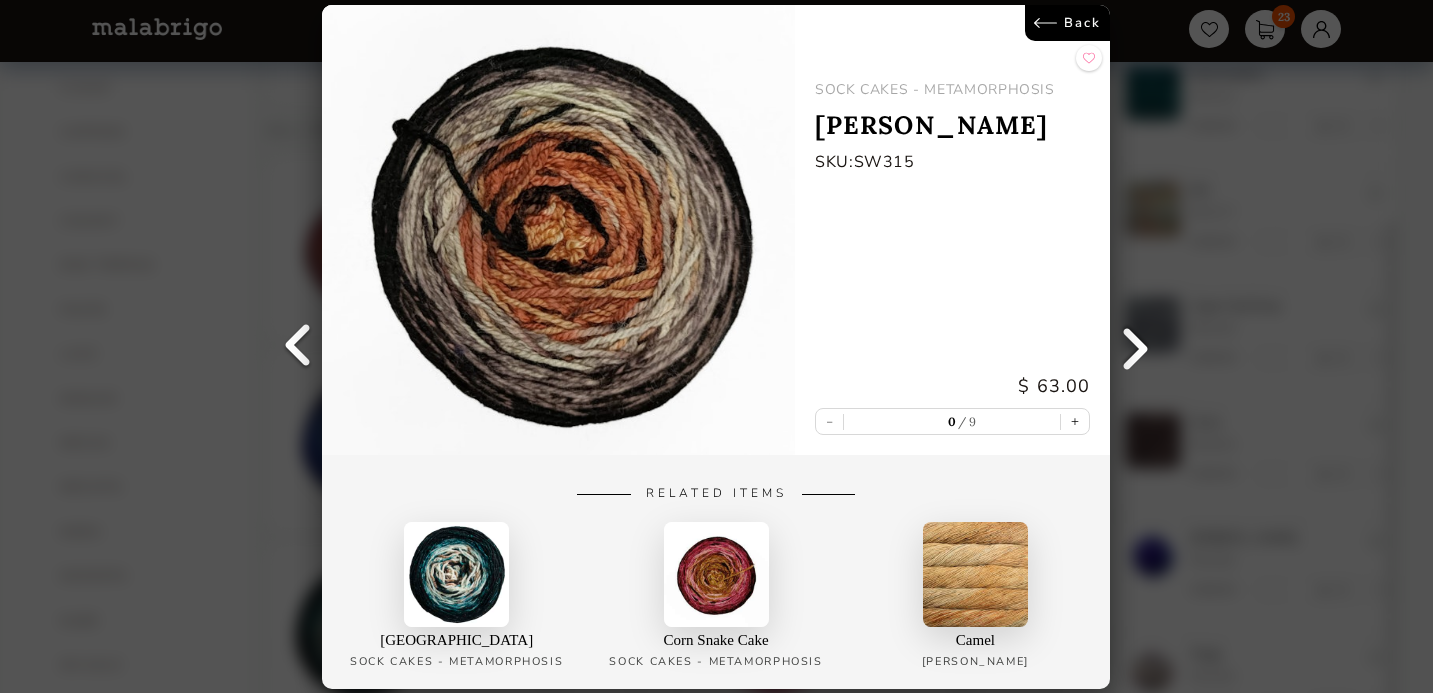scroll, scrollTop: 1203, scrollLeft: 0, axis: vertical 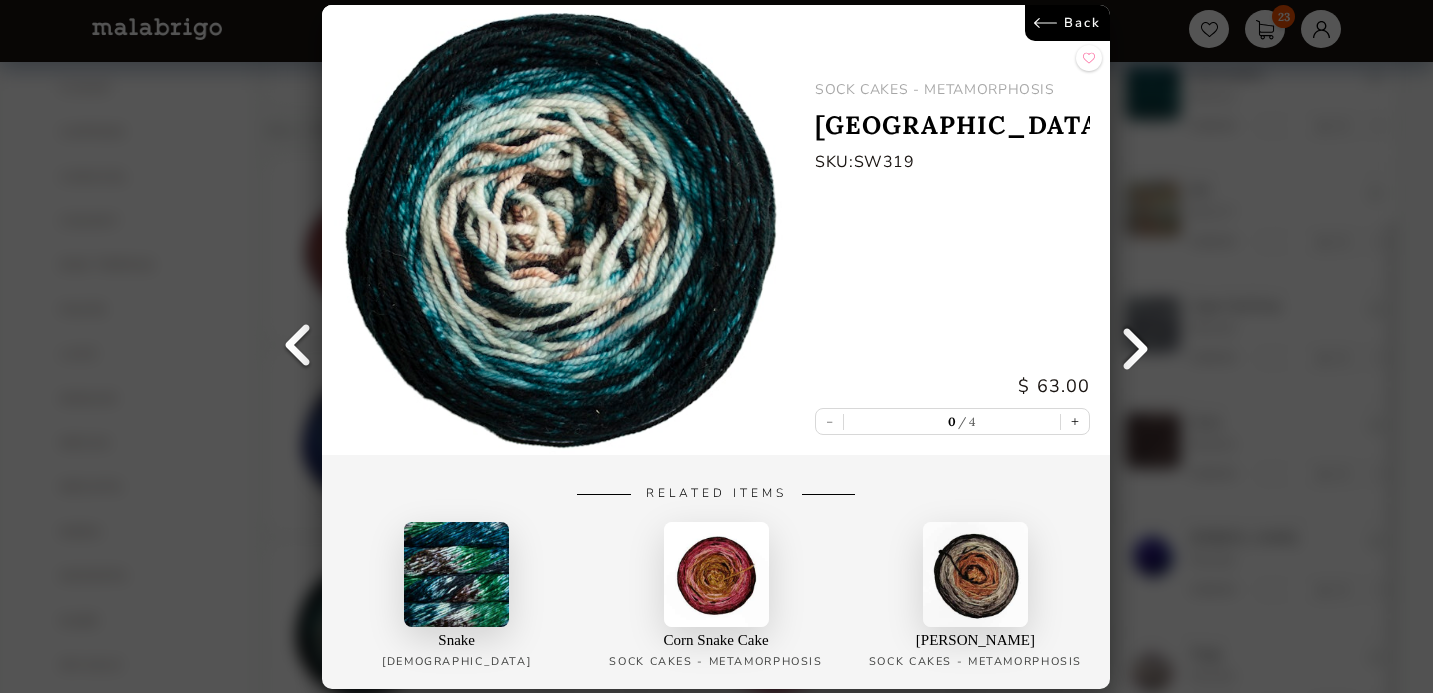 click on "Back" at bounding box center (1068, 23) 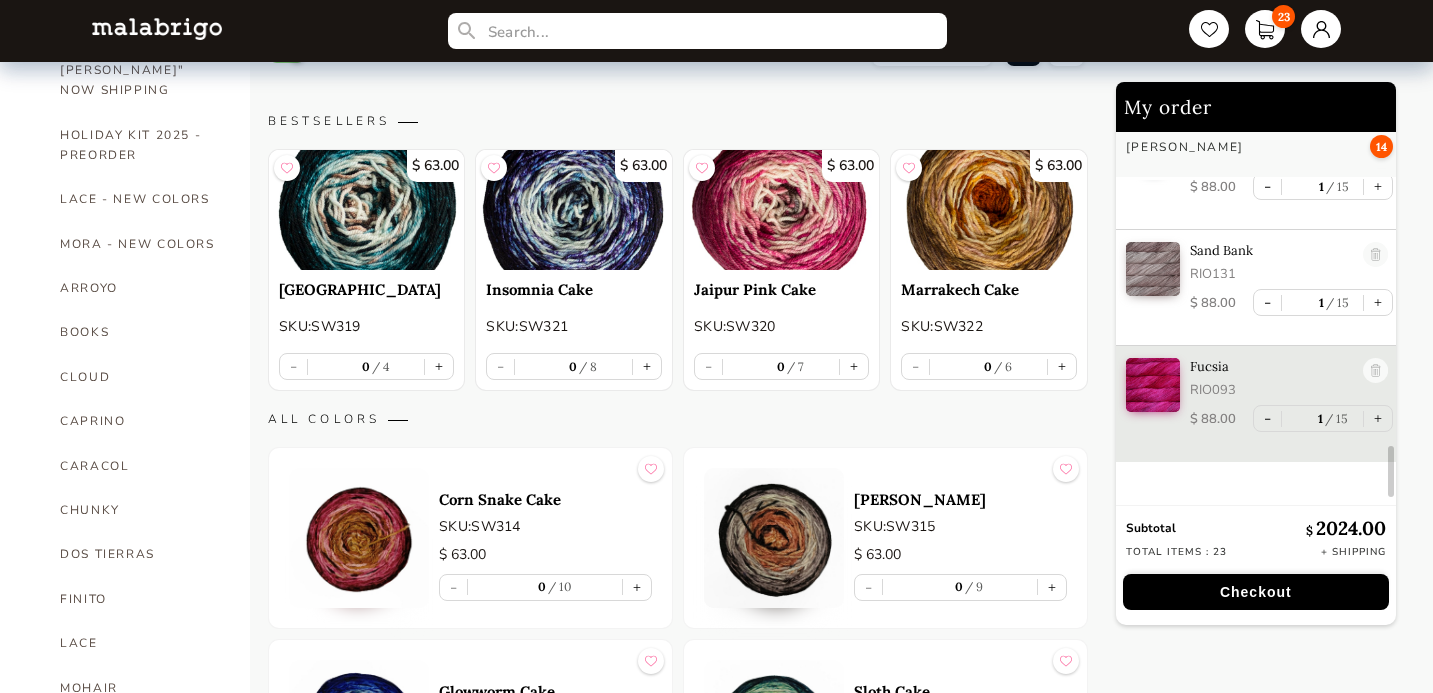 scroll, scrollTop: 365, scrollLeft: 0, axis: vertical 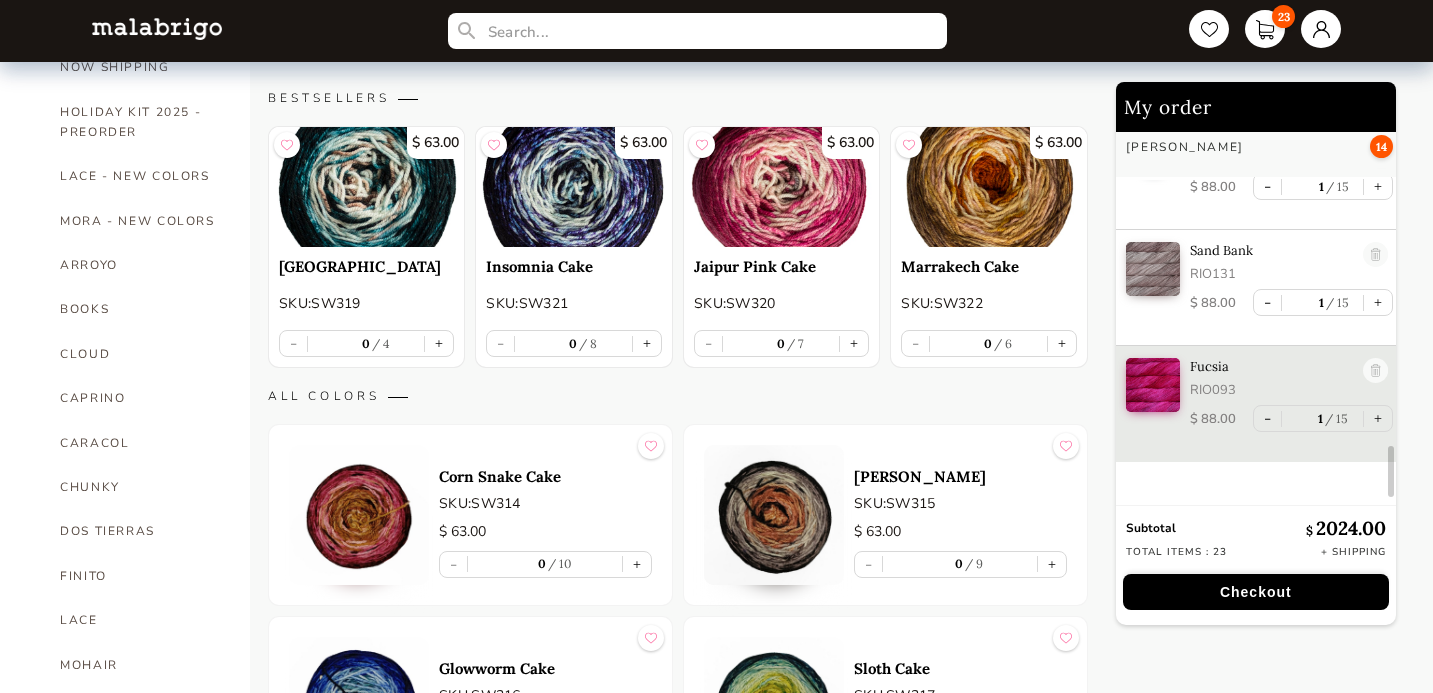 click at bounding box center [774, 515] 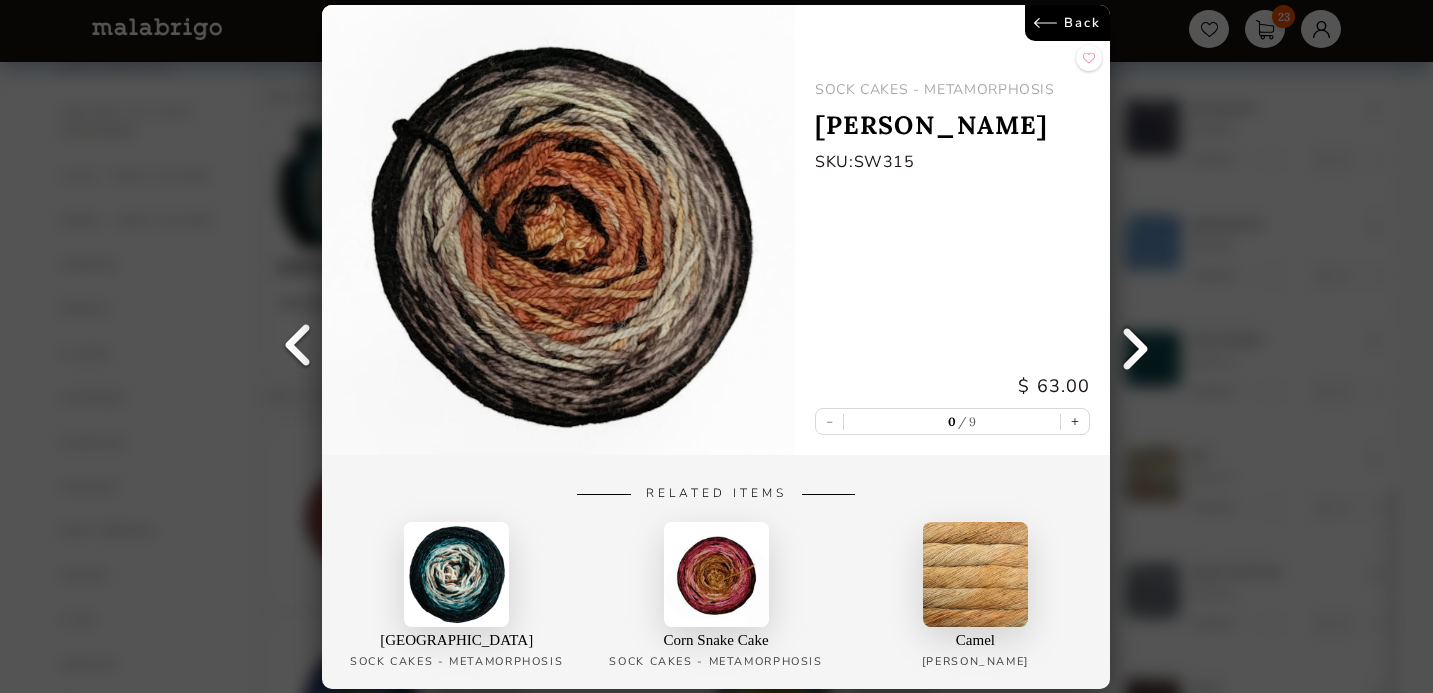 scroll, scrollTop: 1203, scrollLeft: 0, axis: vertical 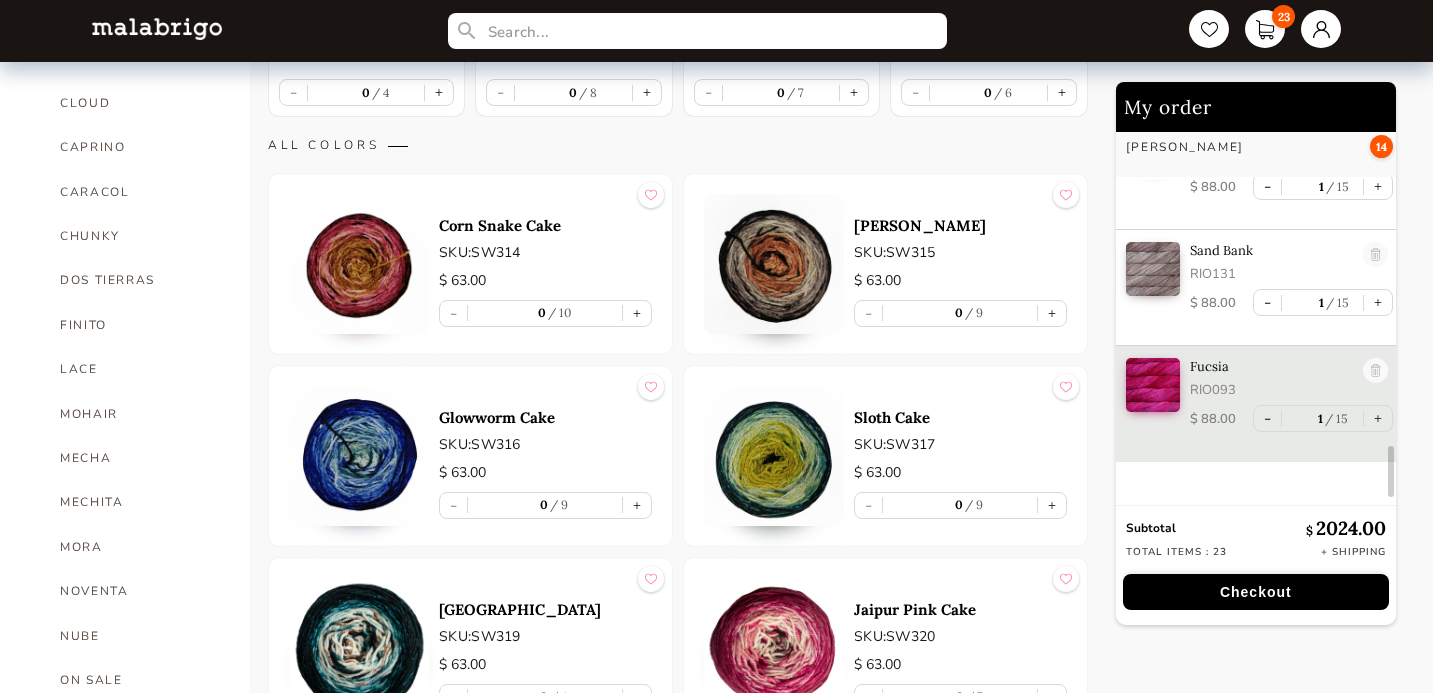 click at bounding box center (359, 456) 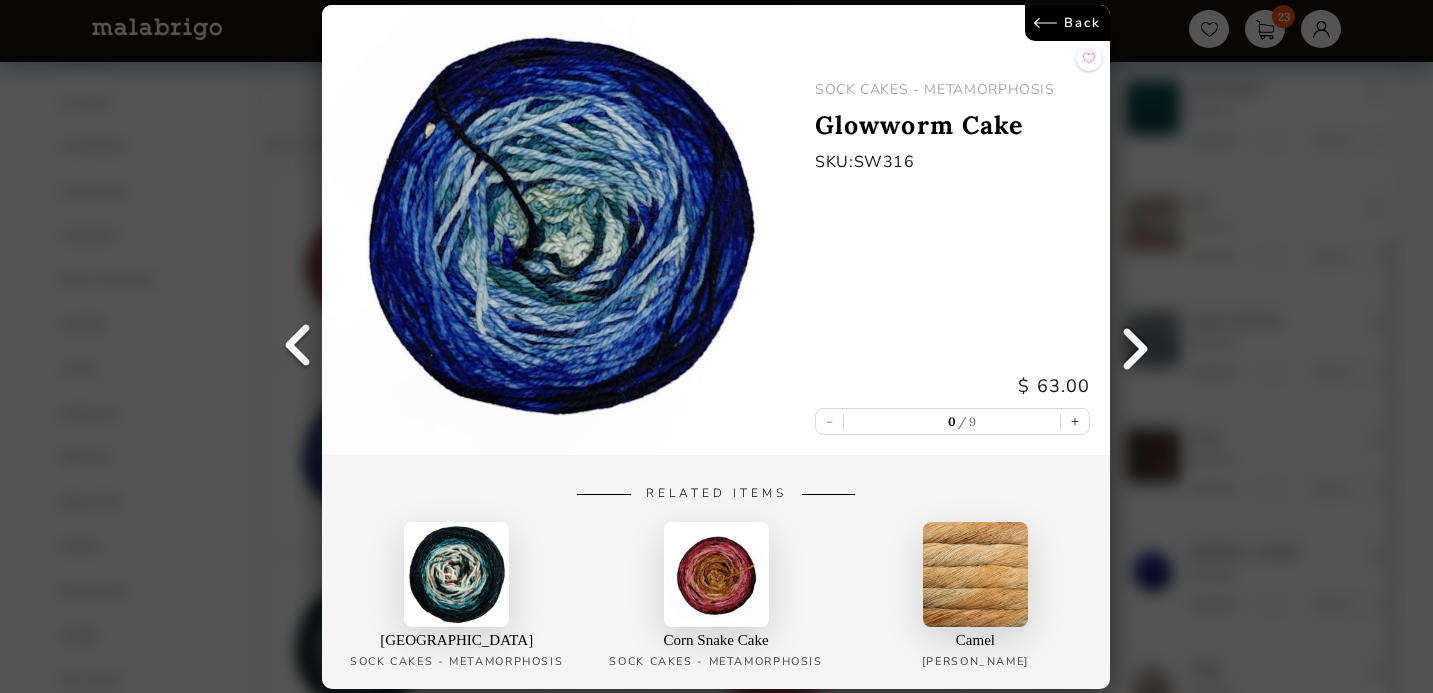 scroll, scrollTop: 1203, scrollLeft: 0, axis: vertical 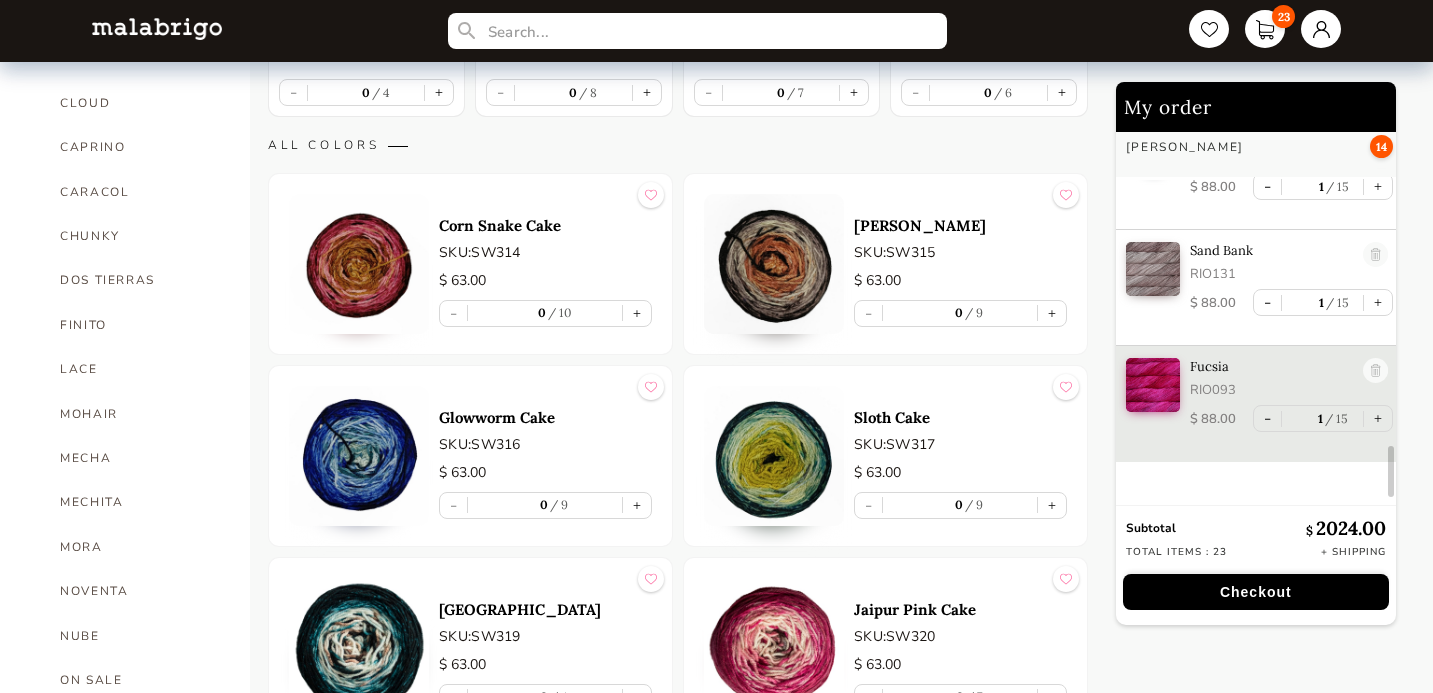 click at bounding box center (774, 456) 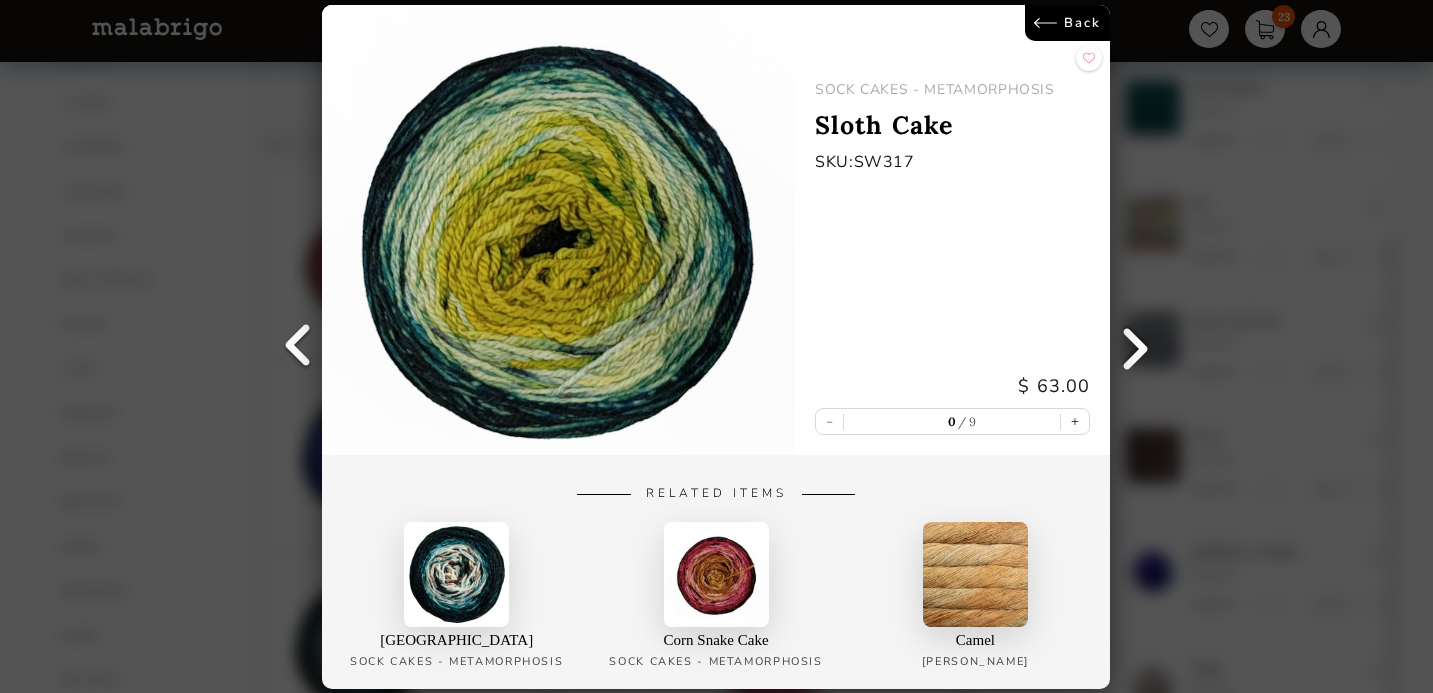 scroll, scrollTop: 1203, scrollLeft: 0, axis: vertical 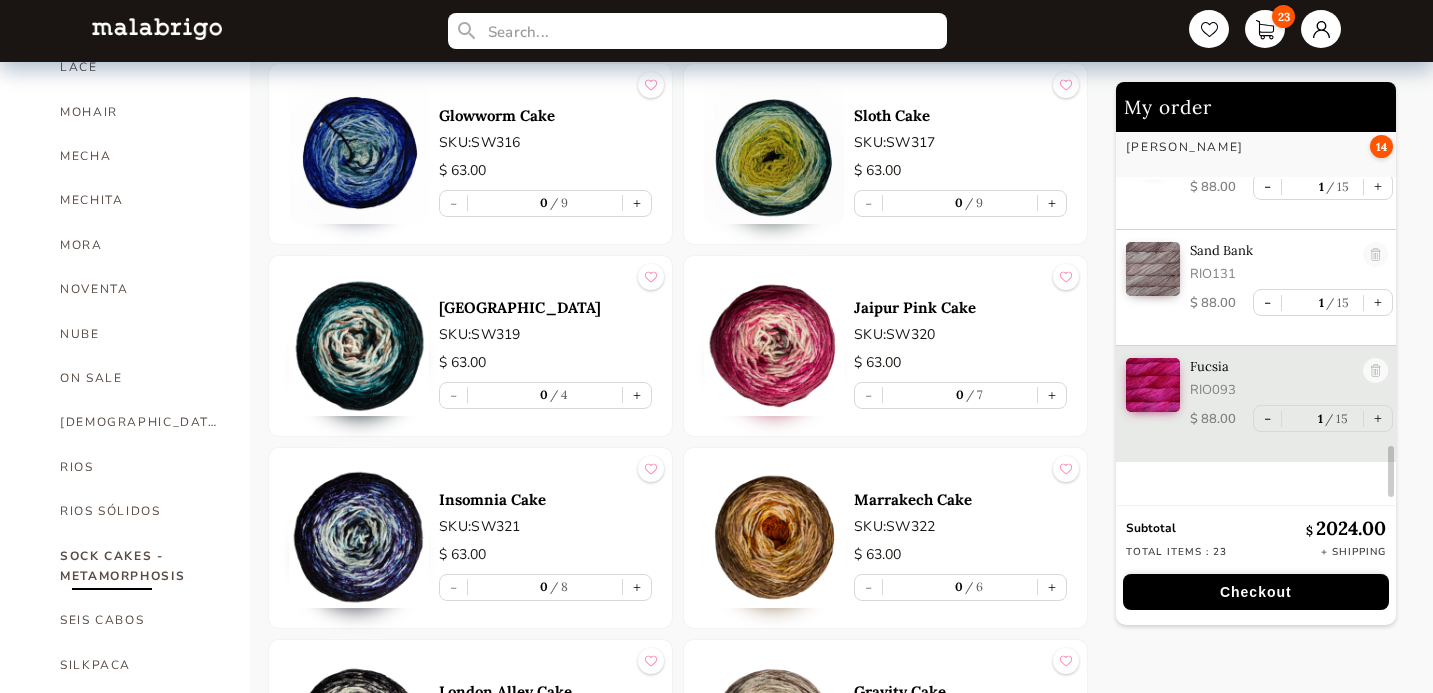 click at bounding box center (774, 538) 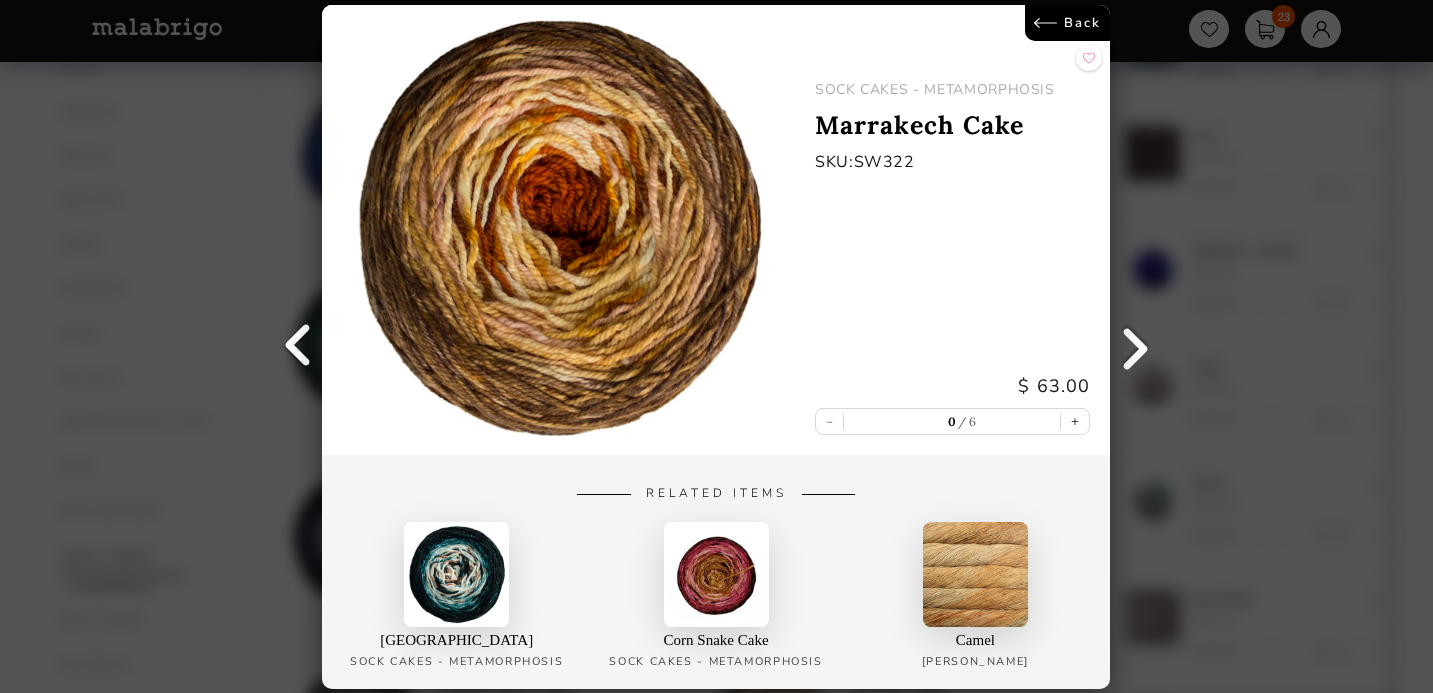 scroll, scrollTop: 1203, scrollLeft: 0, axis: vertical 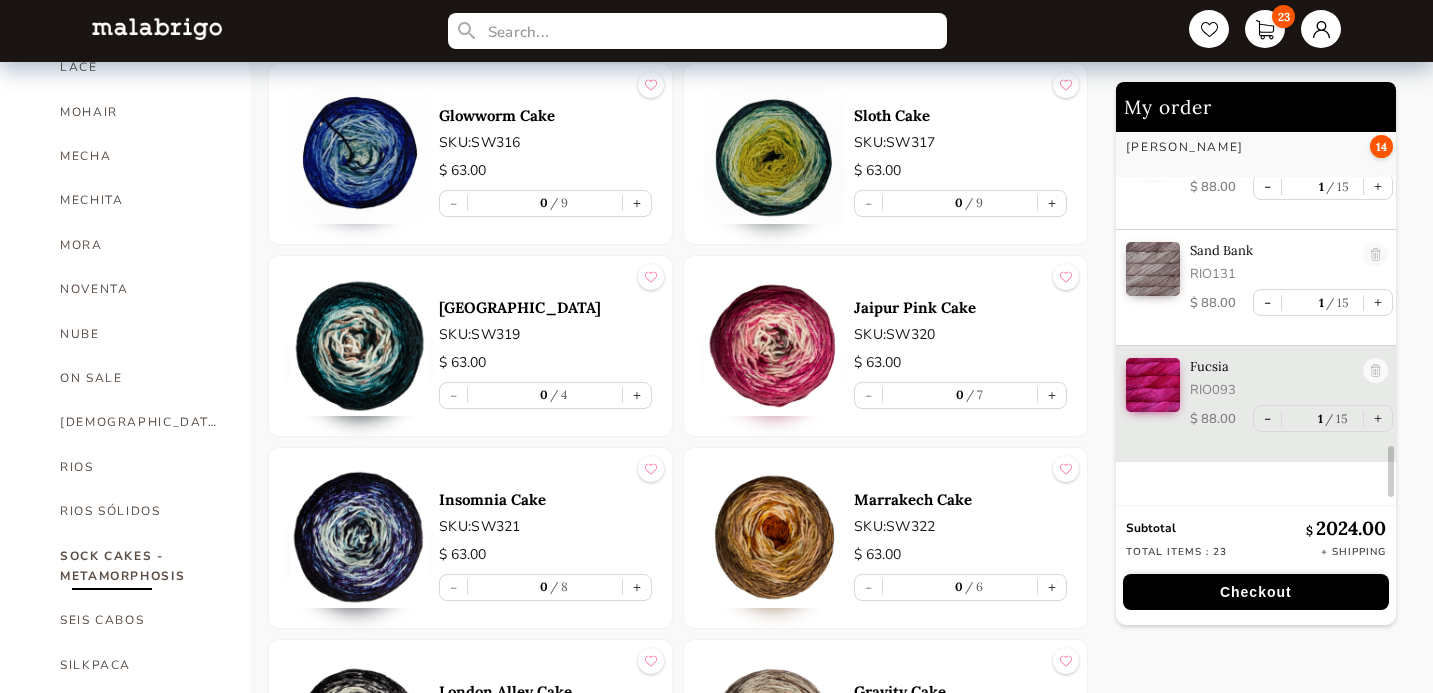 click at bounding box center (359, 538) 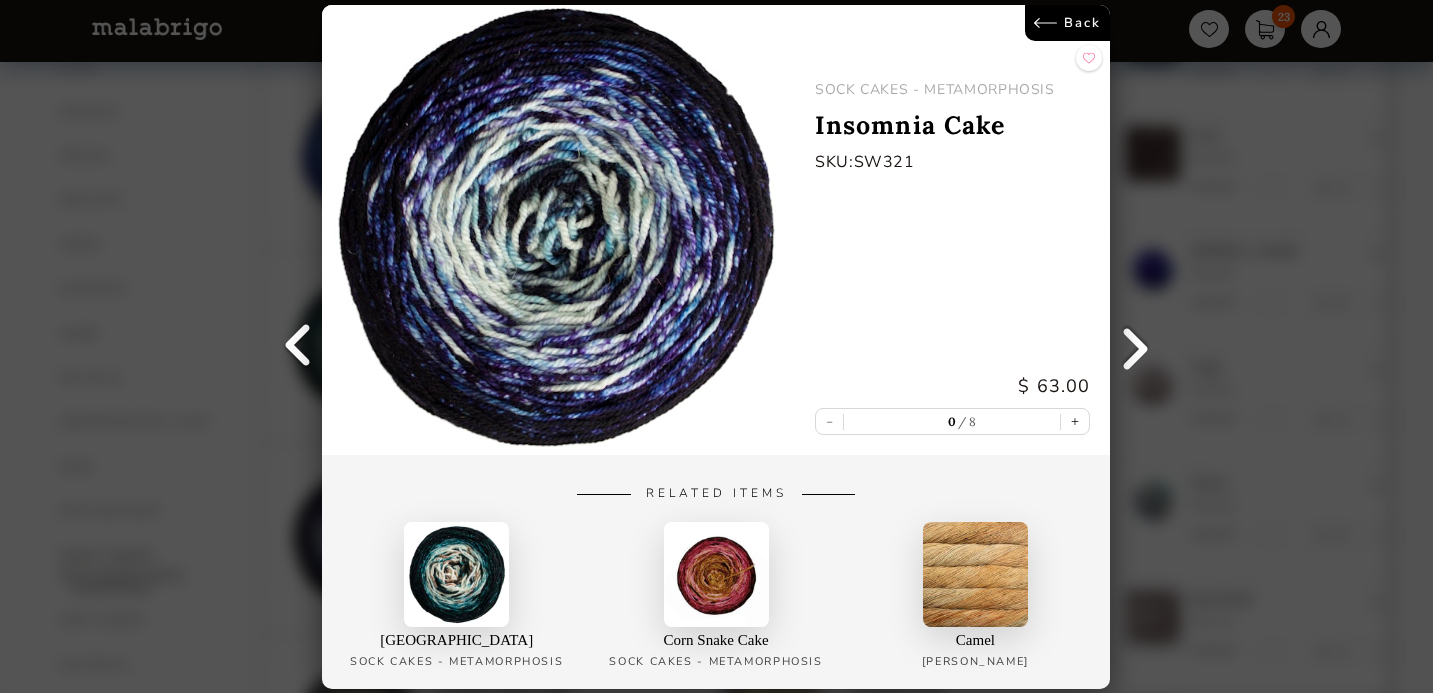 scroll, scrollTop: 1203, scrollLeft: 0, axis: vertical 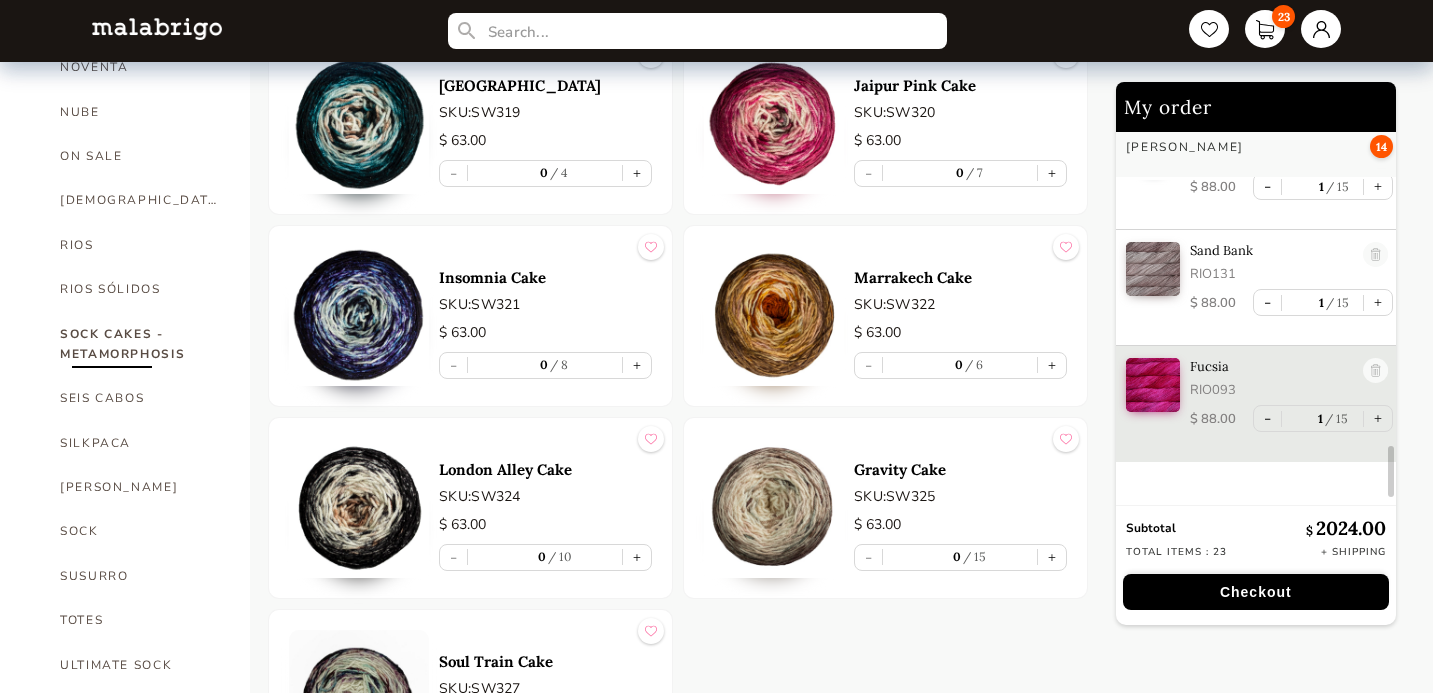 click at bounding box center [774, 508] 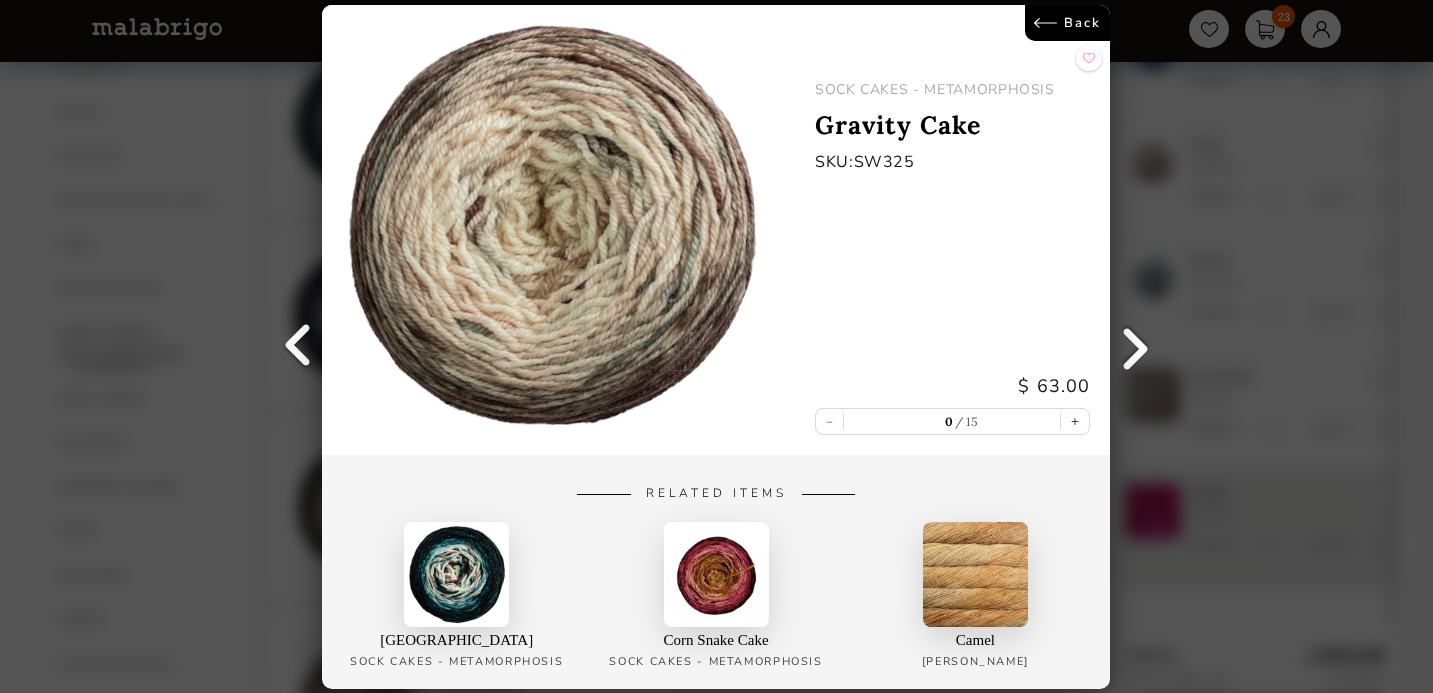 scroll, scrollTop: 1203, scrollLeft: 0, axis: vertical 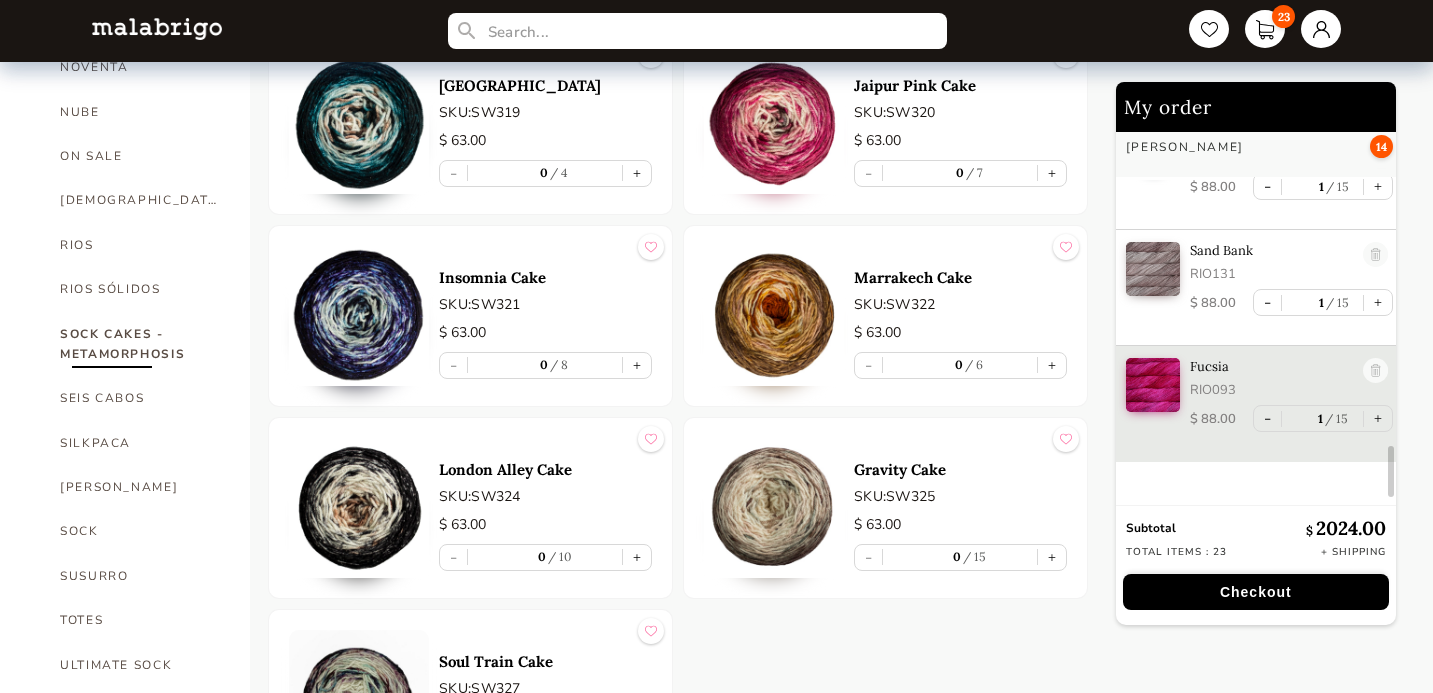 click at bounding box center (359, 508) 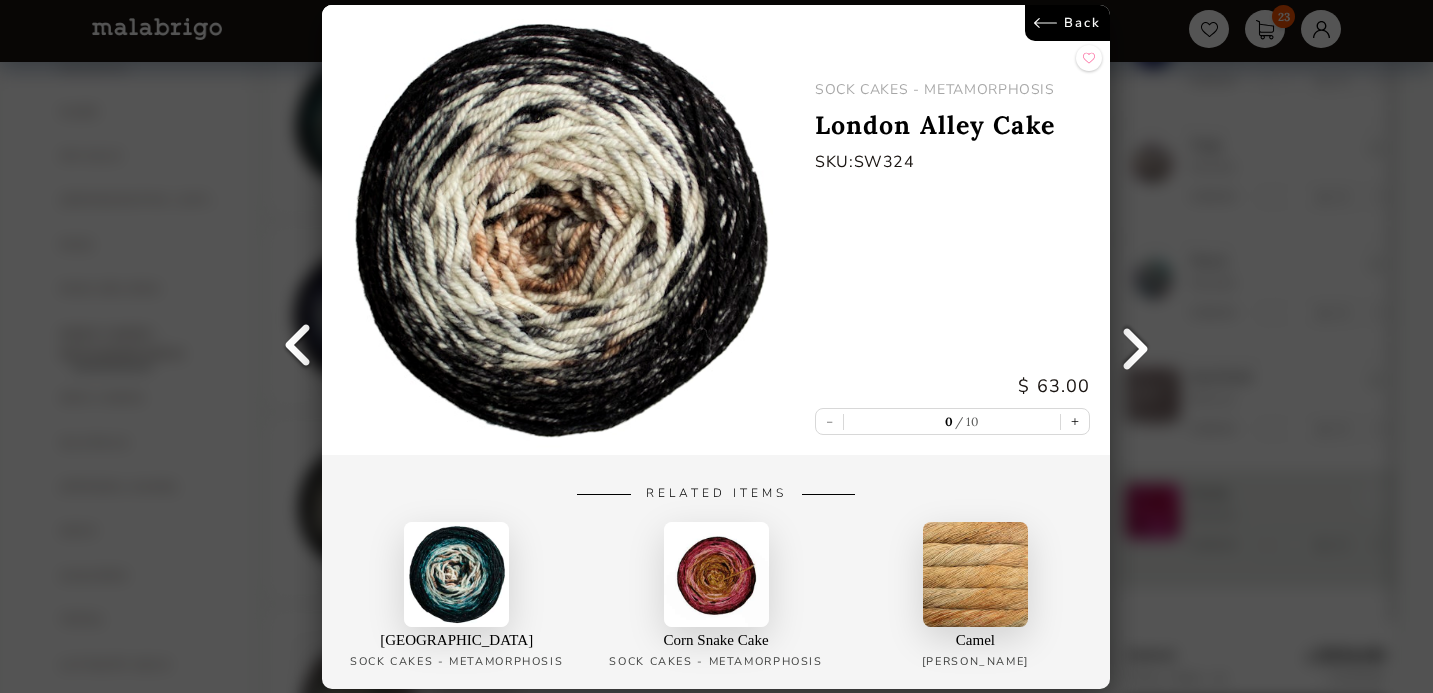 scroll, scrollTop: 1203, scrollLeft: 0, axis: vertical 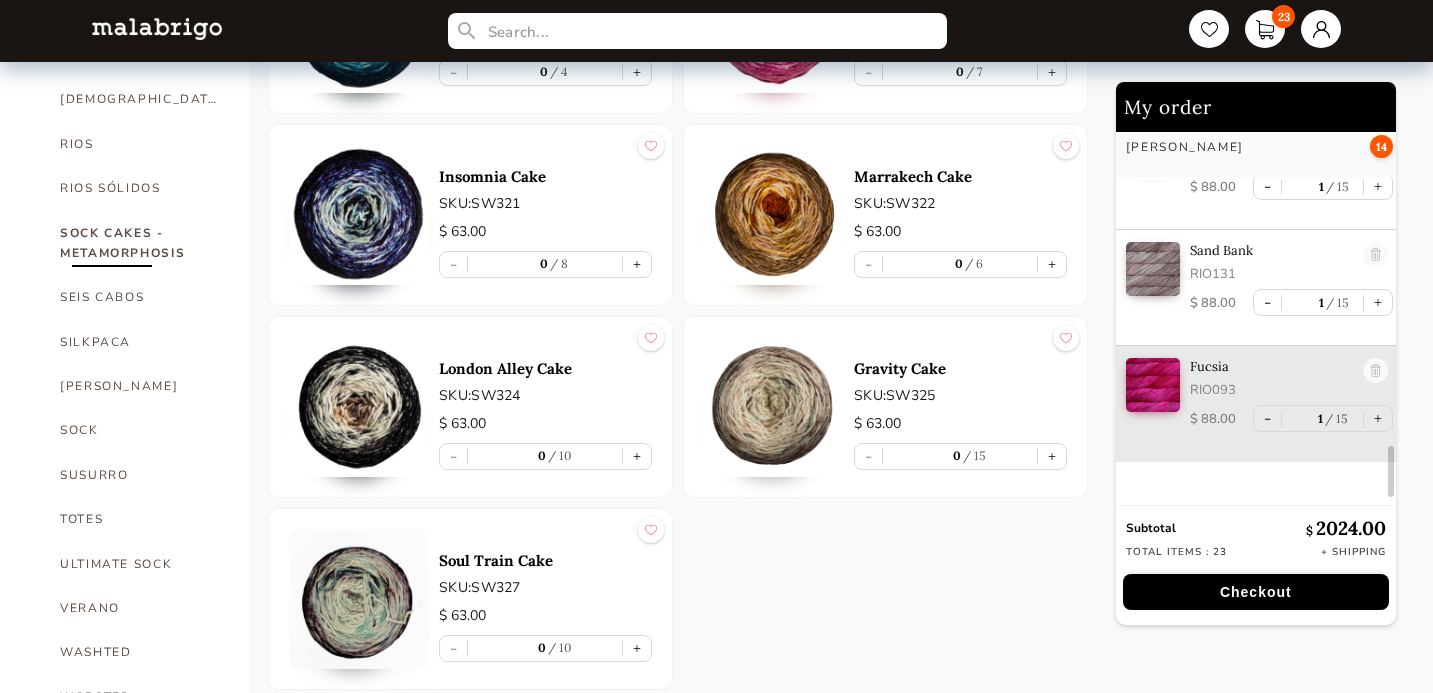 click at bounding box center (359, 599) 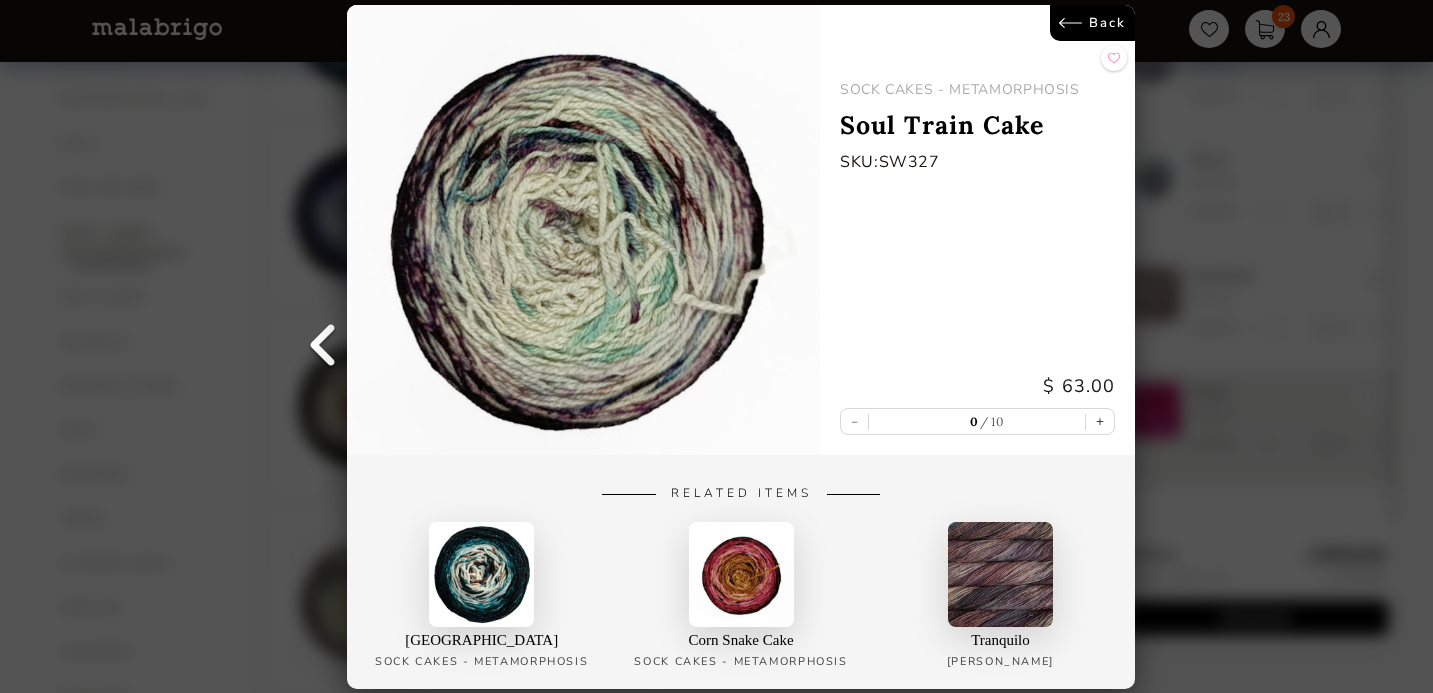 scroll, scrollTop: 1203, scrollLeft: 0, axis: vertical 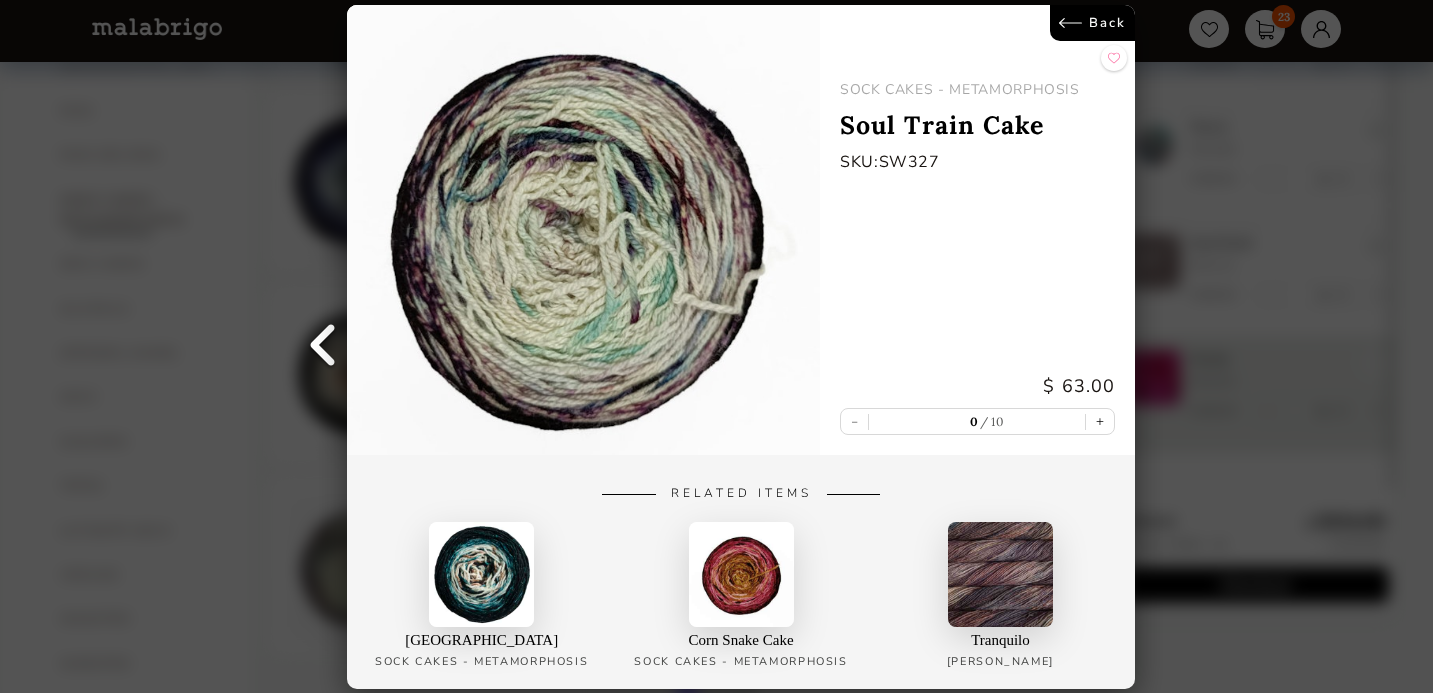 click on "Back SOCK CAKES - METAMORPHOSIS Soul Train Cake SKU:  SW327 $   63.00 - 0 10 + Related Items Moraine Lake Cake SOCK CAKES - Metamorphosis Corn Snake Cake SOCK CAKES - Metamorphosis Tranquilo [PERSON_NAME]" at bounding box center (716, 346) 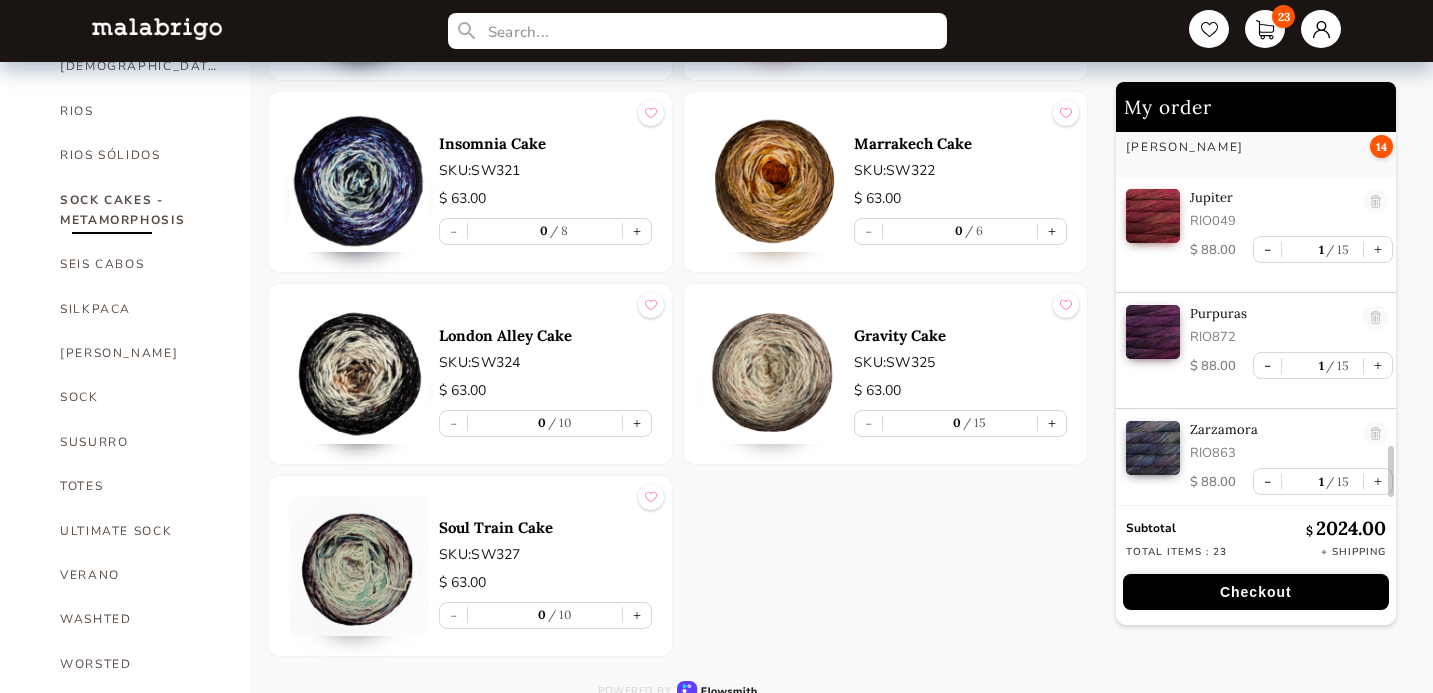 scroll, scrollTop: 7, scrollLeft: 0, axis: vertical 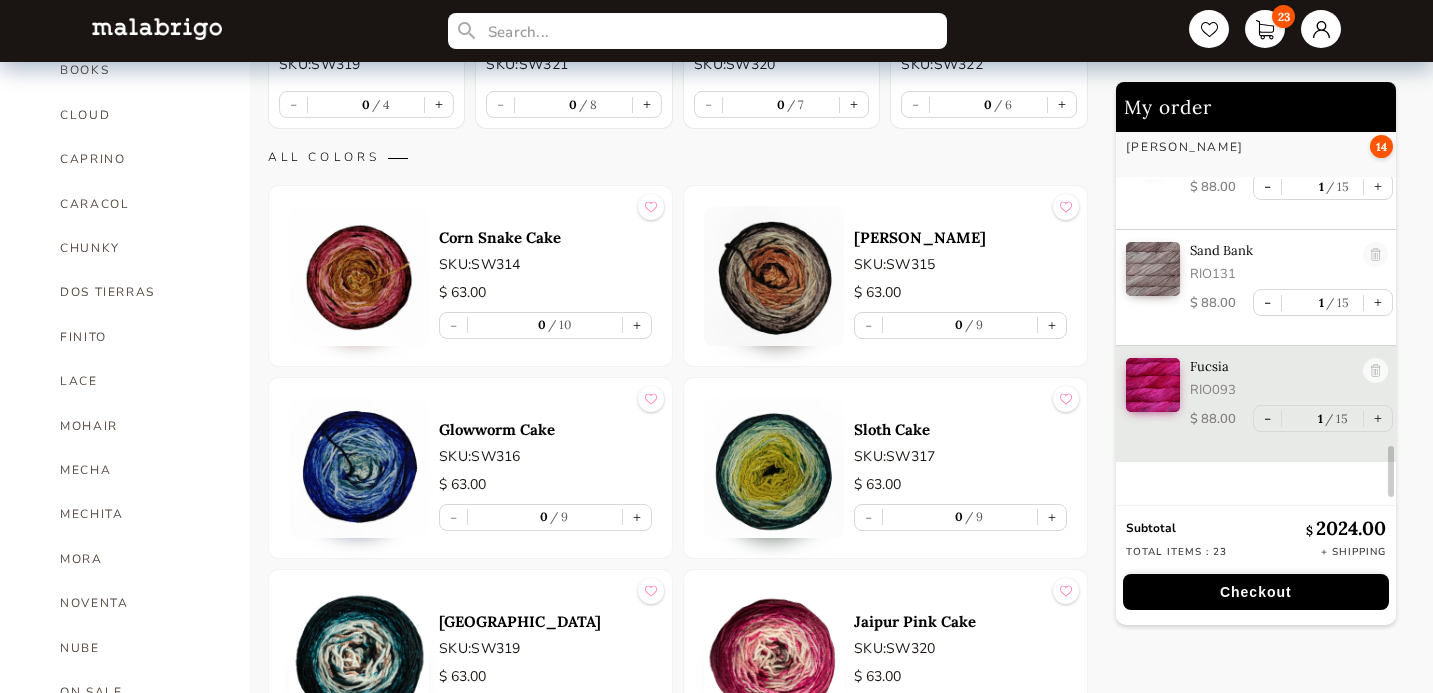 click on "- 0 10 +" at bounding box center (545, 325) 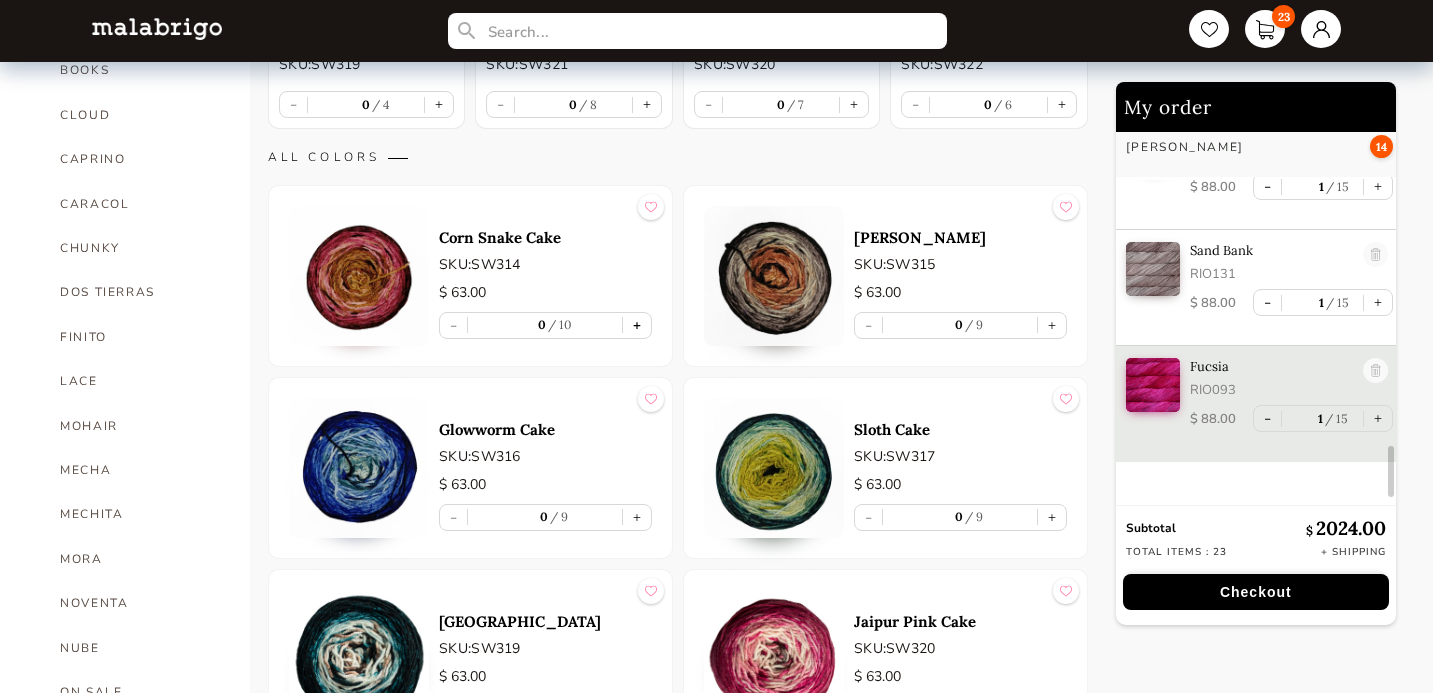 click on "+" at bounding box center (637, 325) 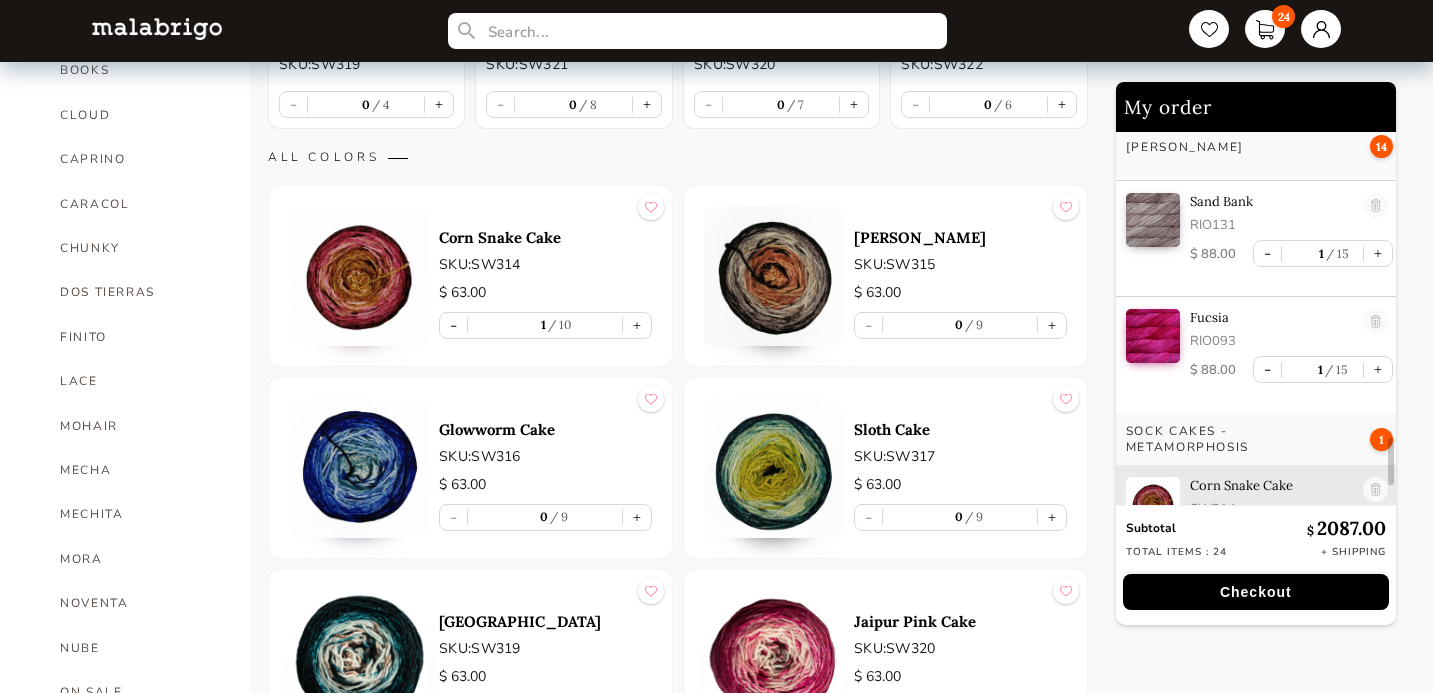scroll, scrollTop: 2533, scrollLeft: 0, axis: vertical 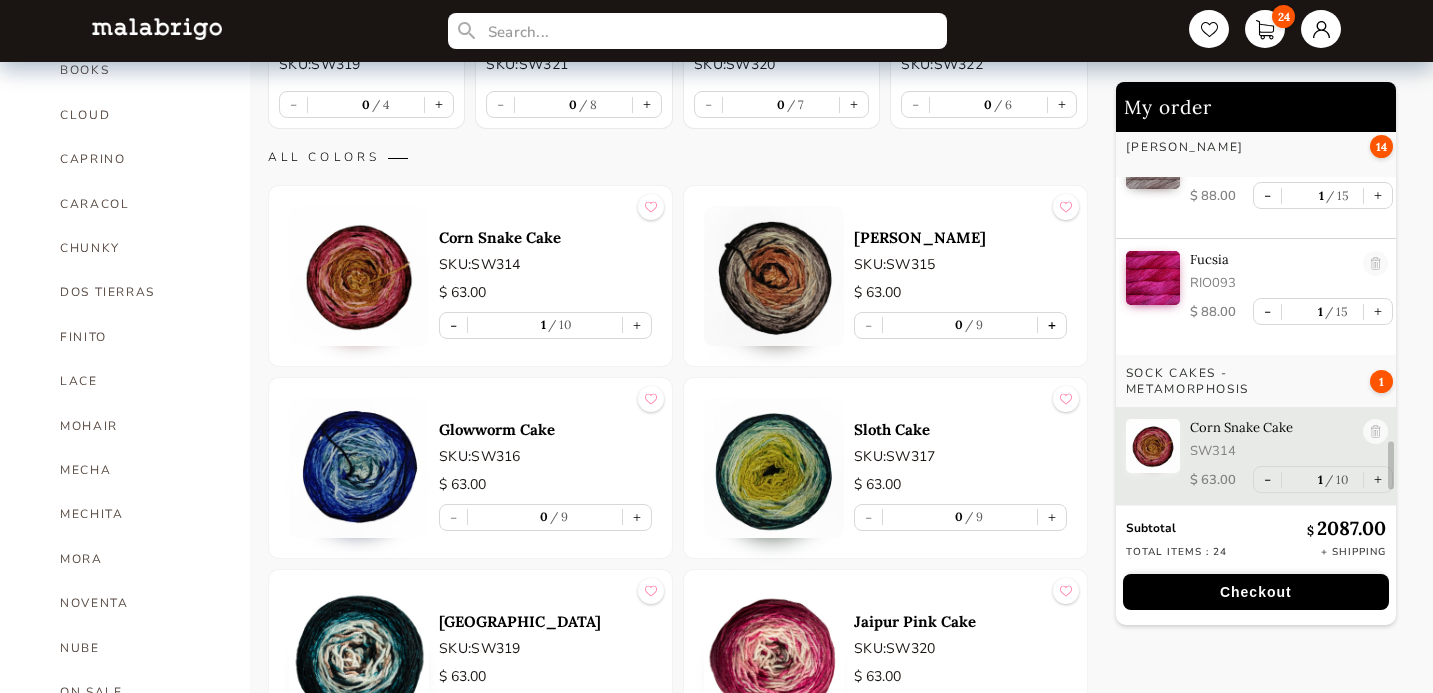 click on "+" at bounding box center [1052, 325] 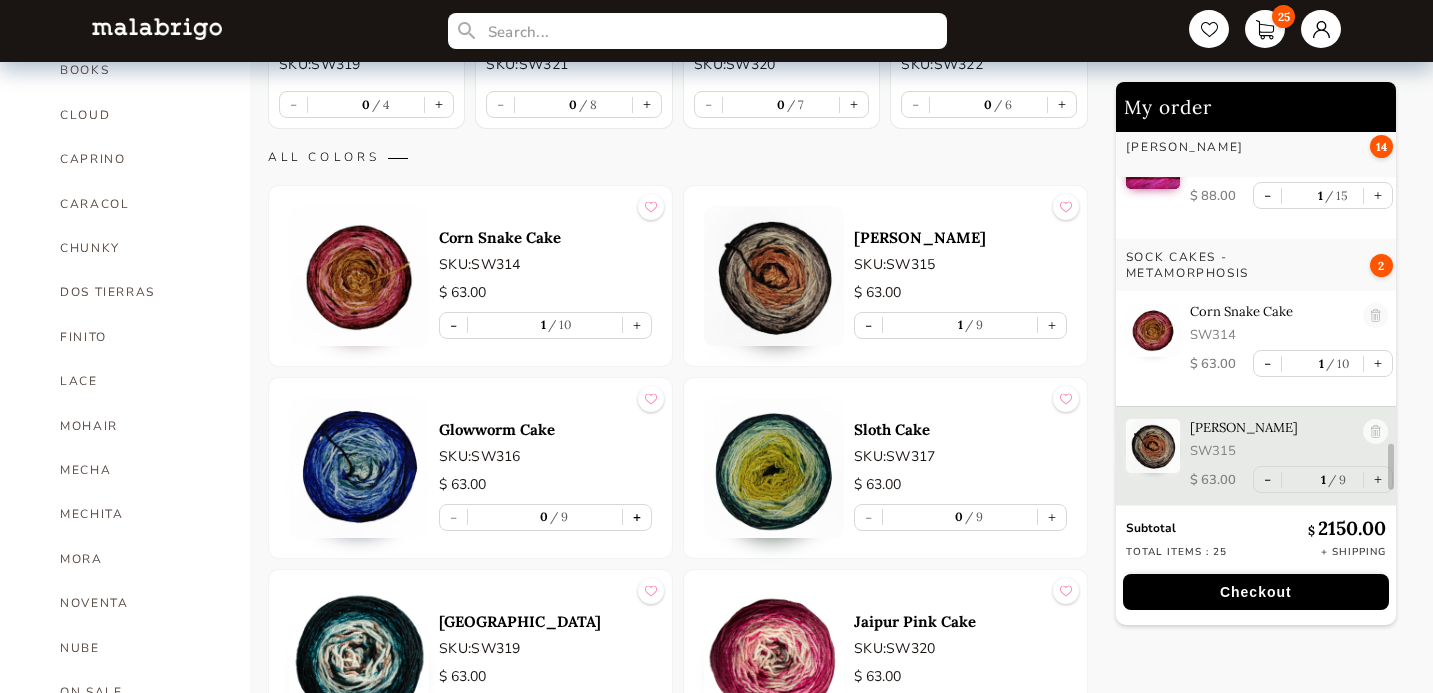 click on "+" at bounding box center (637, 517) 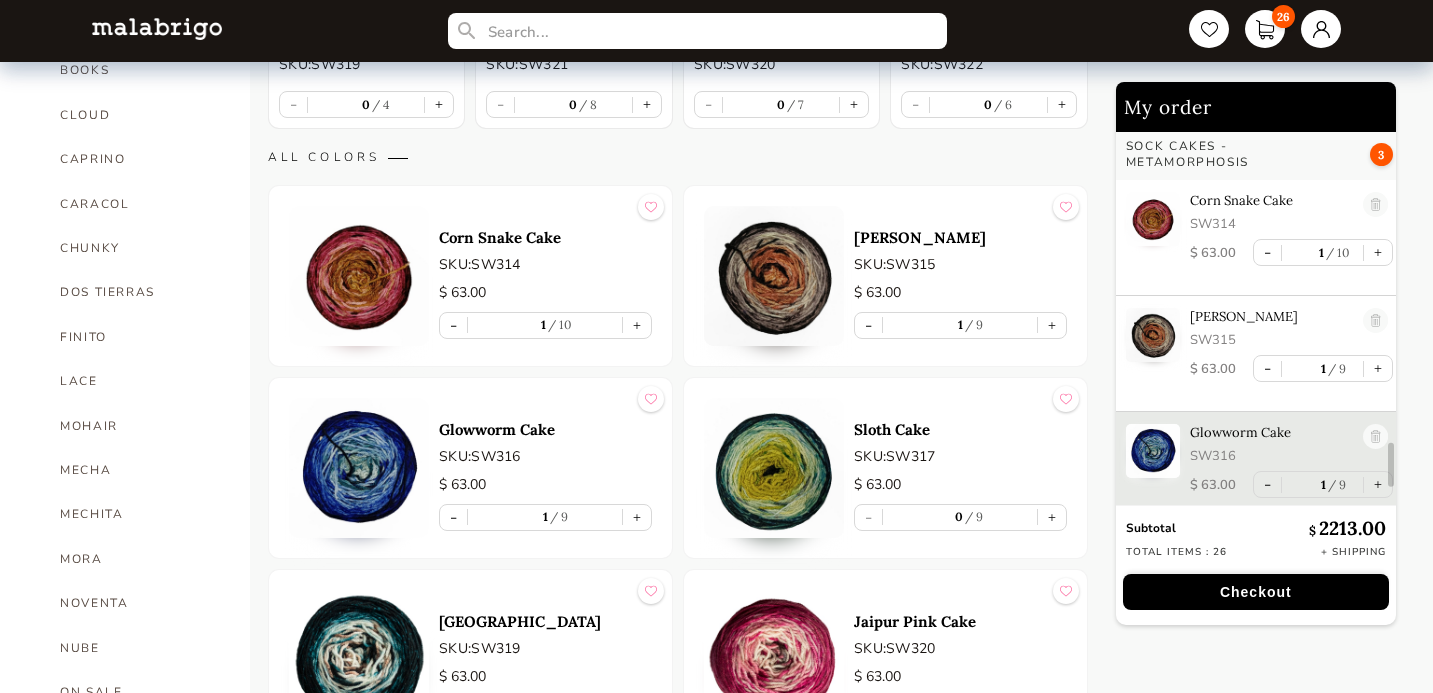 scroll, scrollTop: 2765, scrollLeft: 0, axis: vertical 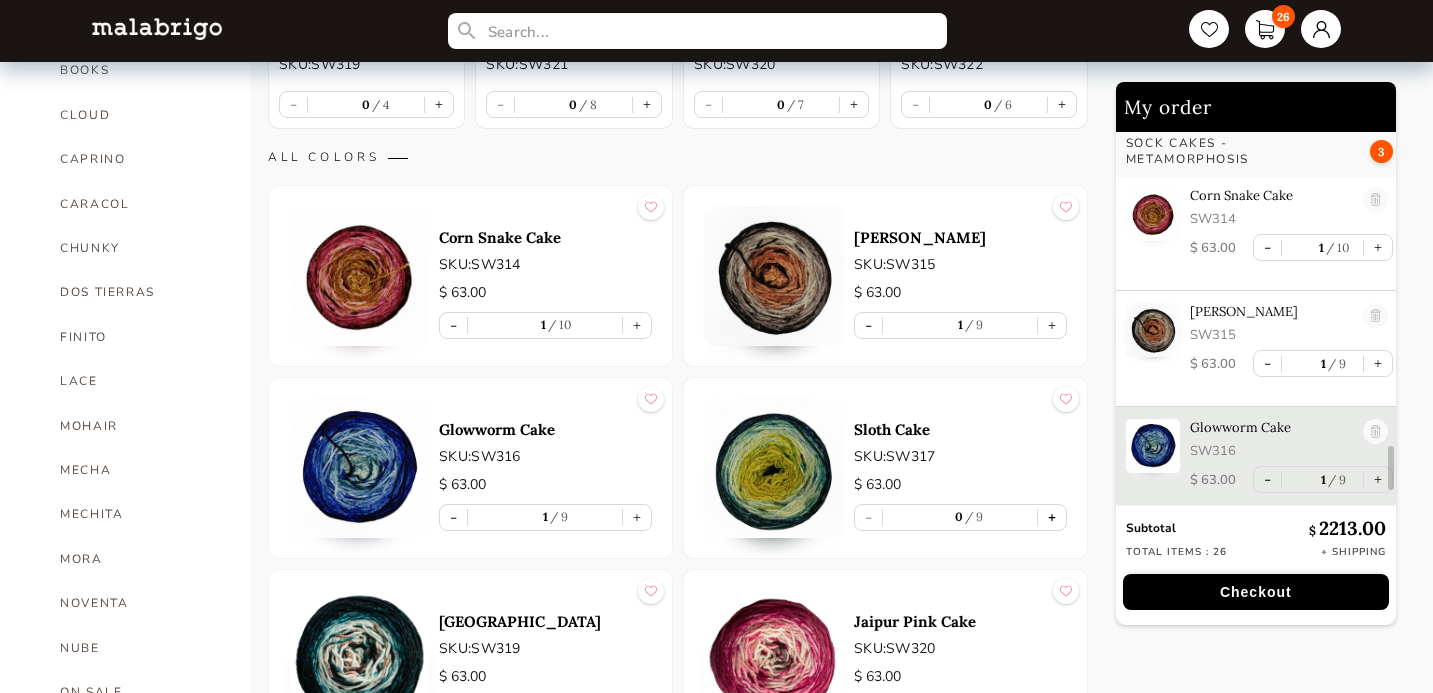 click on "+" at bounding box center (1052, 517) 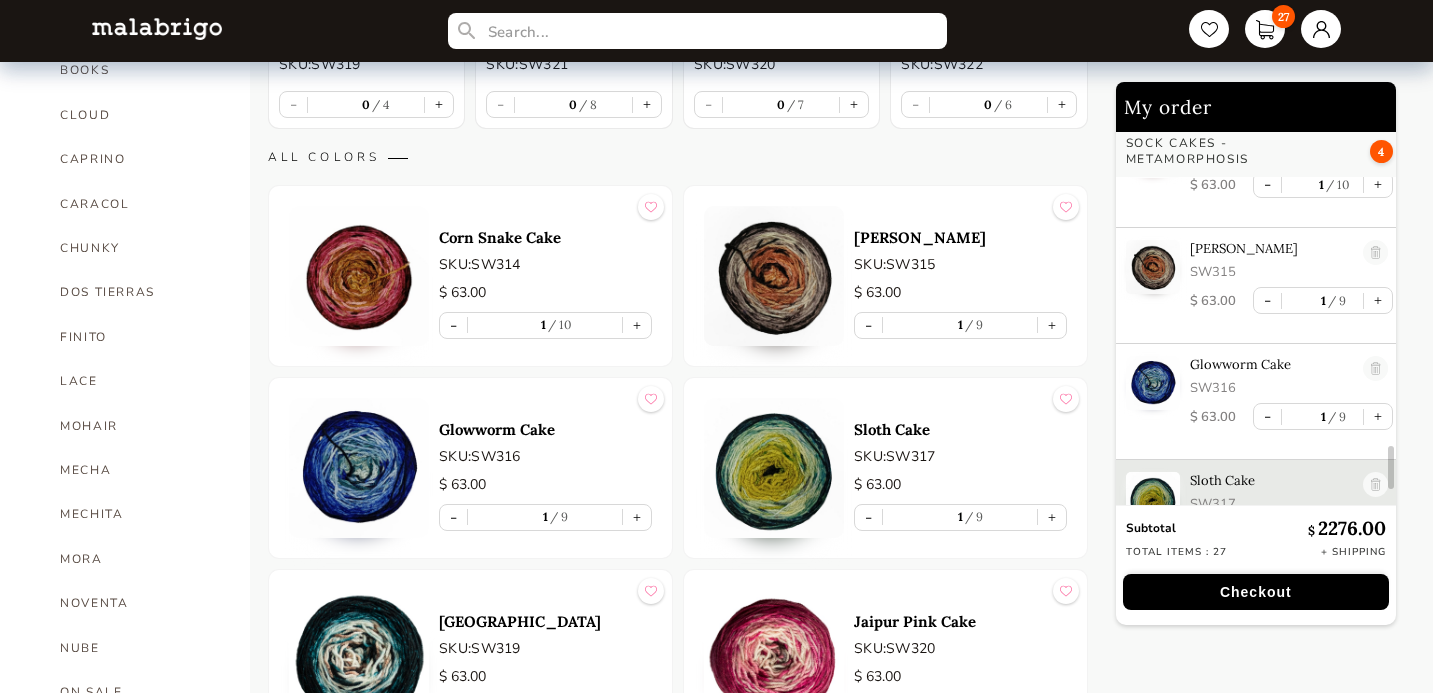 scroll, scrollTop: 2881, scrollLeft: 0, axis: vertical 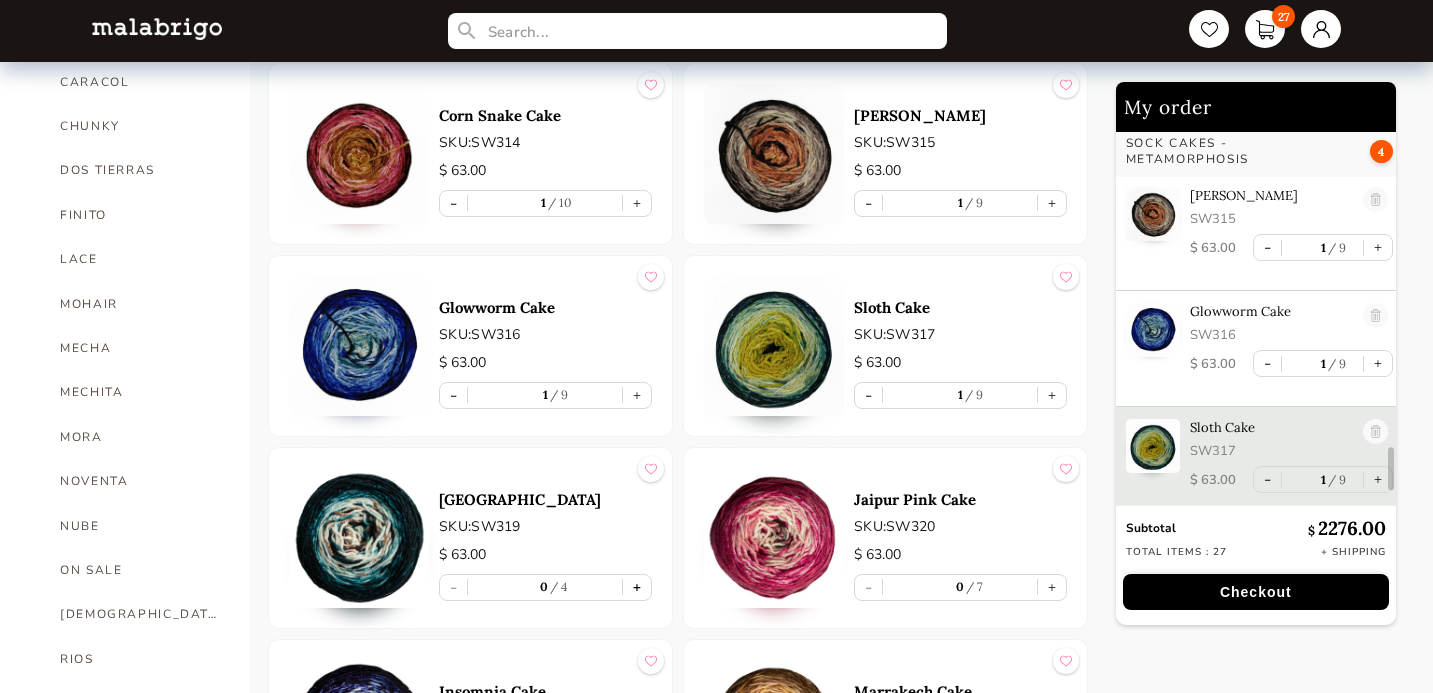 click on "+" at bounding box center [637, 587] 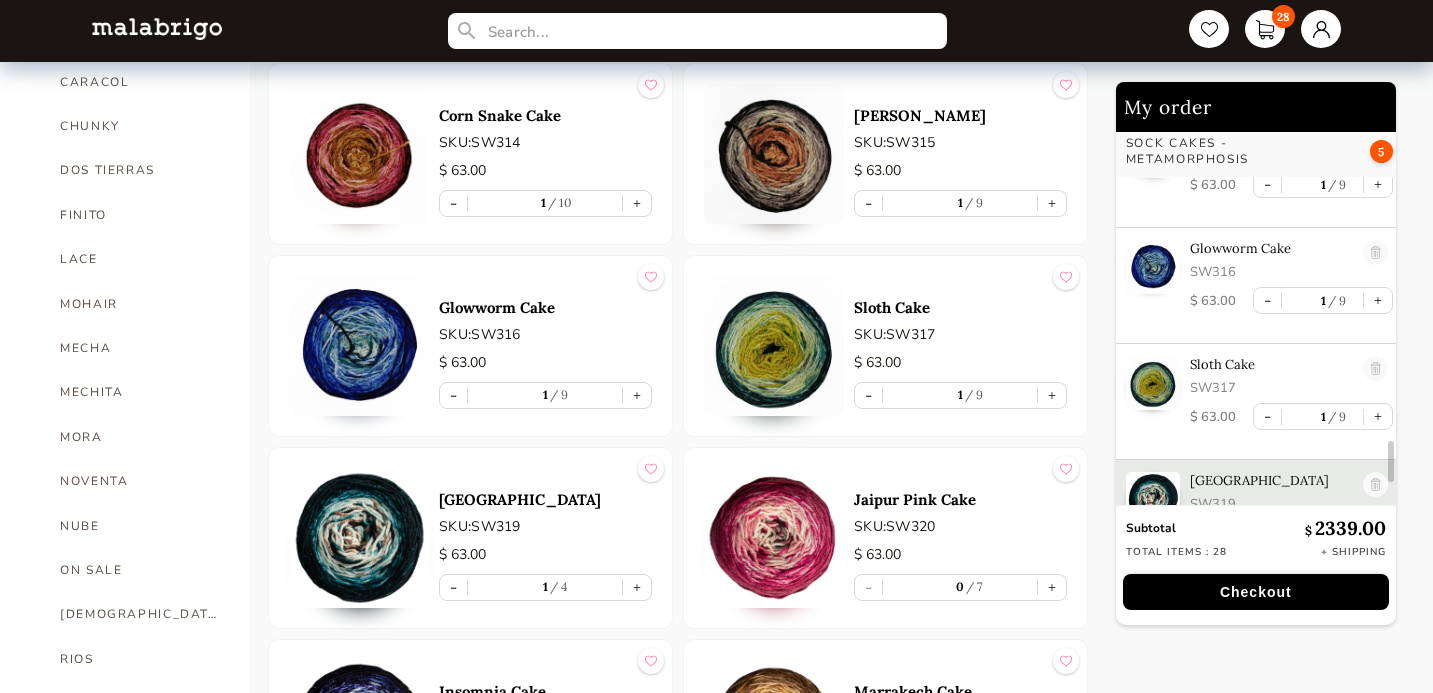 scroll, scrollTop: 2997, scrollLeft: 0, axis: vertical 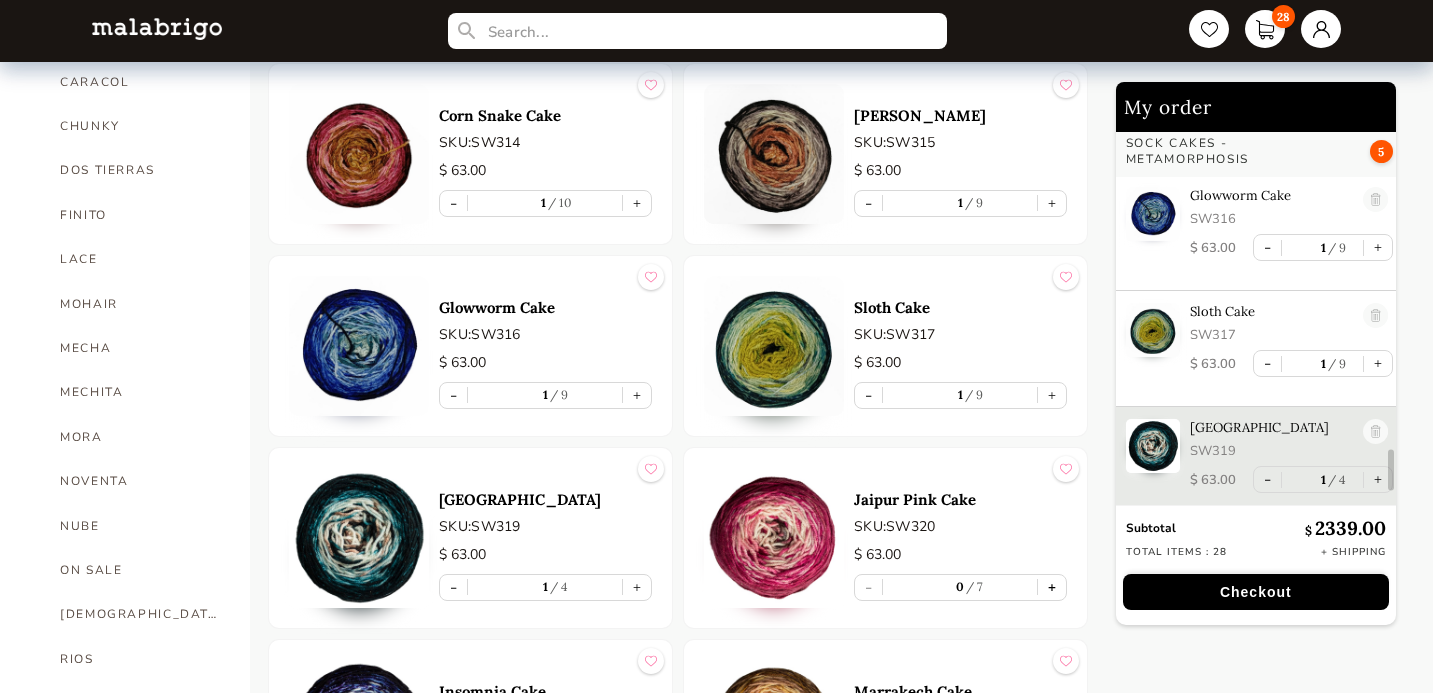 click on "+" at bounding box center (1052, 587) 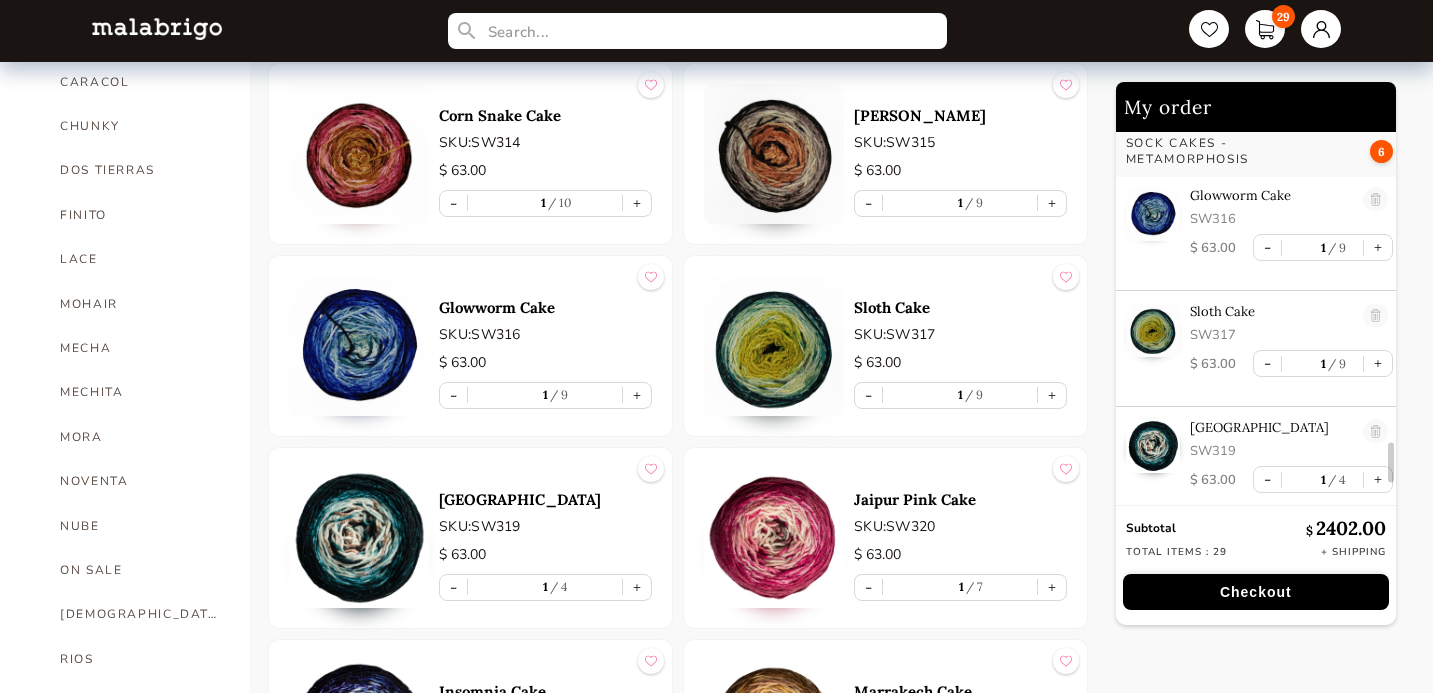 scroll, scrollTop: 3113, scrollLeft: 0, axis: vertical 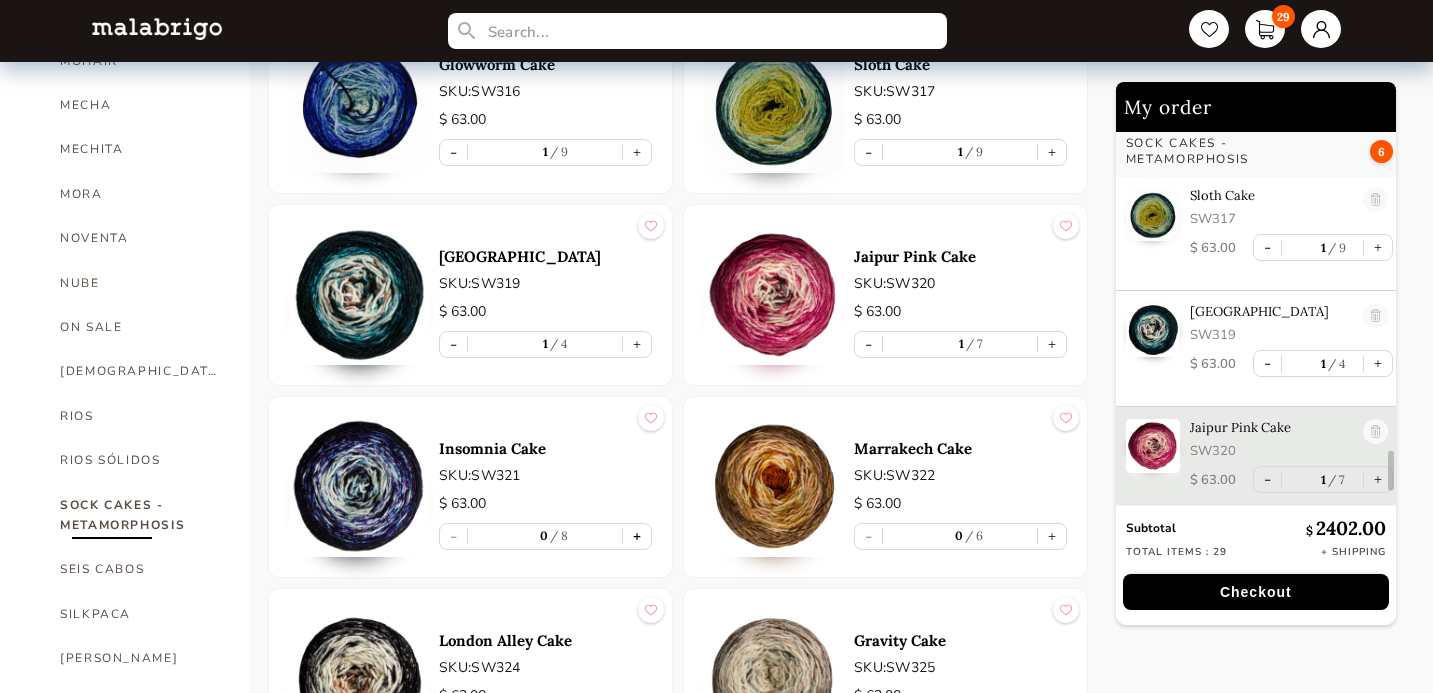 click on "+" at bounding box center (637, 536) 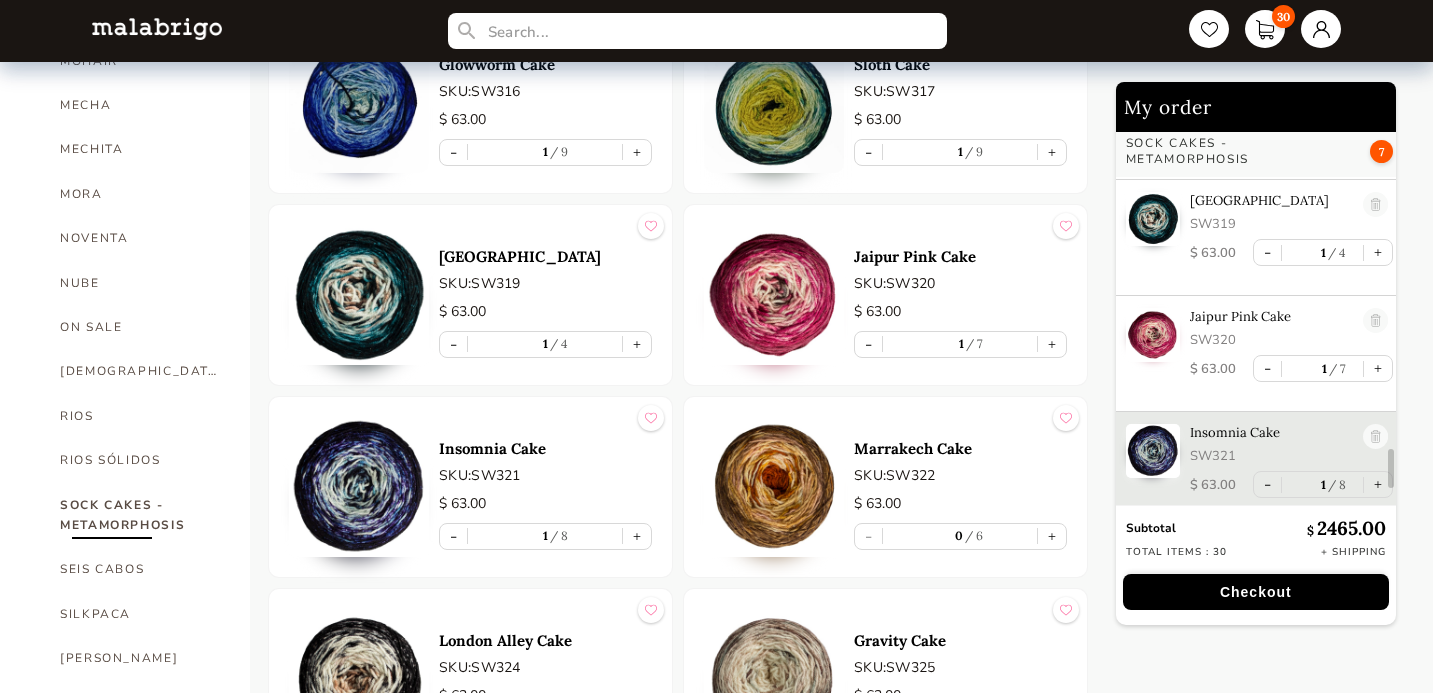 scroll, scrollTop: 3229, scrollLeft: 0, axis: vertical 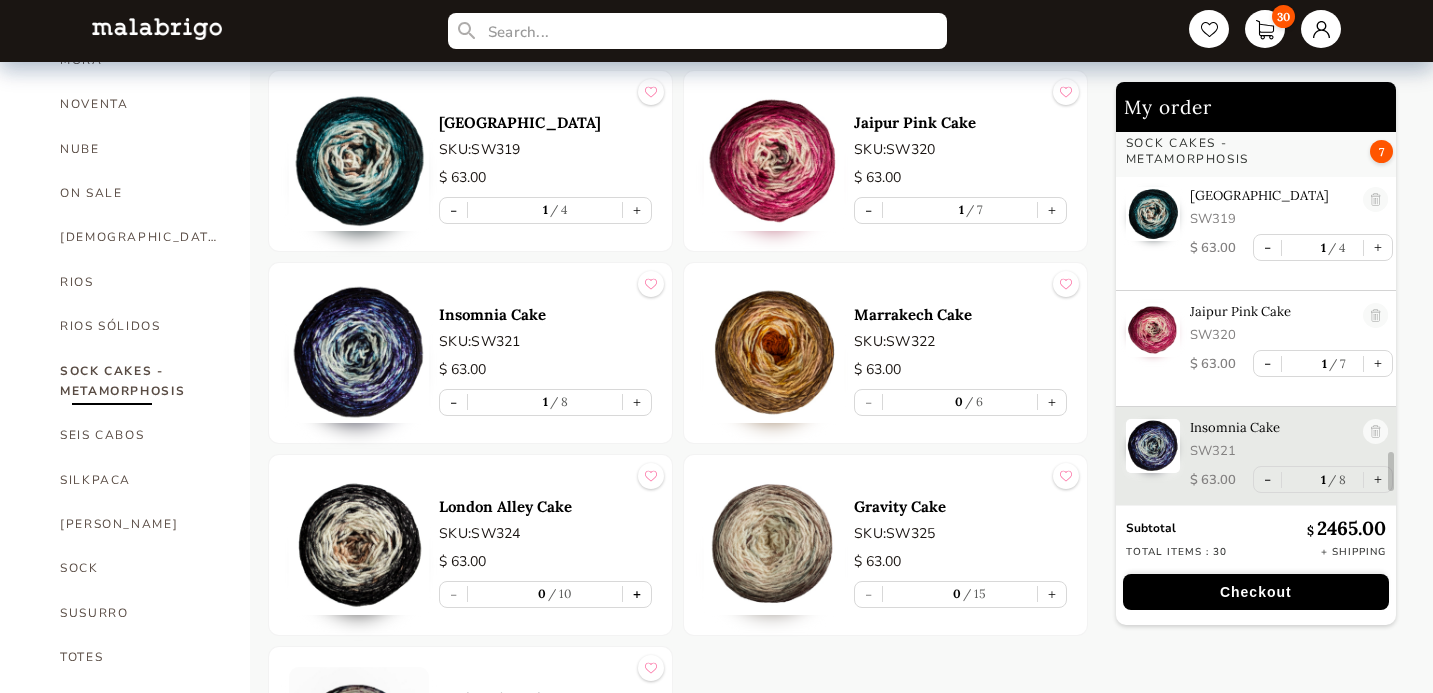 click on "+" at bounding box center [637, 594] 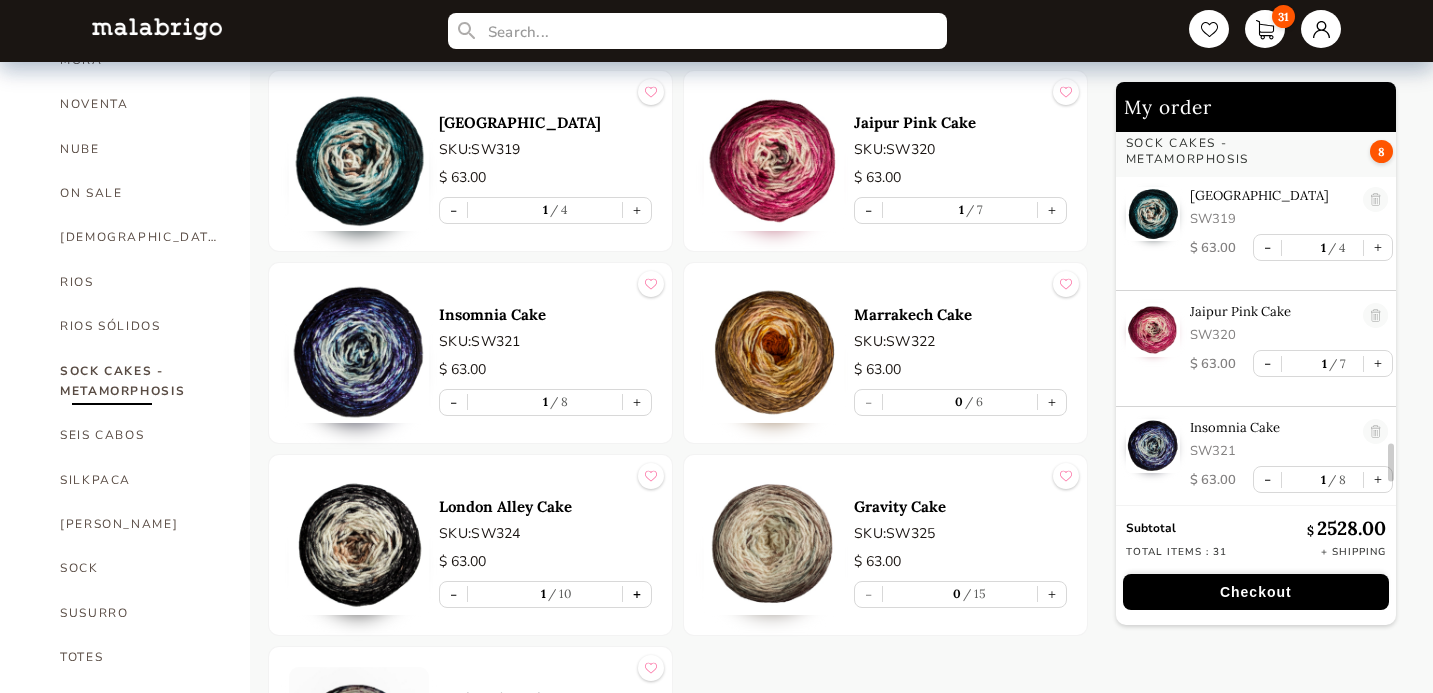 scroll, scrollTop: 3344, scrollLeft: 0, axis: vertical 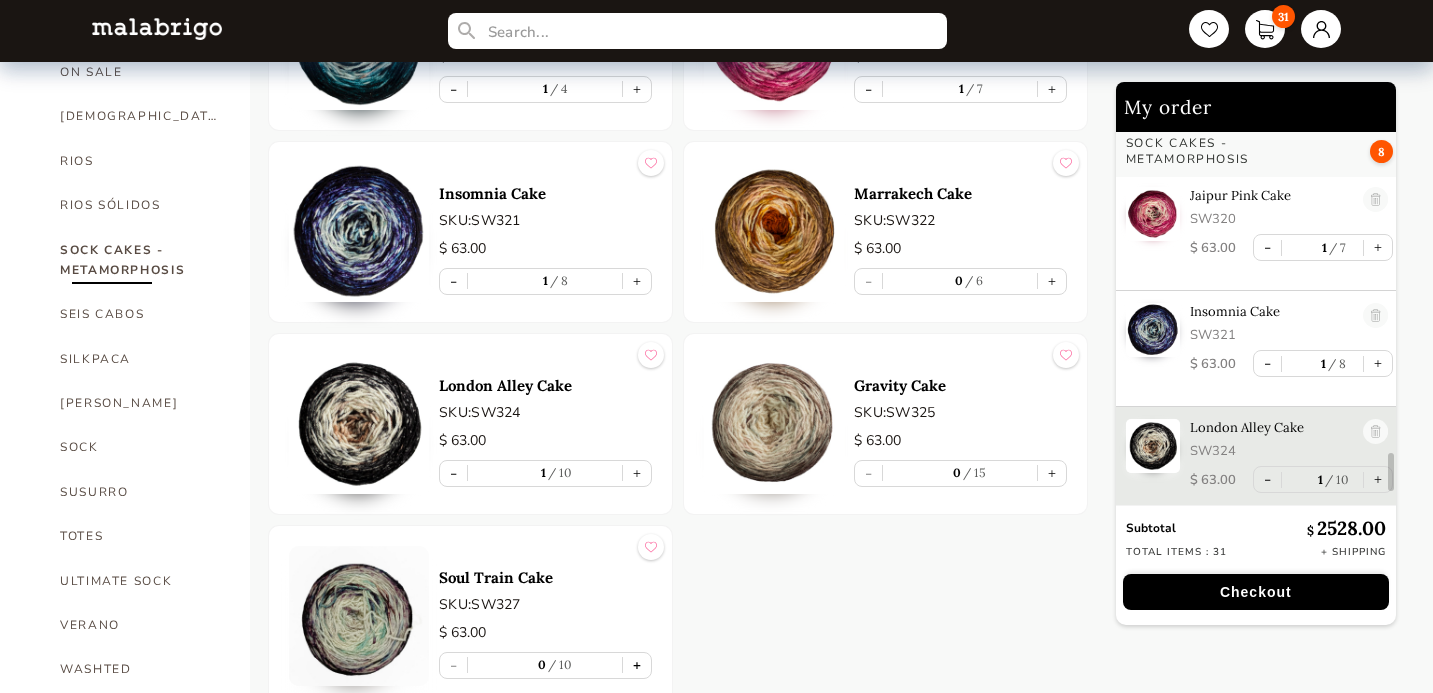 click on "+" at bounding box center (637, 665) 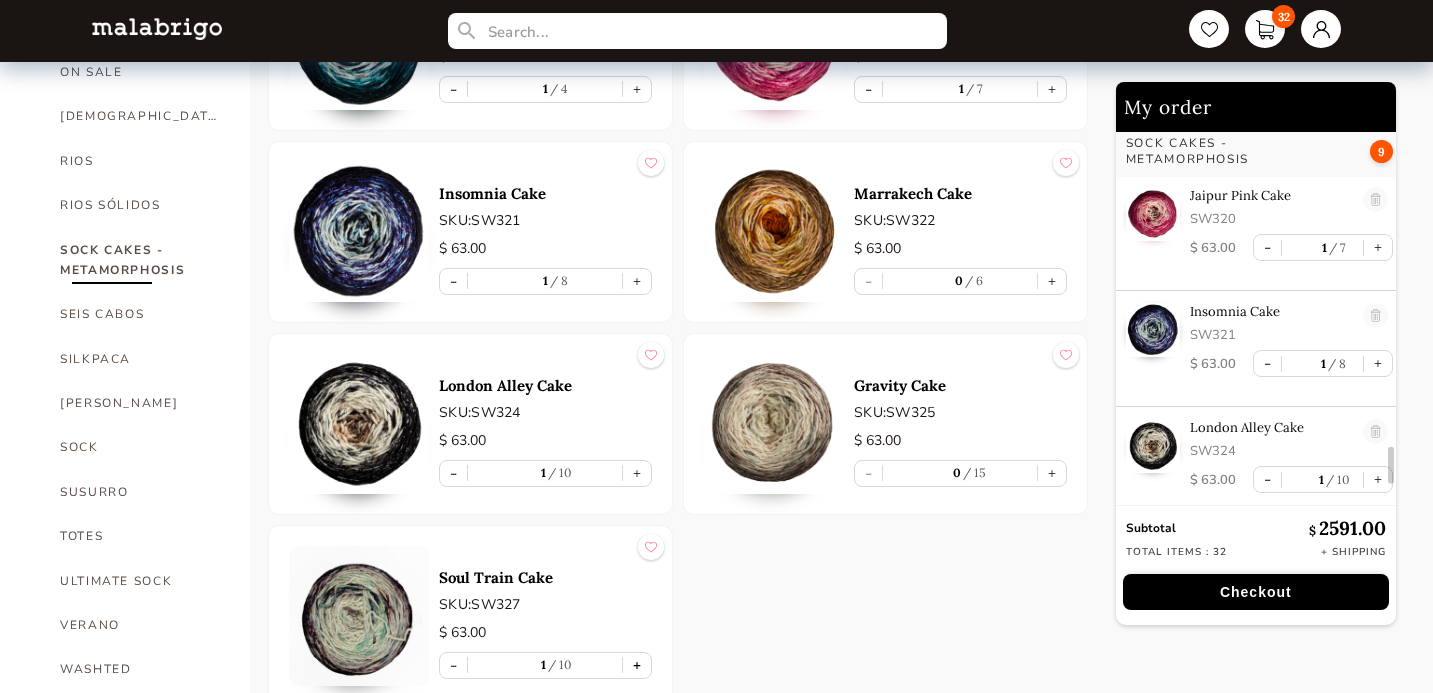 scroll, scrollTop: 3461, scrollLeft: 0, axis: vertical 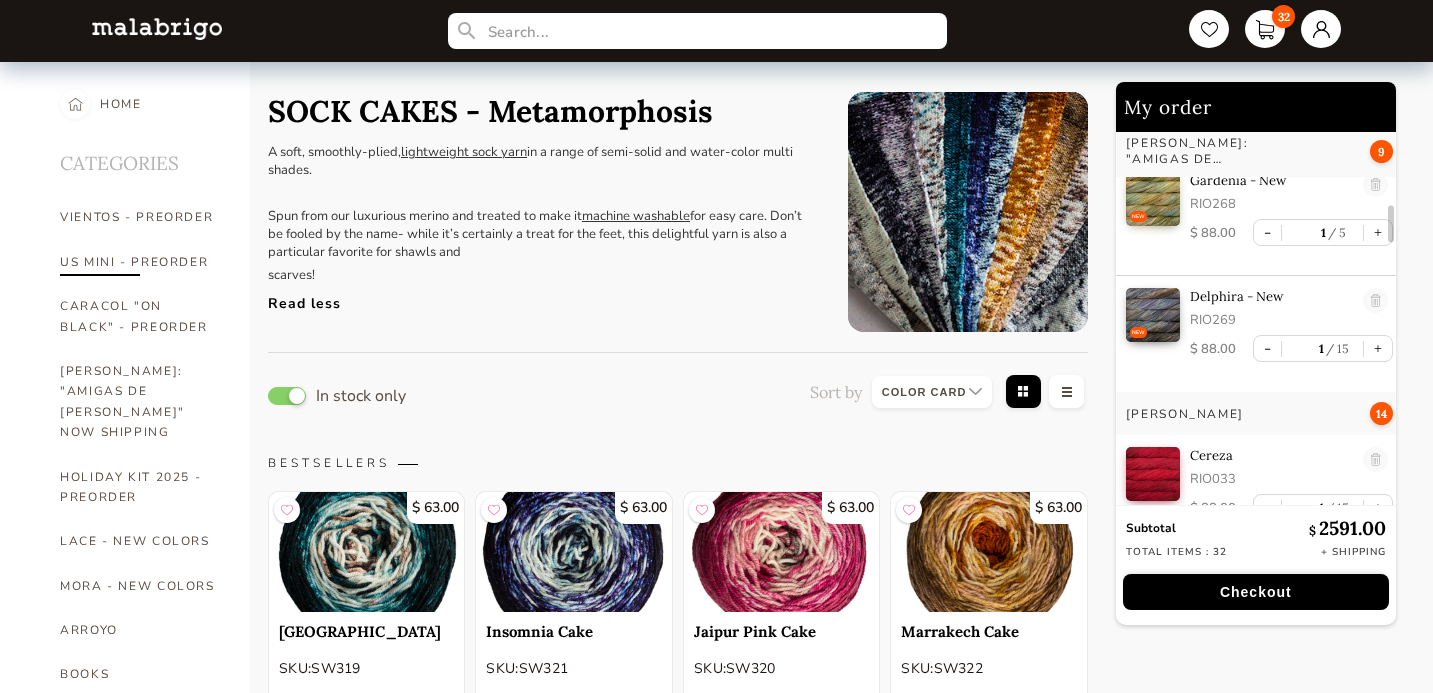 click on "US MINI - PREORDER" at bounding box center (140, 262) 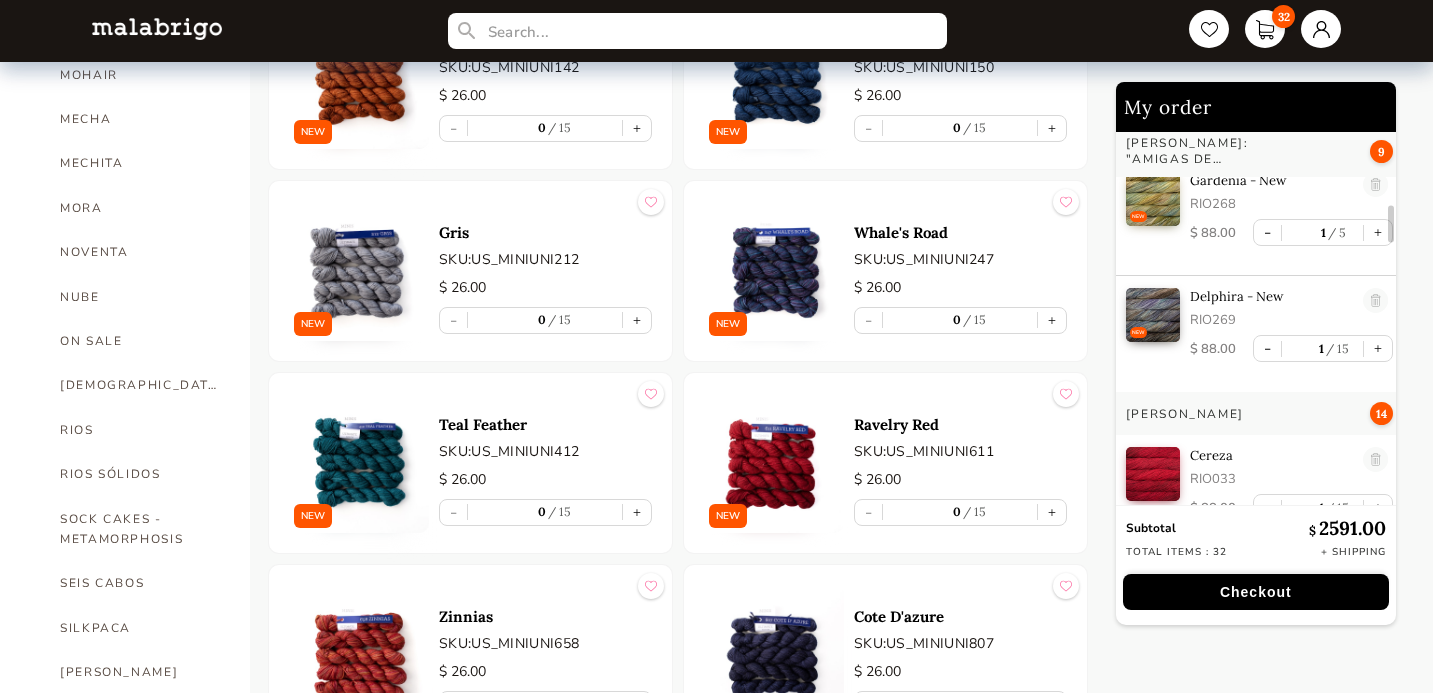 scroll, scrollTop: 958, scrollLeft: 0, axis: vertical 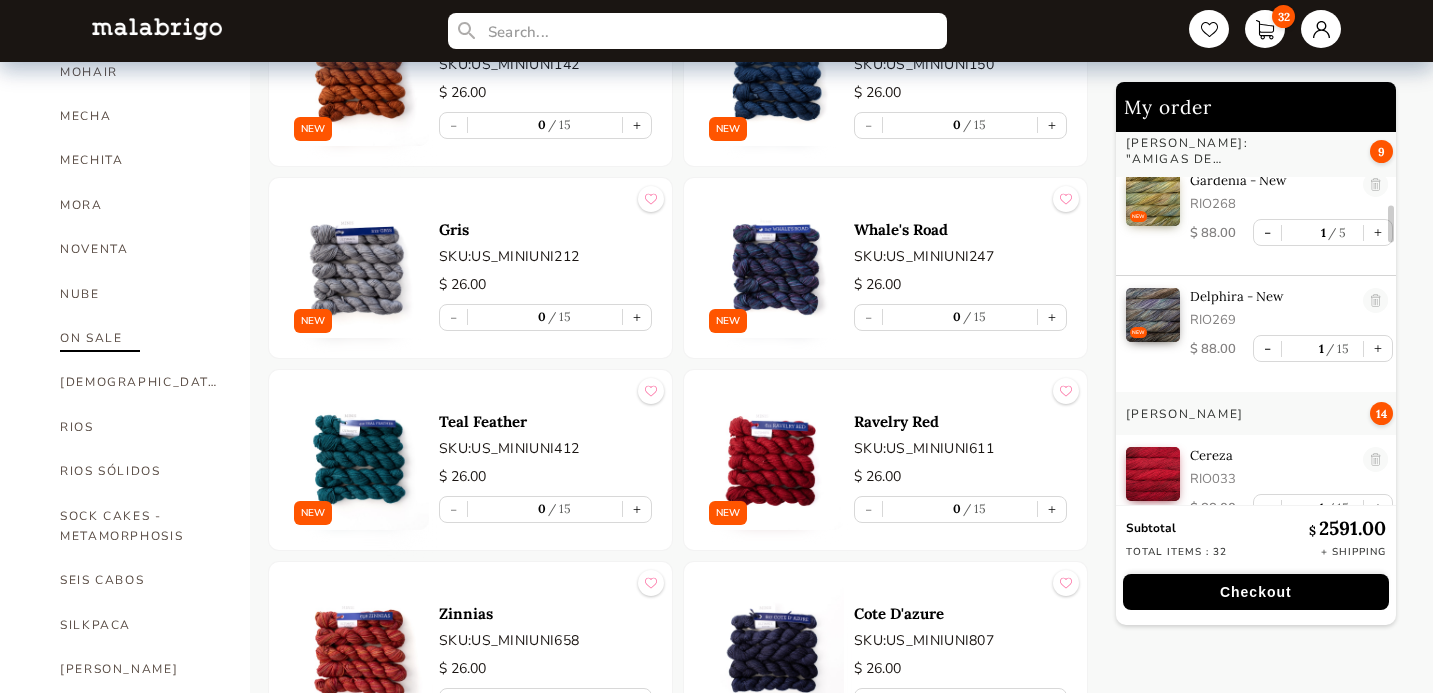 click on "ON SALE" at bounding box center (140, 338) 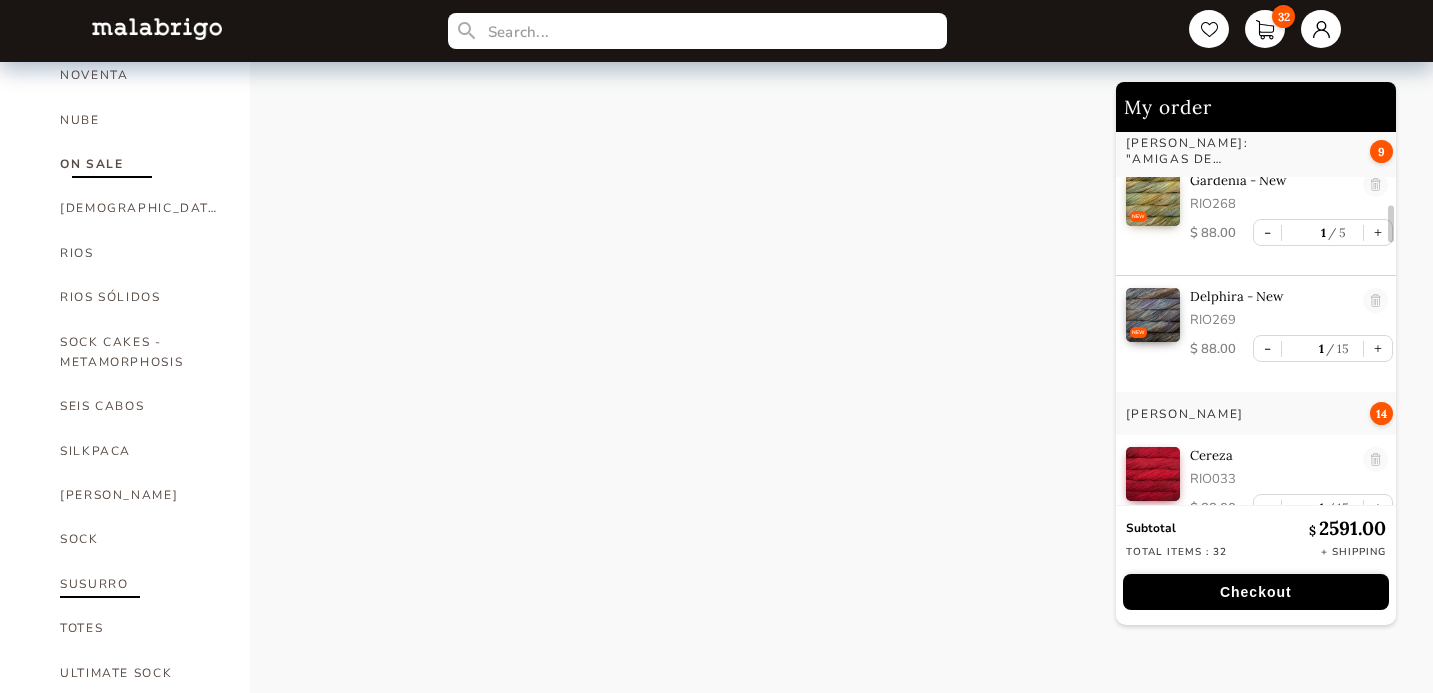 scroll, scrollTop: 1168, scrollLeft: 0, axis: vertical 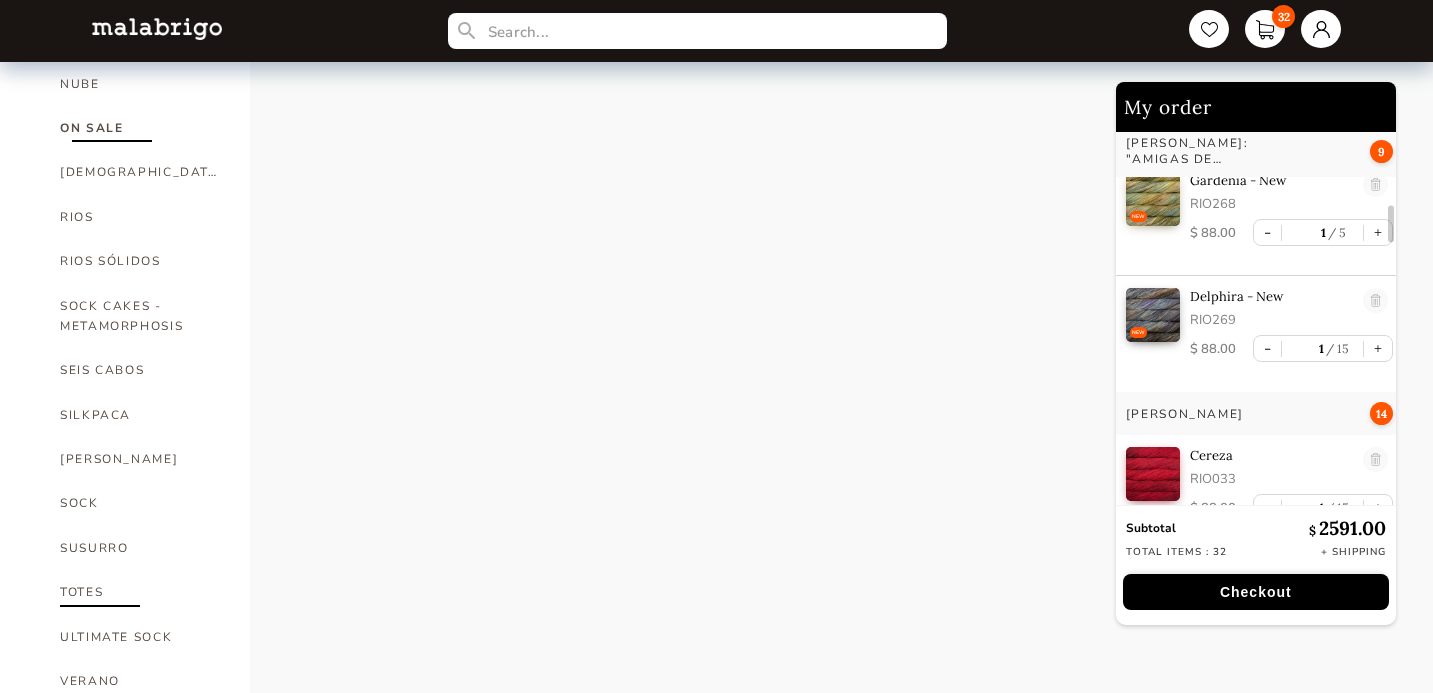 click on "TOTES" at bounding box center (140, 592) 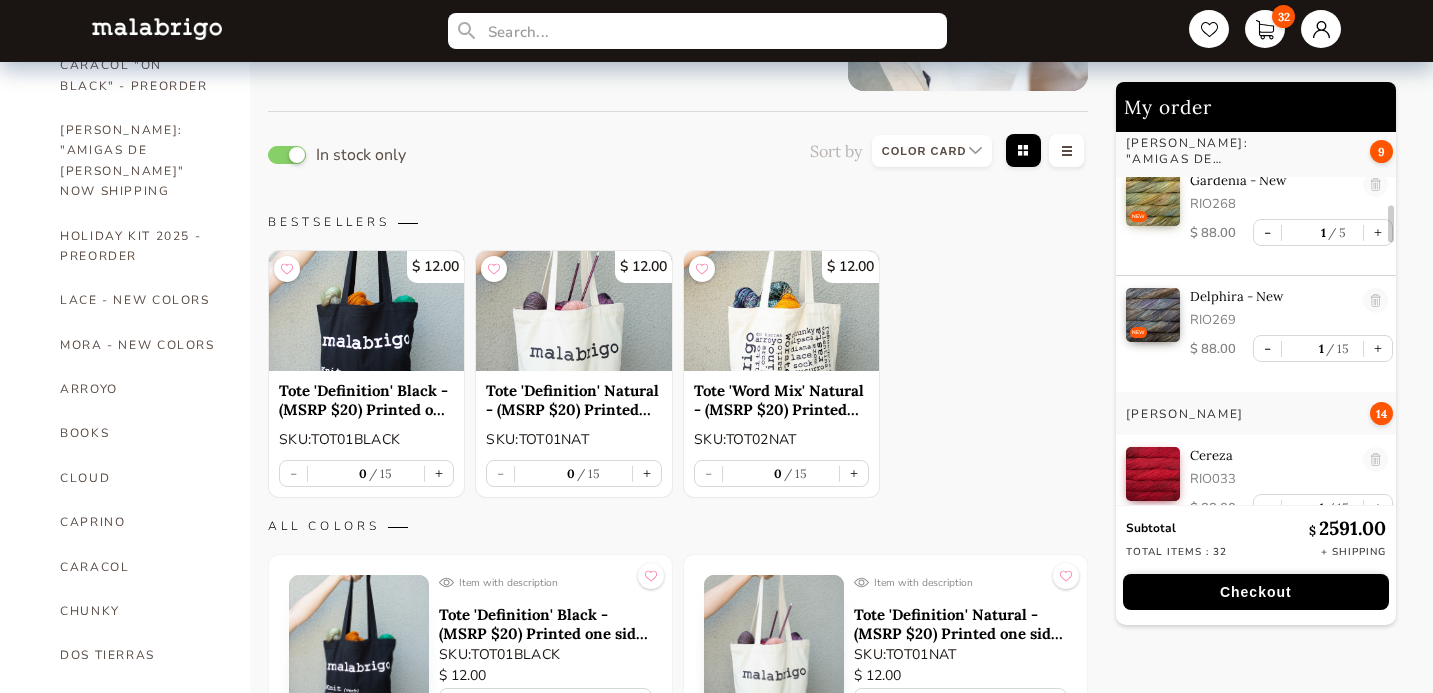 scroll, scrollTop: 234, scrollLeft: 0, axis: vertical 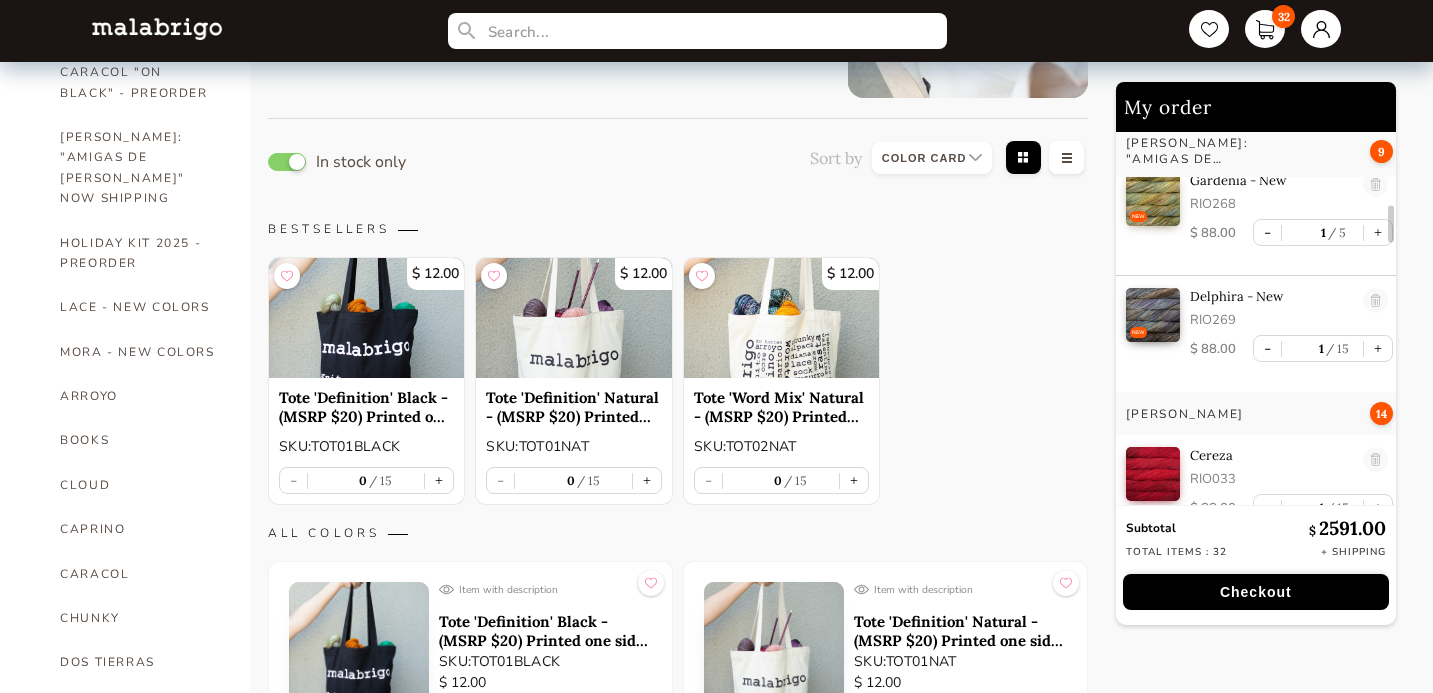 click on "Checkout" at bounding box center [1256, 592] 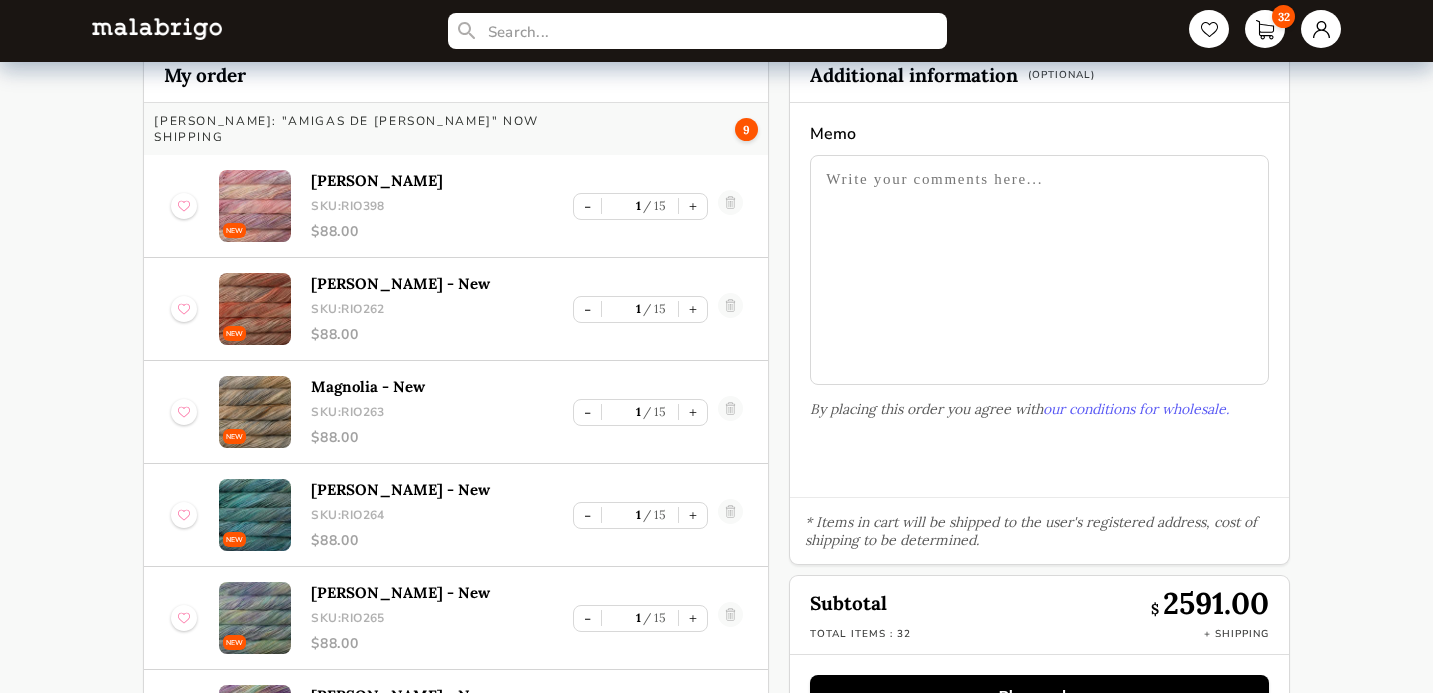 scroll, scrollTop: 126, scrollLeft: 0, axis: vertical 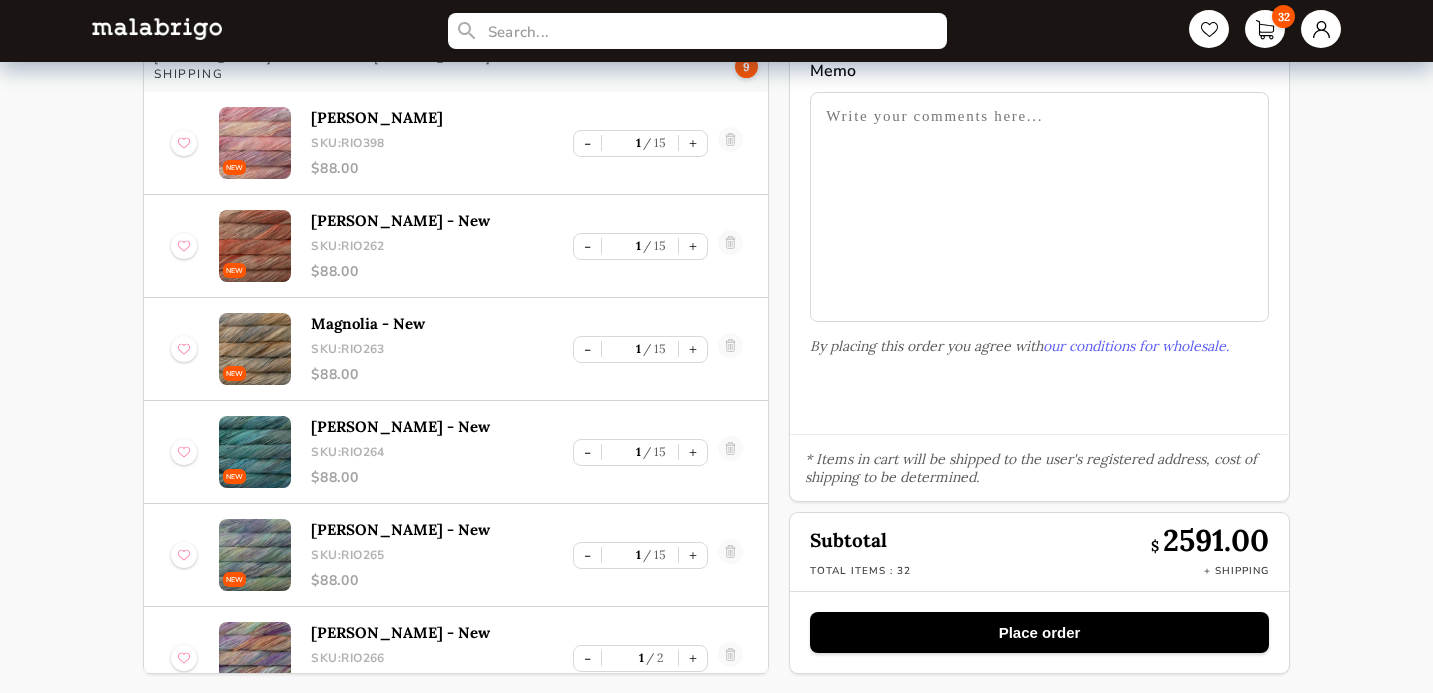 click on "Place order" at bounding box center [1039, 632] 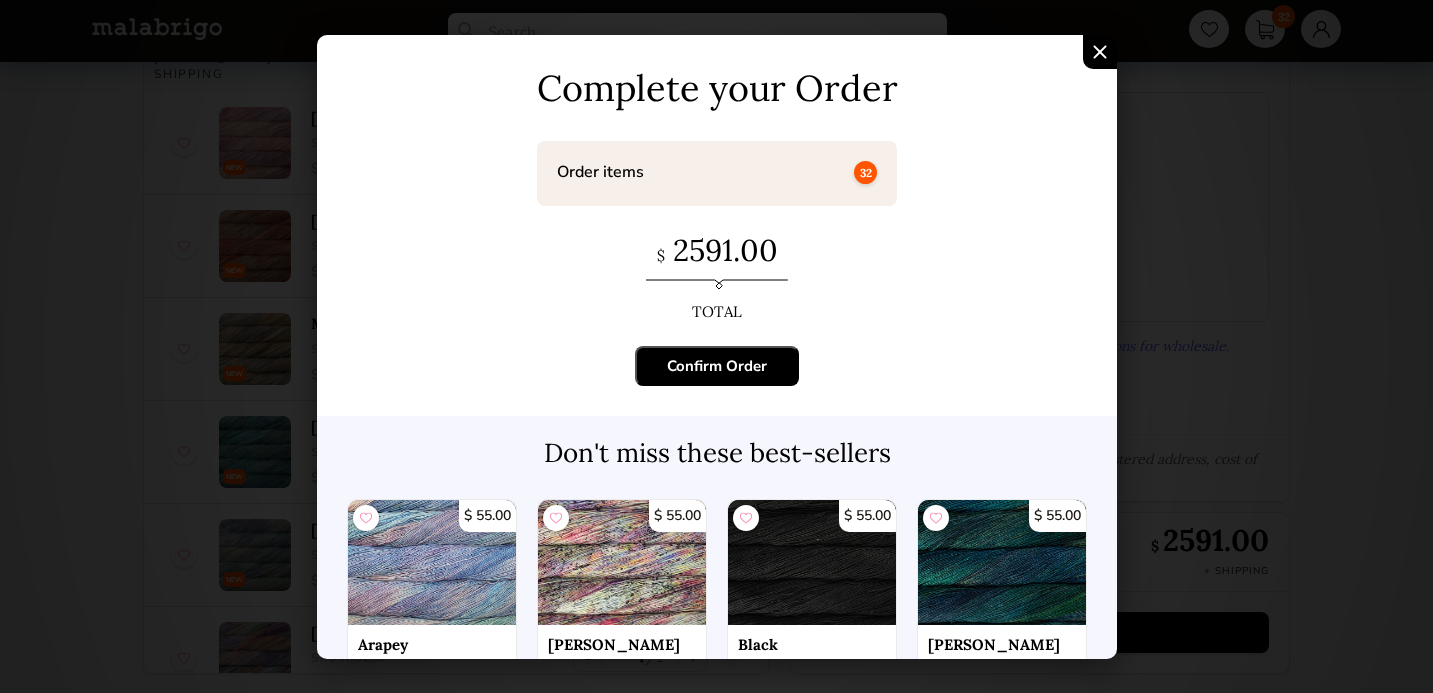 click on "Confirm Order" at bounding box center (717, 366) 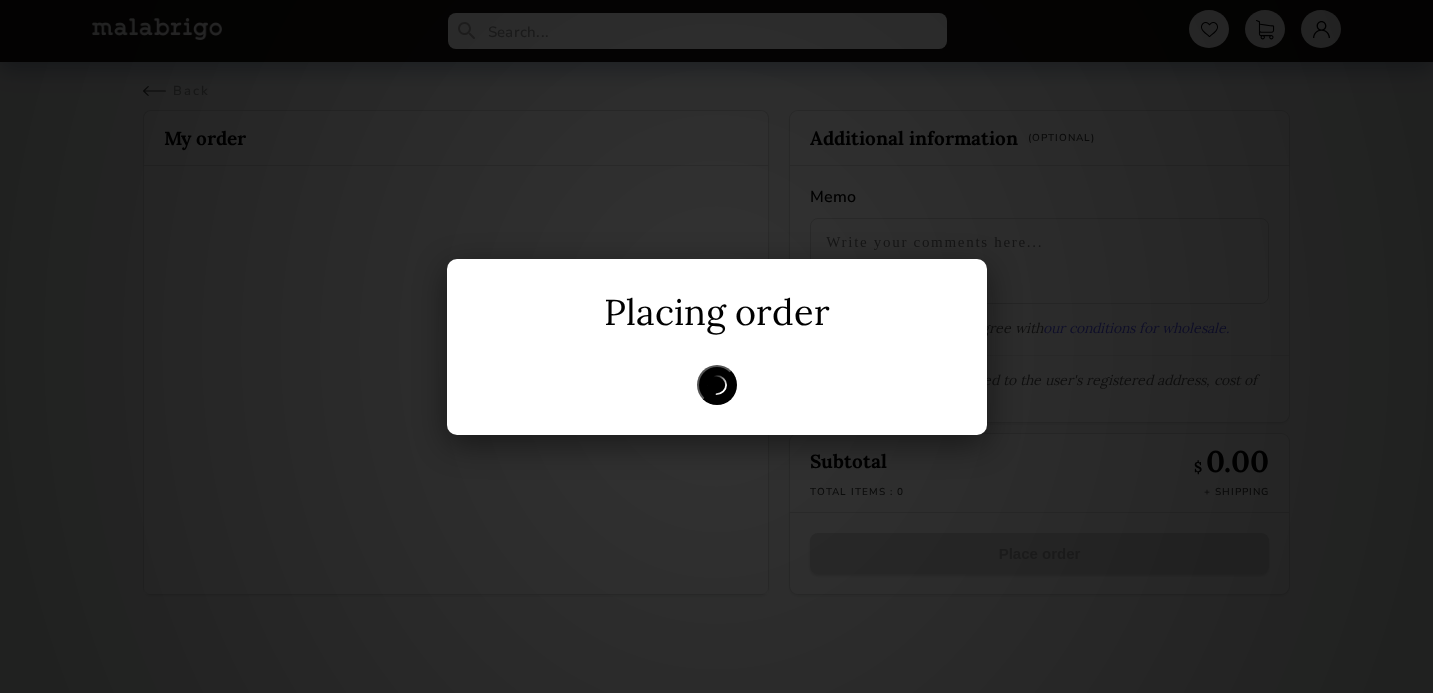 scroll, scrollTop: 0, scrollLeft: 0, axis: both 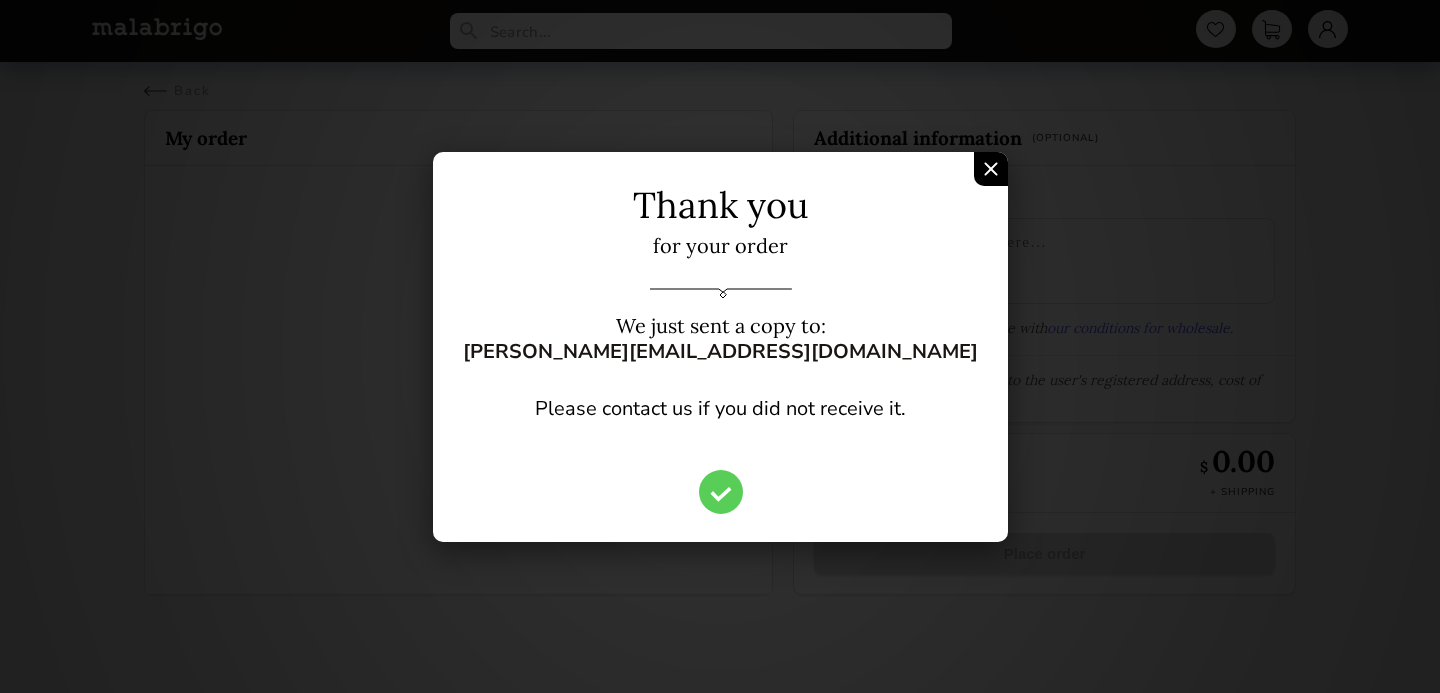 click at bounding box center (991, 169) 